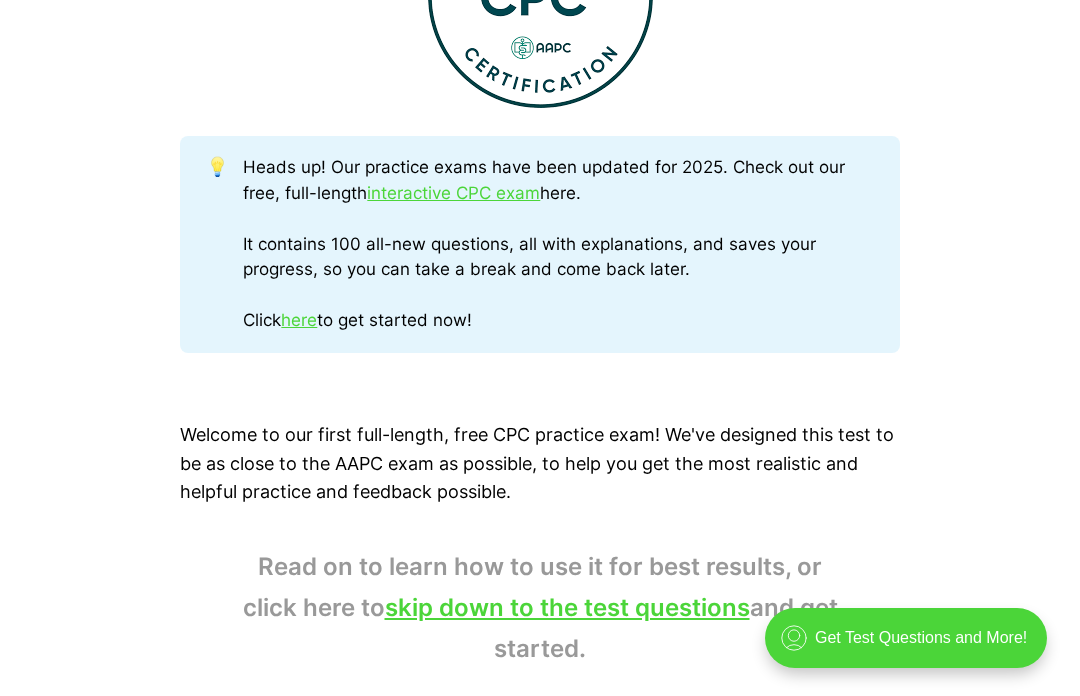 scroll, scrollTop: 946, scrollLeft: 0, axis: vertical 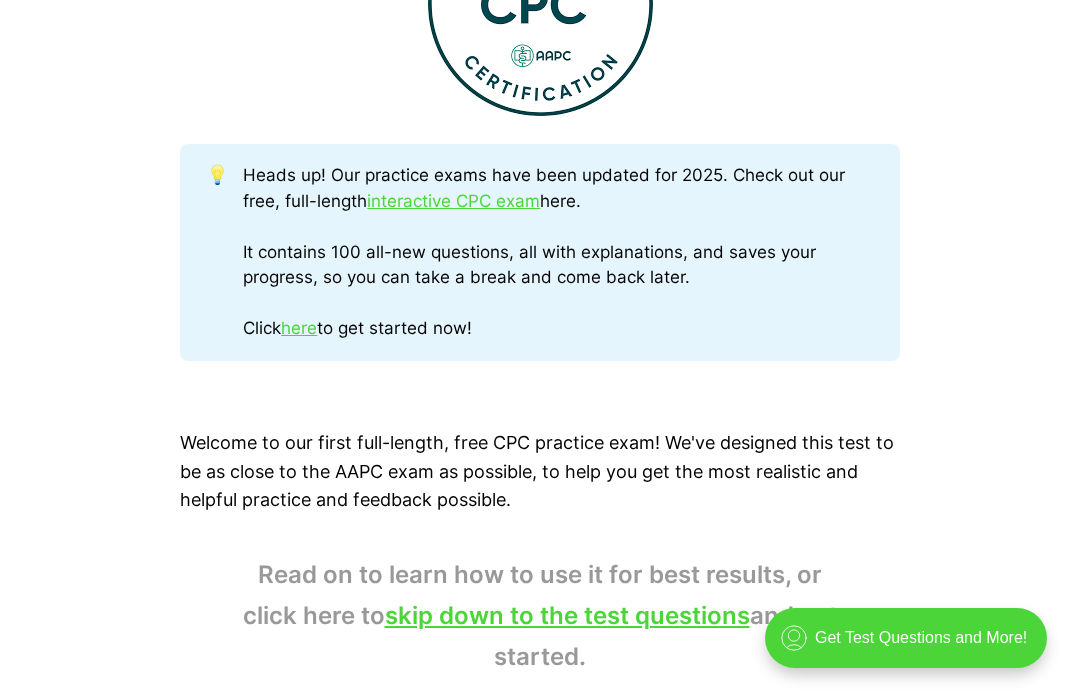 click on "interactive CPC exam" at bounding box center (453, 201) 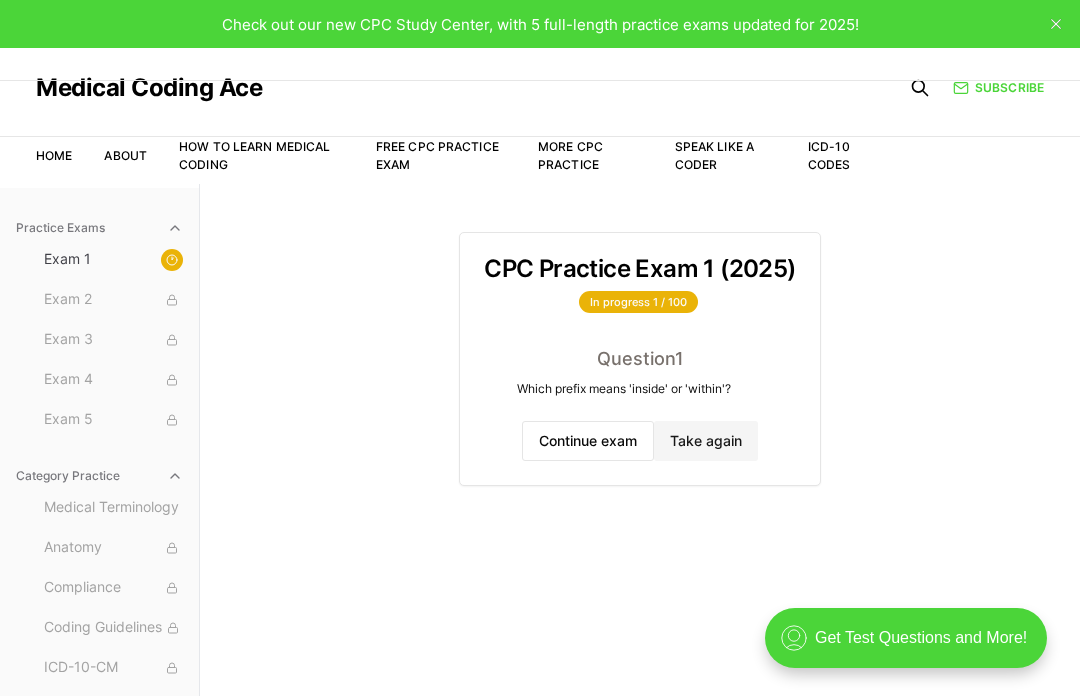 scroll, scrollTop: 0, scrollLeft: 0, axis: both 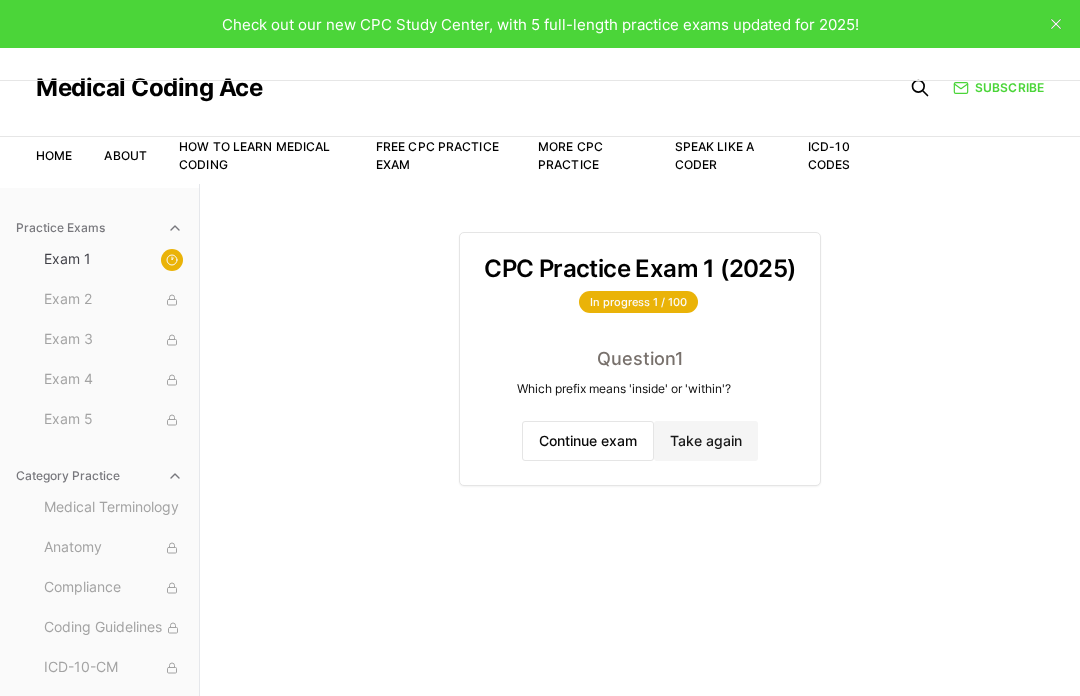 click on "Take again" at bounding box center [706, 441] 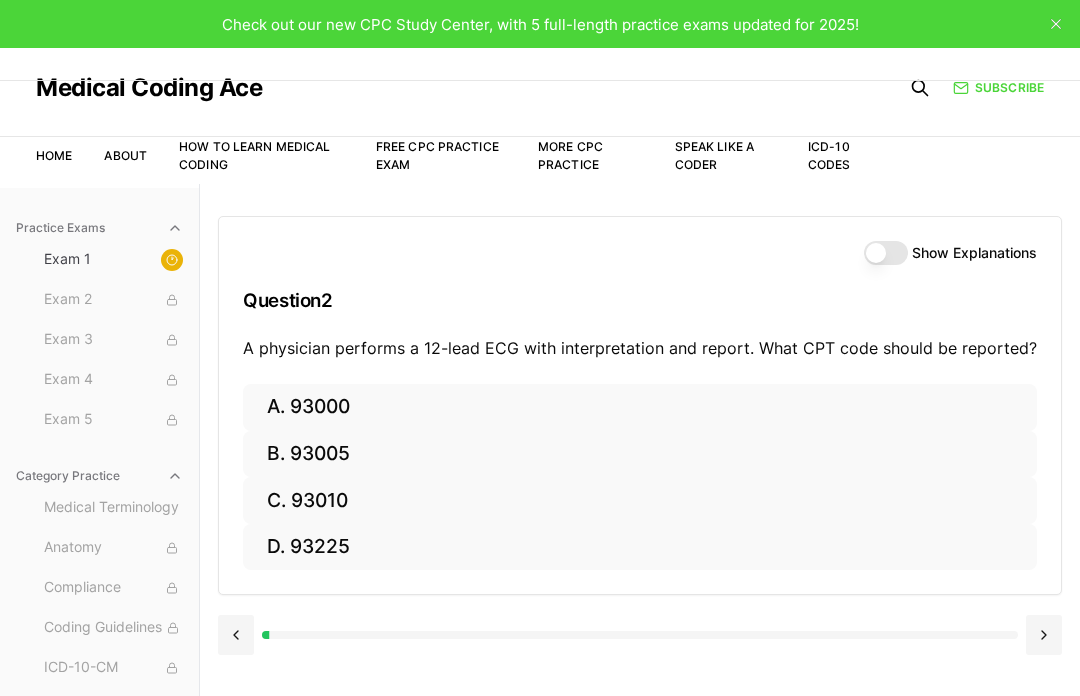 click on "Show Explanations" at bounding box center [886, 253] 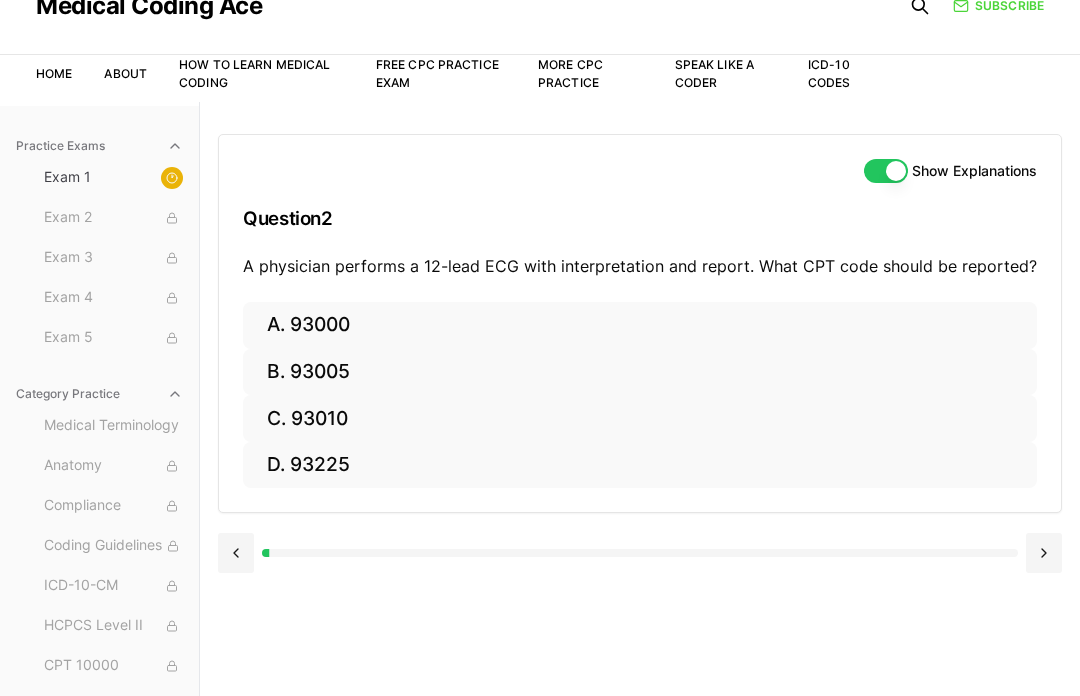 scroll, scrollTop: 89, scrollLeft: 0, axis: vertical 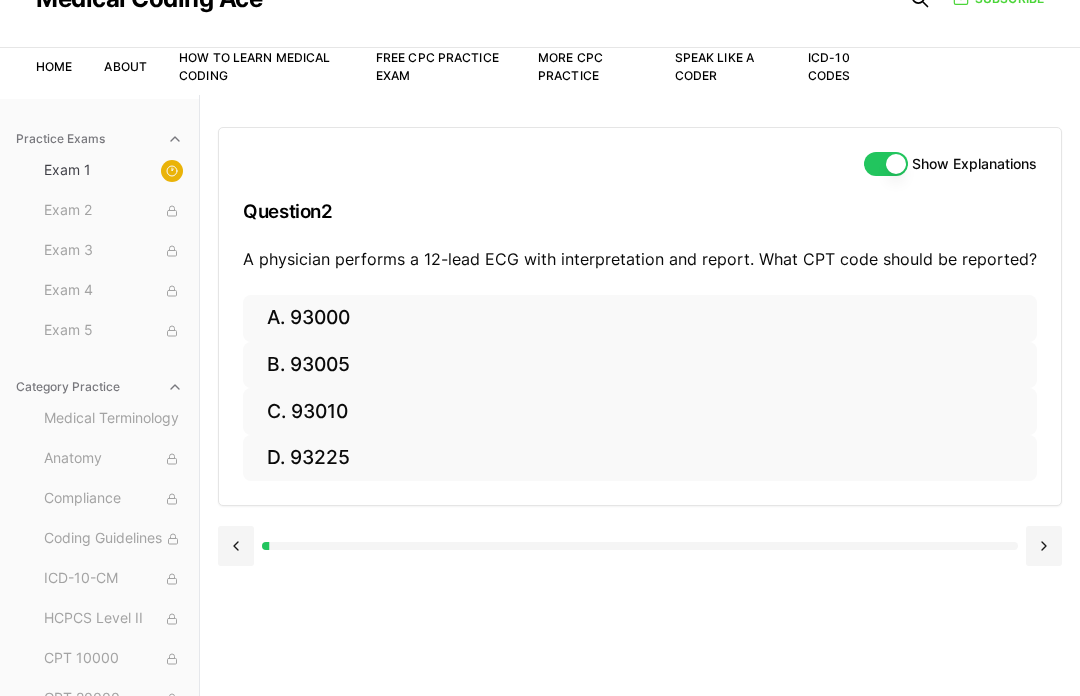 click on "B. 93005" at bounding box center (640, 365) 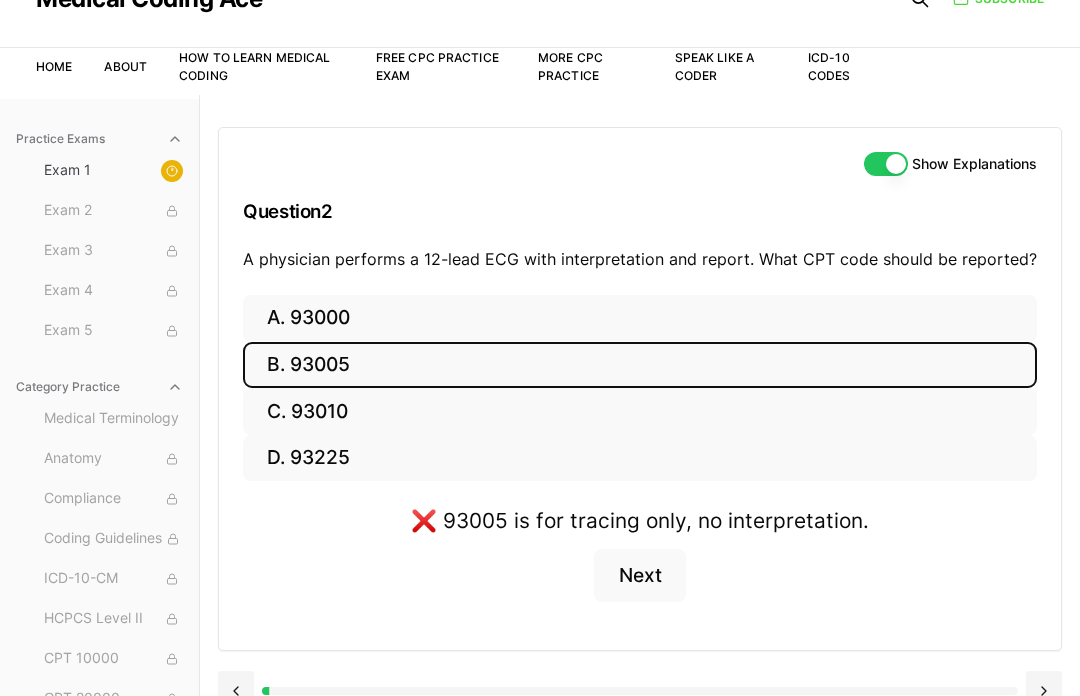click on "C. 93010" at bounding box center [640, 411] 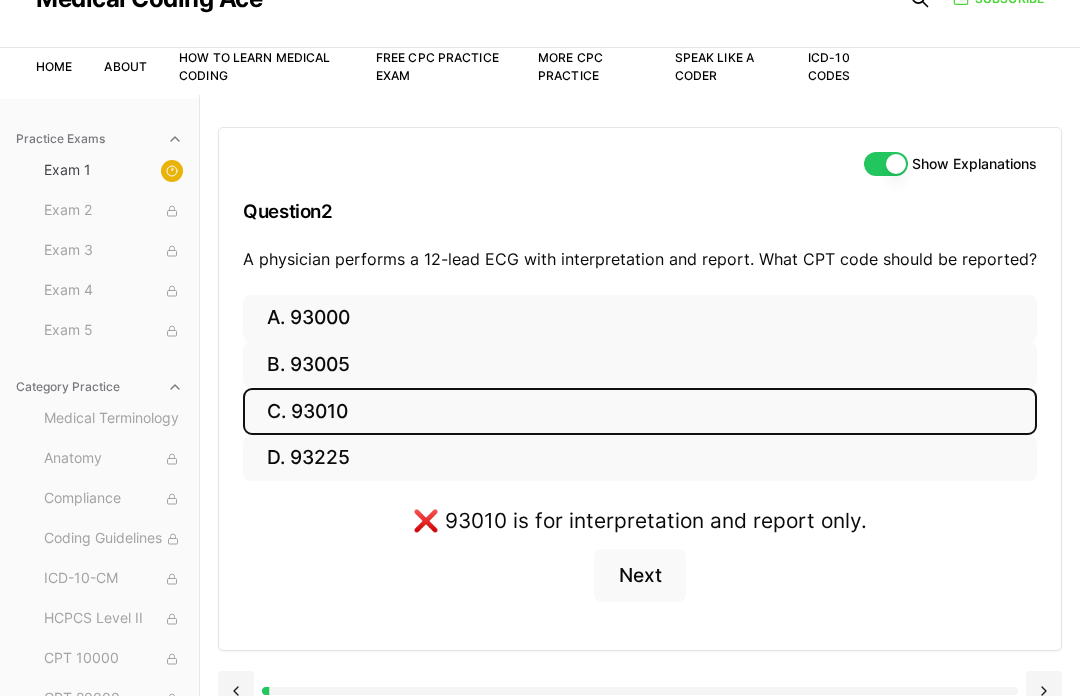 click on "D. 93225" at bounding box center (640, 458) 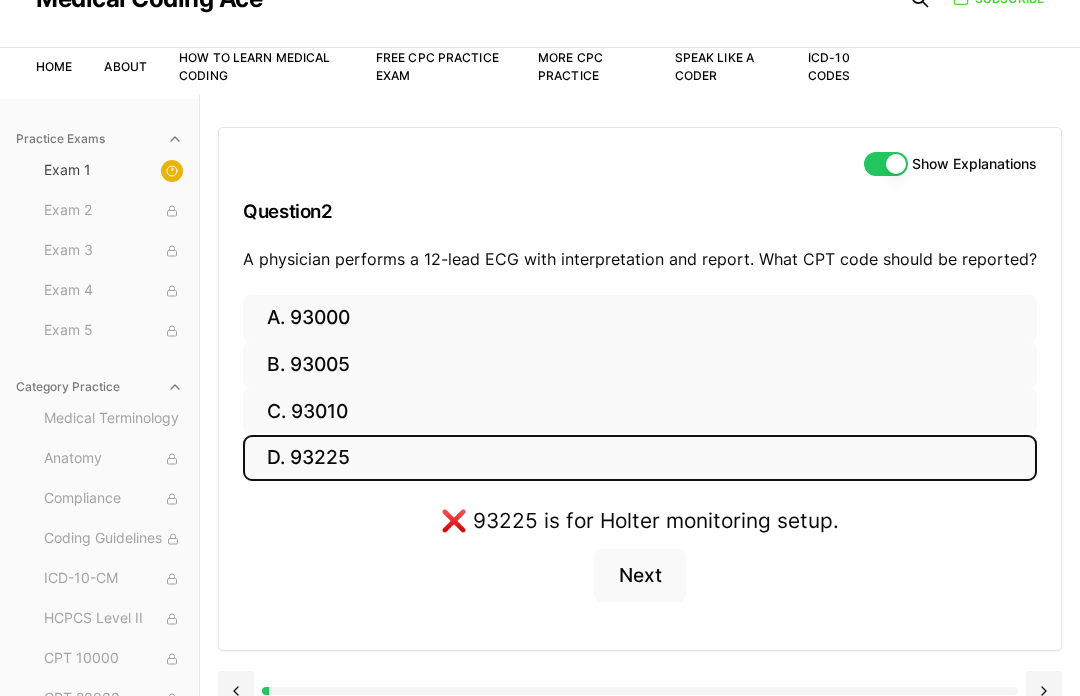 click on "A. 93000" at bounding box center [640, 318] 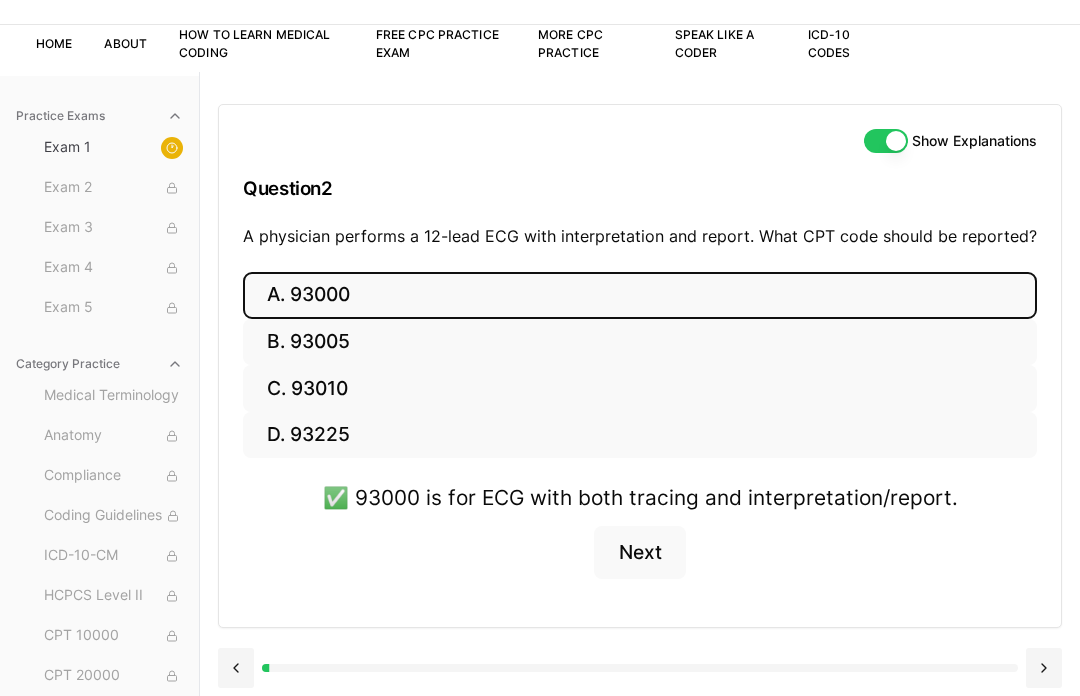 scroll, scrollTop: 115, scrollLeft: 0, axis: vertical 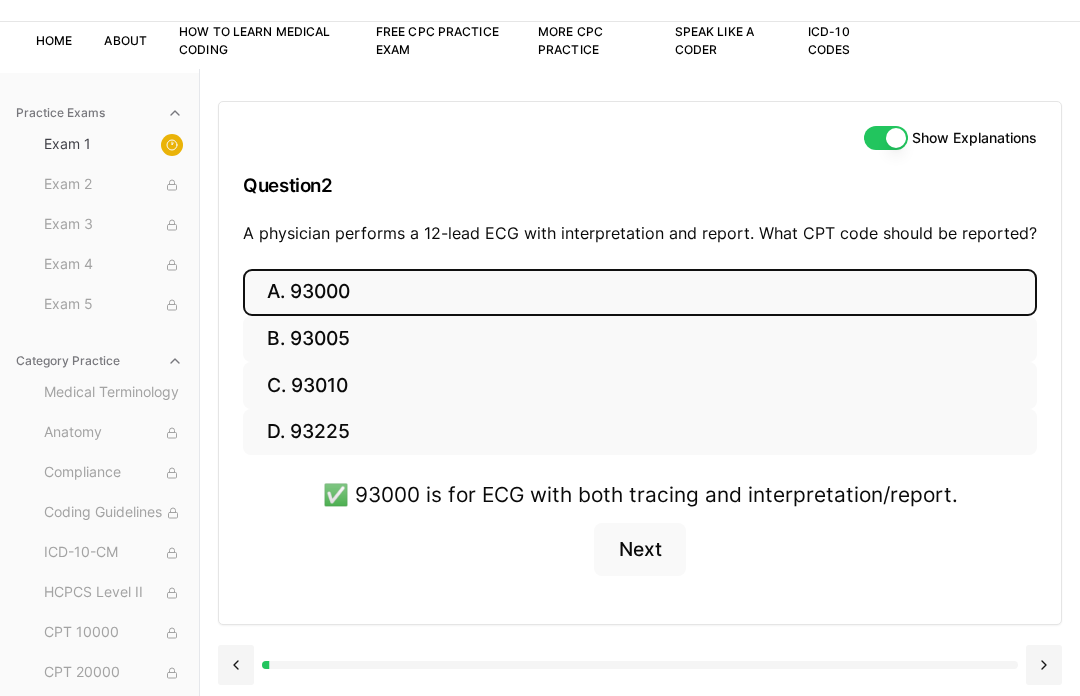 click on "Next" at bounding box center (639, 550) 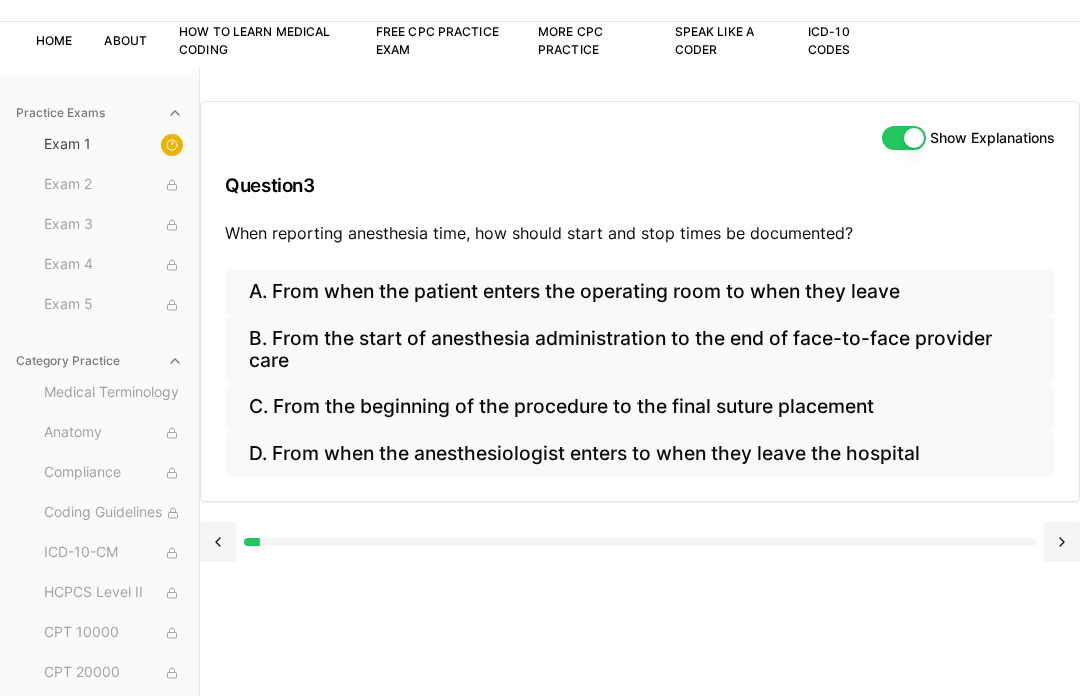 click on "B. From the start of anesthesia administration to the end of face-to-face provider care" at bounding box center [640, 350] 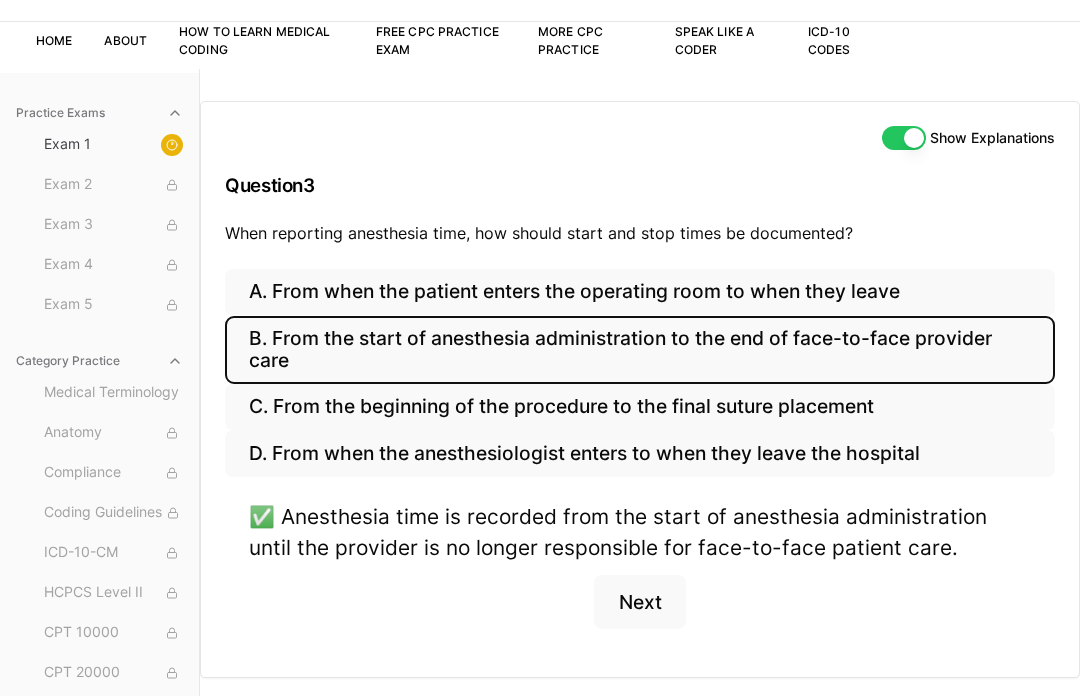 click on "Next" at bounding box center (639, 602) 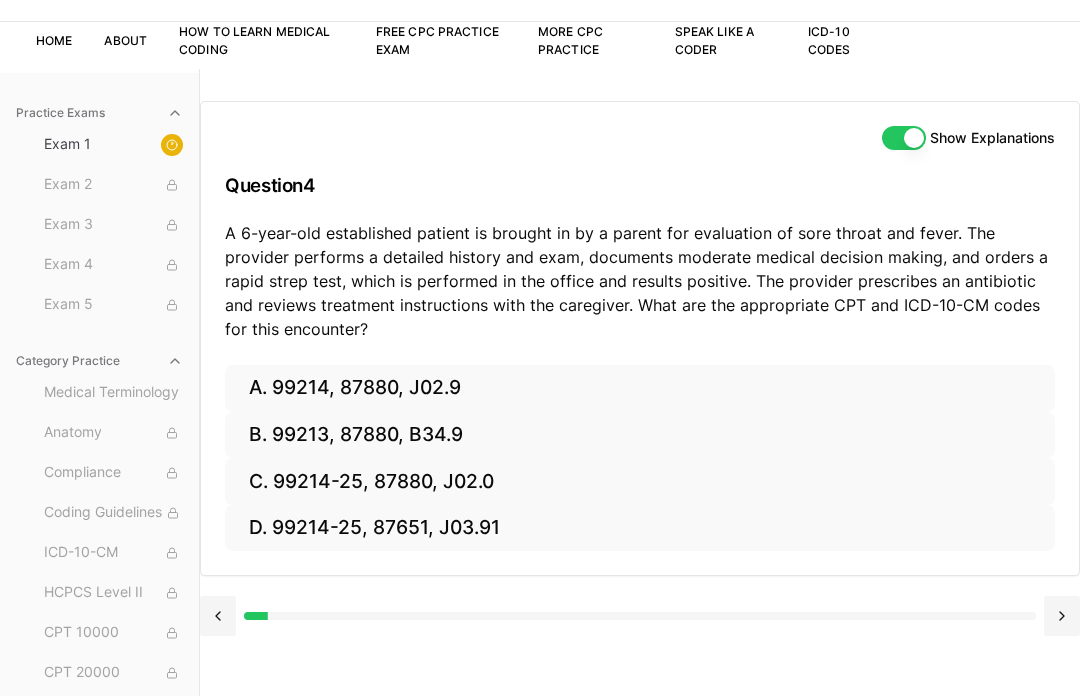 click on "B. 99213, 87880, B34.9" at bounding box center [640, 435] 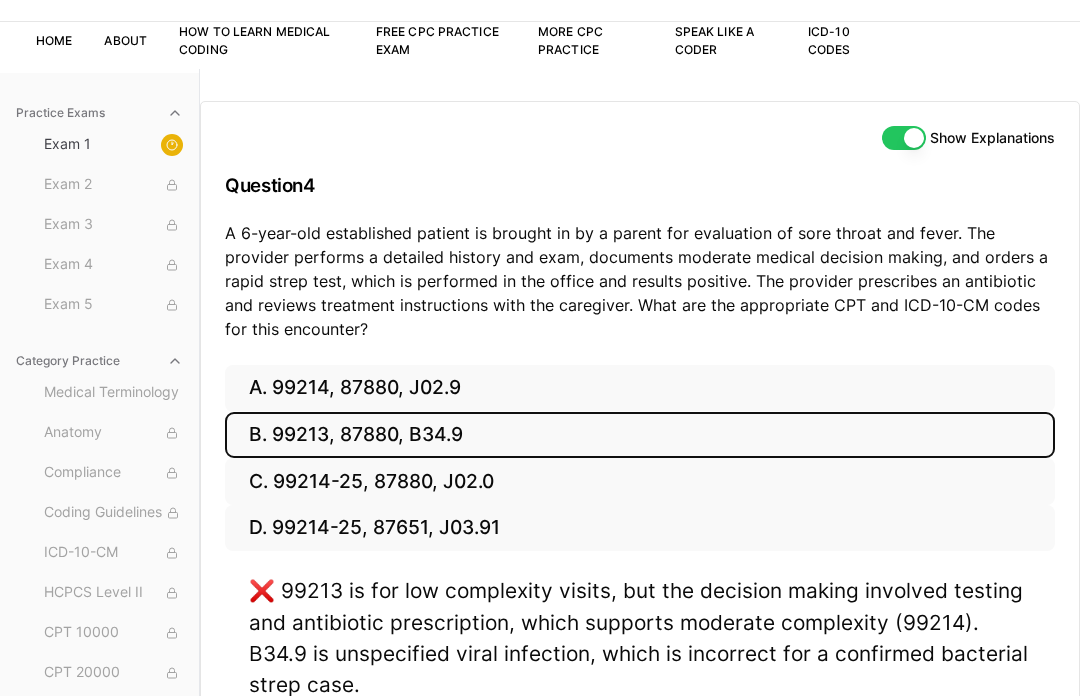 click on "Show Explanations Question  4 A 6-year-old established patient is brought in by a parent for evaluation of sore throat and fever. The provider performs a detailed history and exam, documents moderate medical decision making, and orders a rapid strep test, which is performed in the office and results positive. The provider prescribes an antibiotic and reviews treatment instructions with the caregiver. What are the appropriate CPT and ICD-10-CM codes for this encounter?" at bounding box center [640, 233] 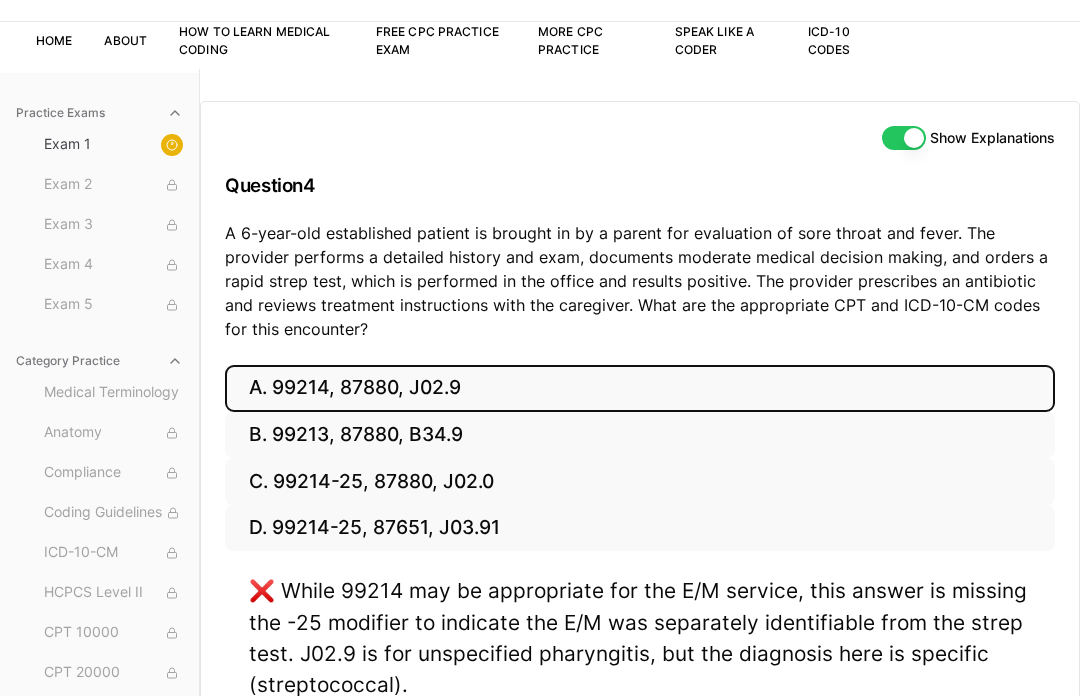 click on "C. 99214-25, 87880, J02.0" at bounding box center (640, 481) 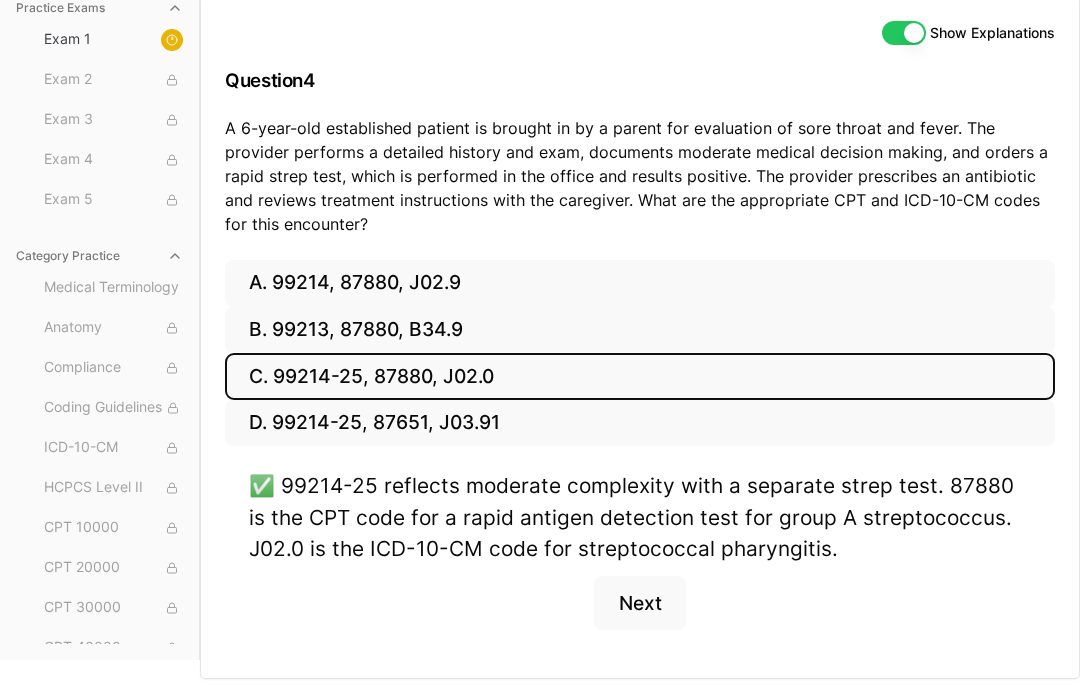scroll, scrollTop: 220, scrollLeft: 0, axis: vertical 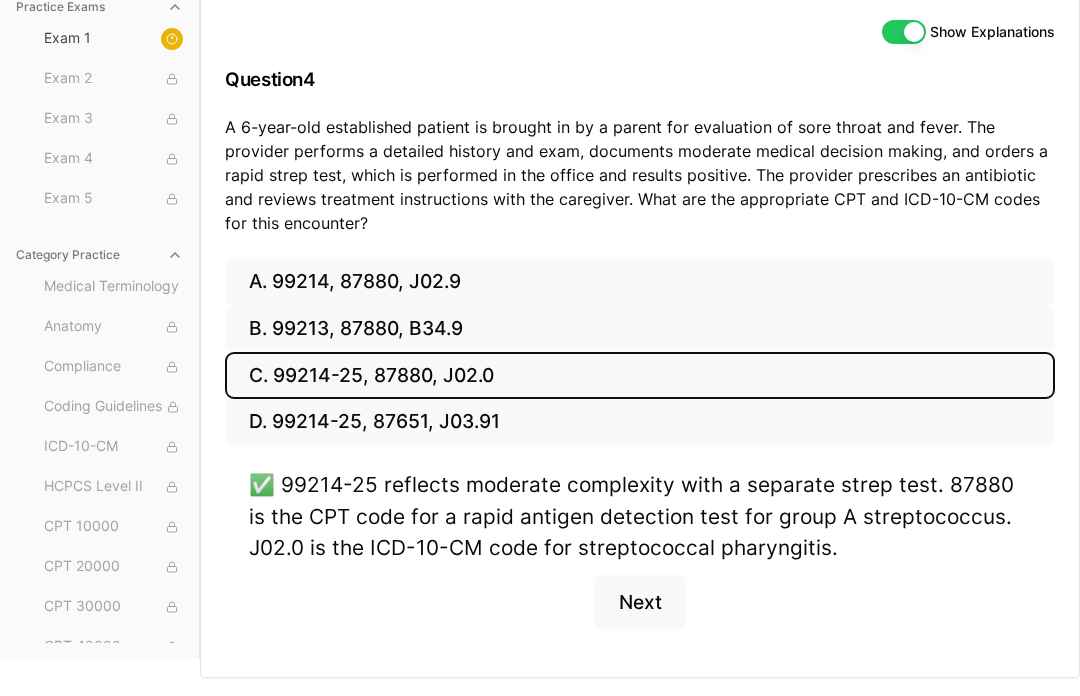 click on "Next" at bounding box center (639, 603) 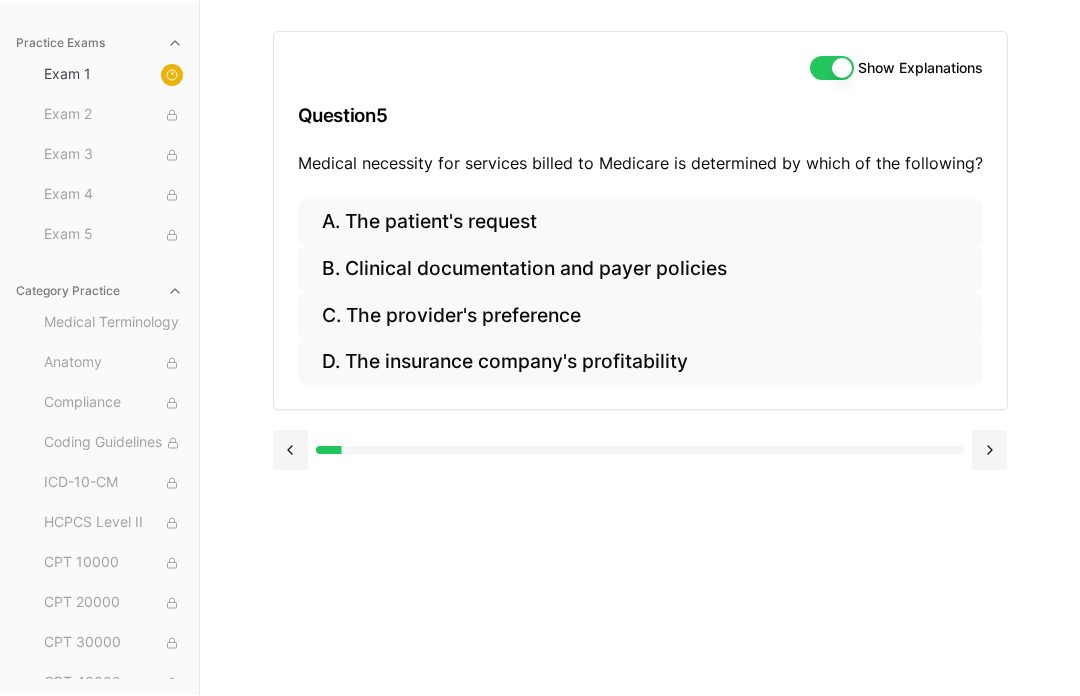 scroll, scrollTop: 115, scrollLeft: 0, axis: vertical 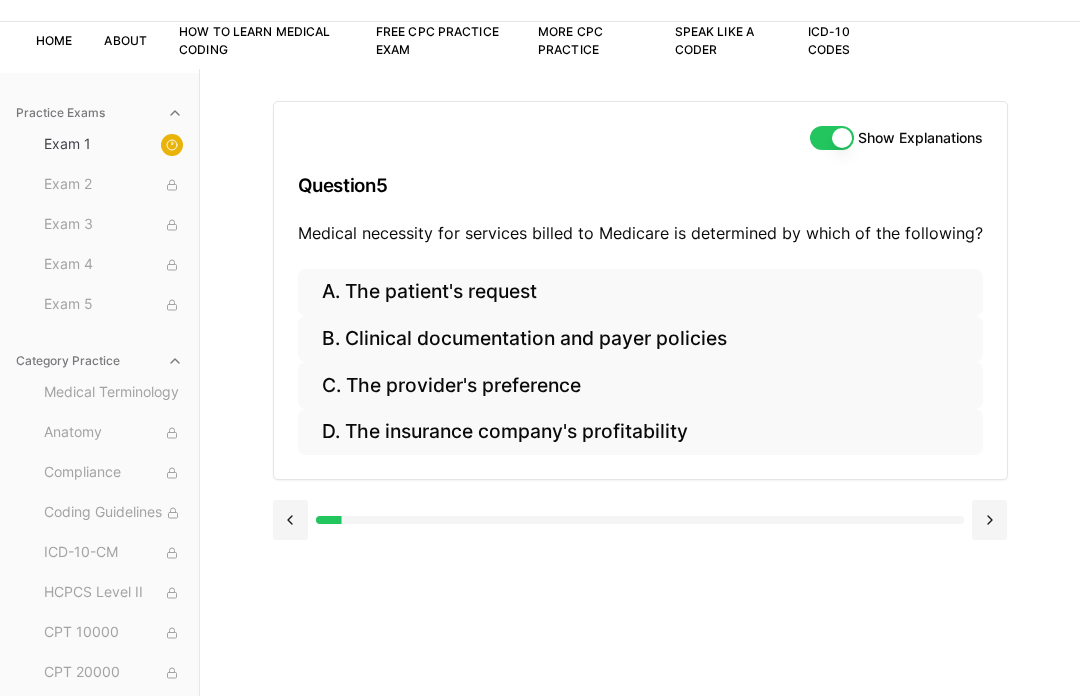 click on "B. Clinical documentation and payer policies" at bounding box center (640, 339) 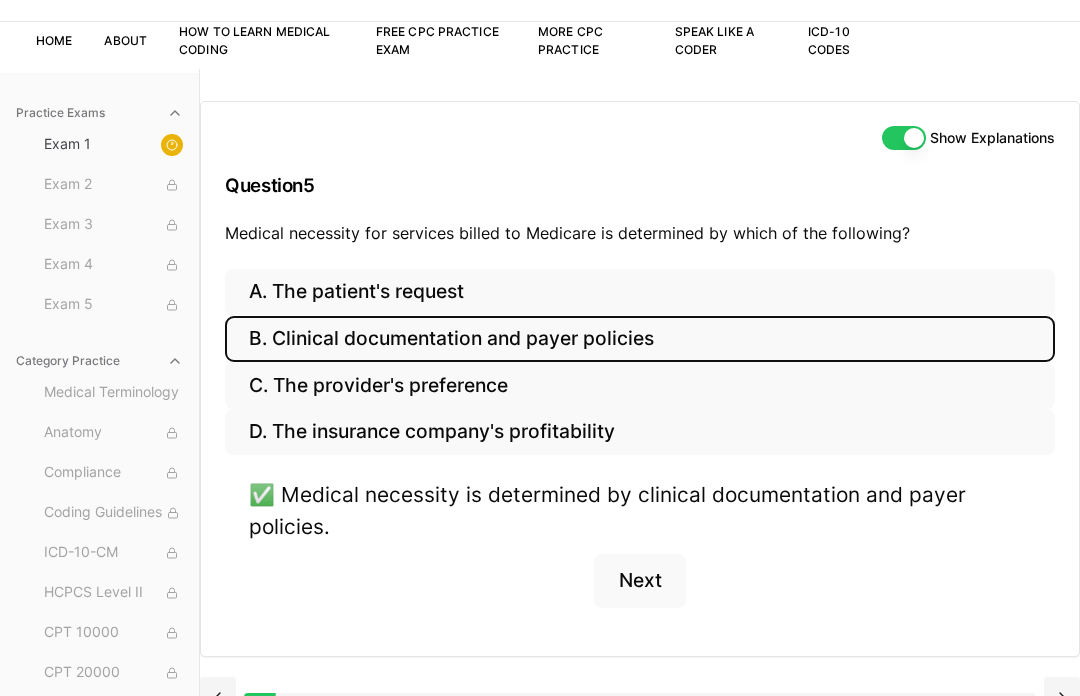 click on "Next" at bounding box center [639, 581] 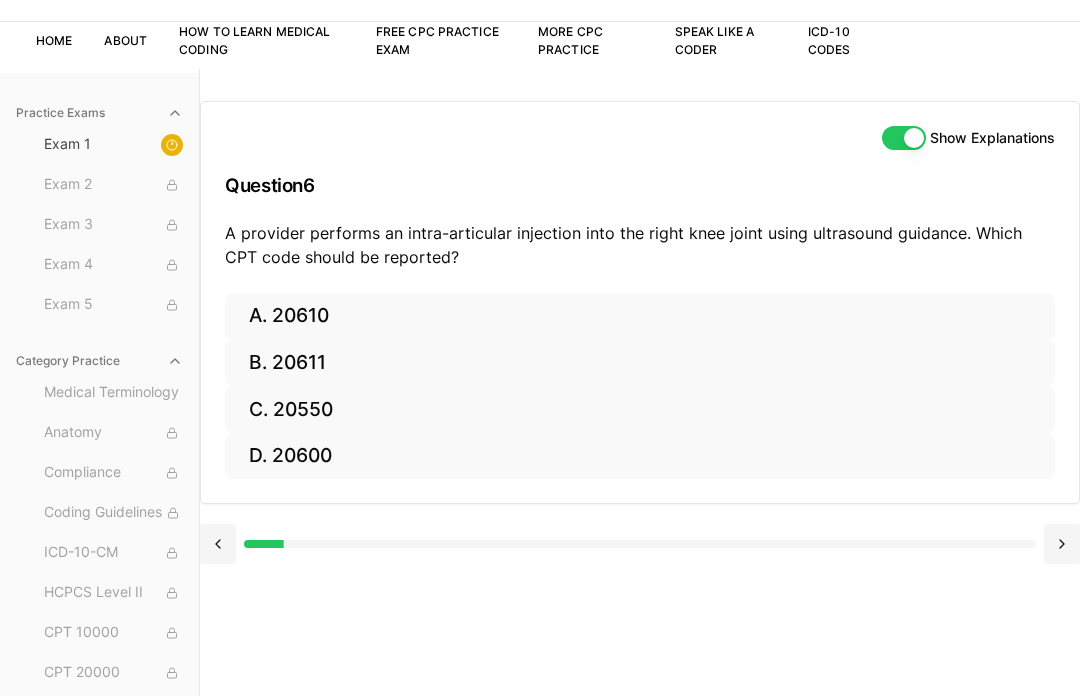 click on "C. 20550" at bounding box center [640, 409] 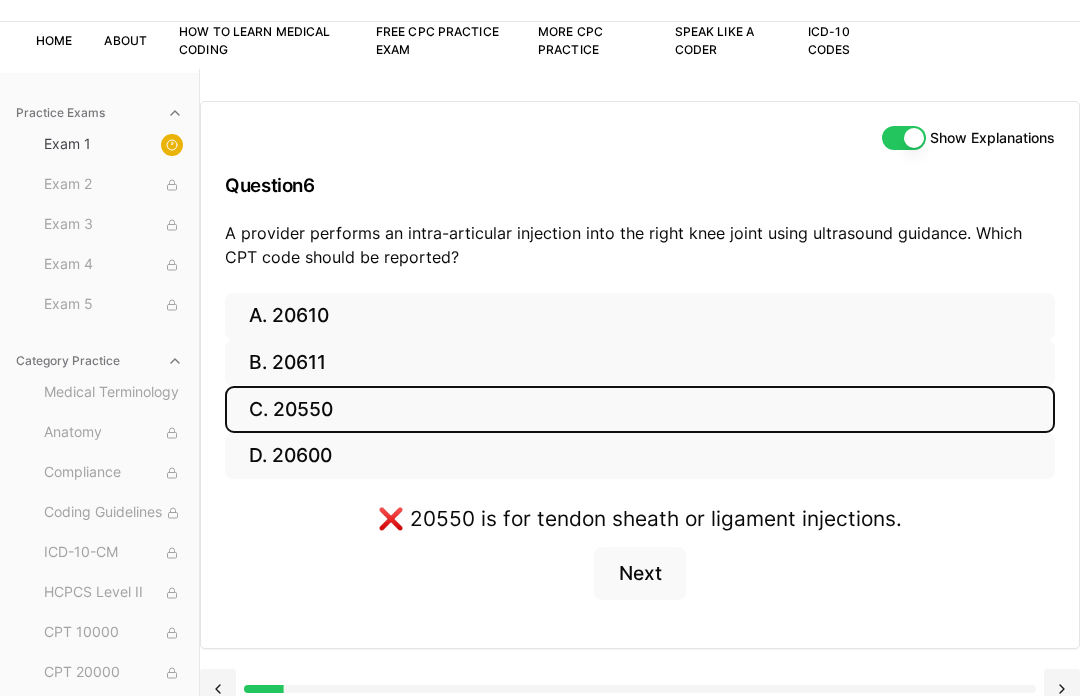 click on "D. 20600" at bounding box center [640, 456] 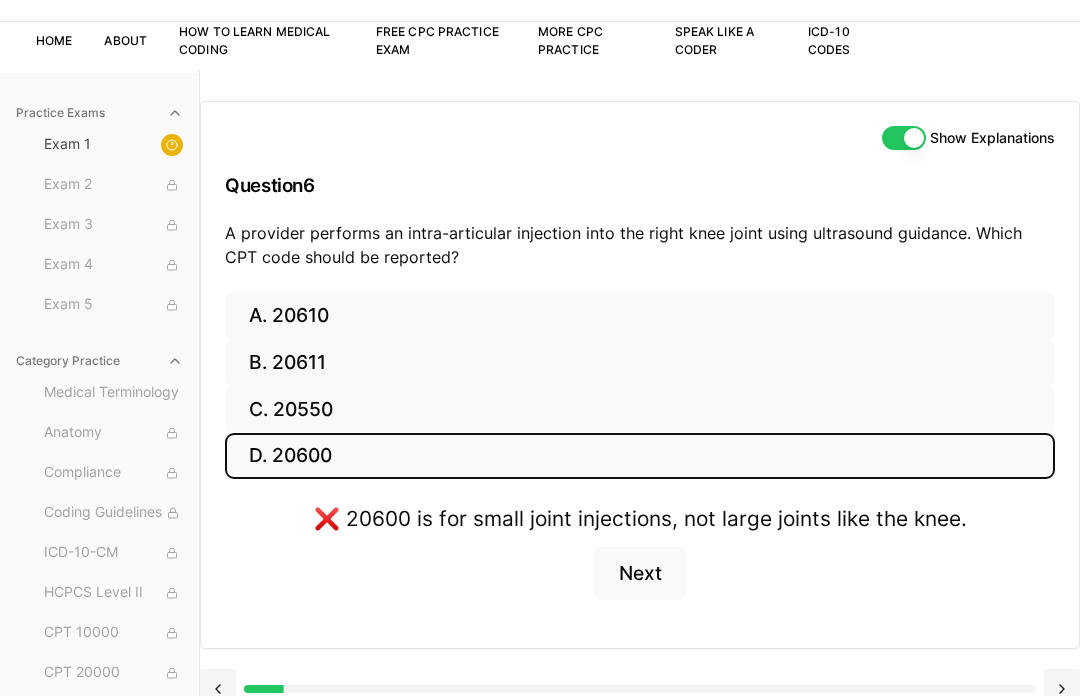 click on "A. 20610" at bounding box center (640, 316) 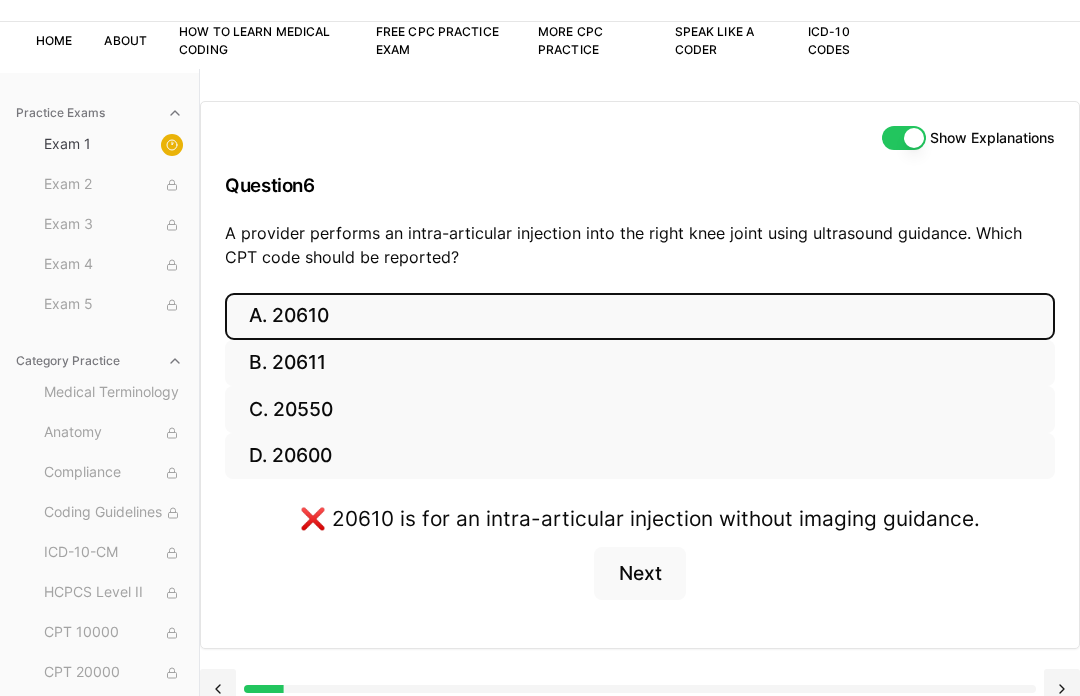 click on "B. 20611" at bounding box center (640, 363) 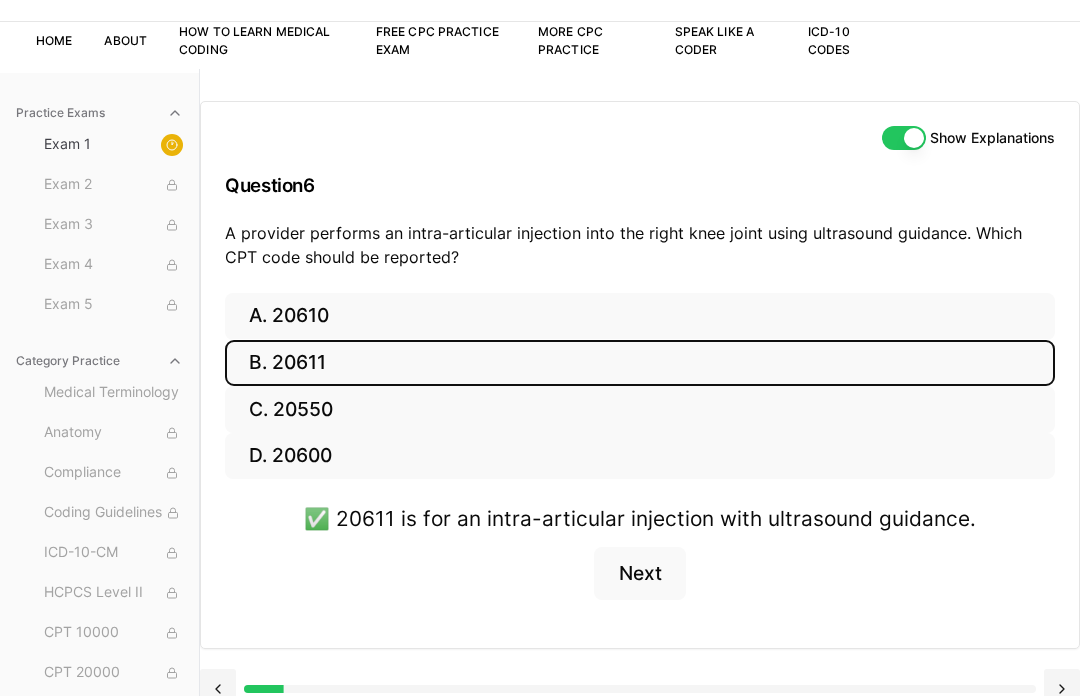 click on "Next" at bounding box center [639, 574] 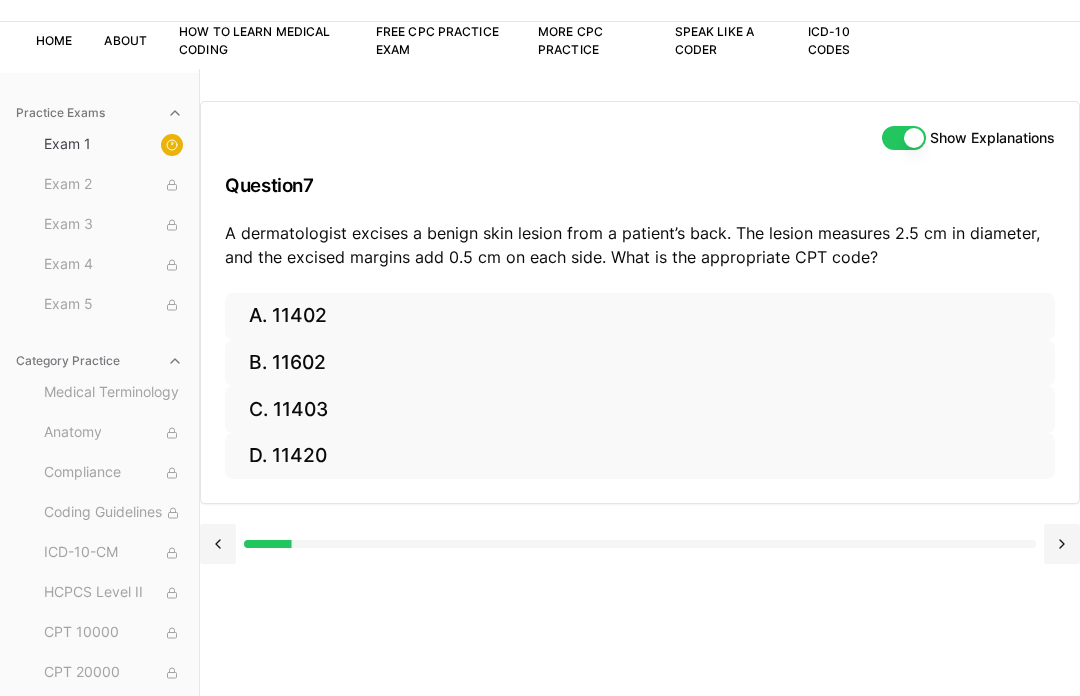click on "A. 11402" at bounding box center (640, 316) 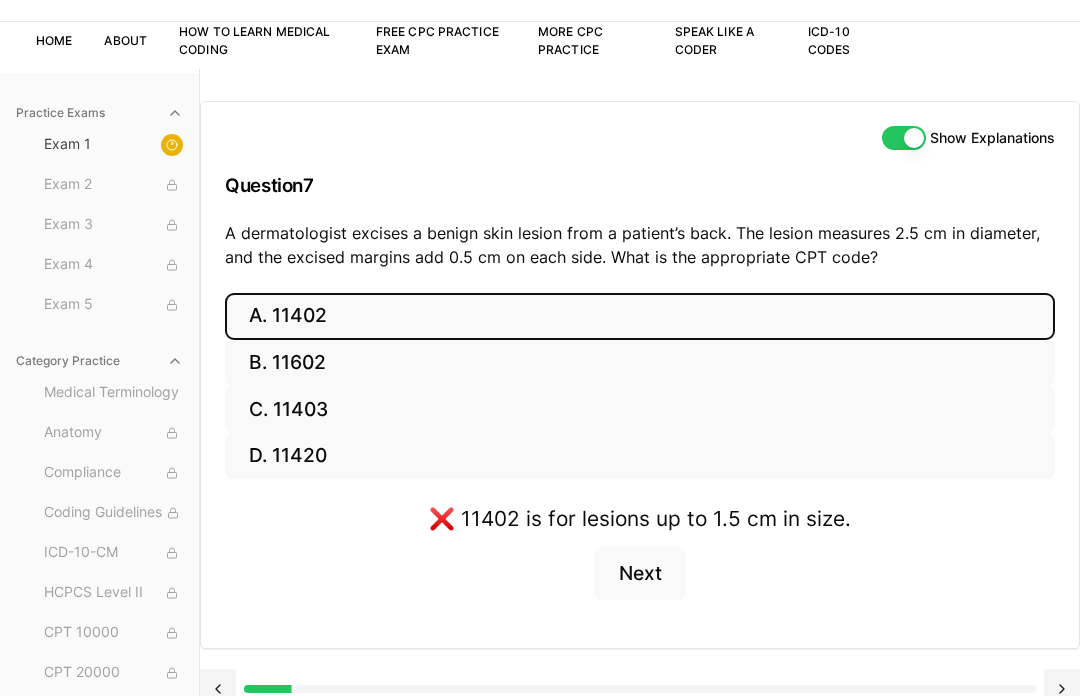click on "B. 11602" at bounding box center [640, 363] 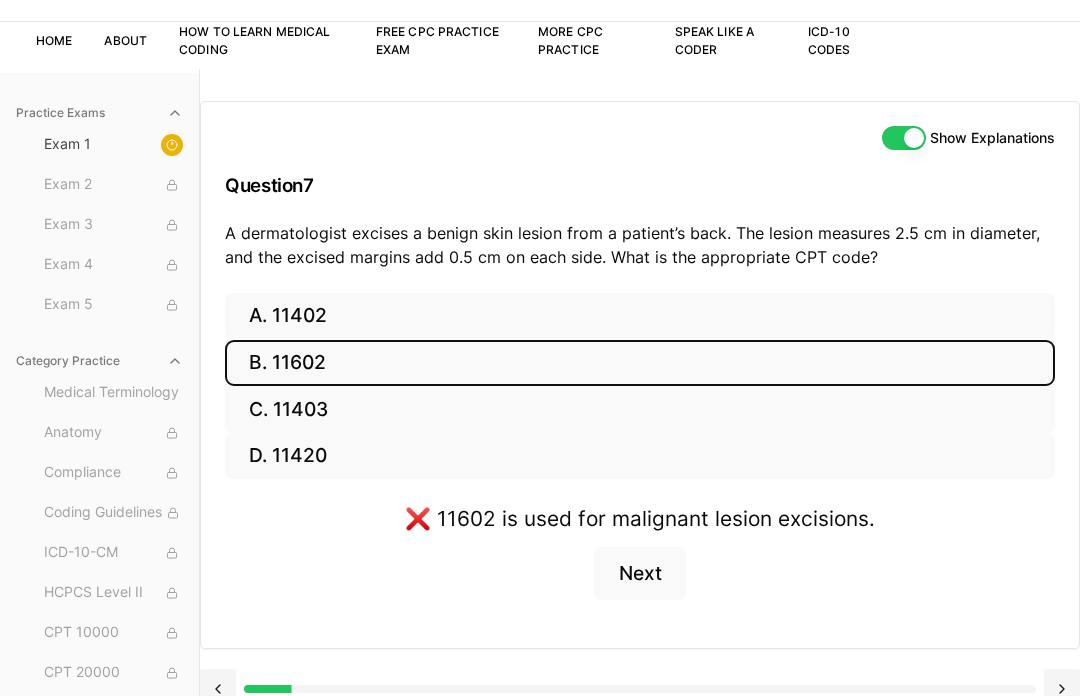 click on "C. 11403" at bounding box center [640, 409] 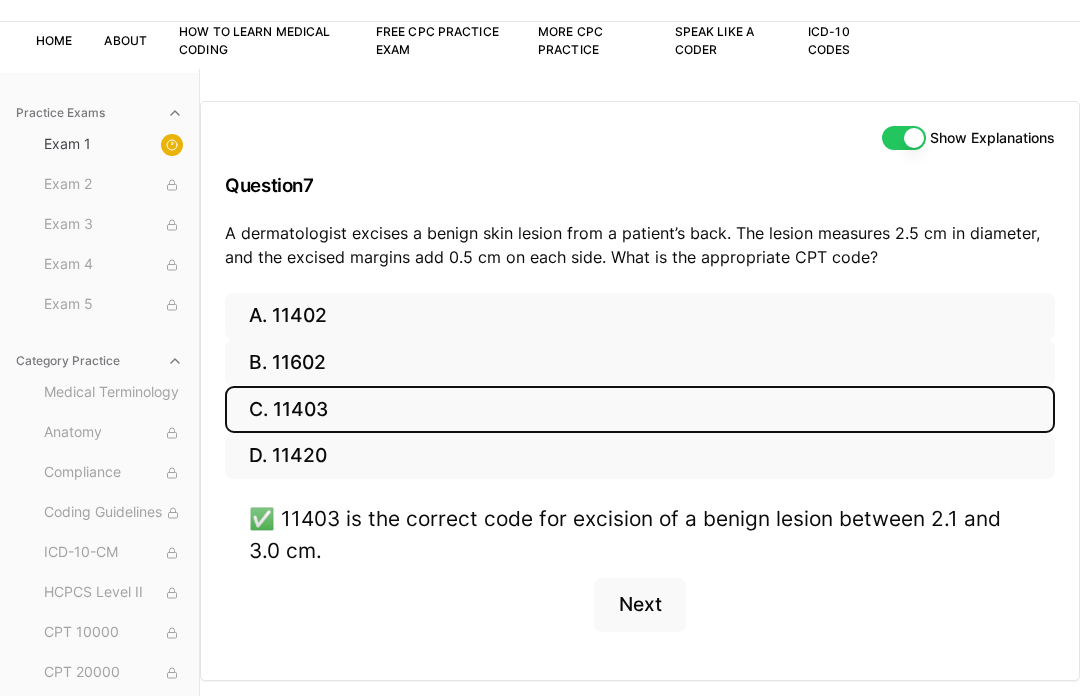 click on "Next" at bounding box center (639, 605) 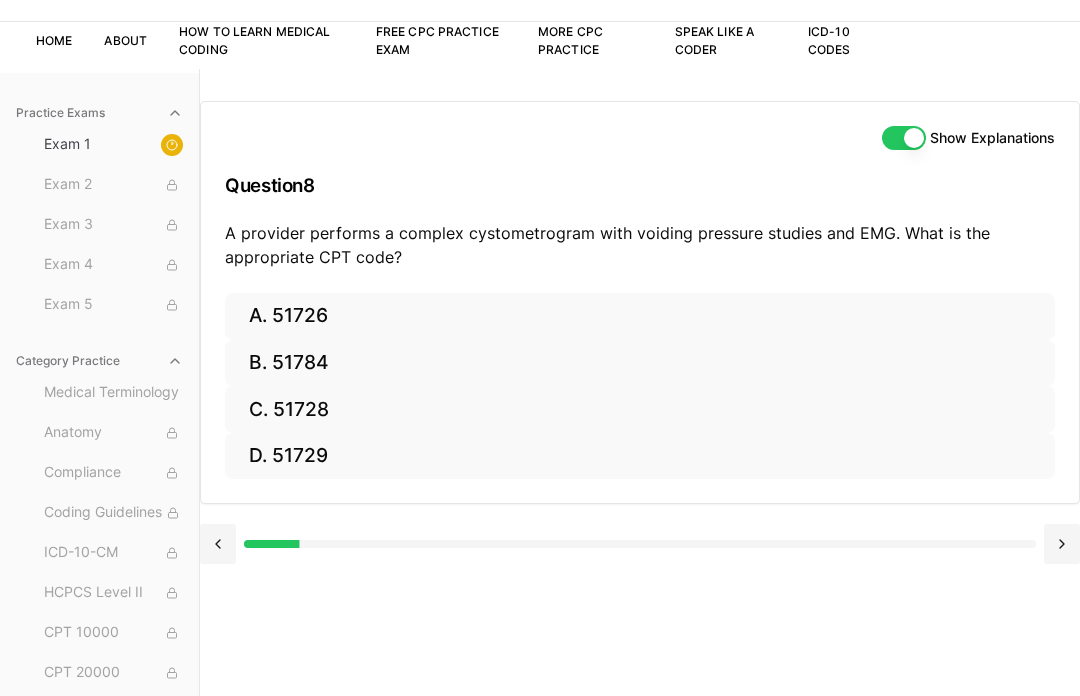 click on "C. 51728" at bounding box center (640, 409) 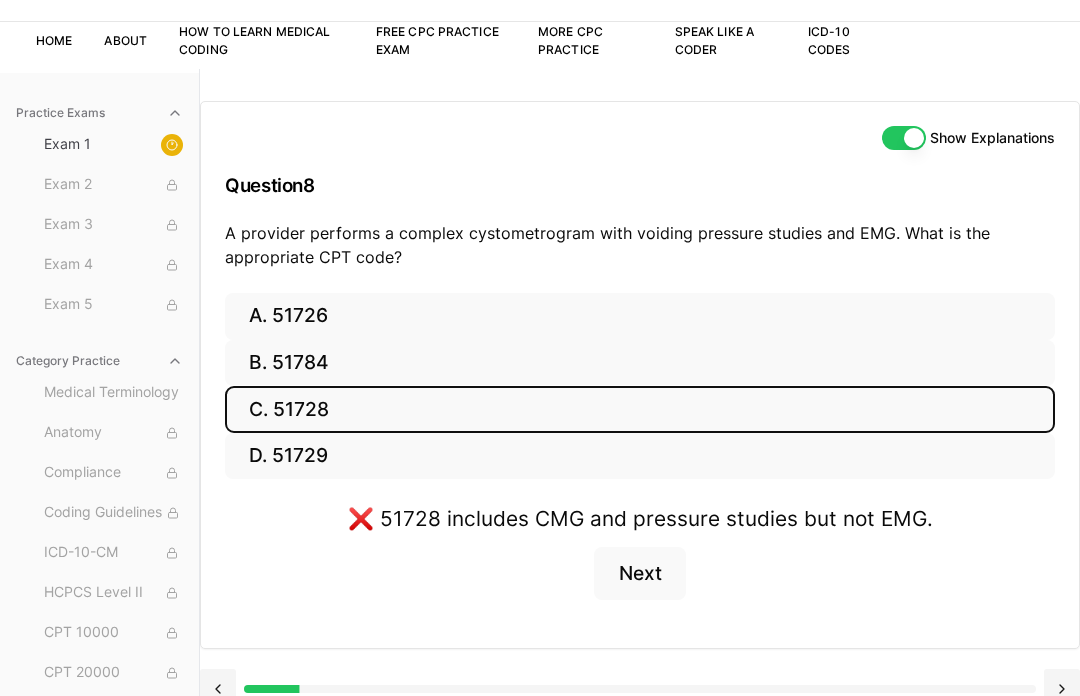 click on "B. 51784" at bounding box center (640, 363) 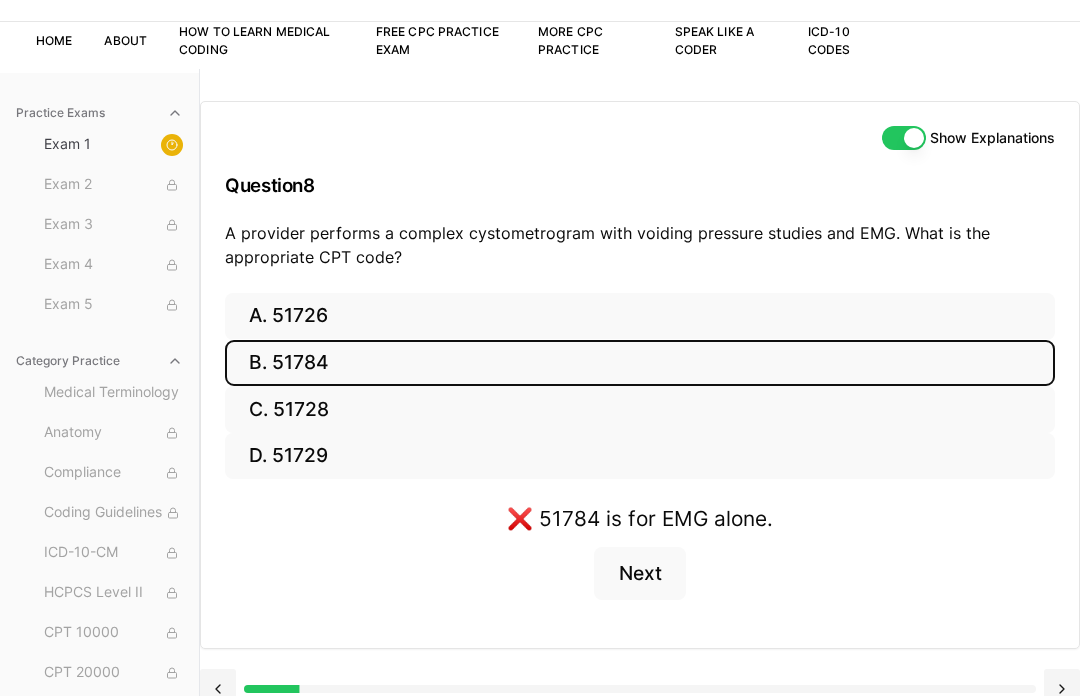 click on "A. 51726" at bounding box center (640, 316) 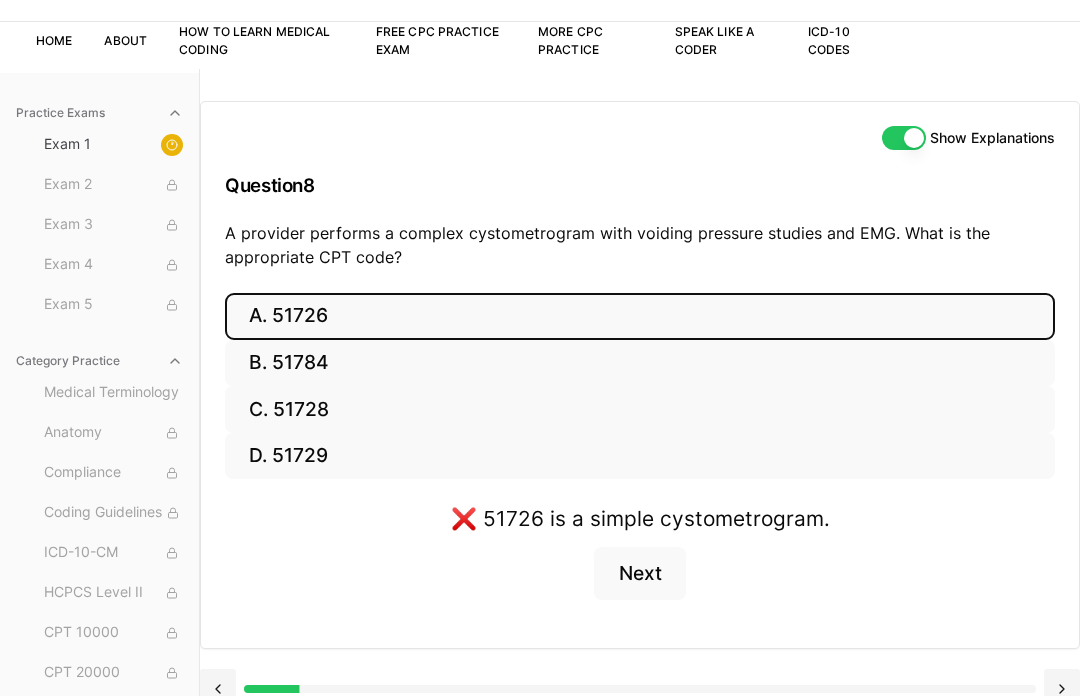 click on "D. 51729" at bounding box center [640, 456] 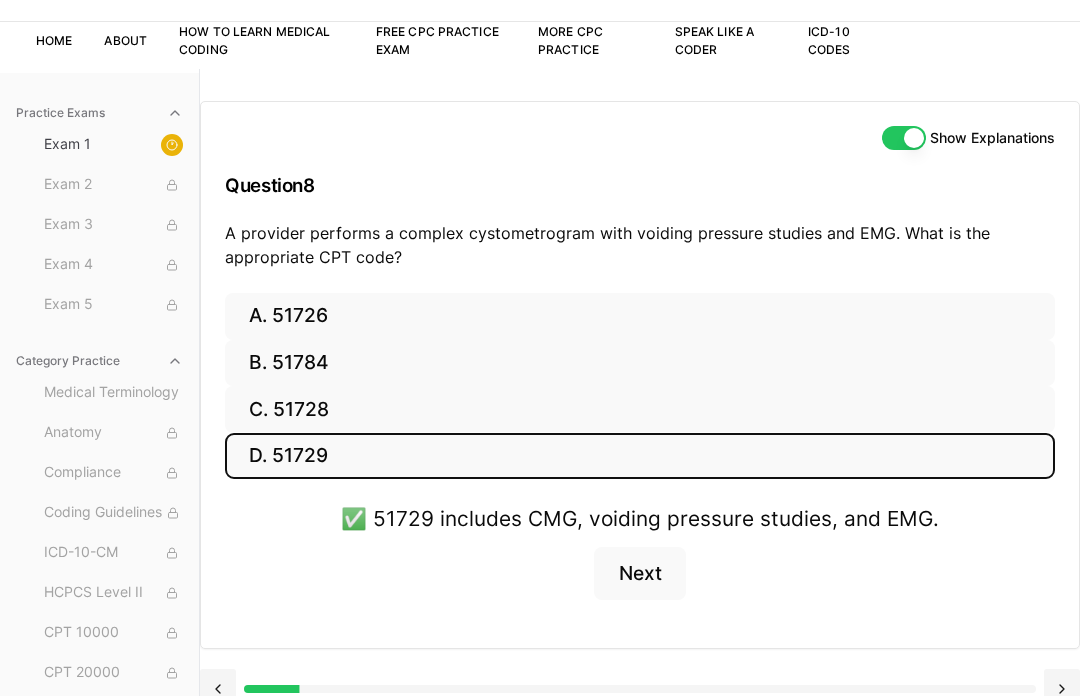 click on "Next" at bounding box center [639, 574] 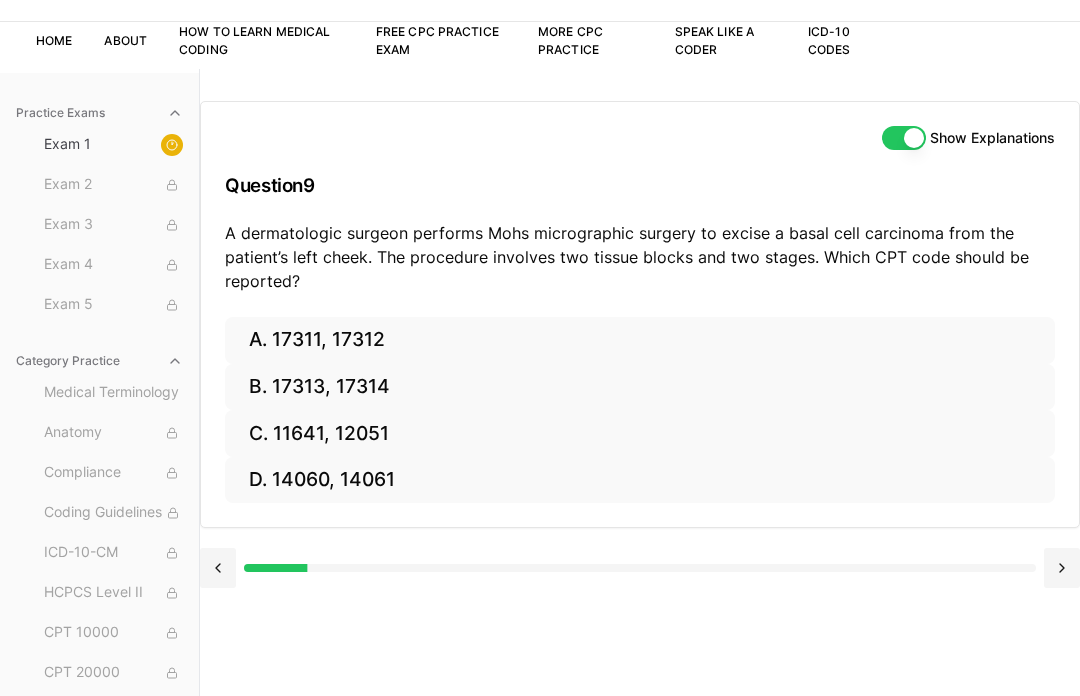 click on "B. 17313, 17314" at bounding box center [640, 387] 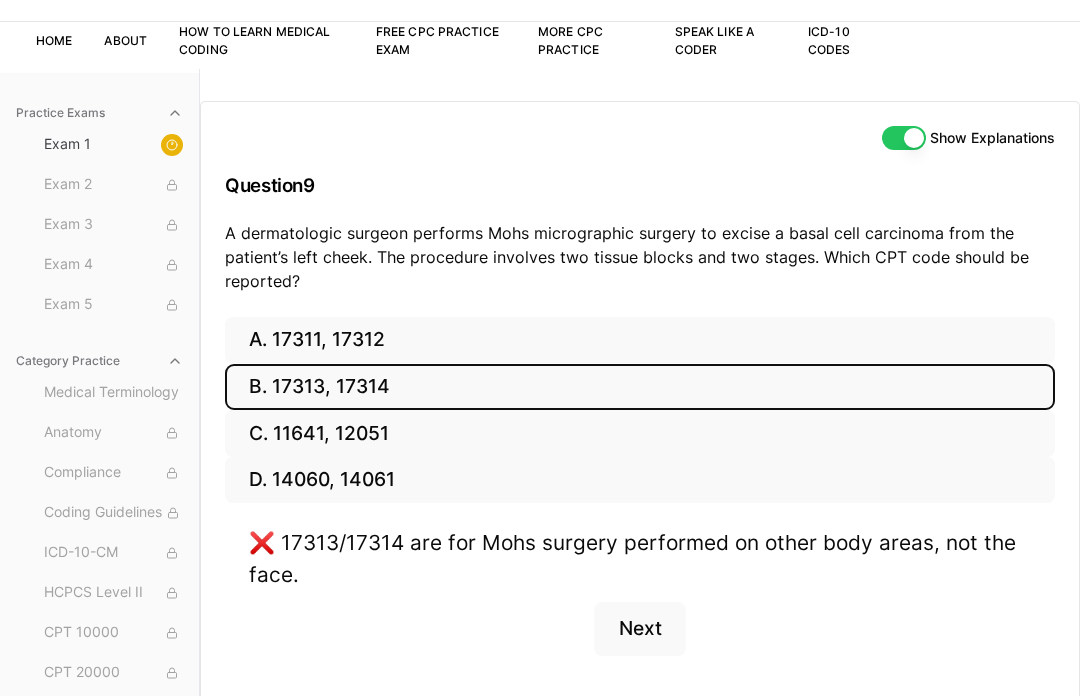 click on "A. 17311, 17312" at bounding box center [640, 340] 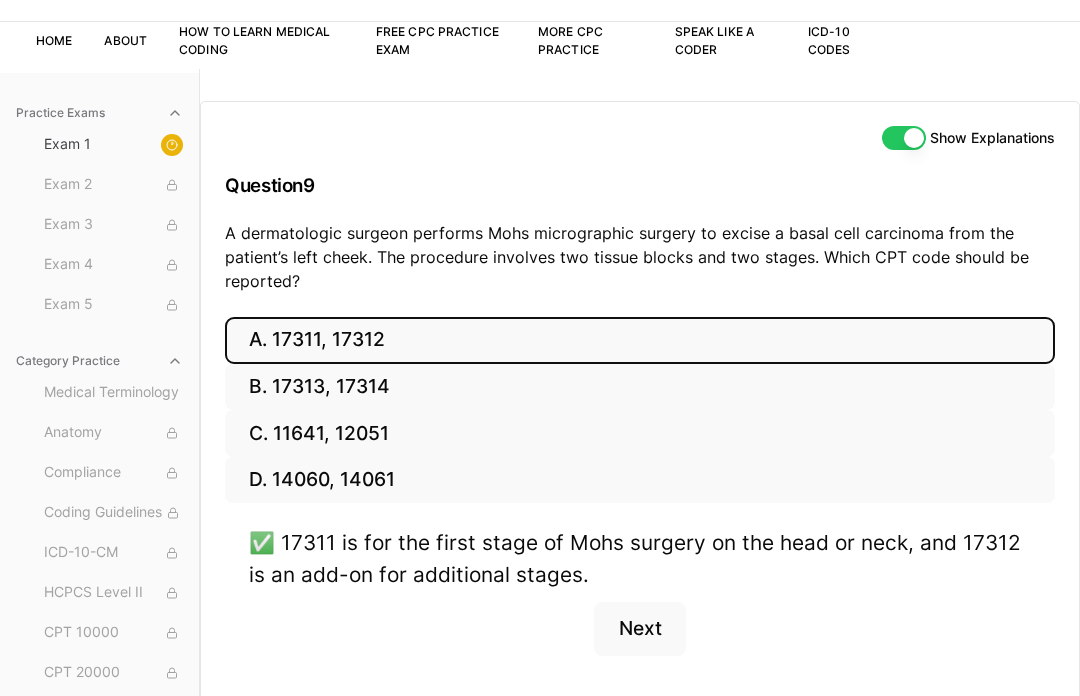 click on "Next" at bounding box center [639, 629] 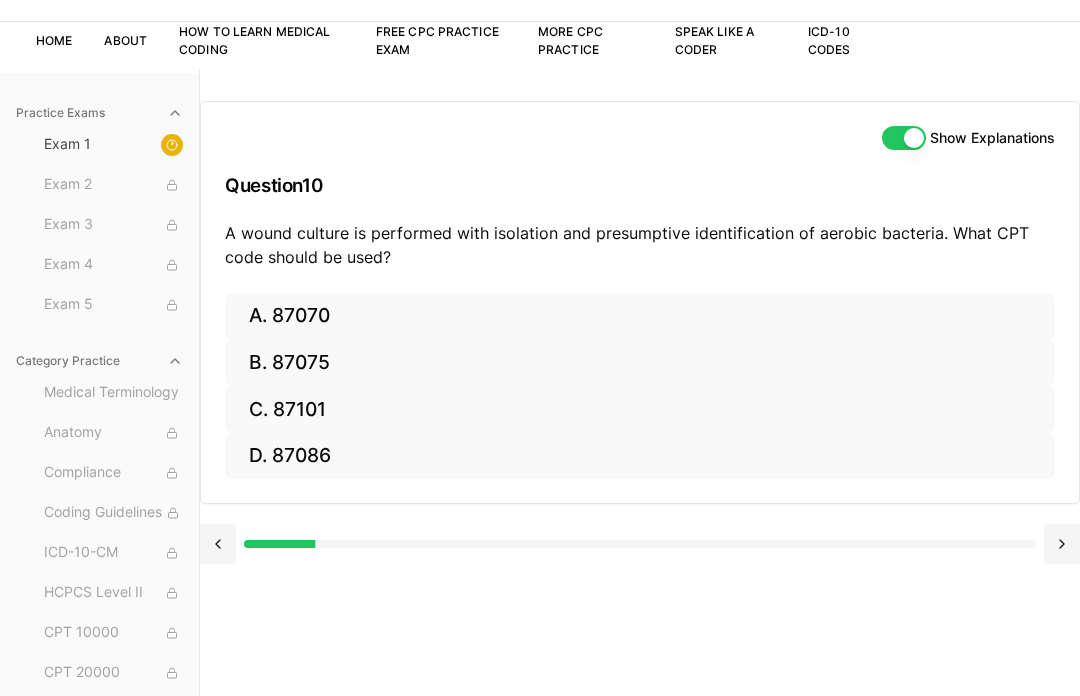 click on "B. 87075" at bounding box center [640, 363] 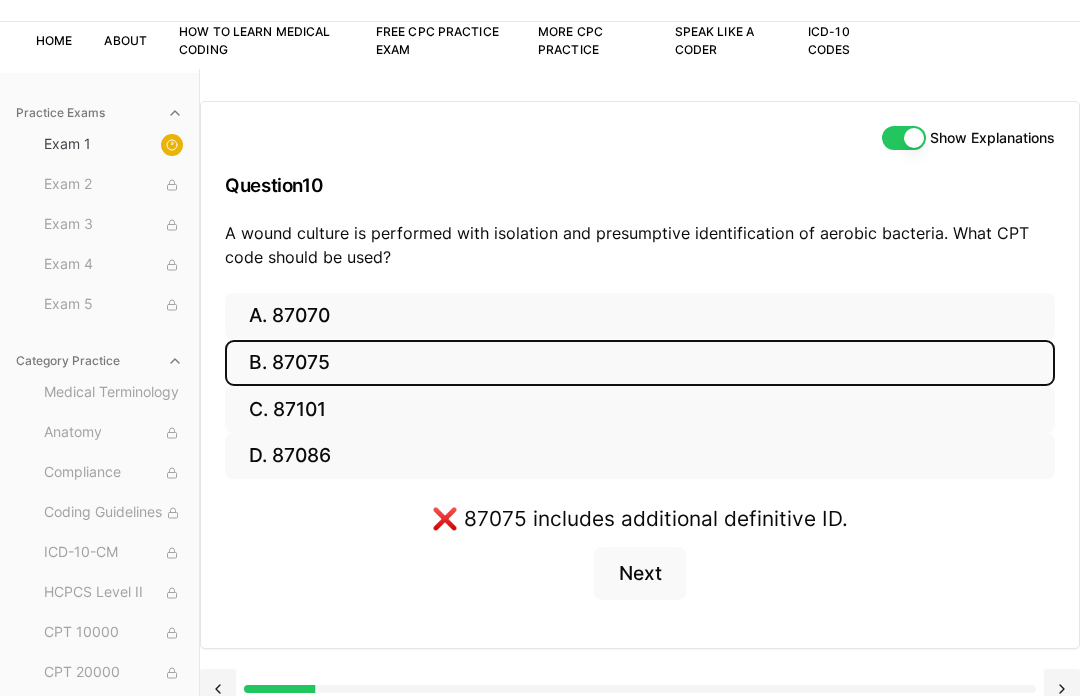 click on "A. 87070" at bounding box center (640, 316) 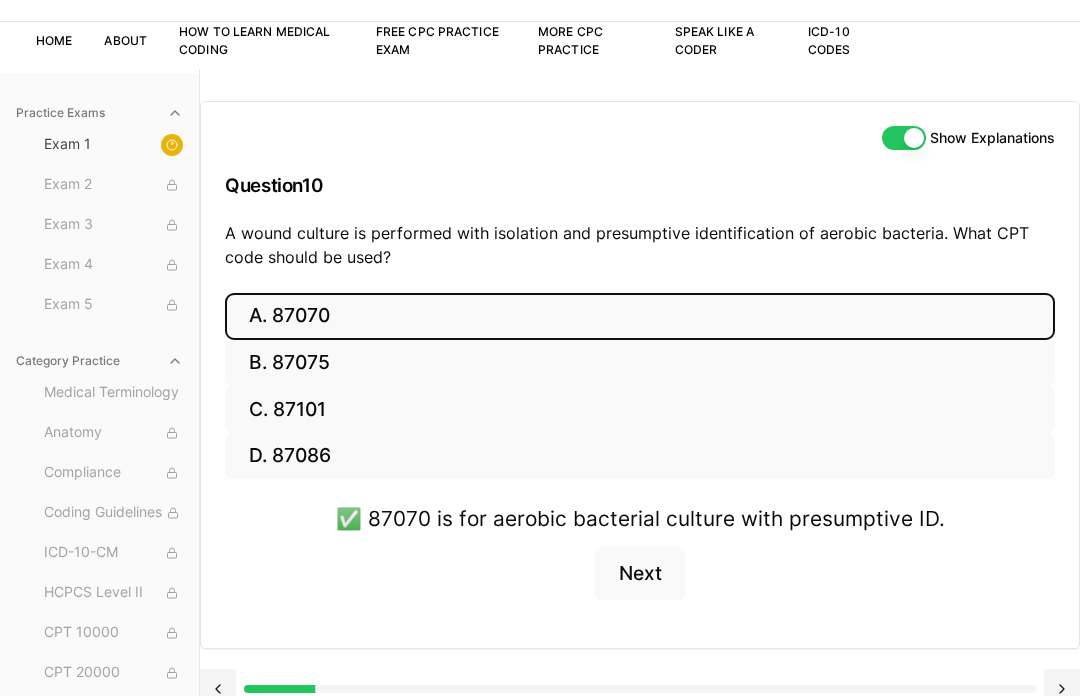 click on "Next" at bounding box center (639, 574) 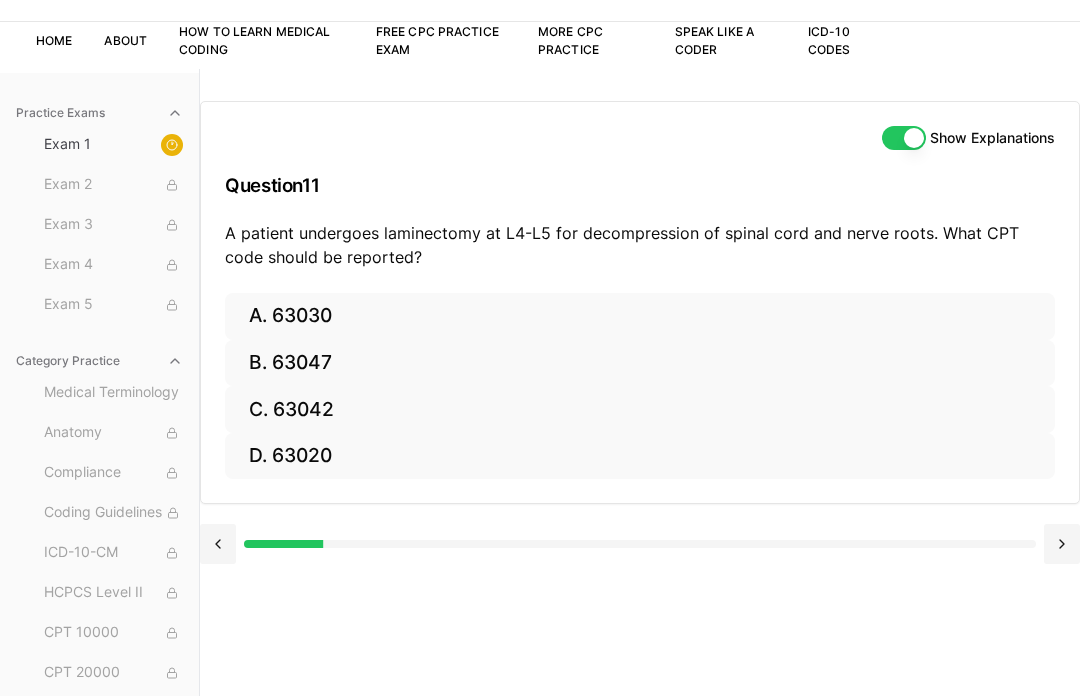 click on "A. 63030" at bounding box center (640, 316) 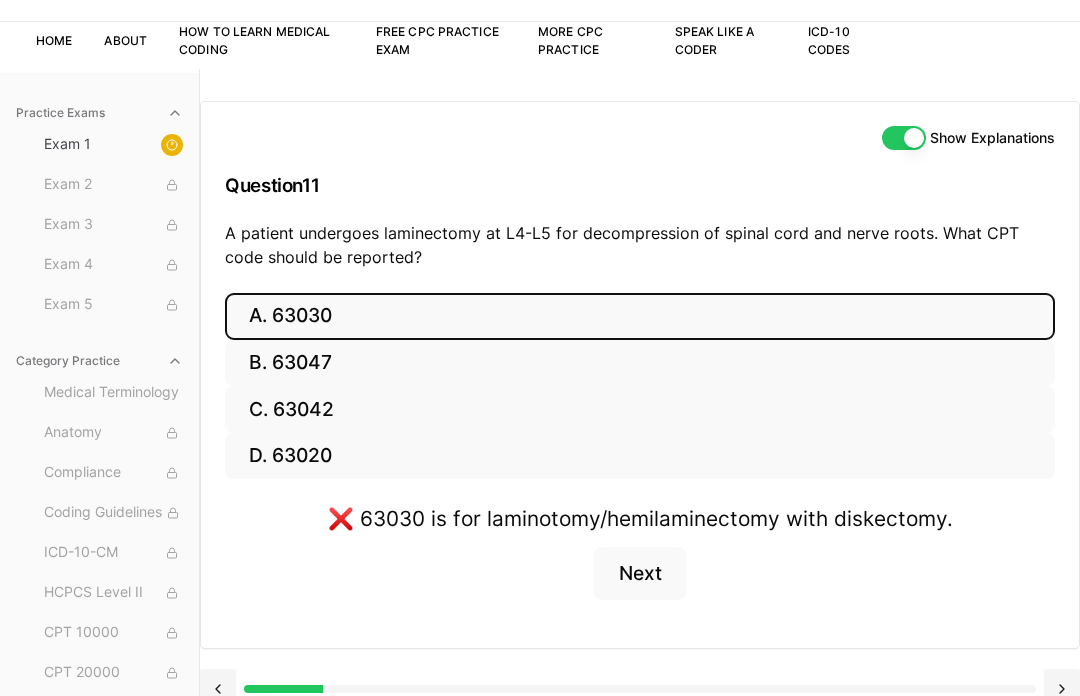 click on "B. 63047" at bounding box center (640, 363) 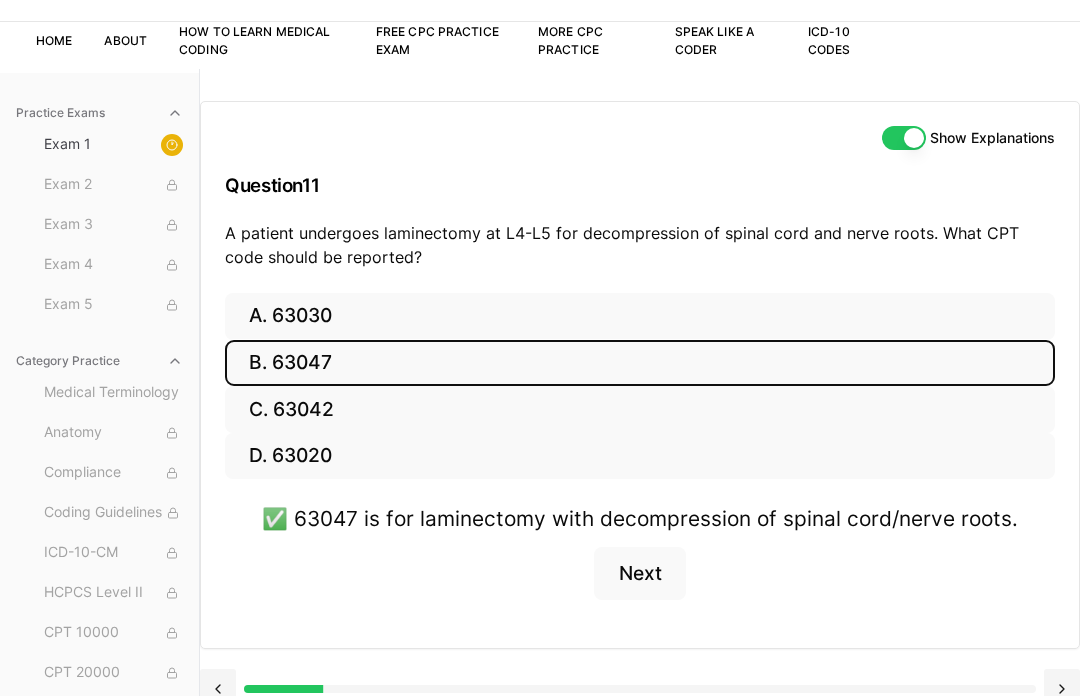 click on "Next" at bounding box center [639, 574] 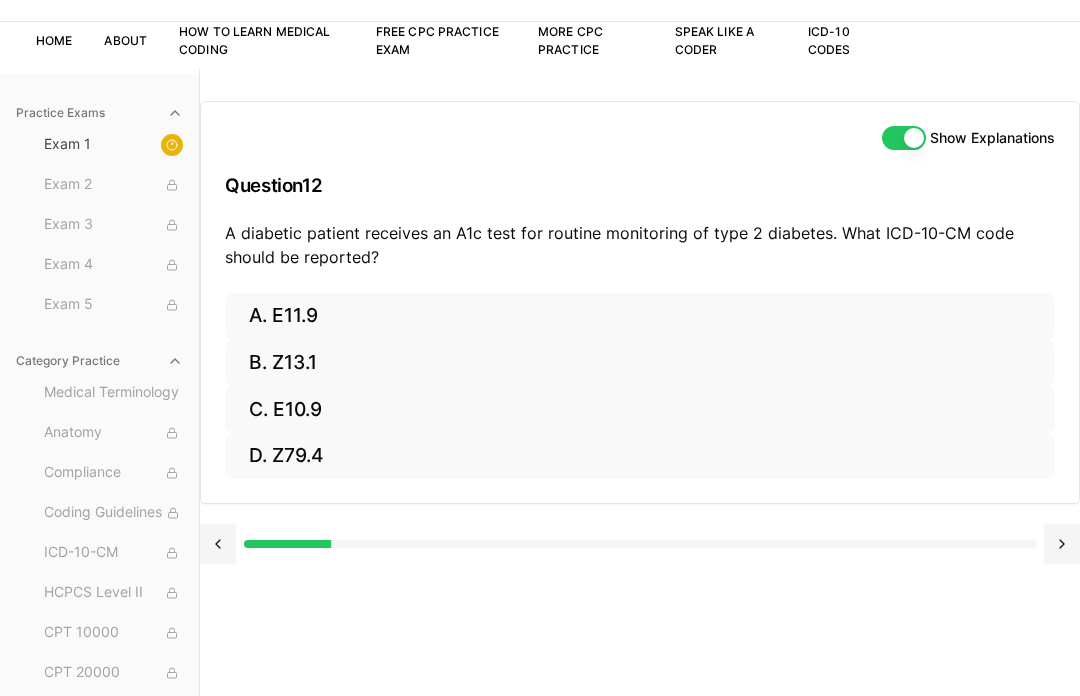 click on "A. E11.9" at bounding box center (640, 316) 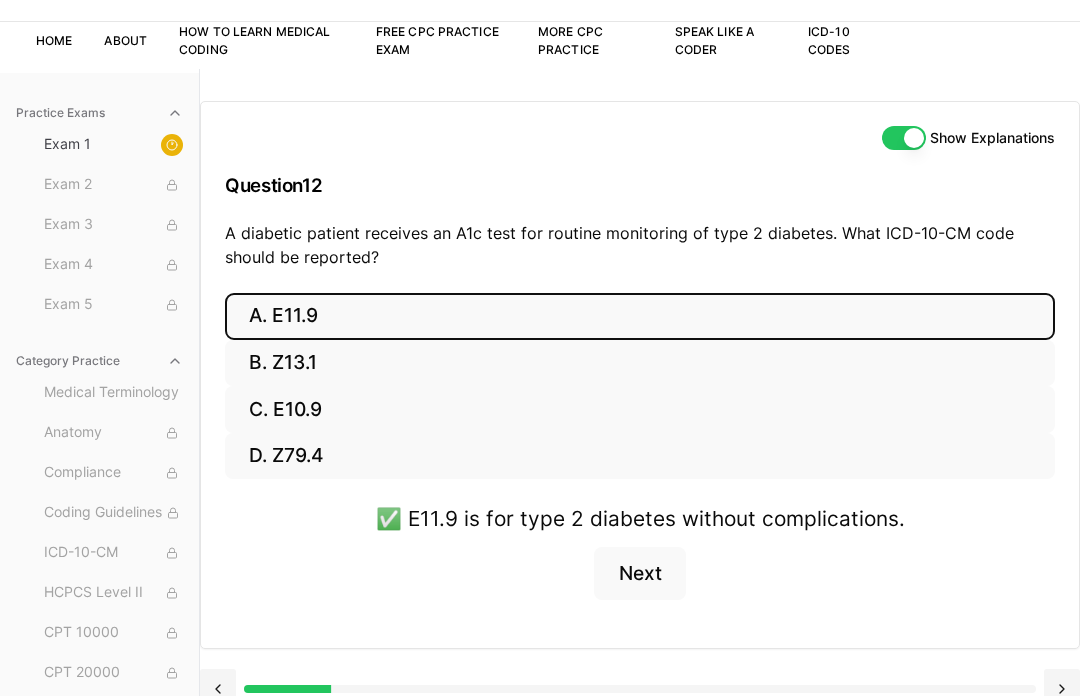 click on "Next" at bounding box center [639, 574] 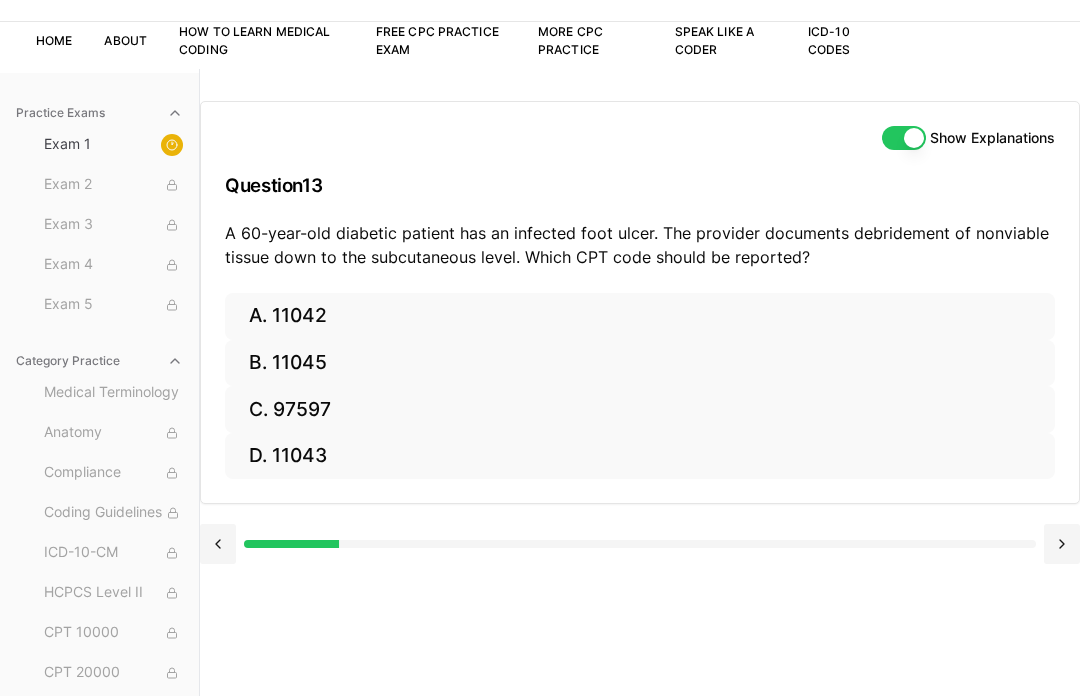 click on "A. 11042" at bounding box center (640, 316) 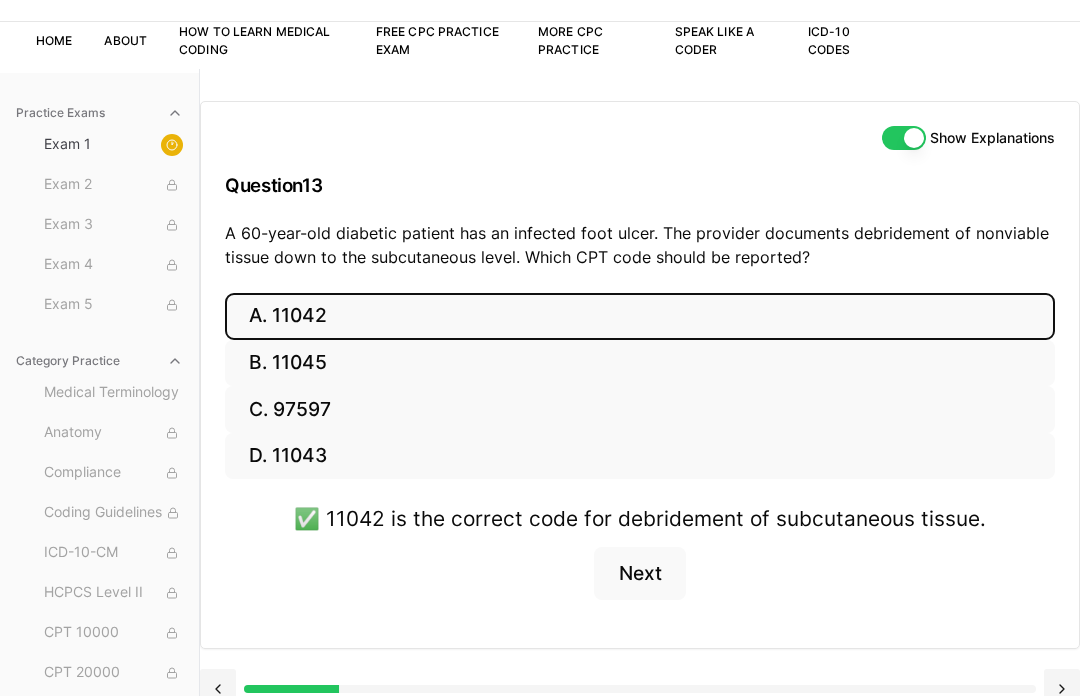 click on "Next" at bounding box center [639, 574] 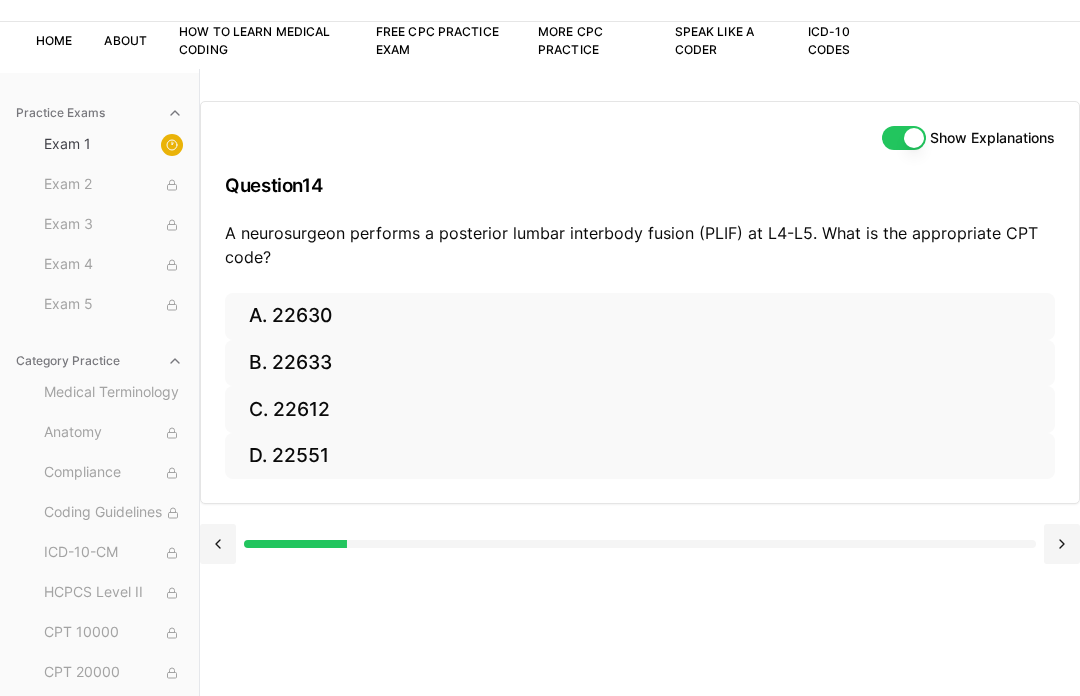 click on "C. 22612" at bounding box center [640, 409] 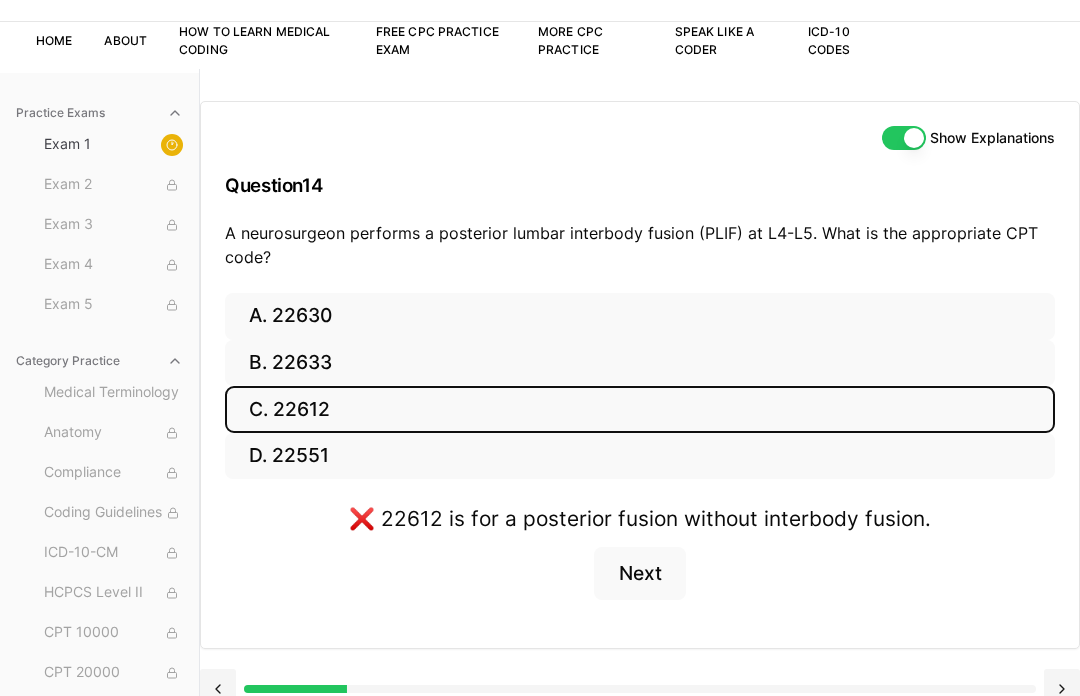 click on "B. 22633" at bounding box center (640, 363) 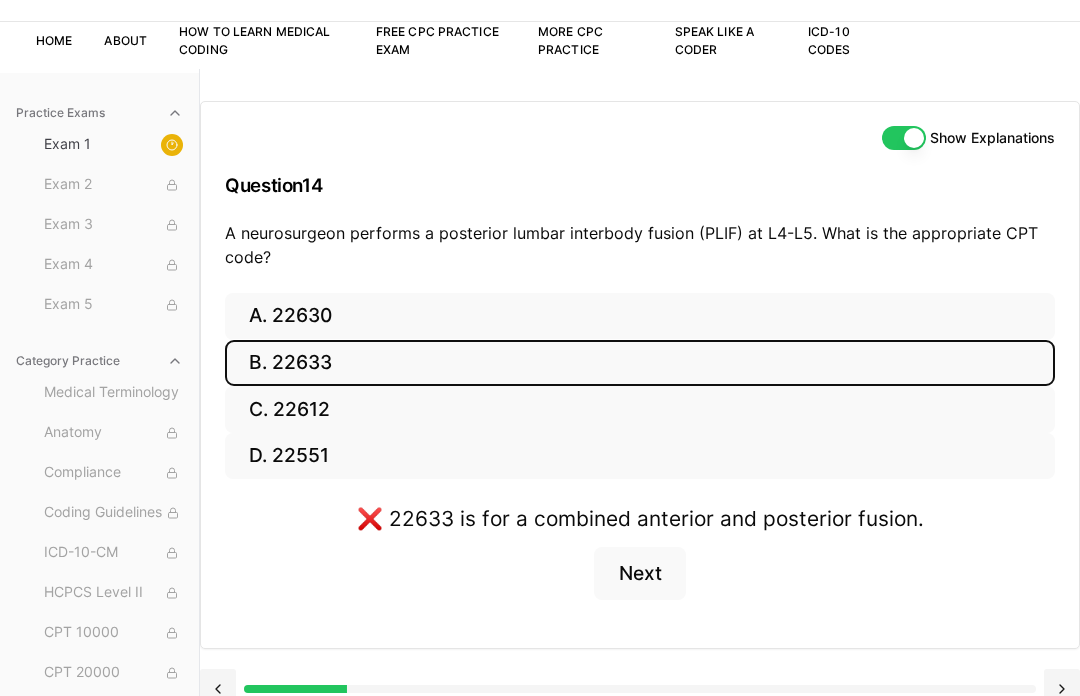 click on "A. 22630" at bounding box center (640, 316) 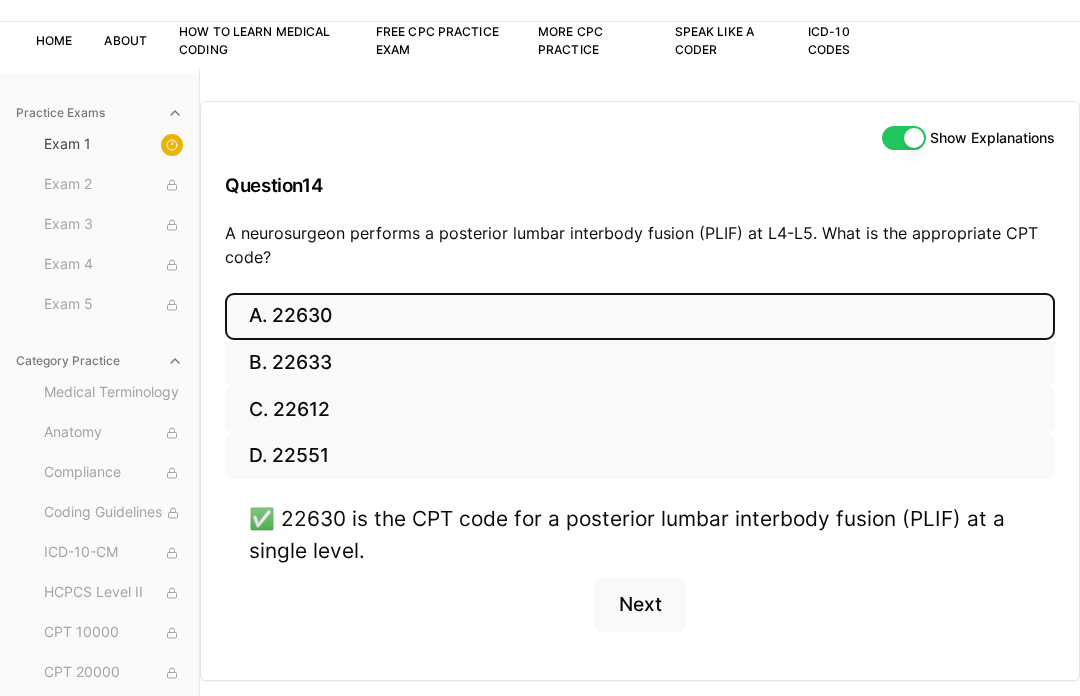 click on "D. 22551" at bounding box center [640, 456] 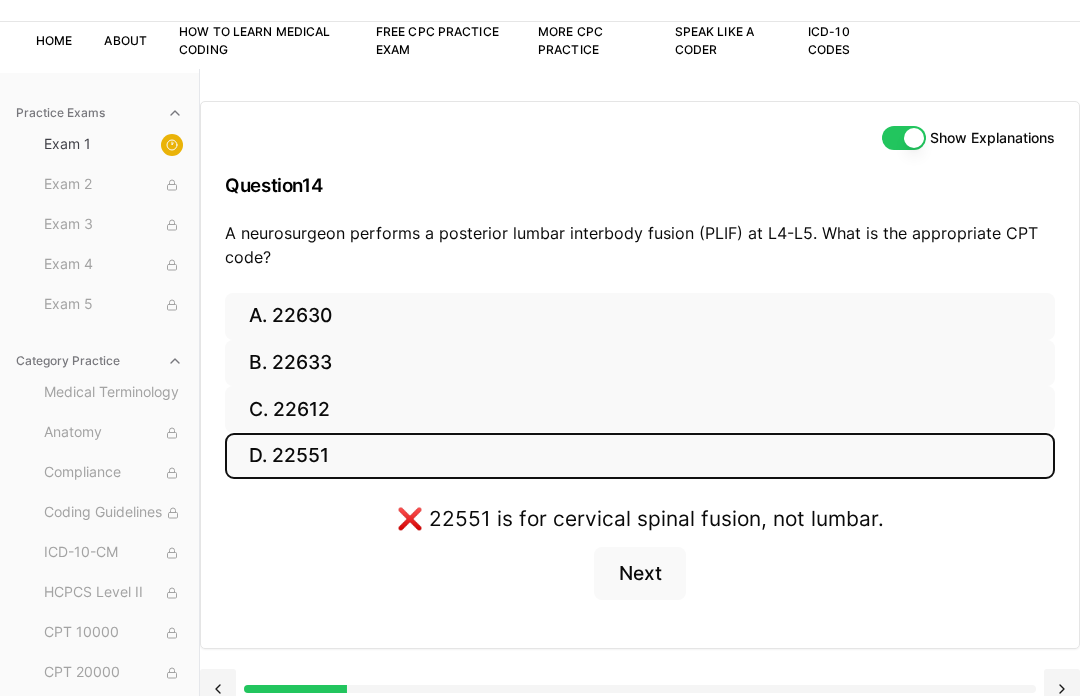 click on "B. 22633" at bounding box center (640, 363) 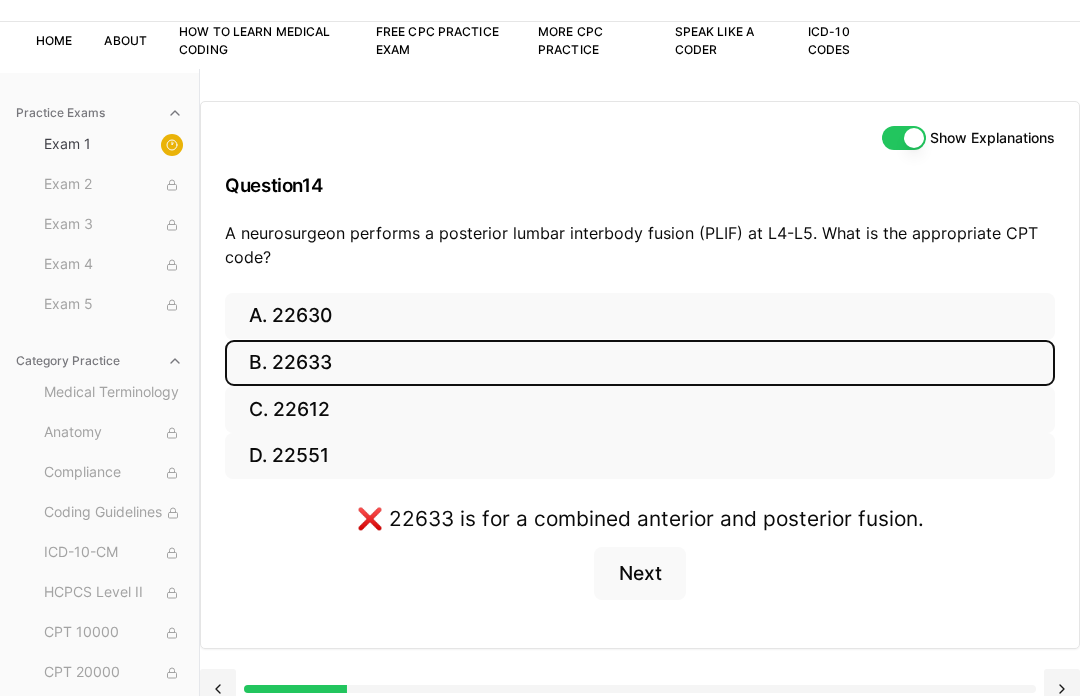 click on "C. 22612" at bounding box center (640, 409) 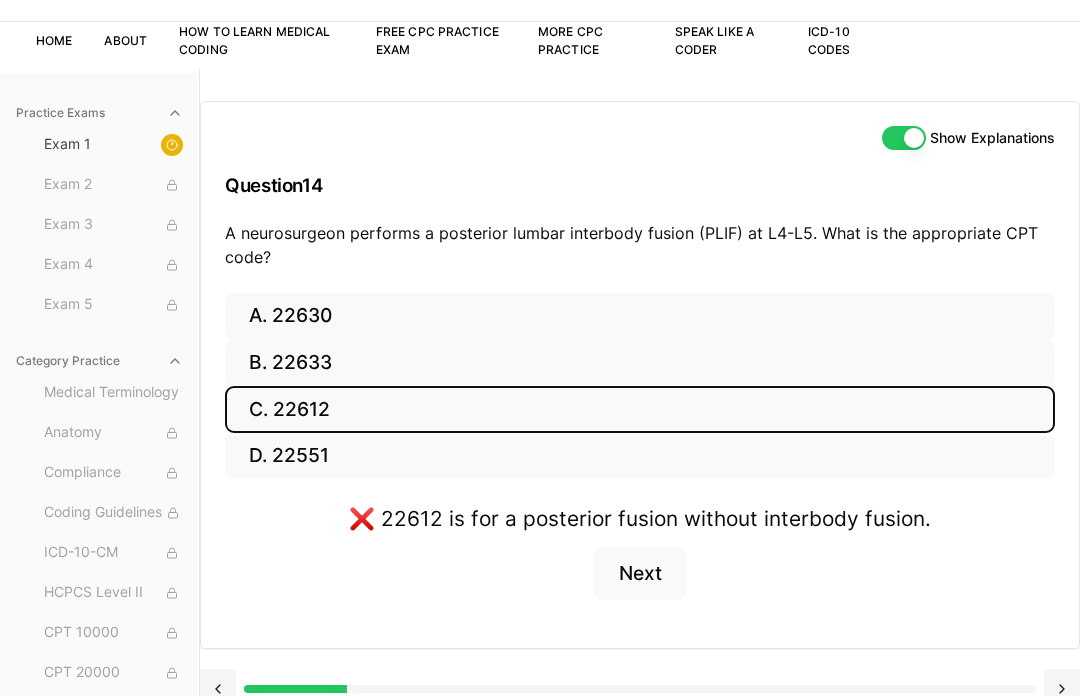click on "A. 22630" at bounding box center (640, 316) 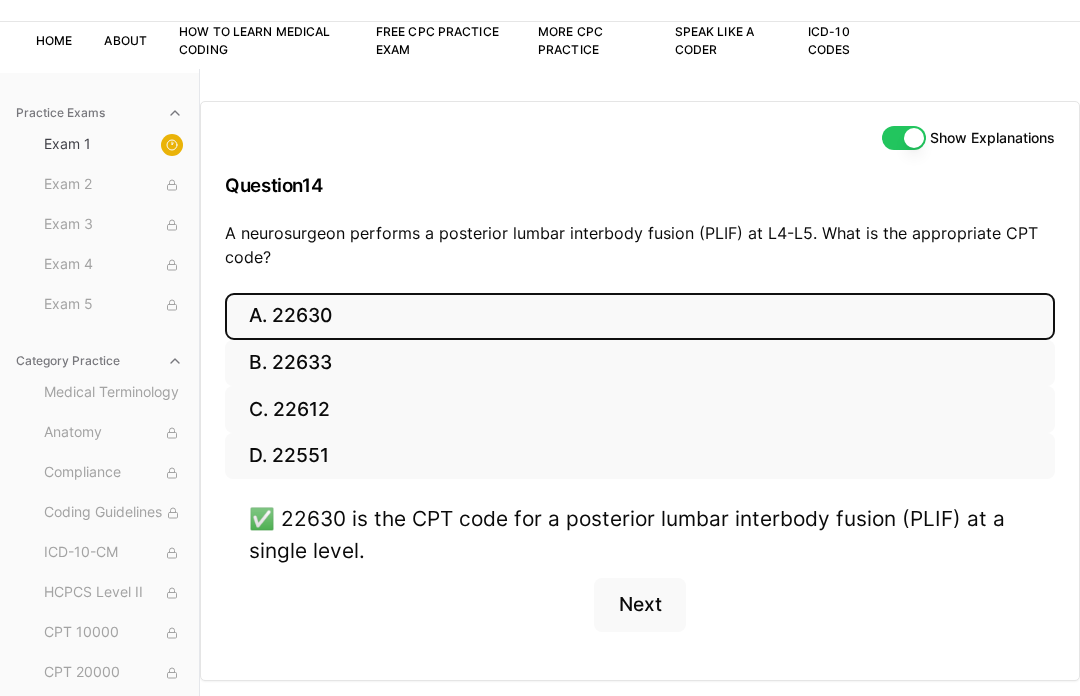 click on "Next" at bounding box center (639, 605) 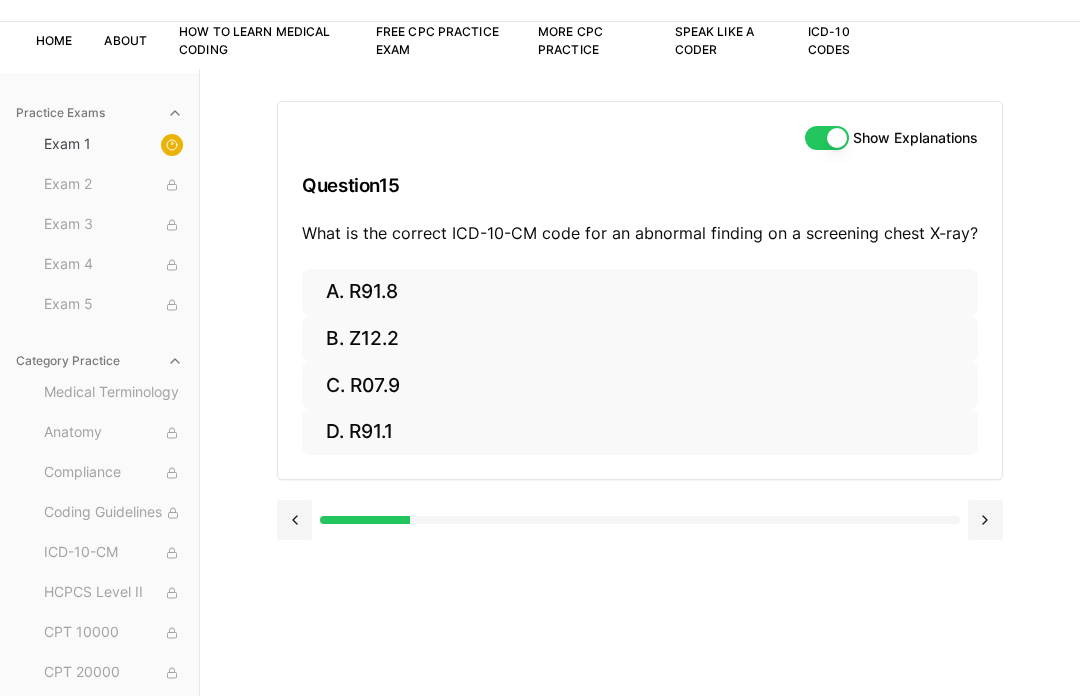 click on "A. R91.8" at bounding box center [640, 292] 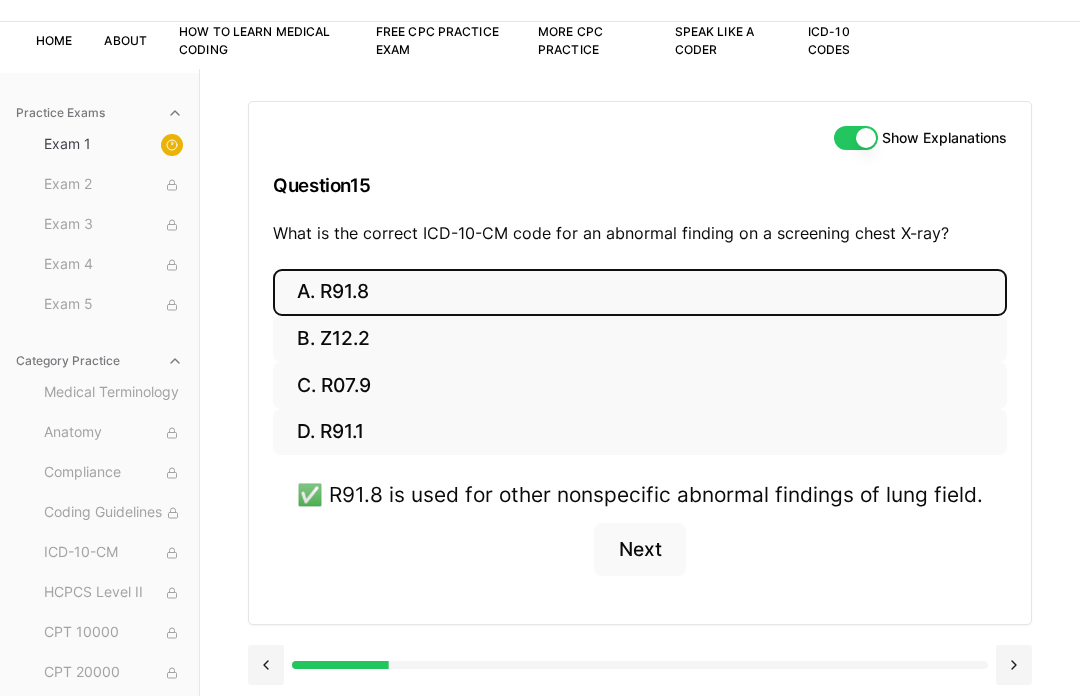 click on "Next" at bounding box center [639, 550] 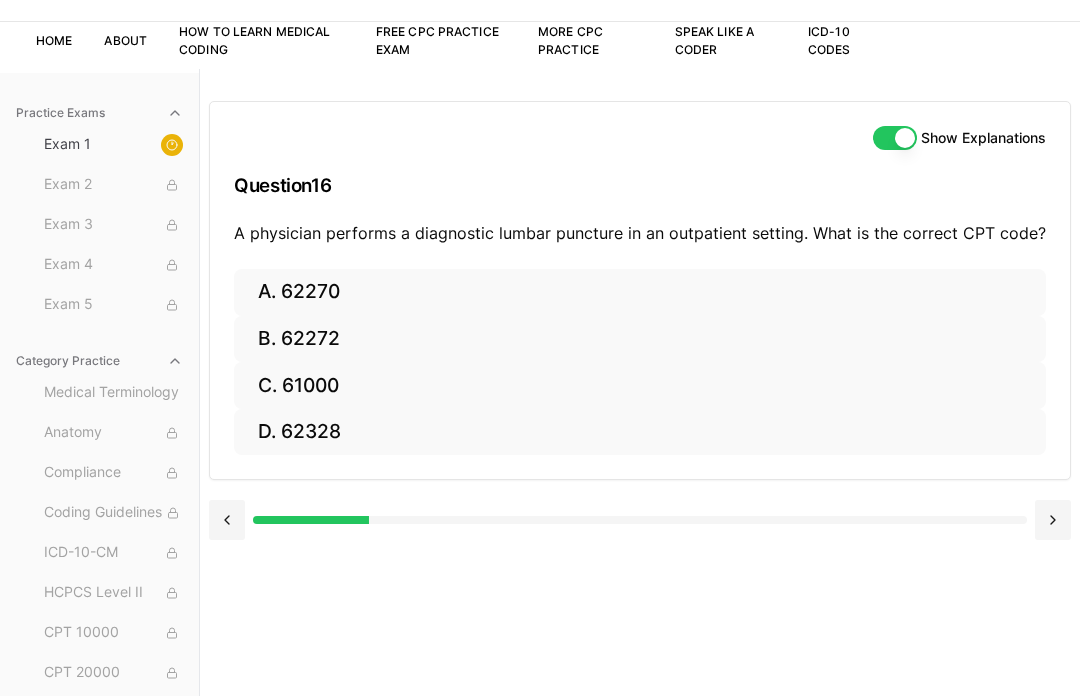 click on "A. 62270" at bounding box center (640, 292) 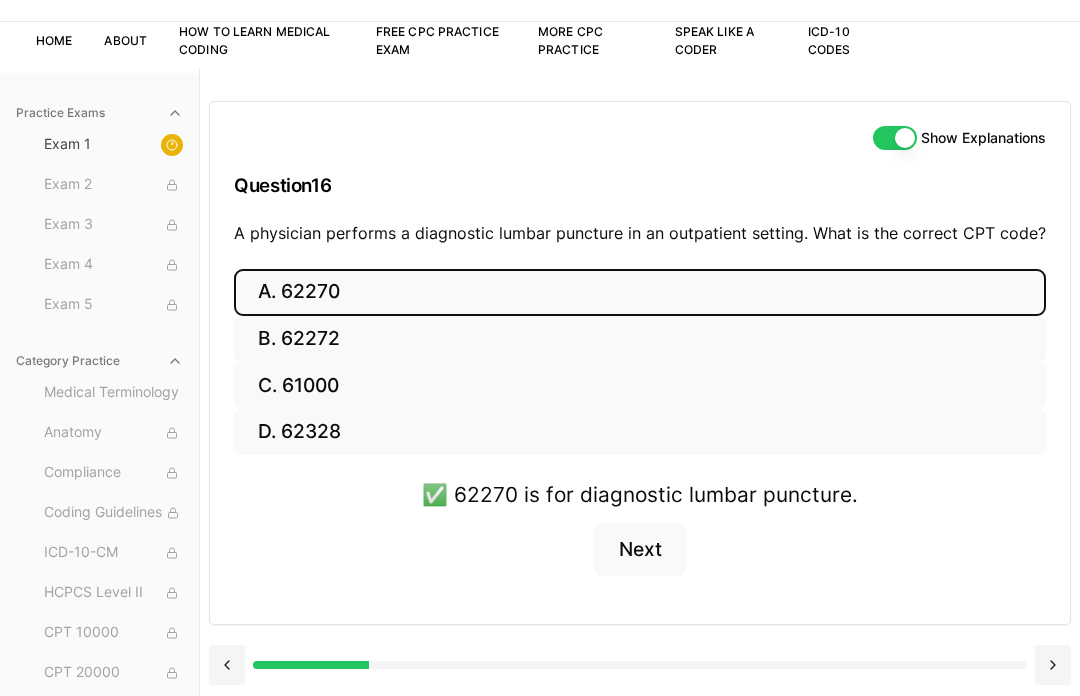 click on "Next" at bounding box center [639, 550] 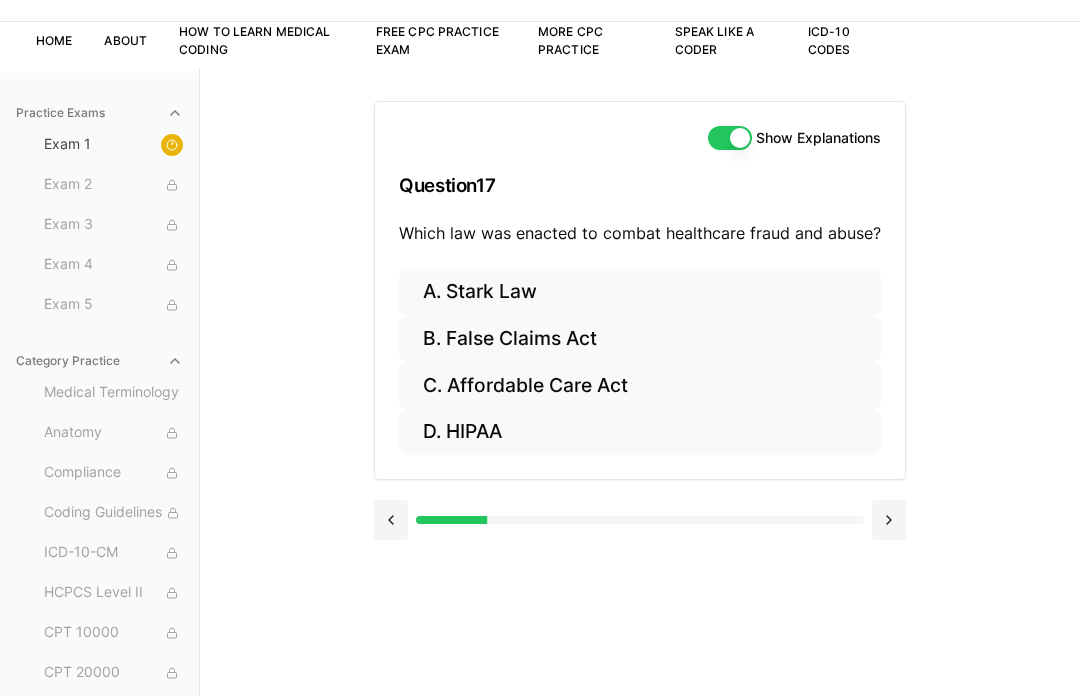 click on "C. Affordable Care Act" at bounding box center [640, 385] 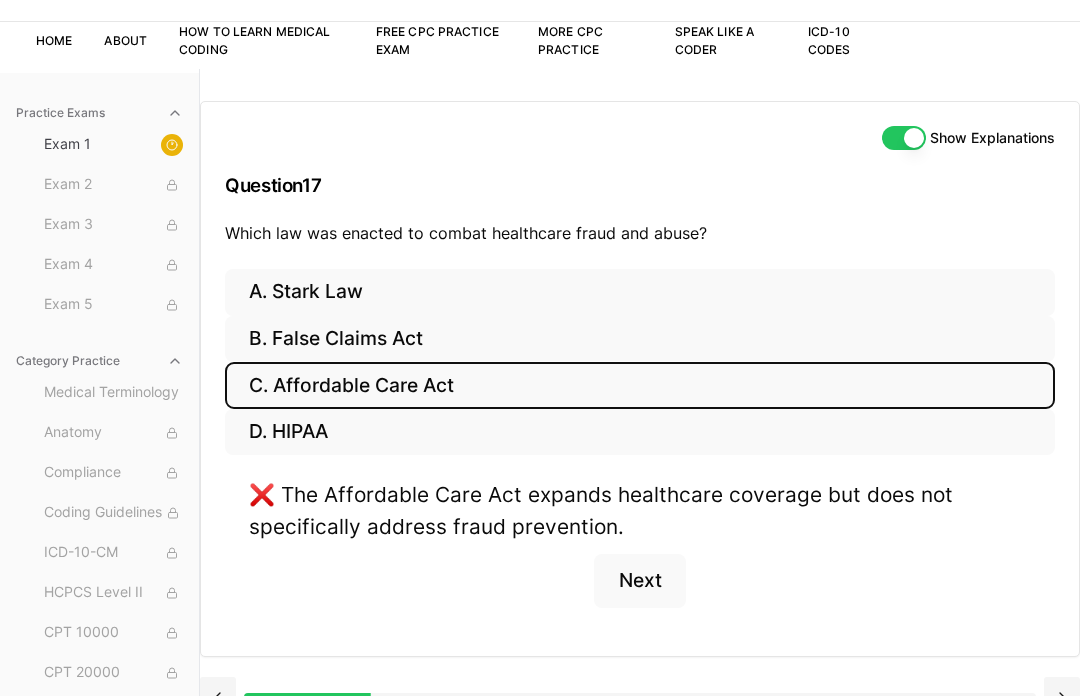 click on "A. Stark Law" at bounding box center (640, 292) 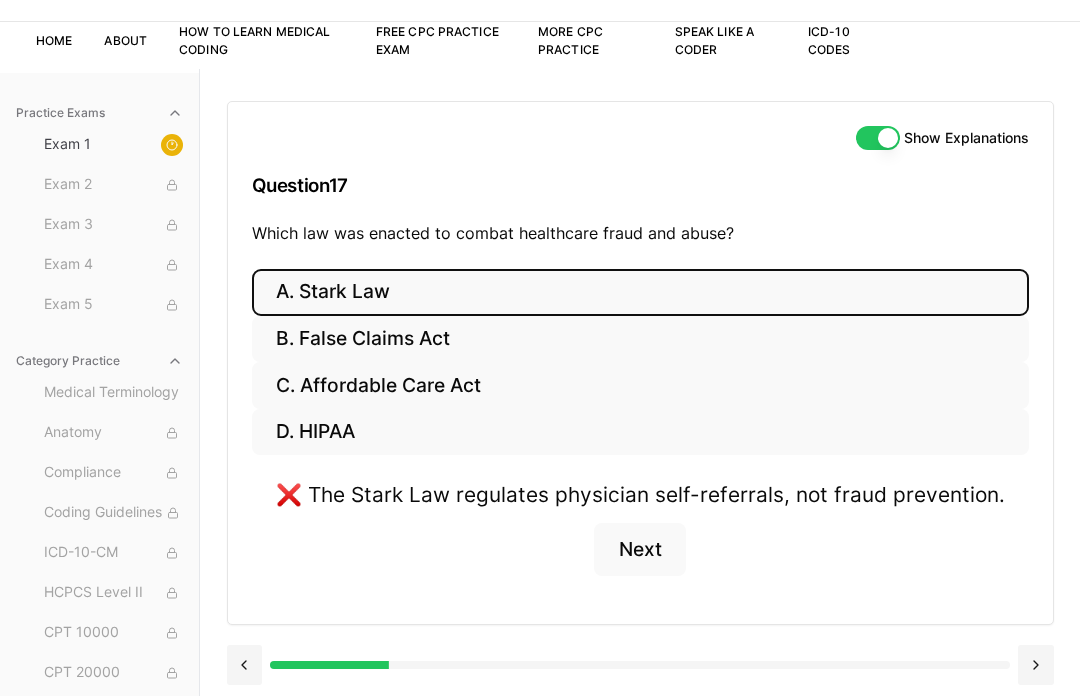 click on "B. False Claims Act" at bounding box center (640, 339) 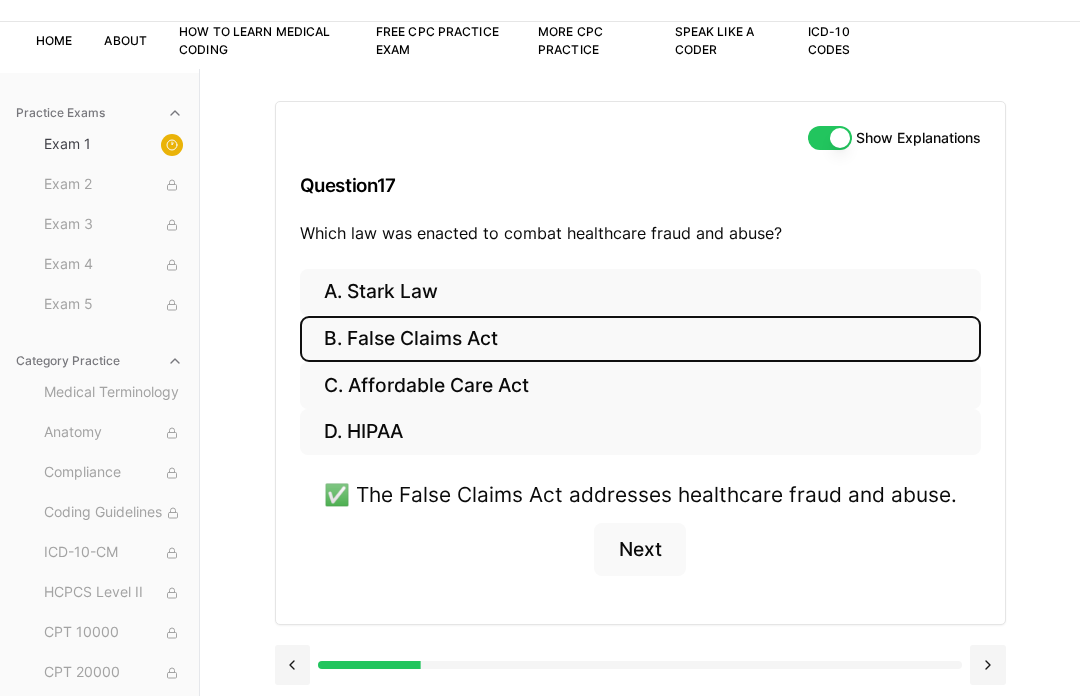 click on "Next" at bounding box center (639, 550) 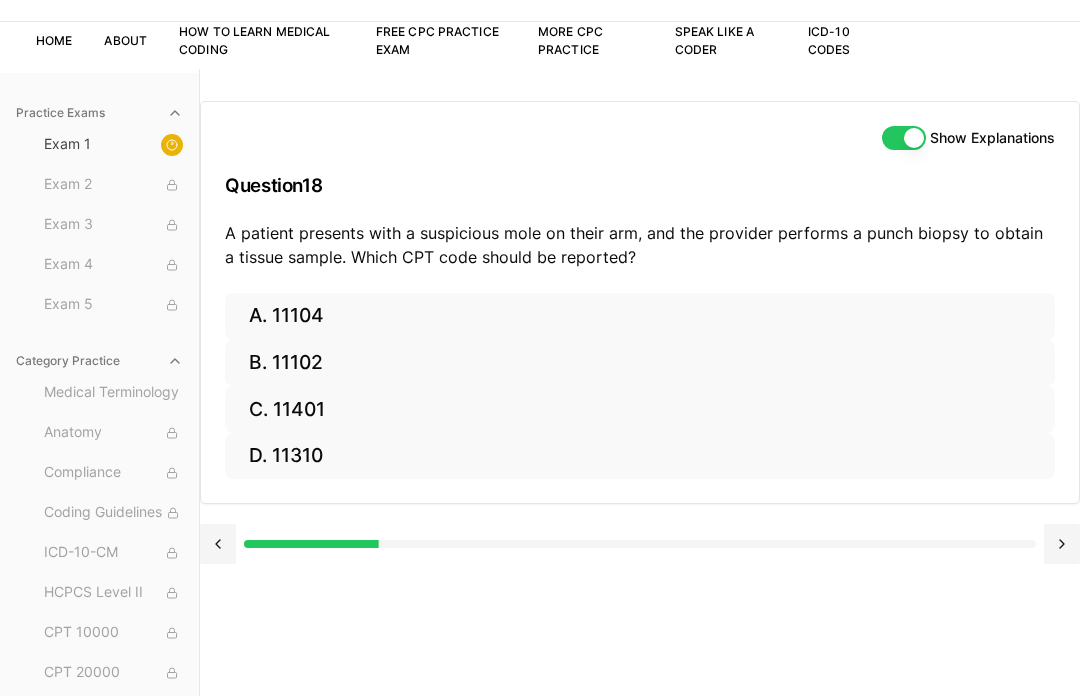 click on "A. 11104" at bounding box center [640, 316] 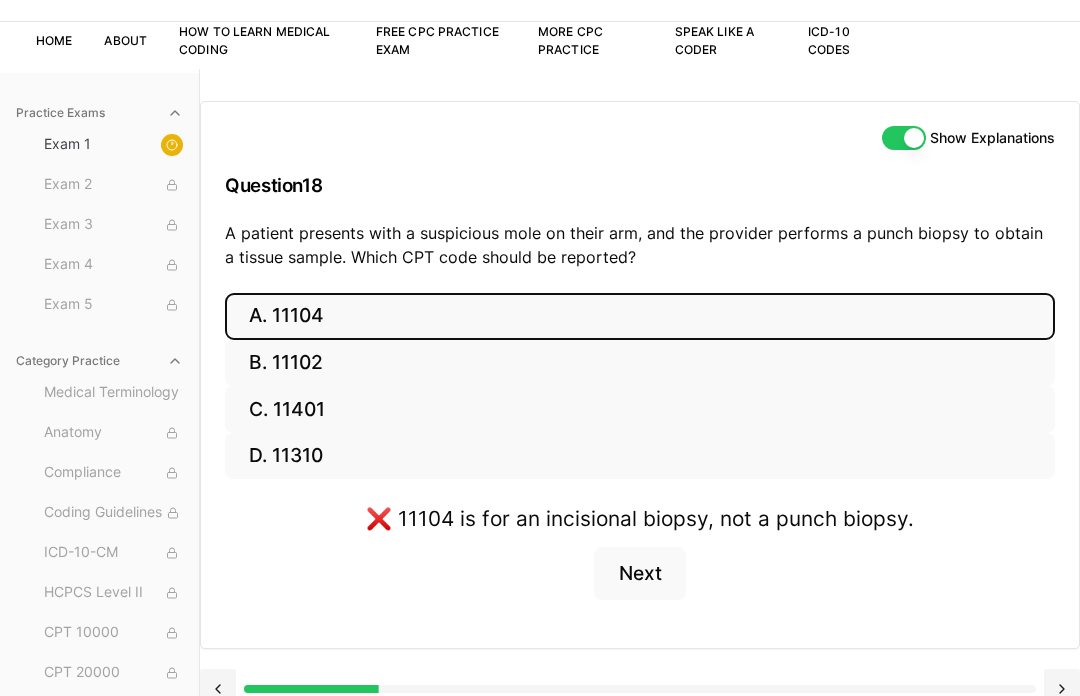 click on "B. 11102" at bounding box center (640, 363) 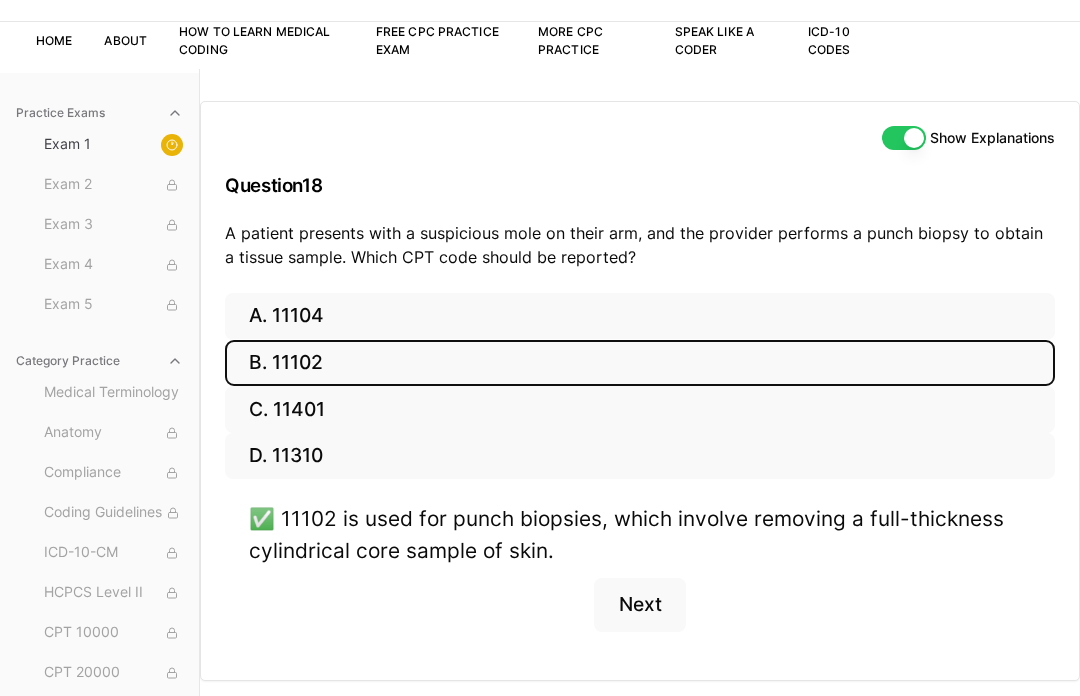 click on "D. 11310" at bounding box center [640, 456] 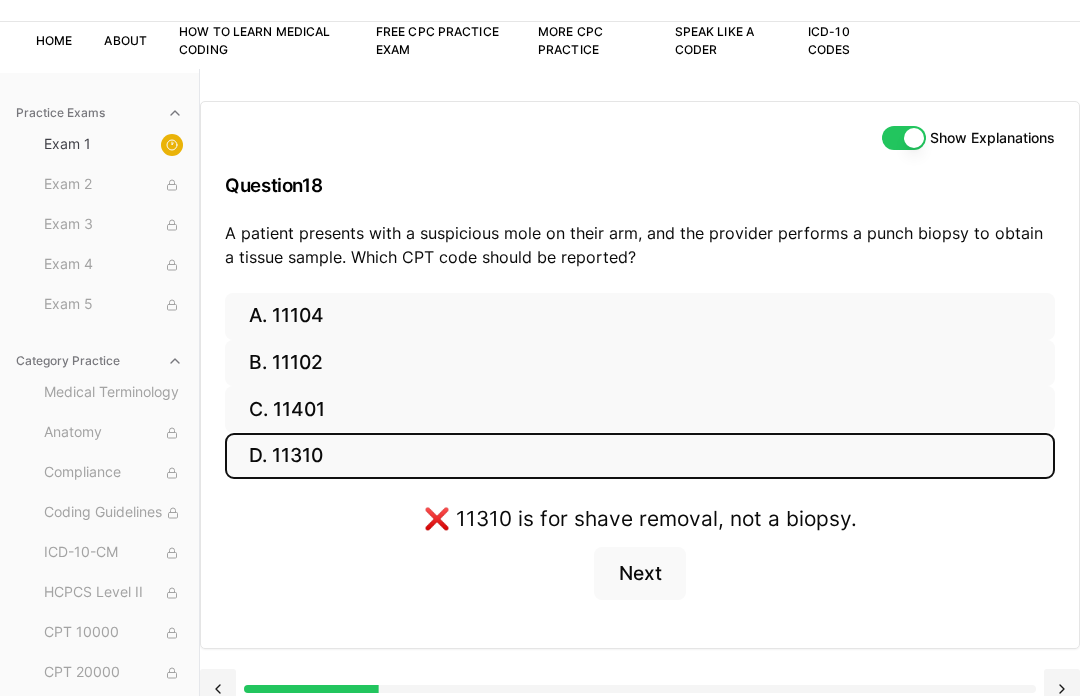 click on "B. 11102" at bounding box center (640, 363) 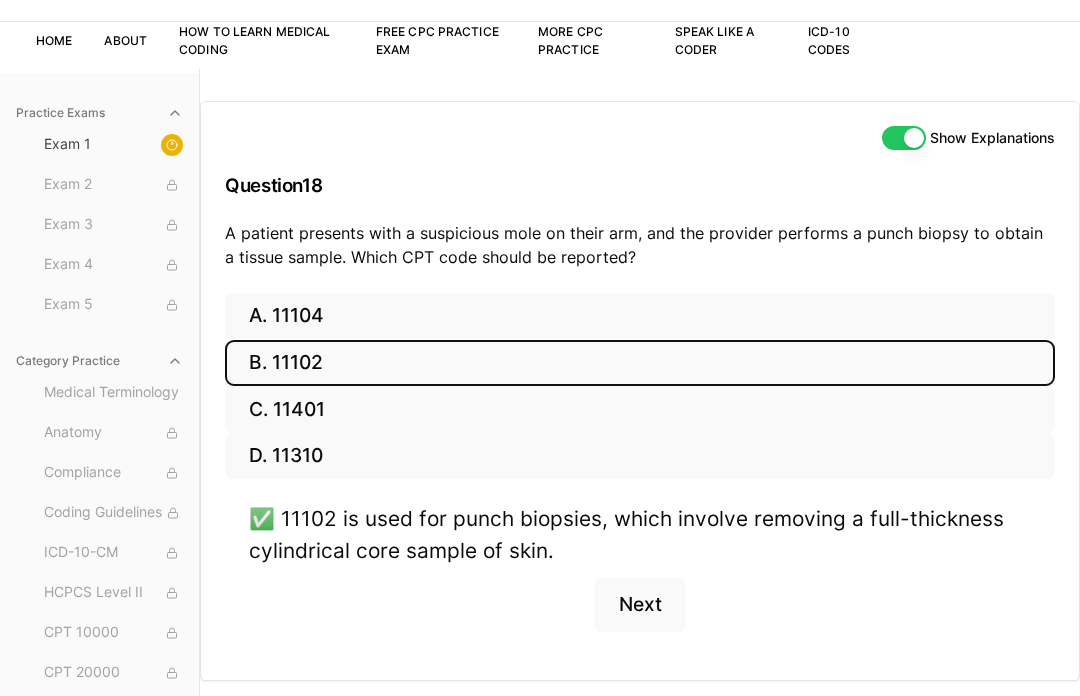 click on "Next" at bounding box center [639, 605] 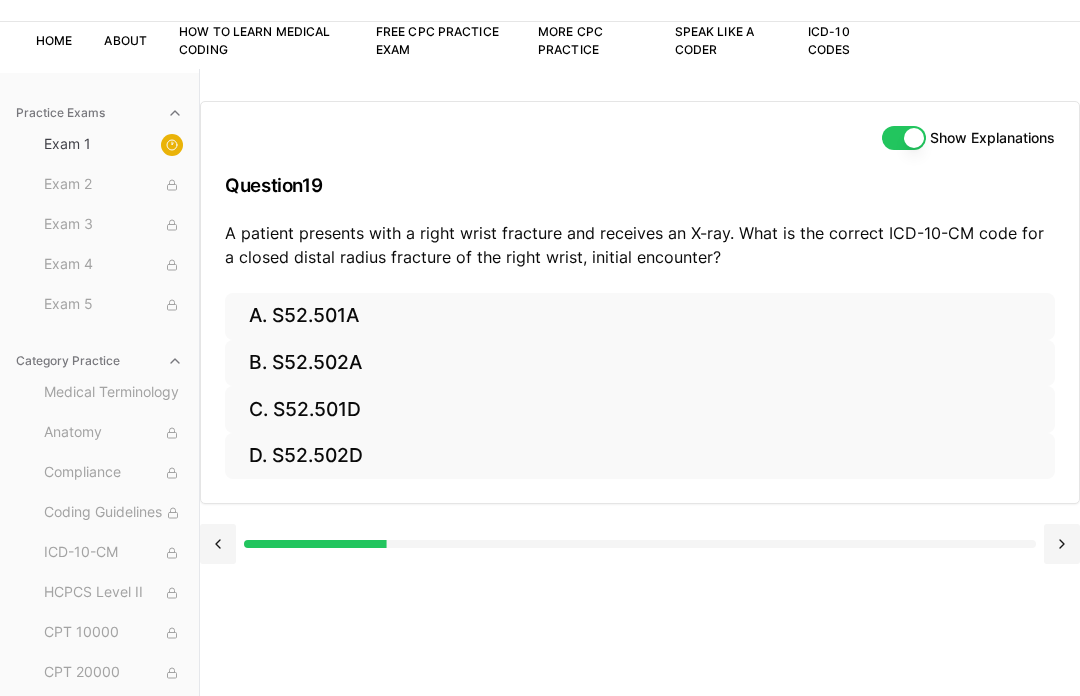 click on "A. S52.501A" at bounding box center [640, 316] 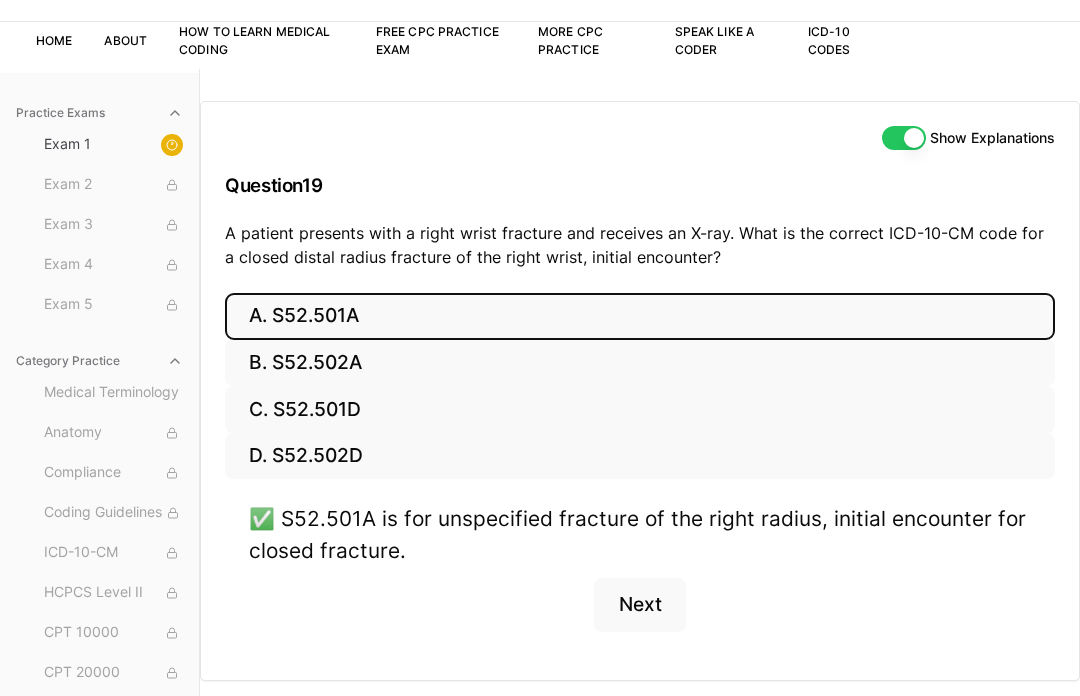 click on "B. S52.502A" at bounding box center (640, 363) 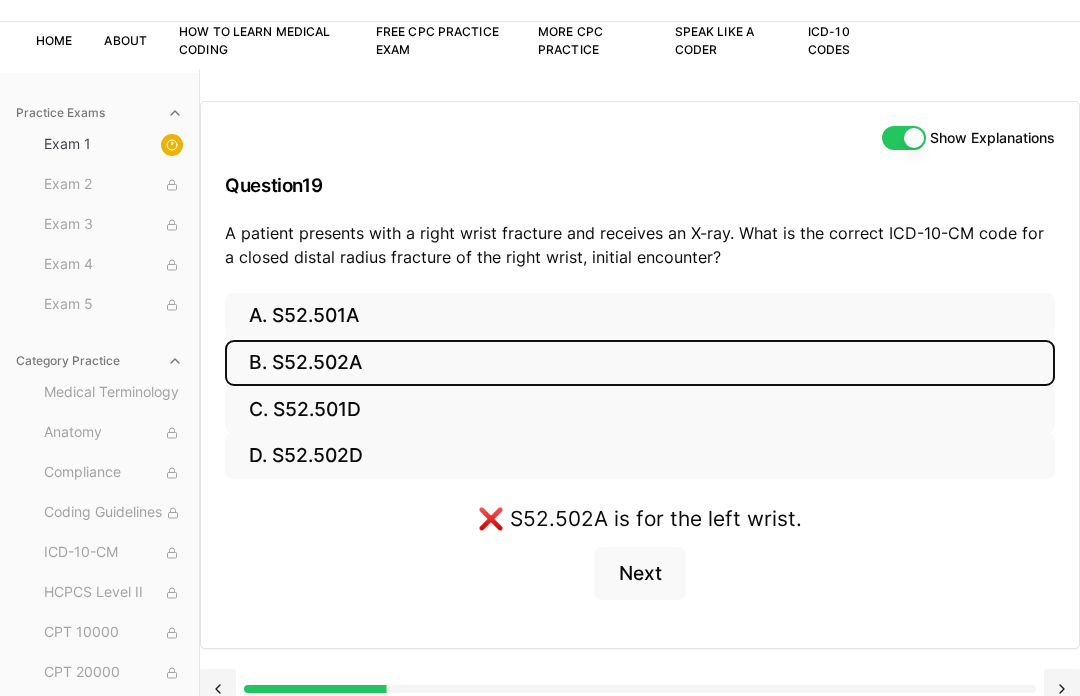 click on "C. S52.501D" at bounding box center (640, 409) 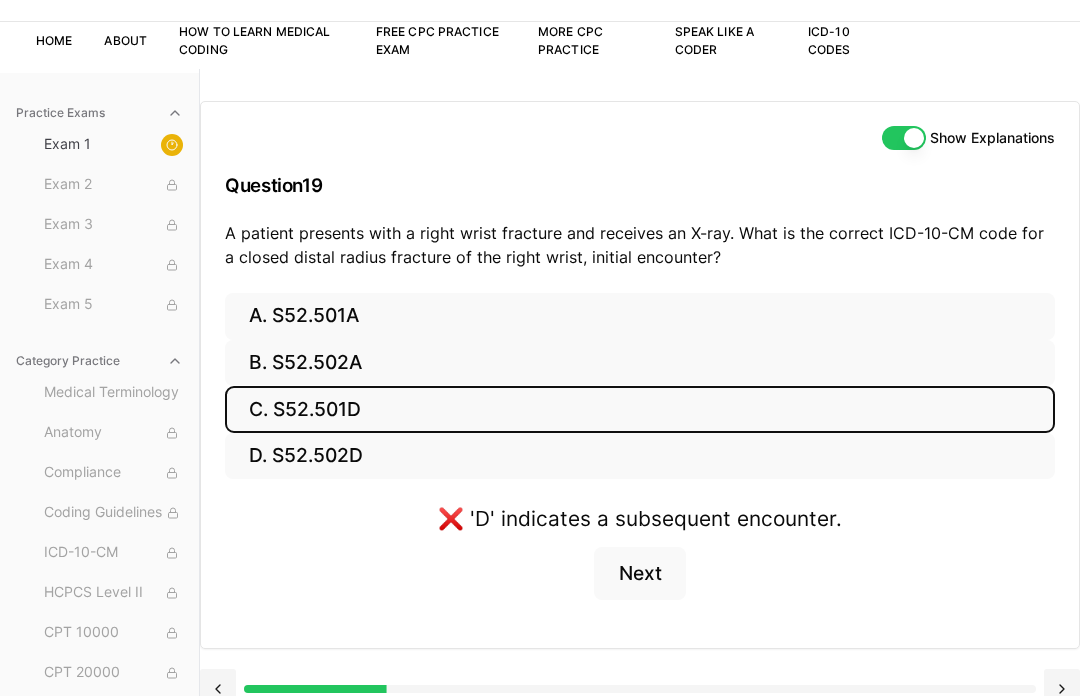 click on "Next" at bounding box center [639, 574] 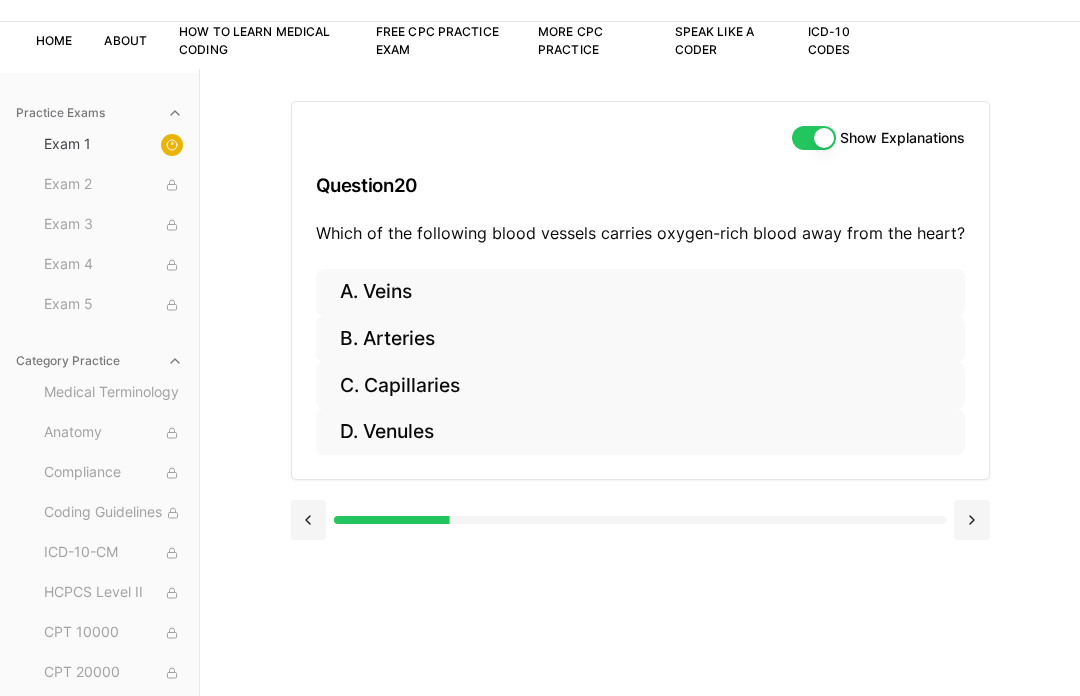 click on "B. Arteries" at bounding box center (640, 339) 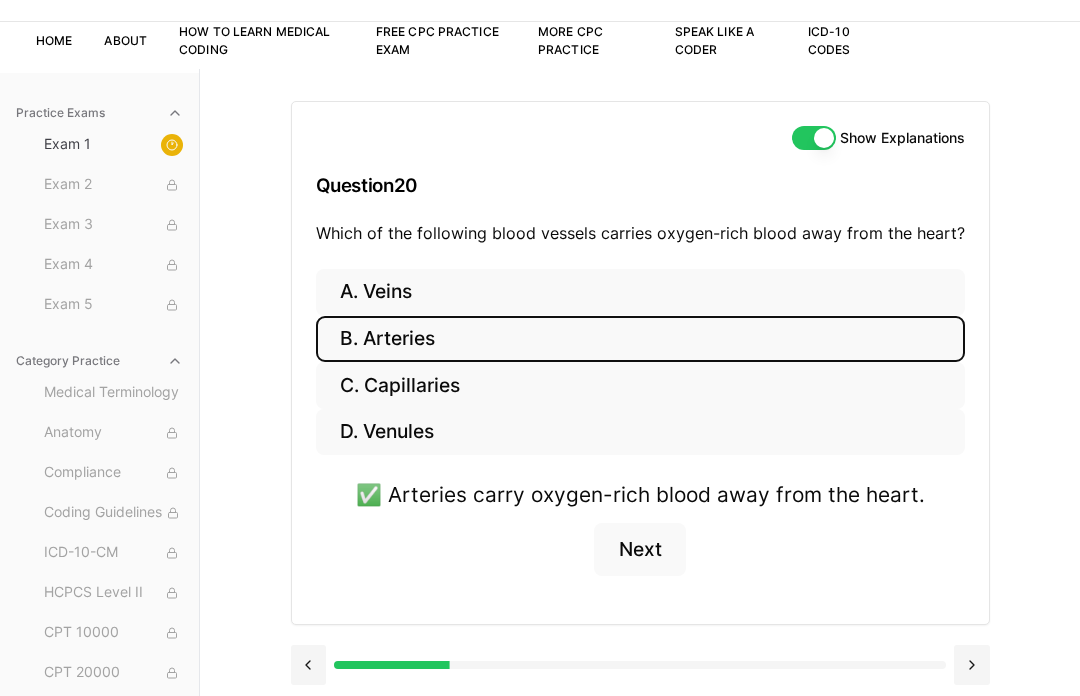 click on "Next" at bounding box center [639, 550] 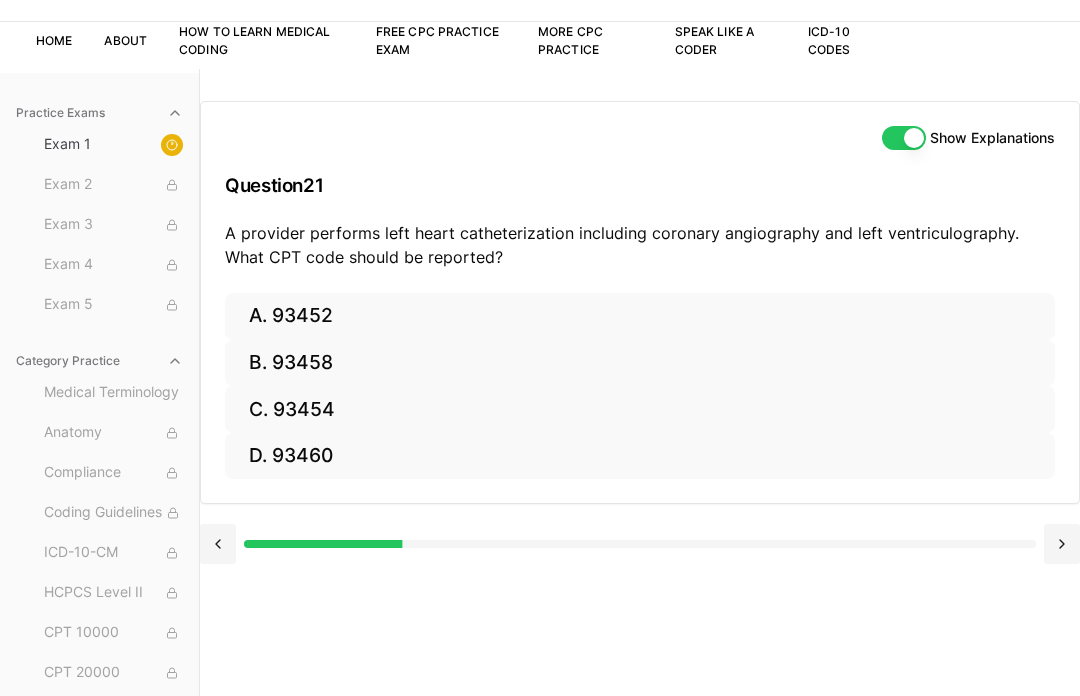 click on "A. 93452" at bounding box center (640, 316) 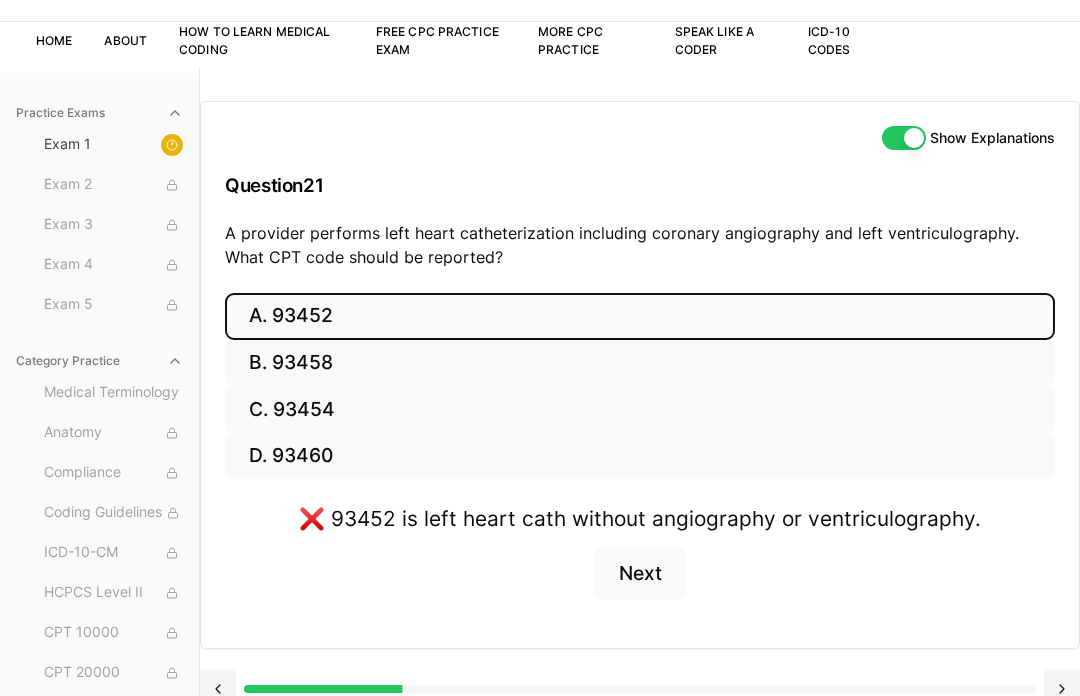 click on "B. 93458" at bounding box center [640, 363] 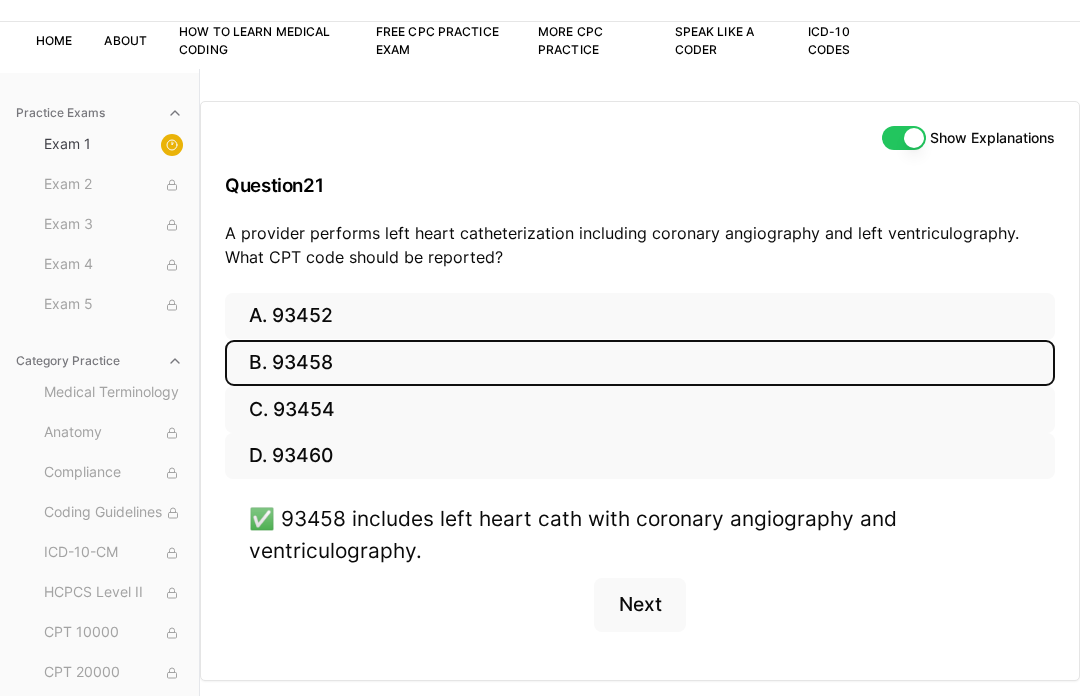 click on "Next" at bounding box center (639, 605) 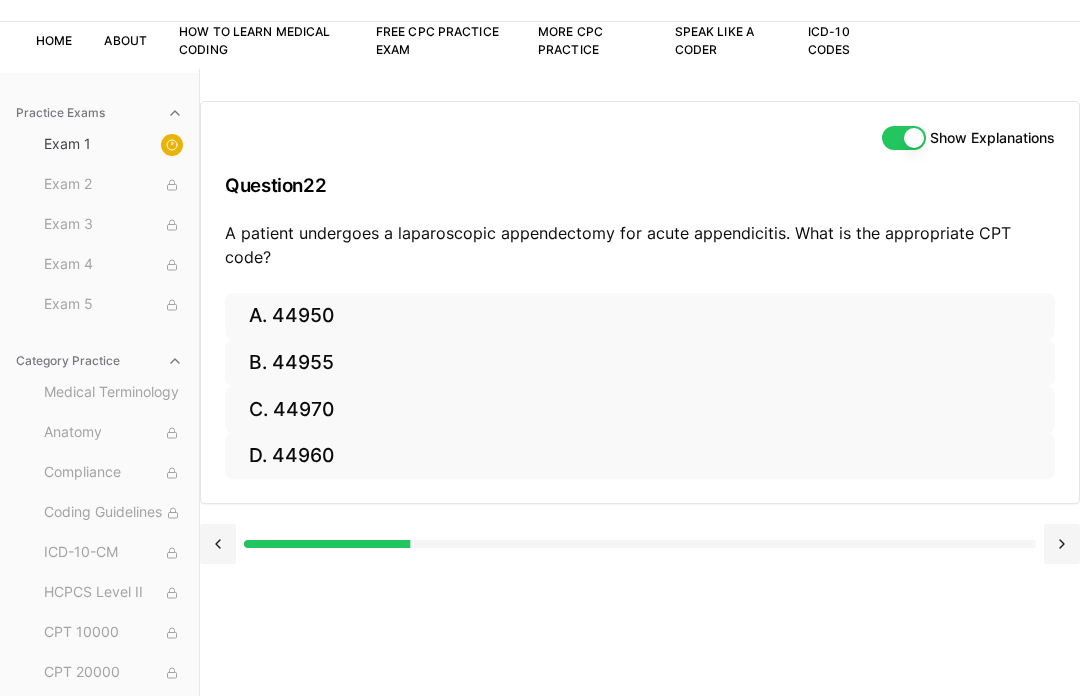 click on "A. 44950" at bounding box center (640, 316) 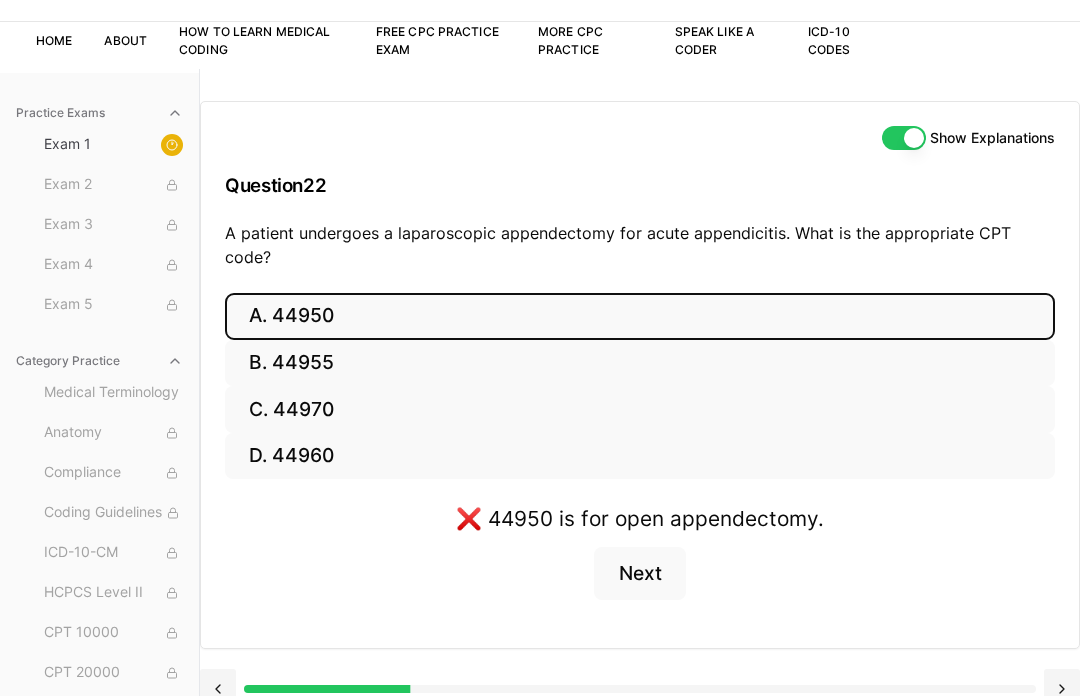 click on "B. 44955" at bounding box center (640, 363) 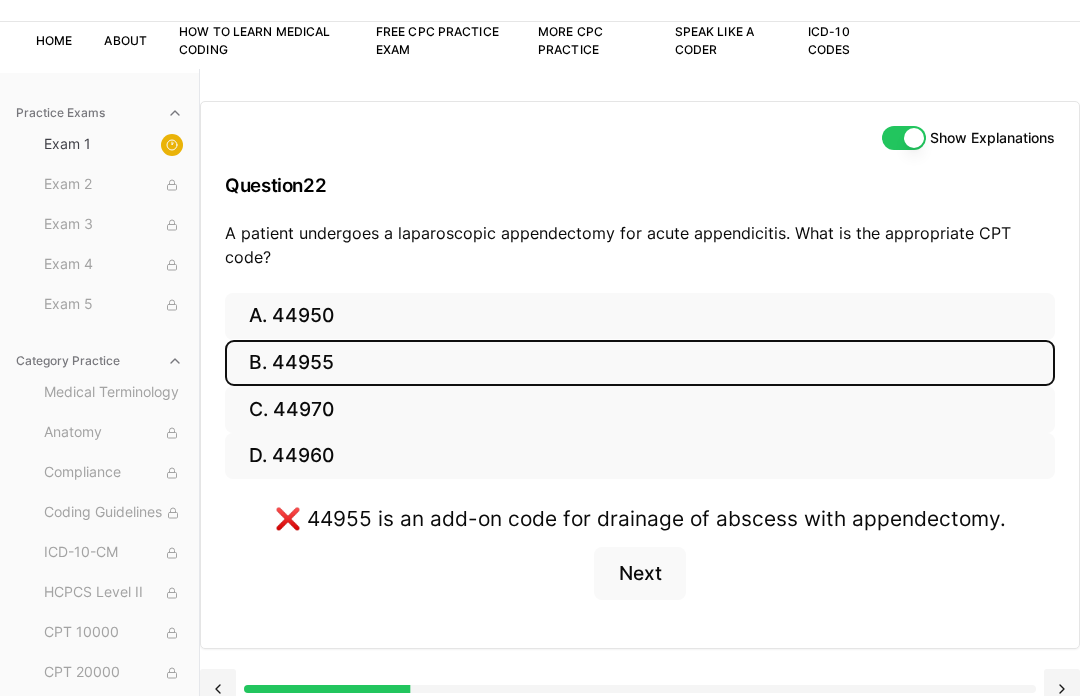 click on "C. 44970" at bounding box center (640, 409) 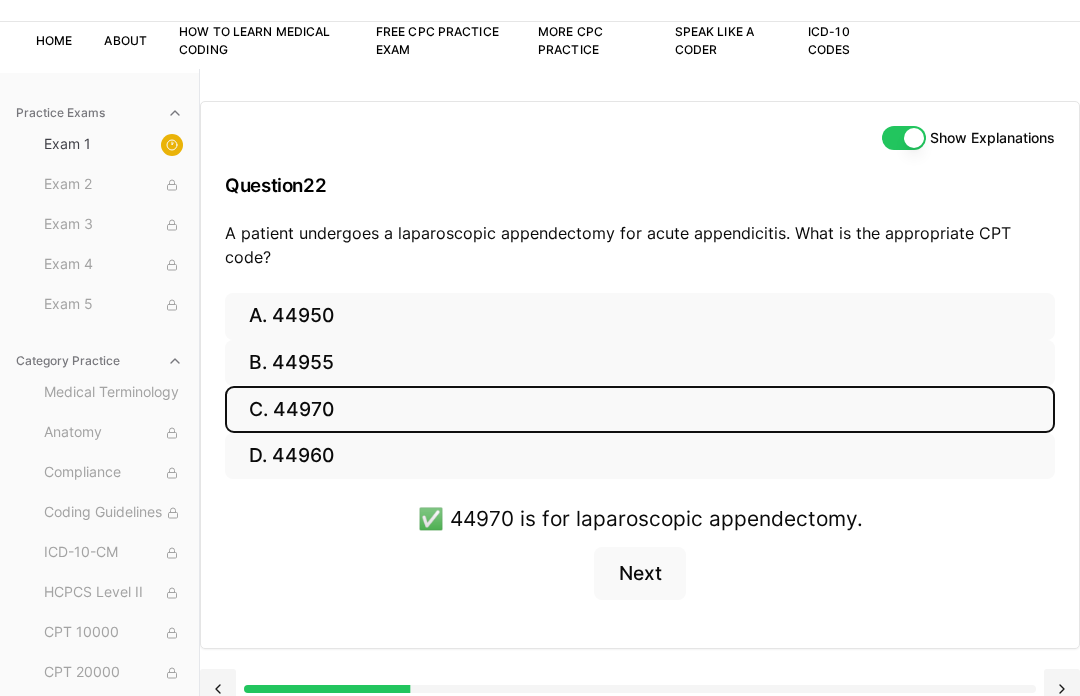 click on "Next" at bounding box center [639, 574] 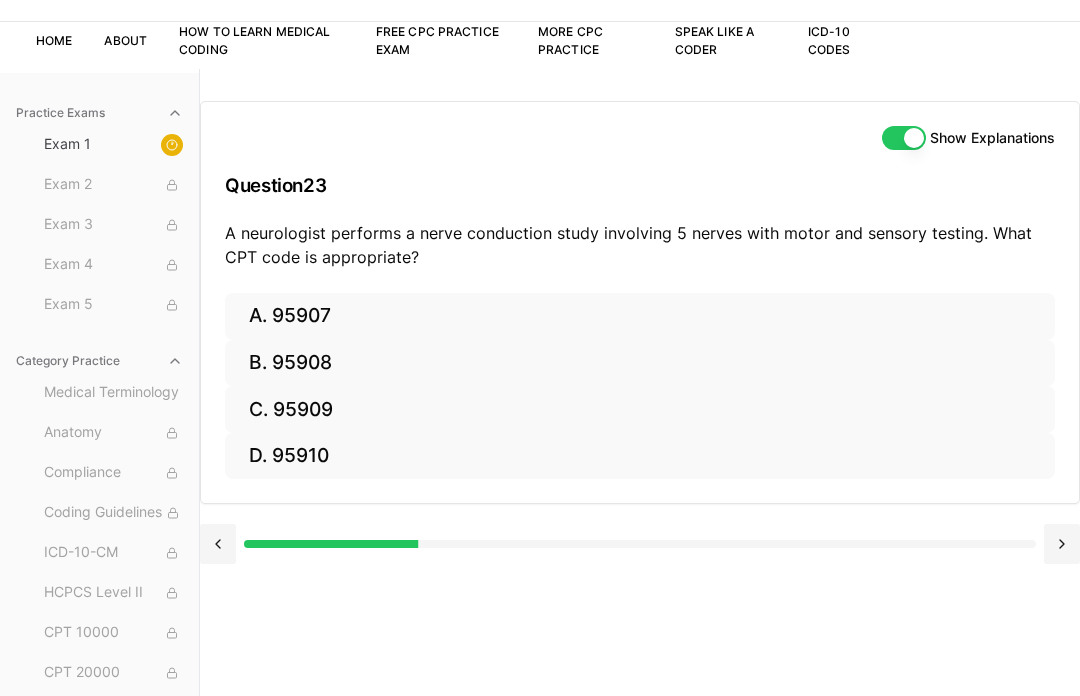click on "A. 95907" at bounding box center [640, 316] 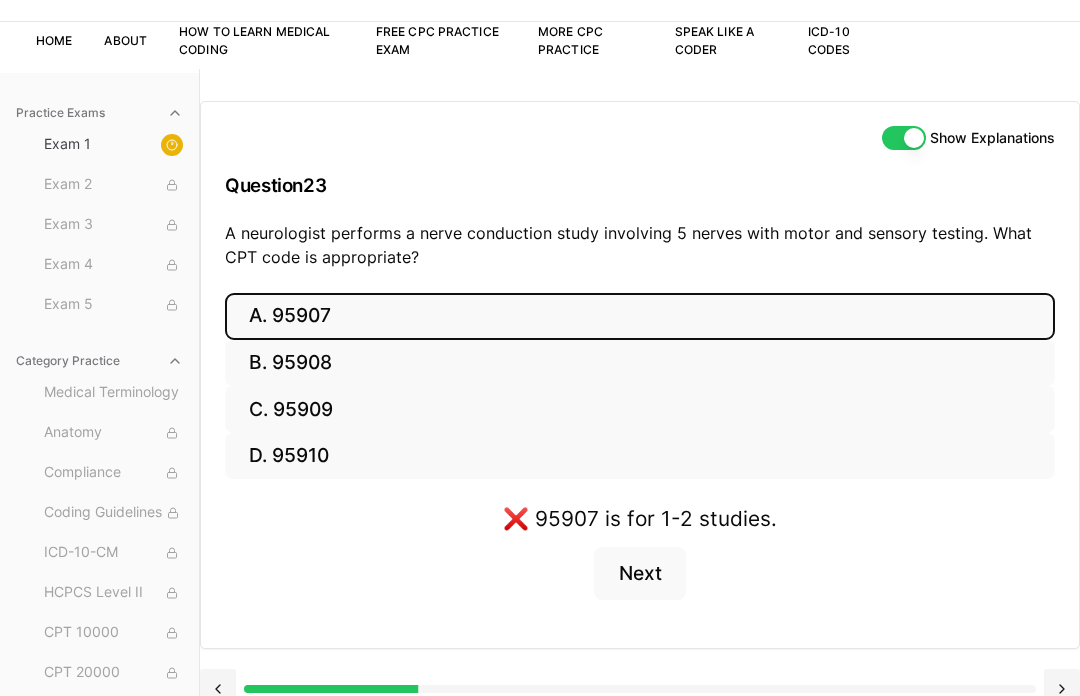 click on "B. 95908" at bounding box center (640, 363) 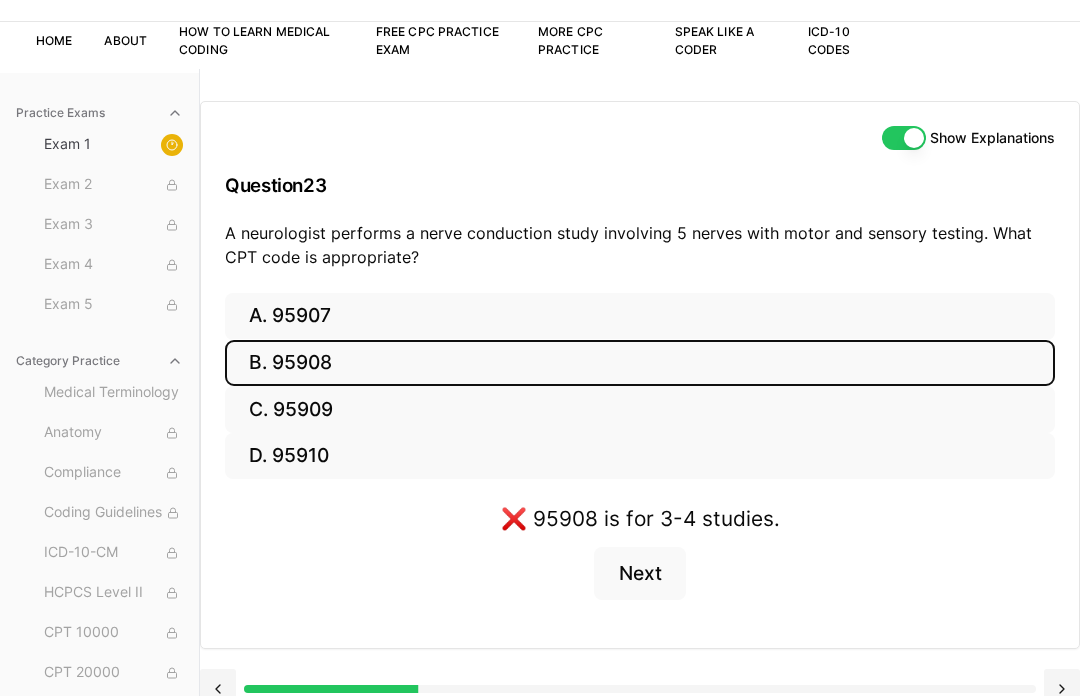 click on "C. 95909" at bounding box center [640, 409] 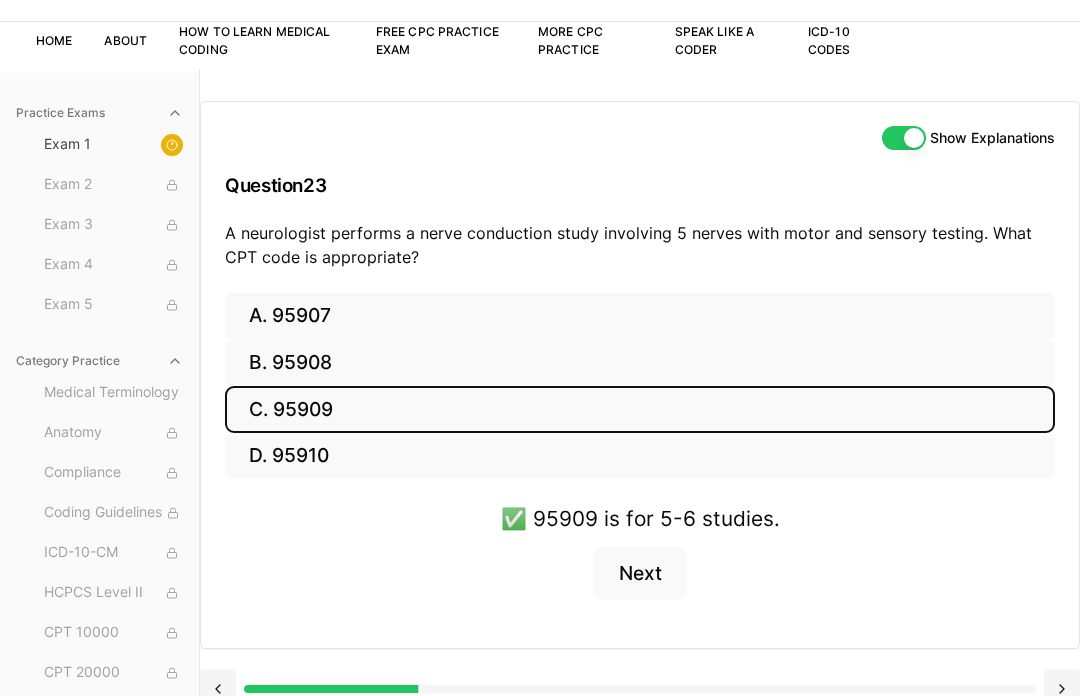 click on "Next" at bounding box center [639, 574] 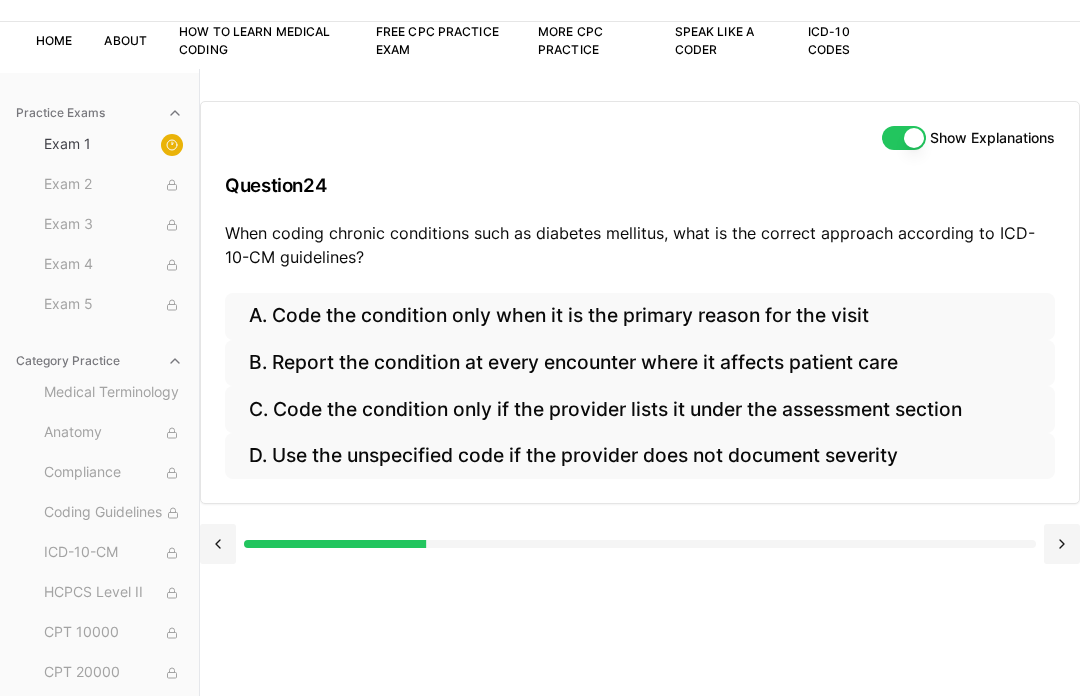 click on "B. Report the condition at every encounter where it affects patient care" at bounding box center [640, 363] 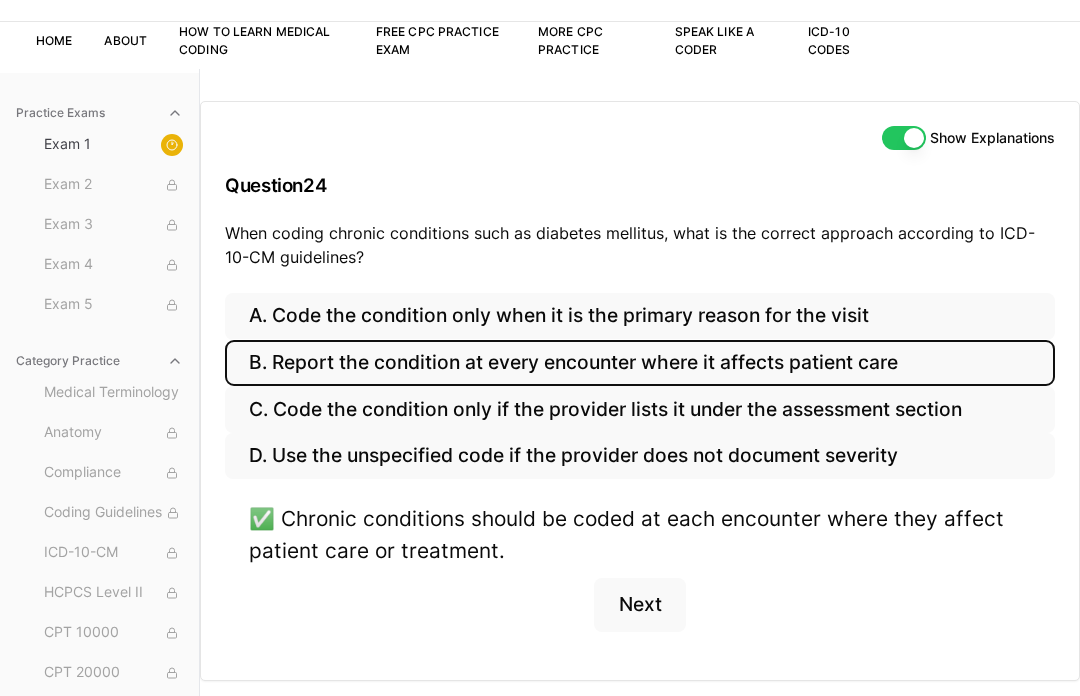 click on "Next" at bounding box center [639, 605] 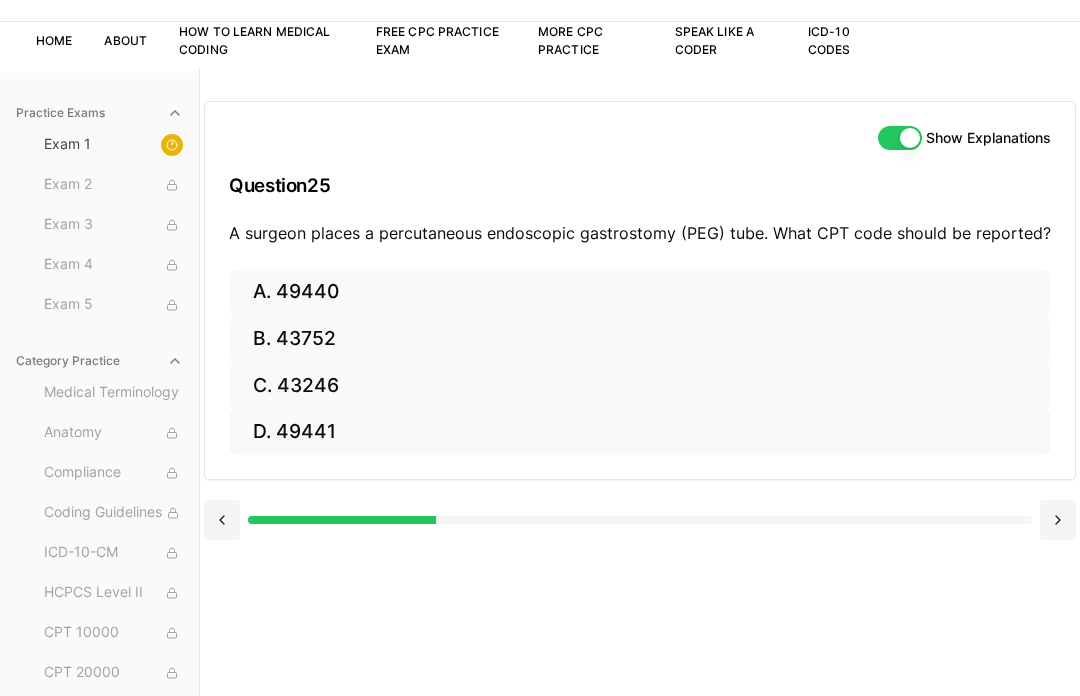 click at bounding box center (222, 520) 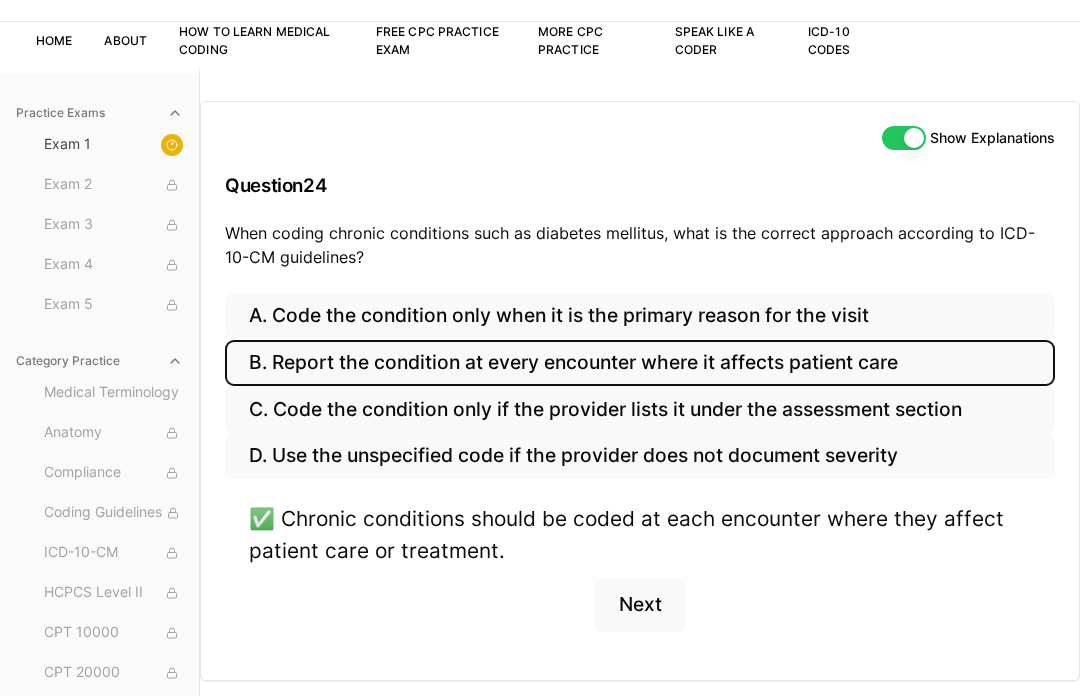 click on "Next" at bounding box center (639, 605) 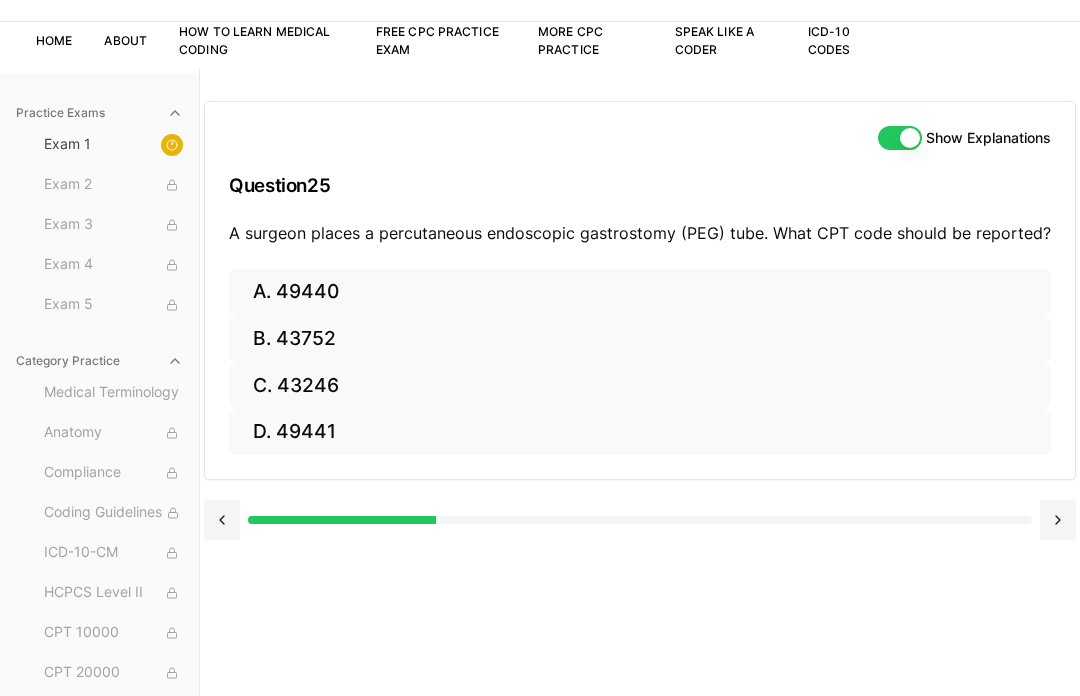click on "A. 49440" at bounding box center [640, 292] 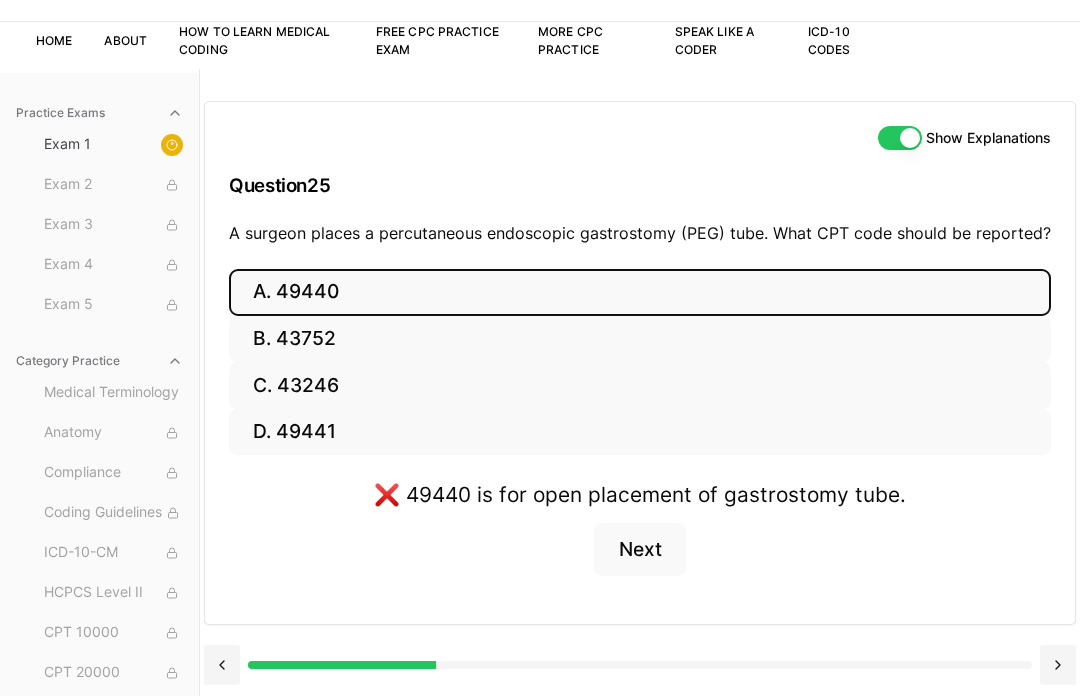 click on "B. 43752" at bounding box center (640, 339) 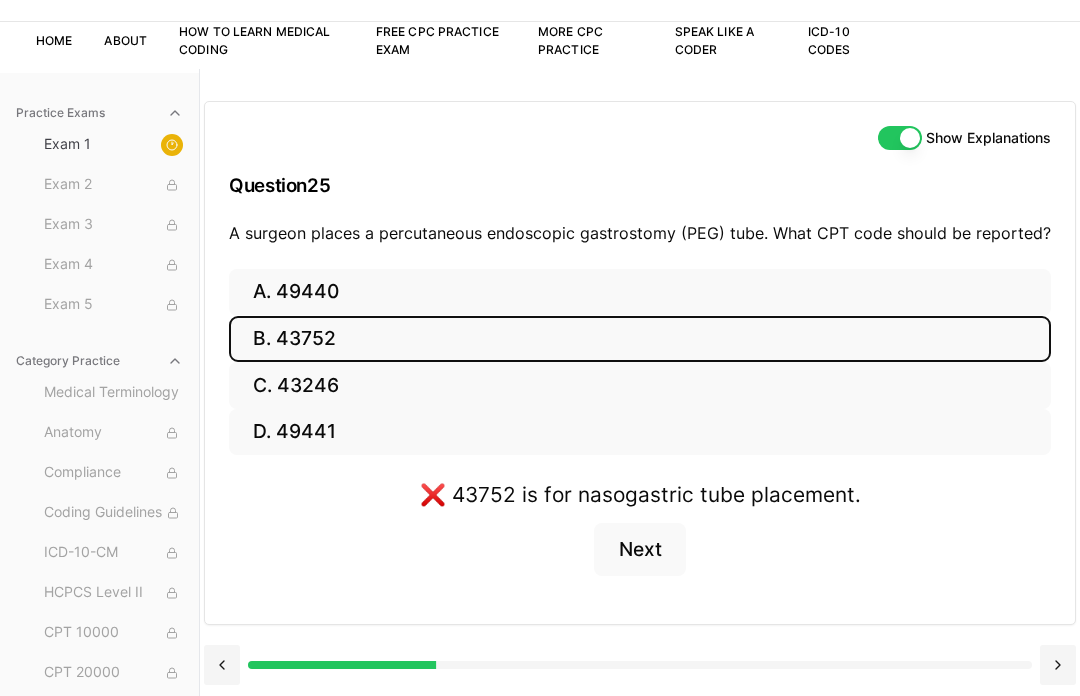 click on "C. 43246" at bounding box center (640, 385) 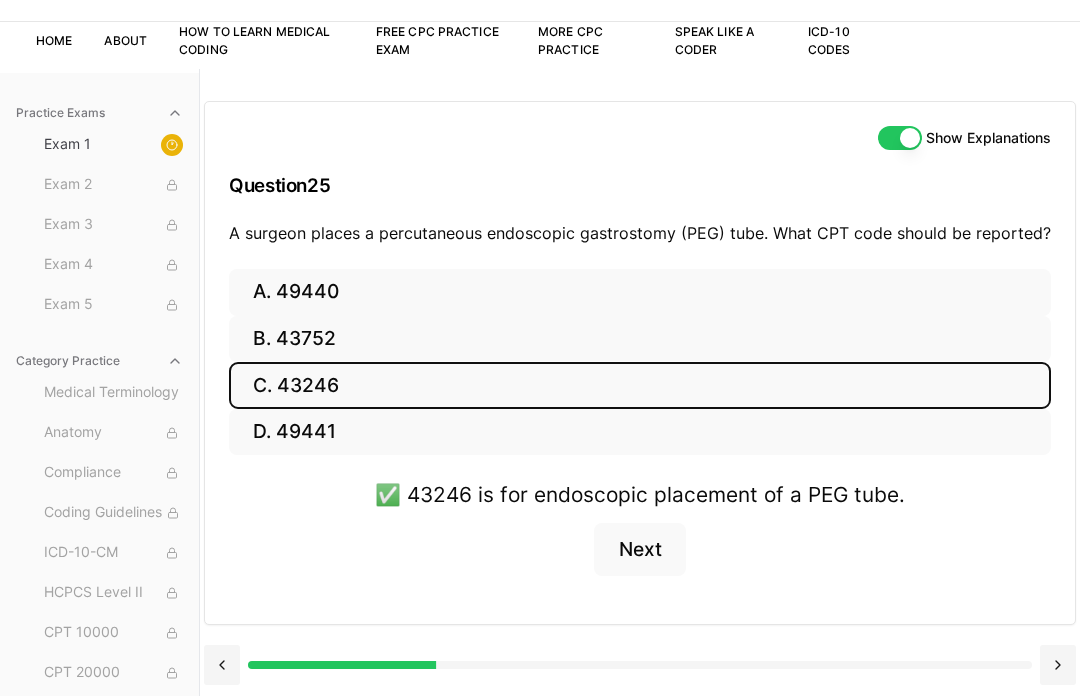 click on "D. 49441" at bounding box center [640, 432] 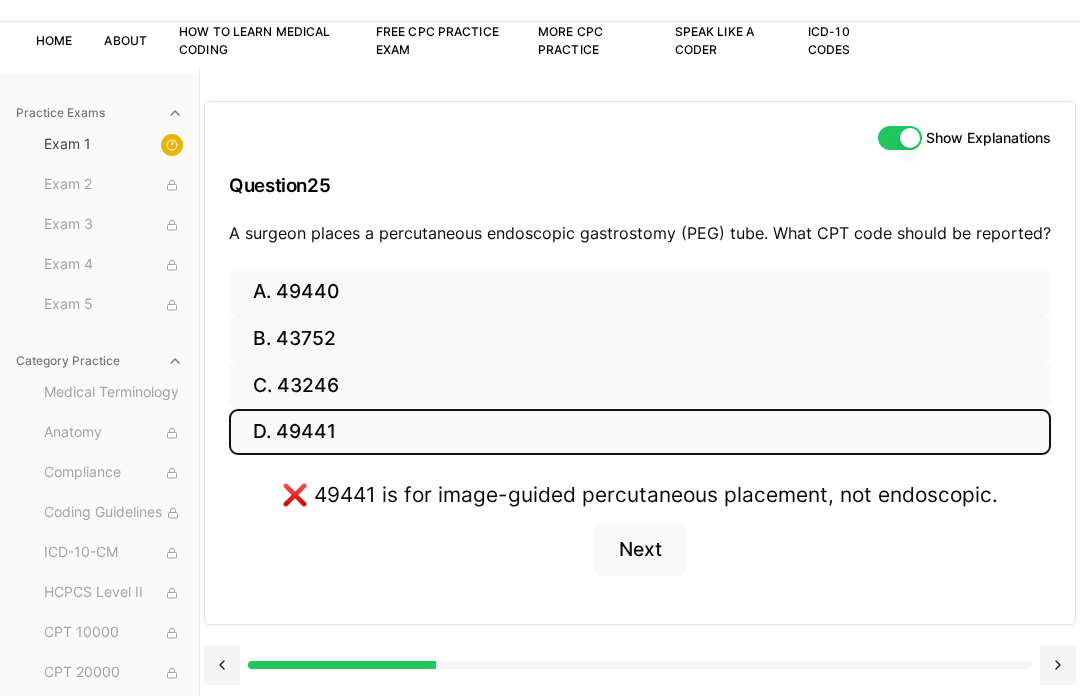 click on "C. 43246" at bounding box center [640, 385] 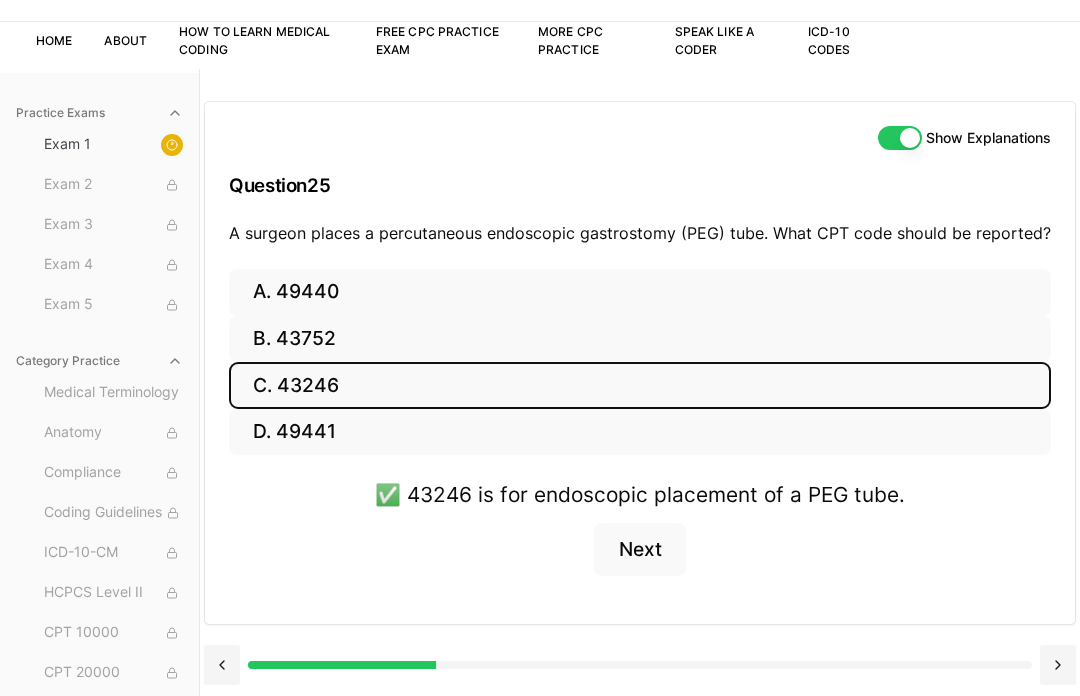 click on "Next" at bounding box center (639, 550) 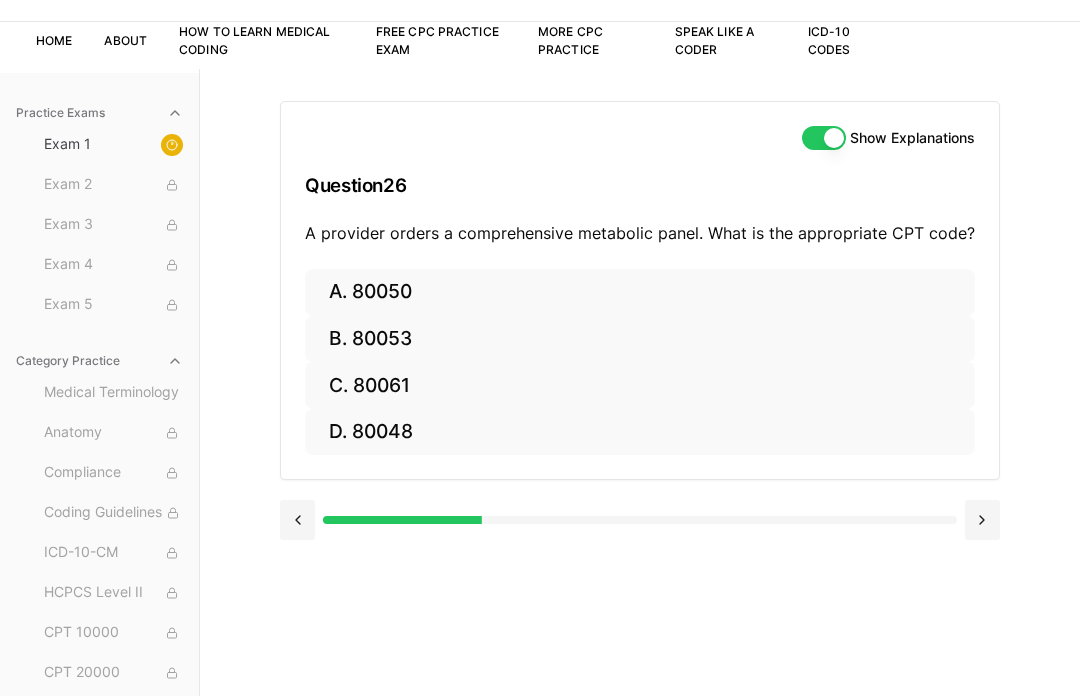click on "A. 80050" at bounding box center [640, 292] 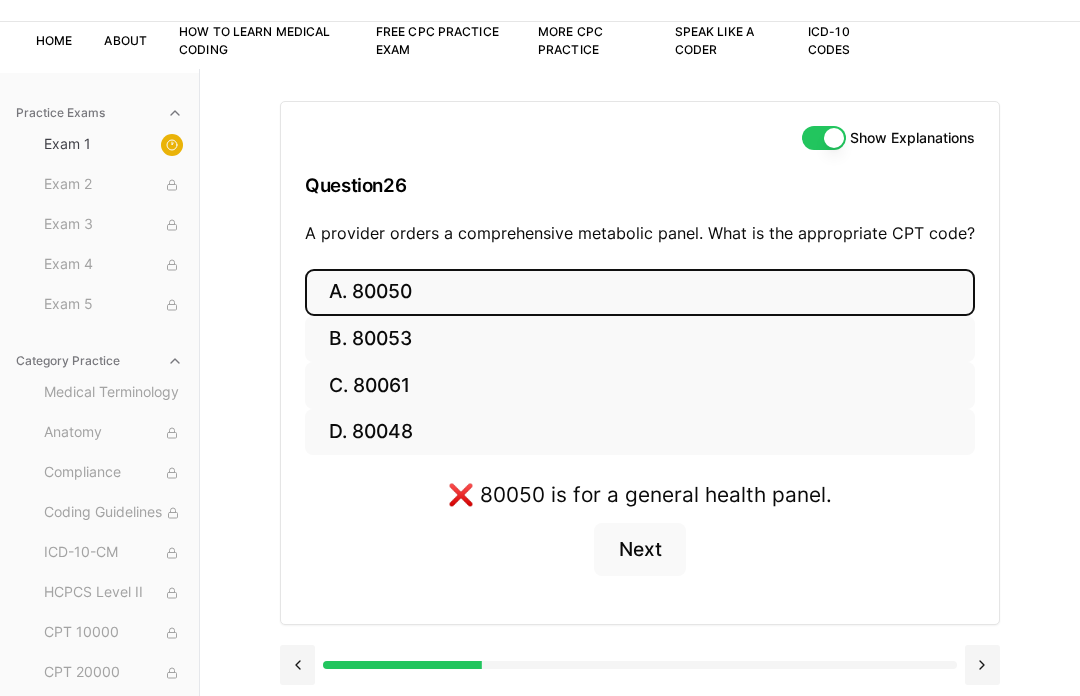 click on "B. 80053" at bounding box center (640, 339) 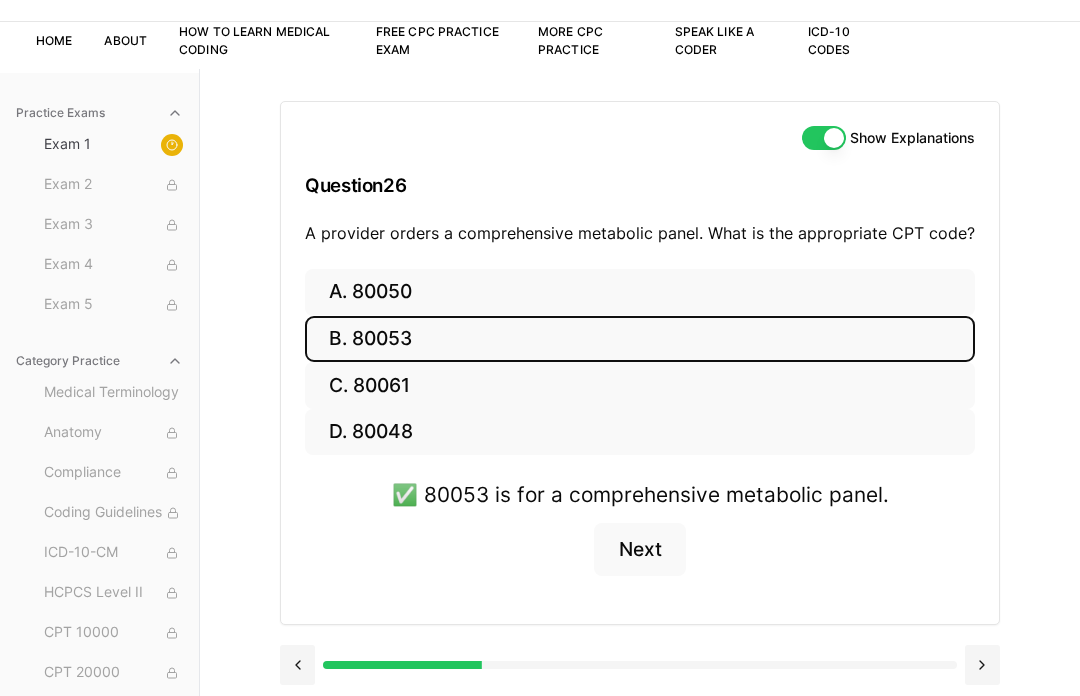 click on "Next" at bounding box center (639, 550) 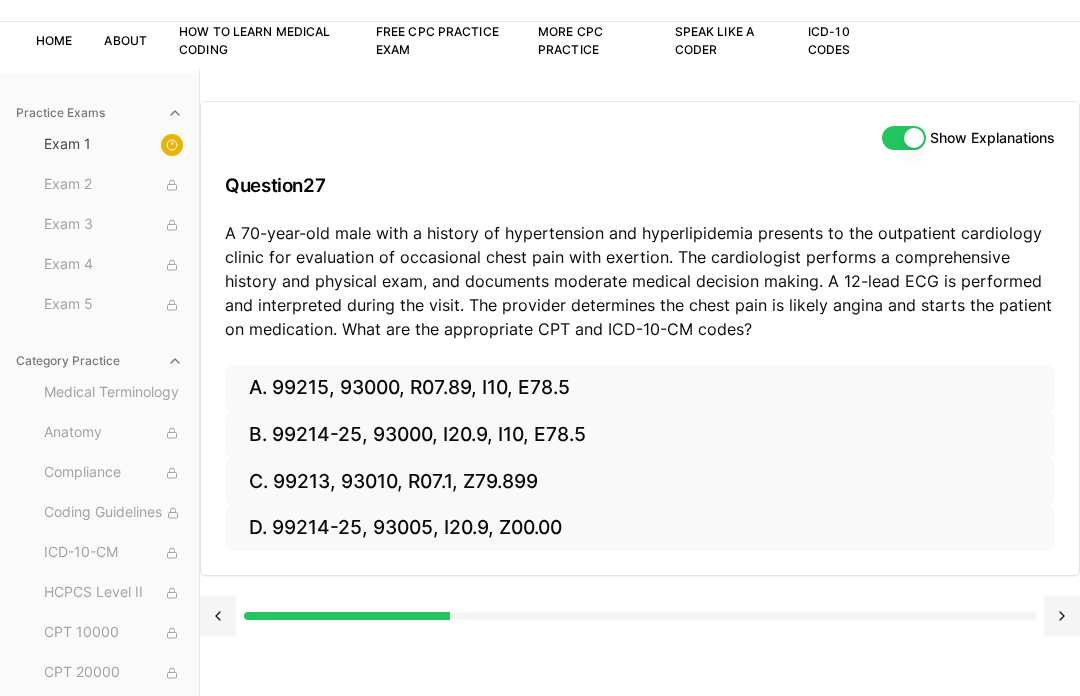 click on "B. 99214-25, 93000, I20.9, I10, E78.5" at bounding box center (640, 435) 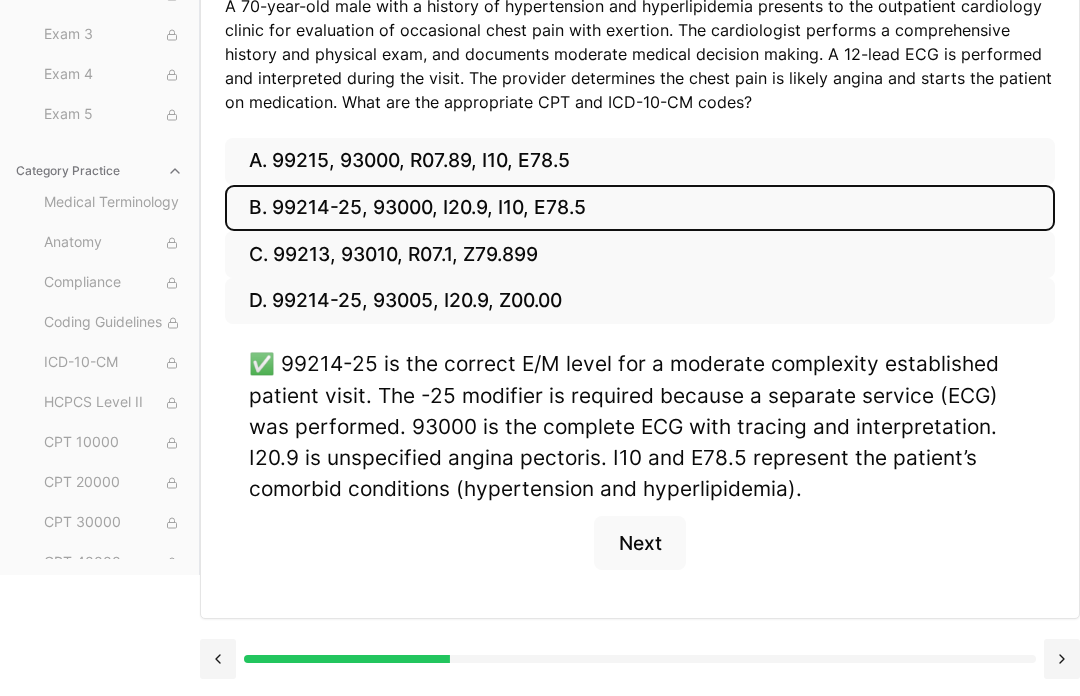 scroll, scrollTop: 378, scrollLeft: 0, axis: vertical 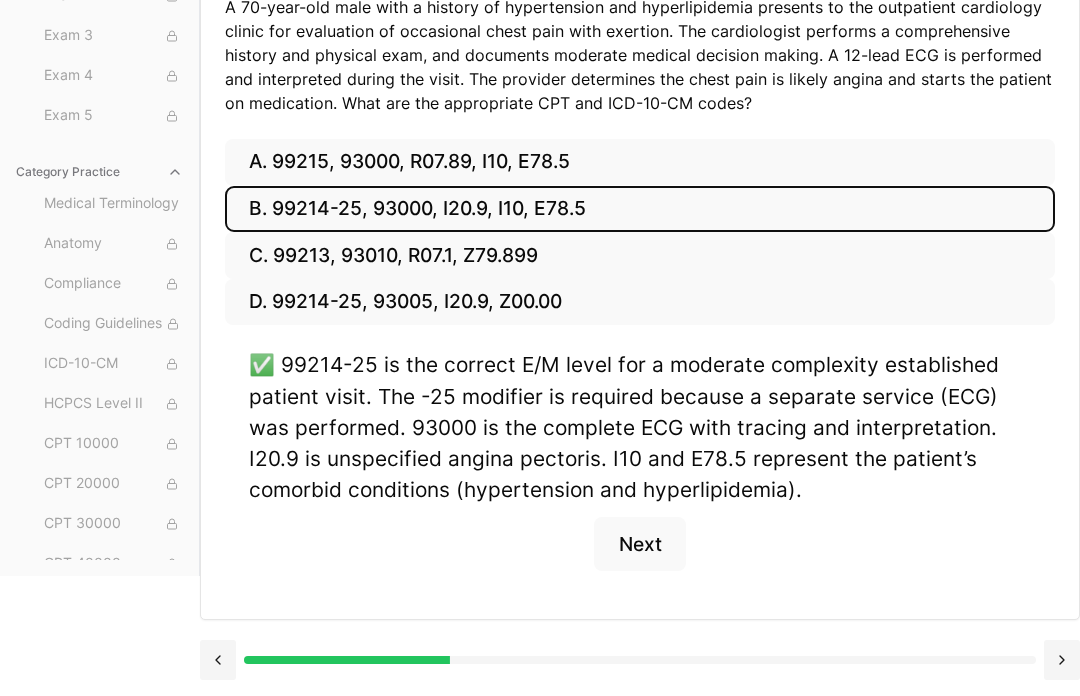 click on "Next" at bounding box center (639, 544) 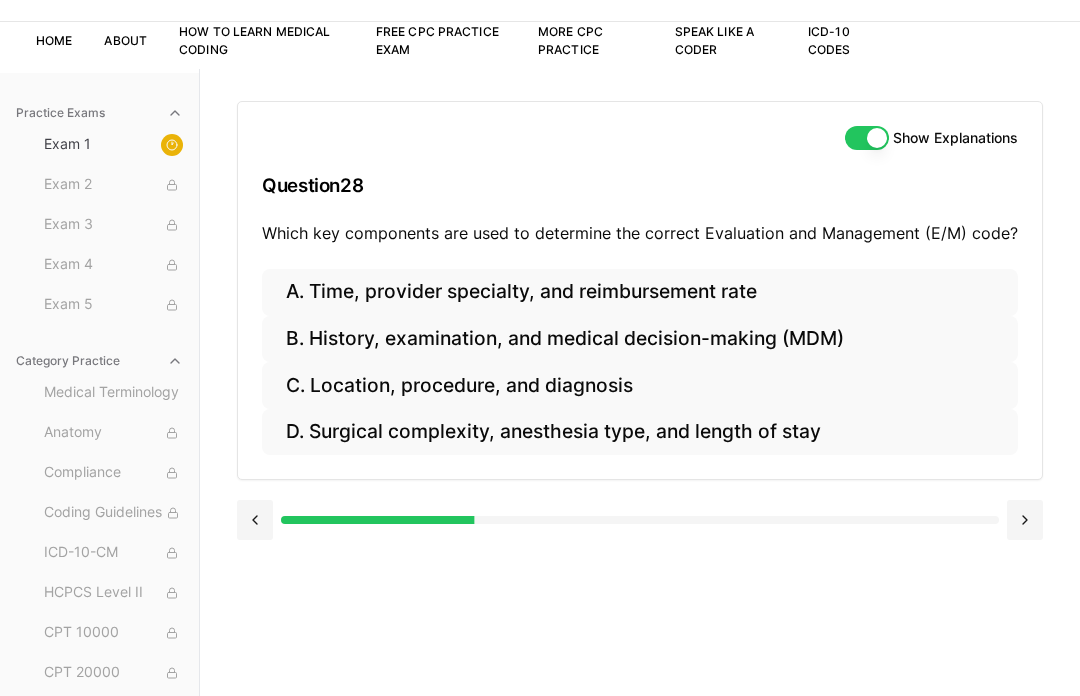 click on "B. History, examination, and medical decision-making (MDM)" at bounding box center [640, 339] 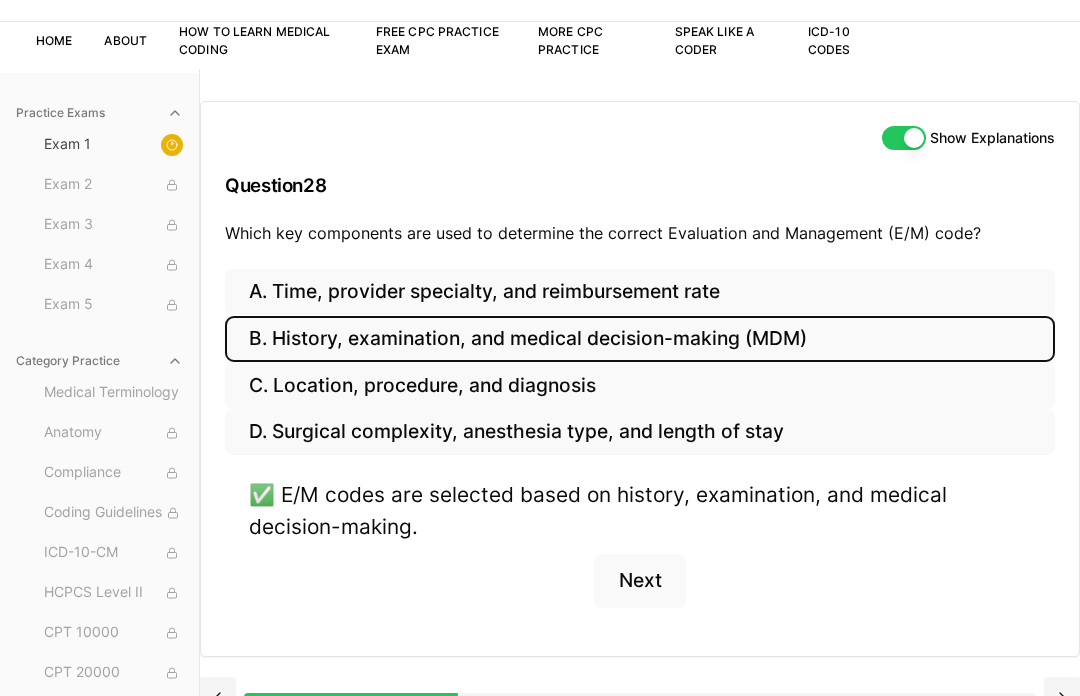 click on "Next" at bounding box center [639, 581] 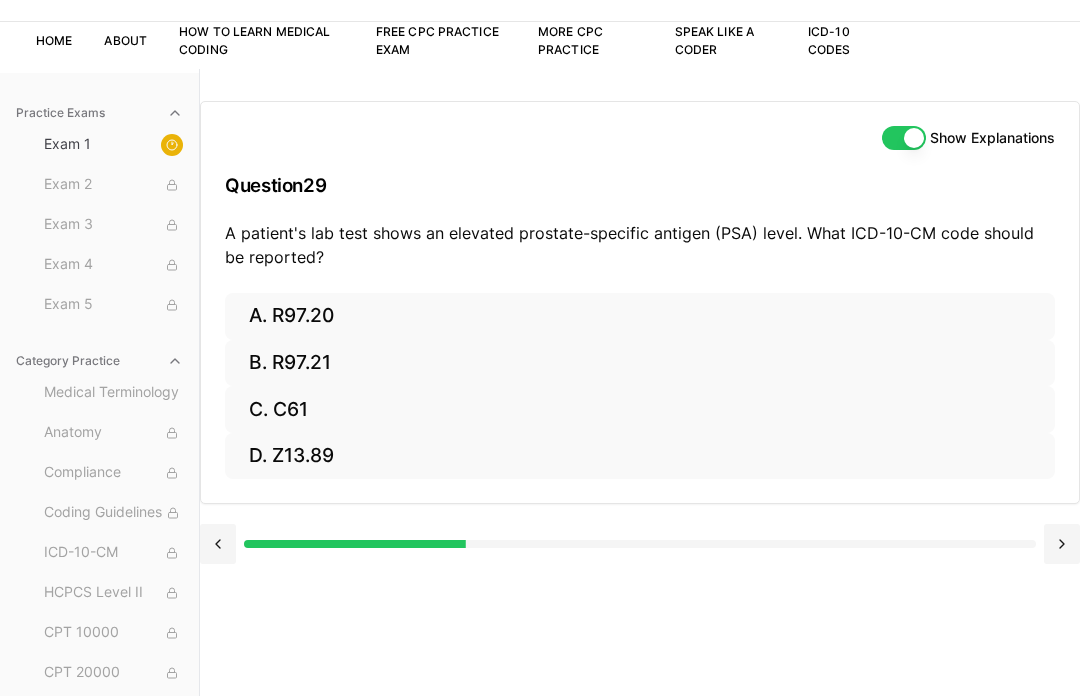 click on "A. R97.20" at bounding box center [640, 316] 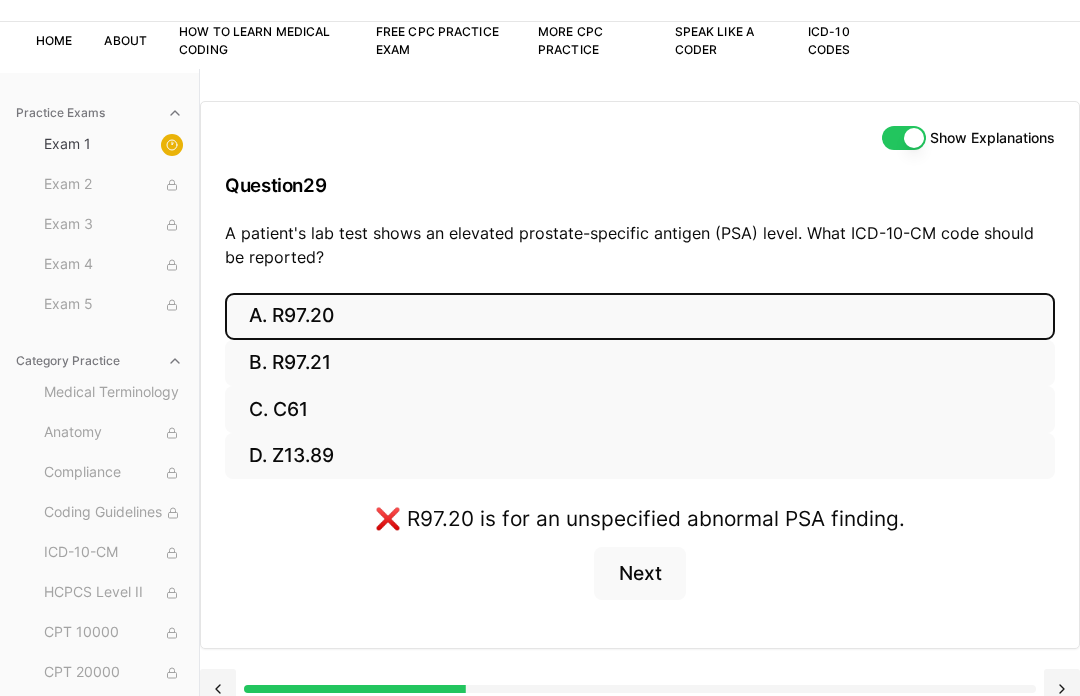 click on "B. R97.21" at bounding box center (640, 363) 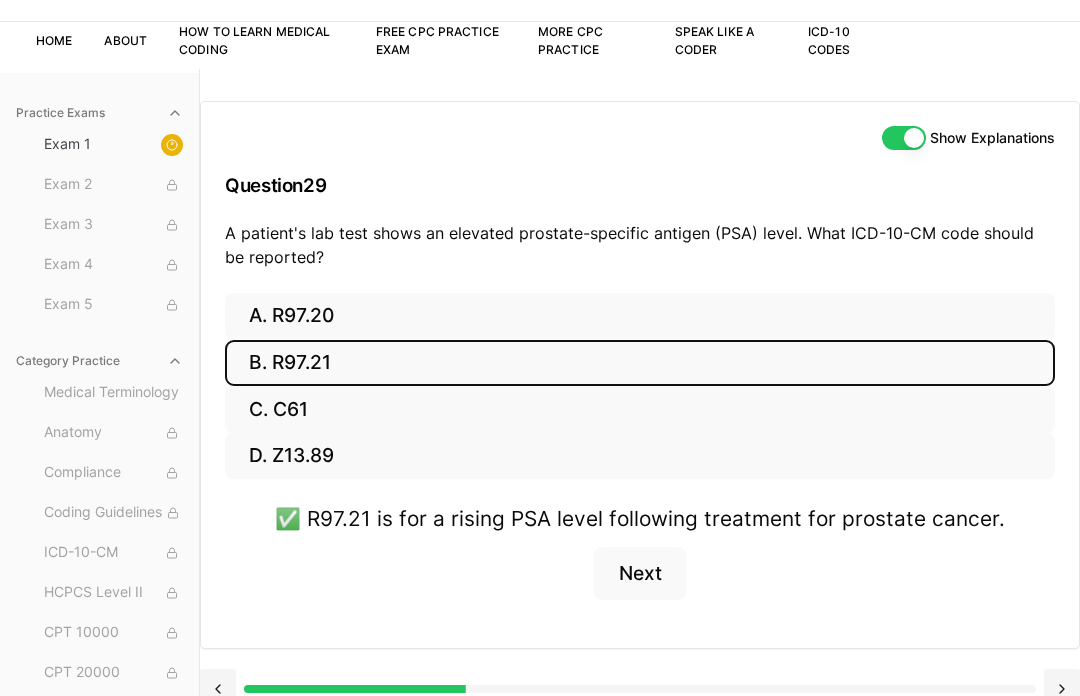 click on "A. R97.20" at bounding box center (640, 316) 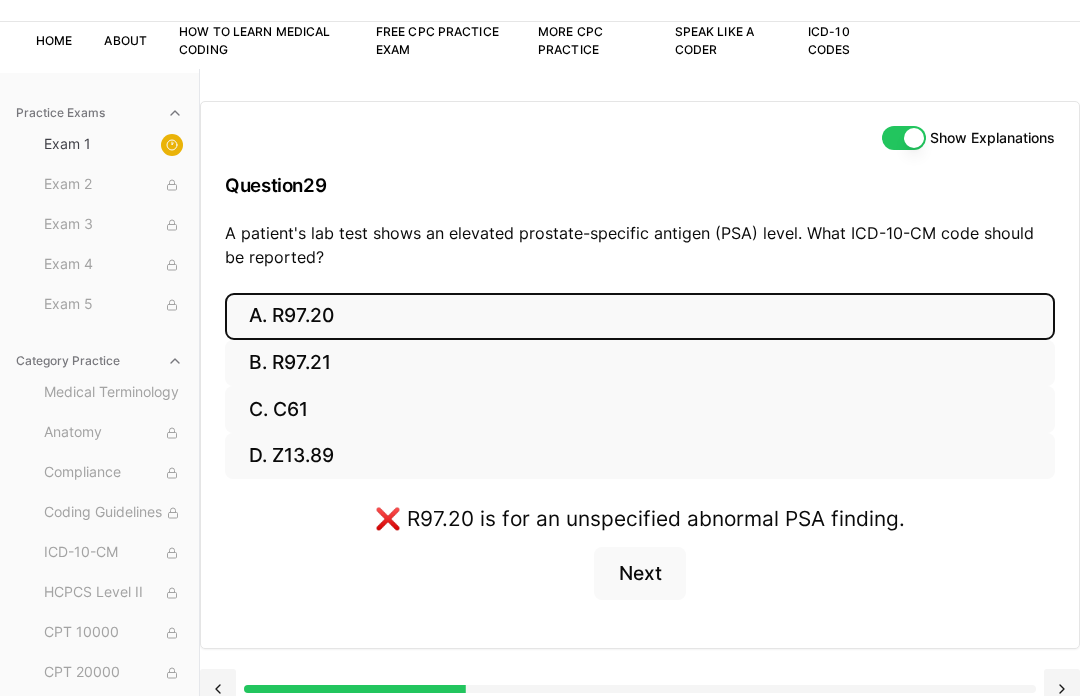 click on "B. R97.21" at bounding box center [640, 363] 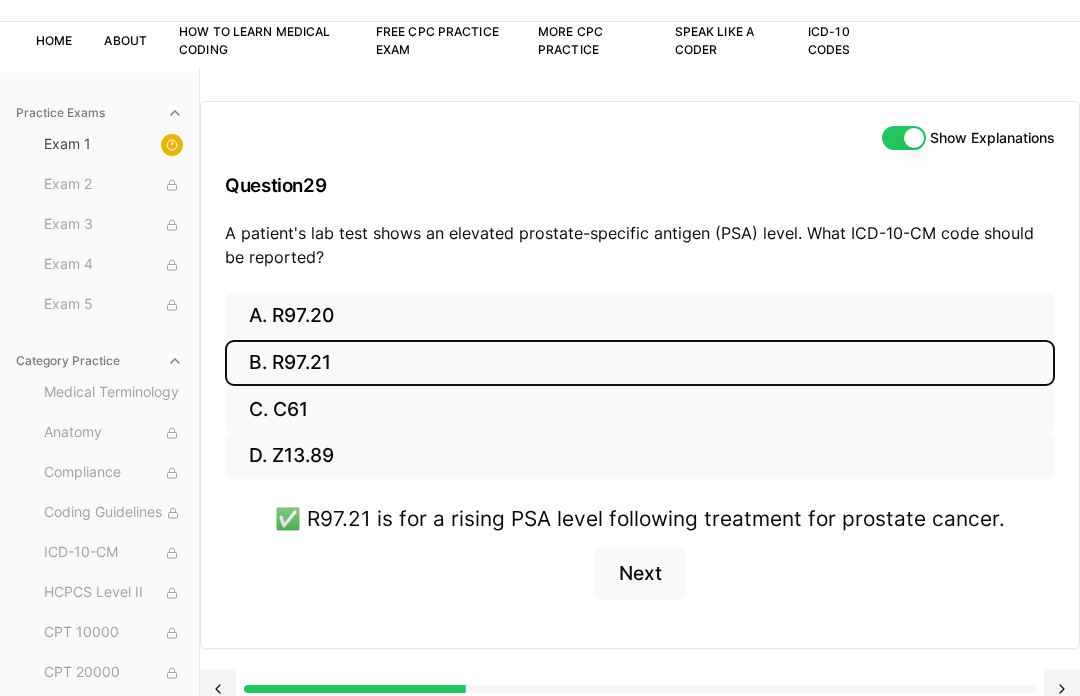 click on "A. R97.20" at bounding box center (640, 316) 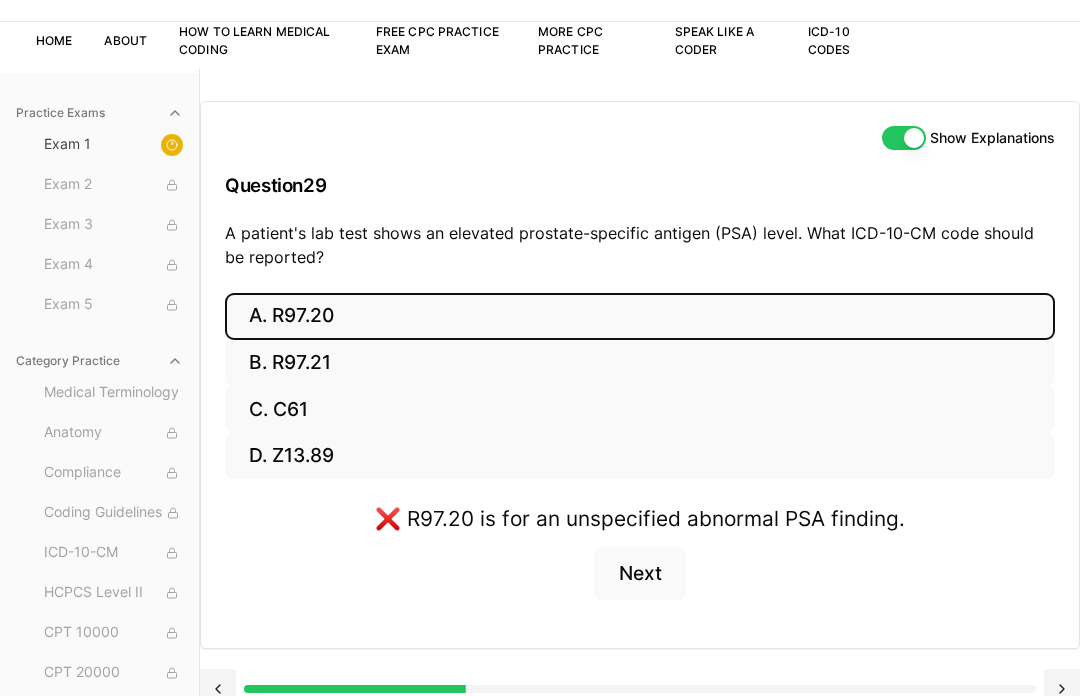 click on "Next" at bounding box center [639, 574] 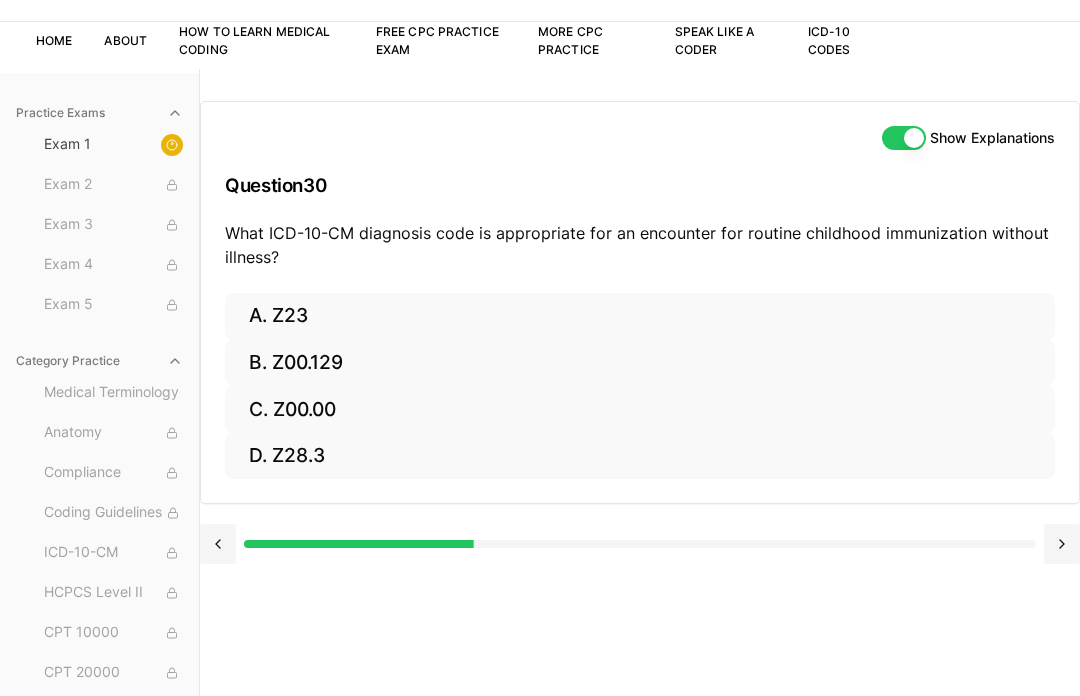 click on "A. Z23" at bounding box center [640, 316] 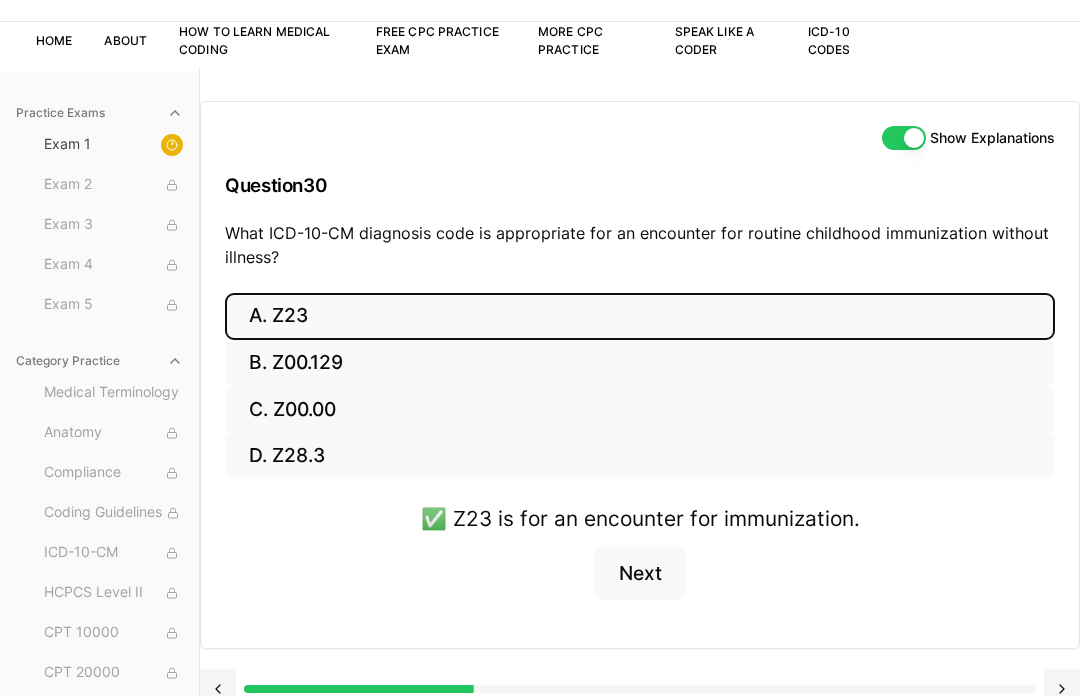 click on "C. Z00.00" at bounding box center (640, 409) 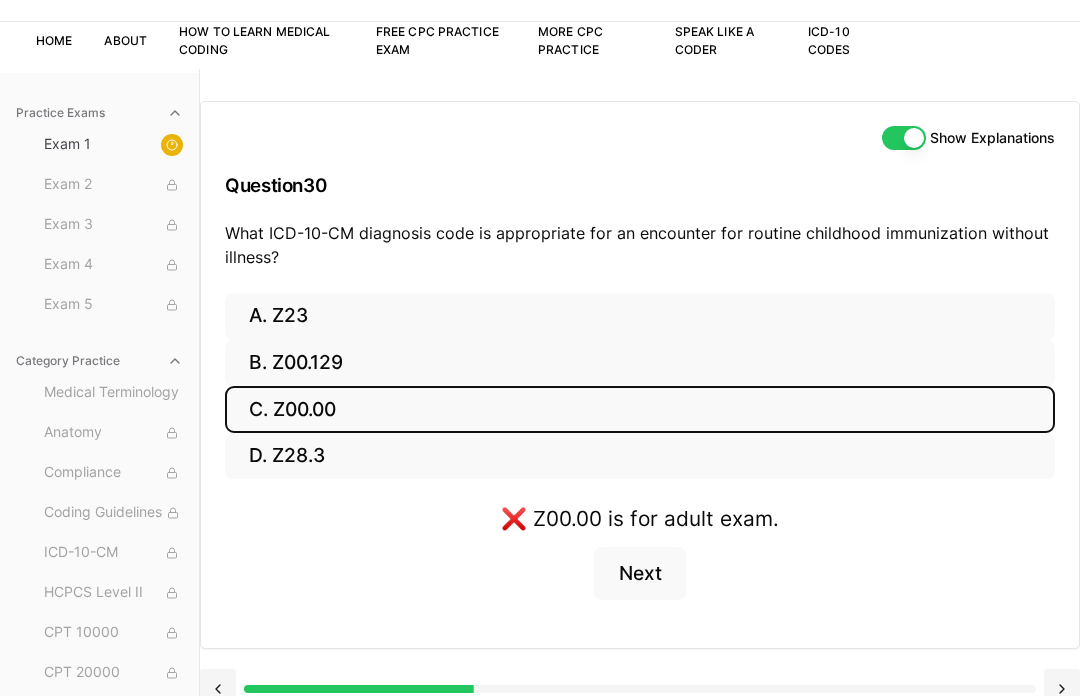 click on "B. Z00.129" at bounding box center [640, 363] 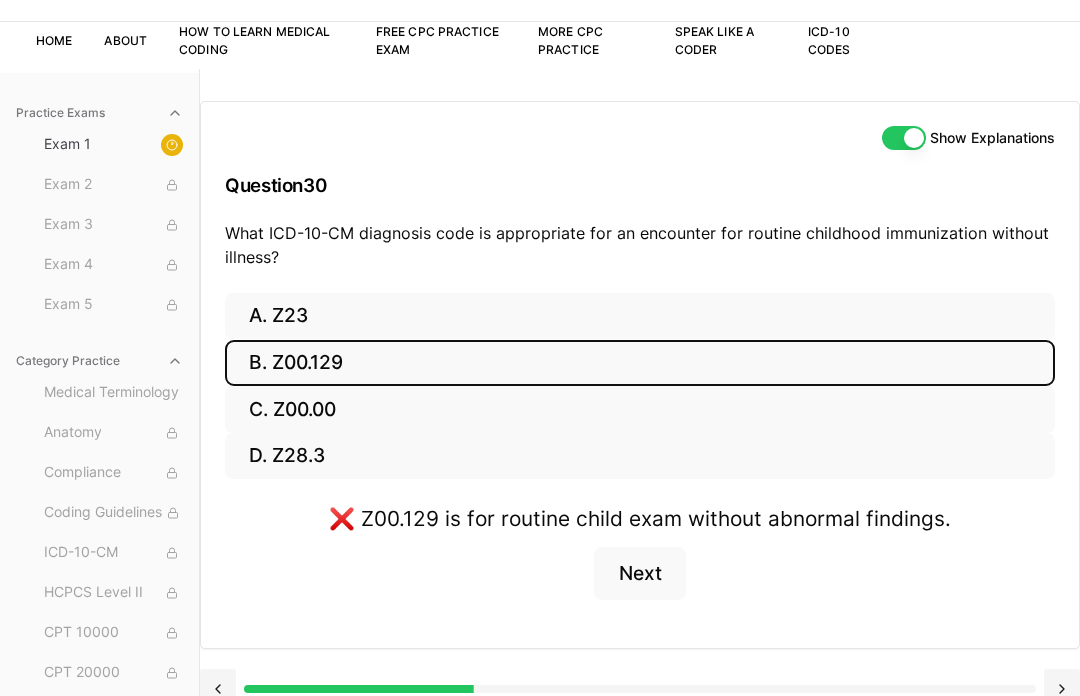 click on "D. Z28.3" at bounding box center [640, 456] 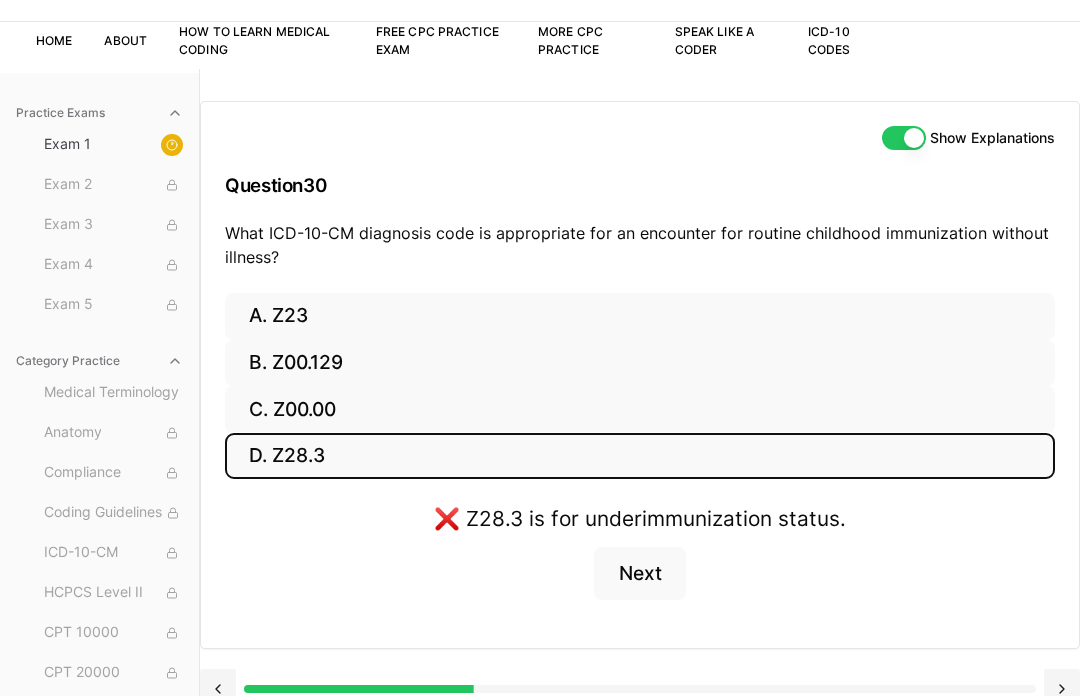 click on "Next" at bounding box center [639, 574] 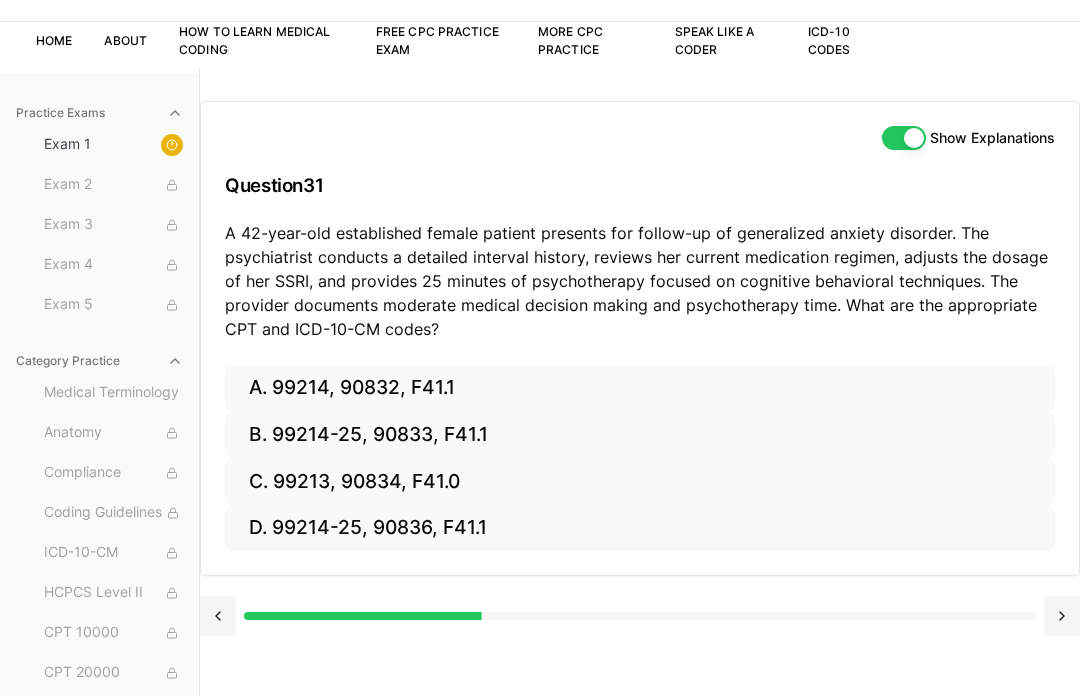 click on "B. 99214-25, 90833, F41.1" at bounding box center (640, 435) 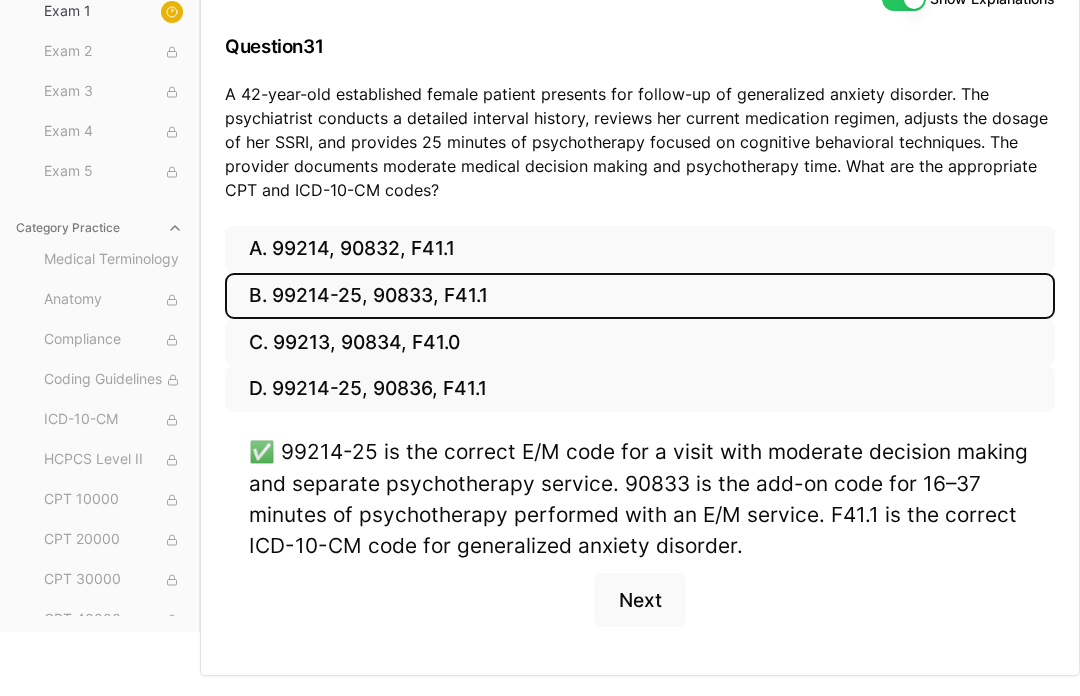 scroll, scrollTop: 292, scrollLeft: 0, axis: vertical 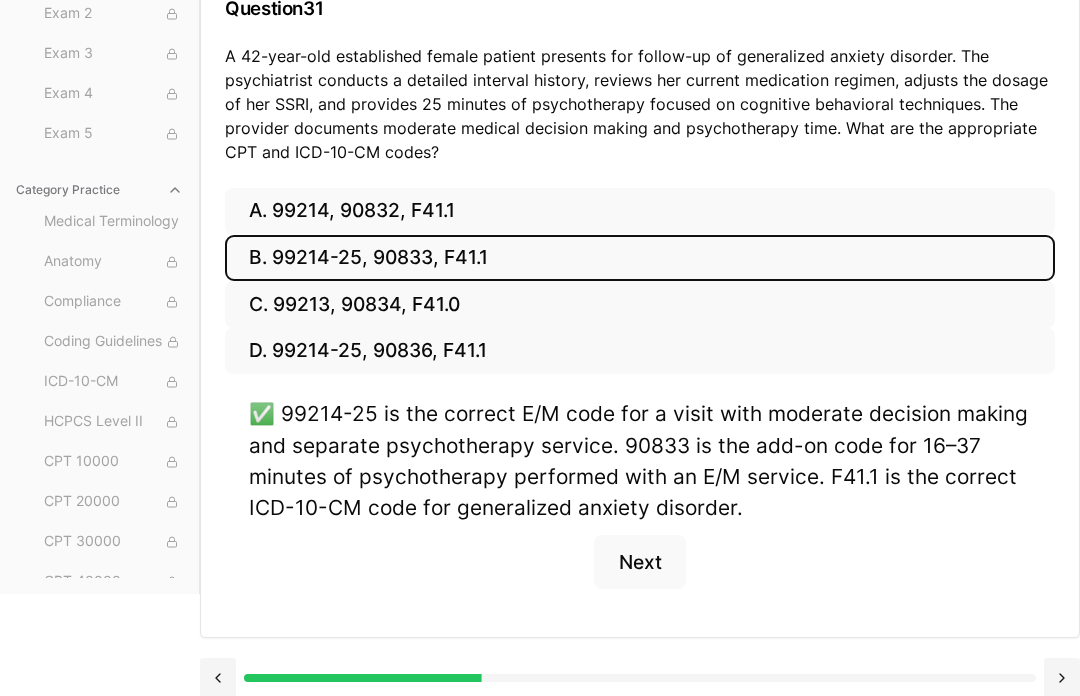 click on "Next" at bounding box center (639, 562) 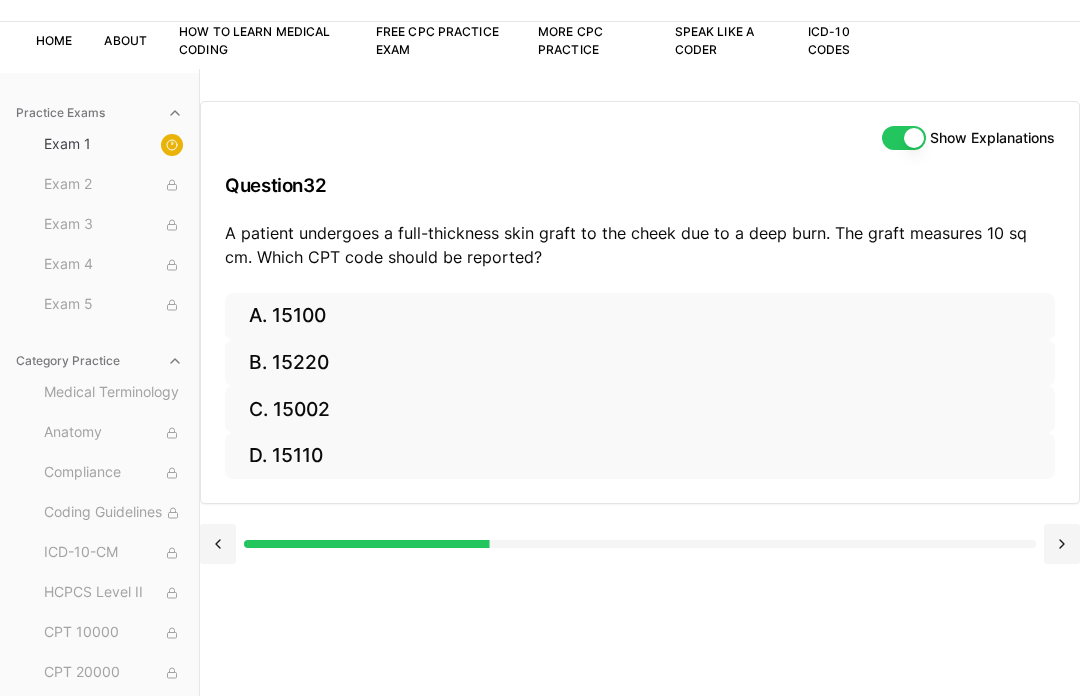 click on "A. 15100" at bounding box center [640, 316] 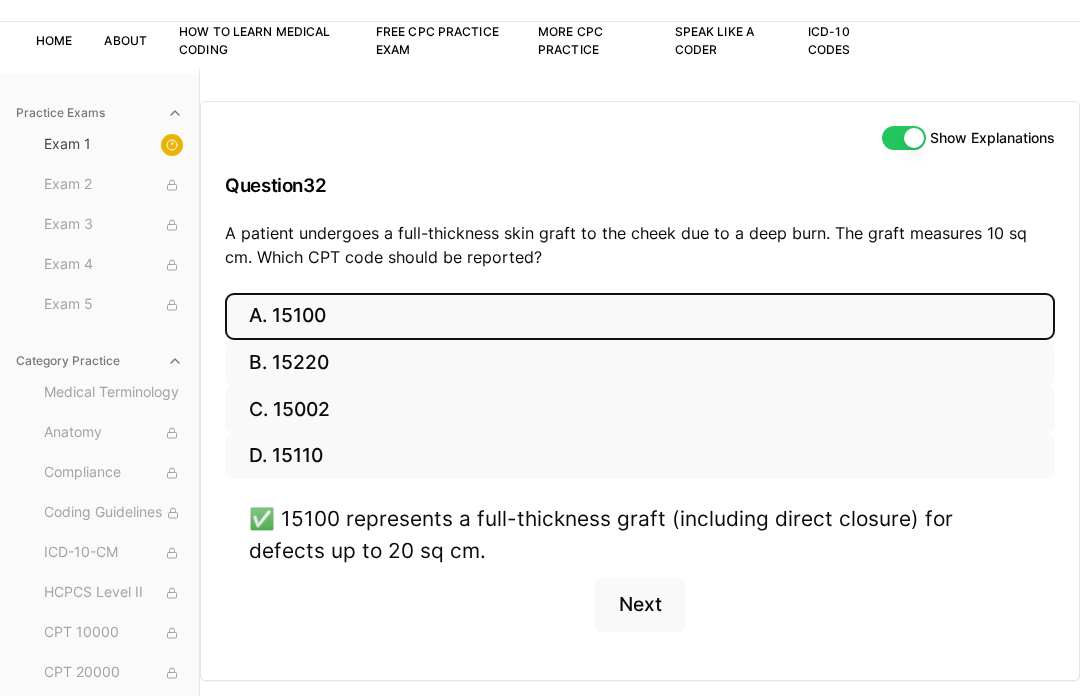 click on "B. 15220" at bounding box center [640, 363] 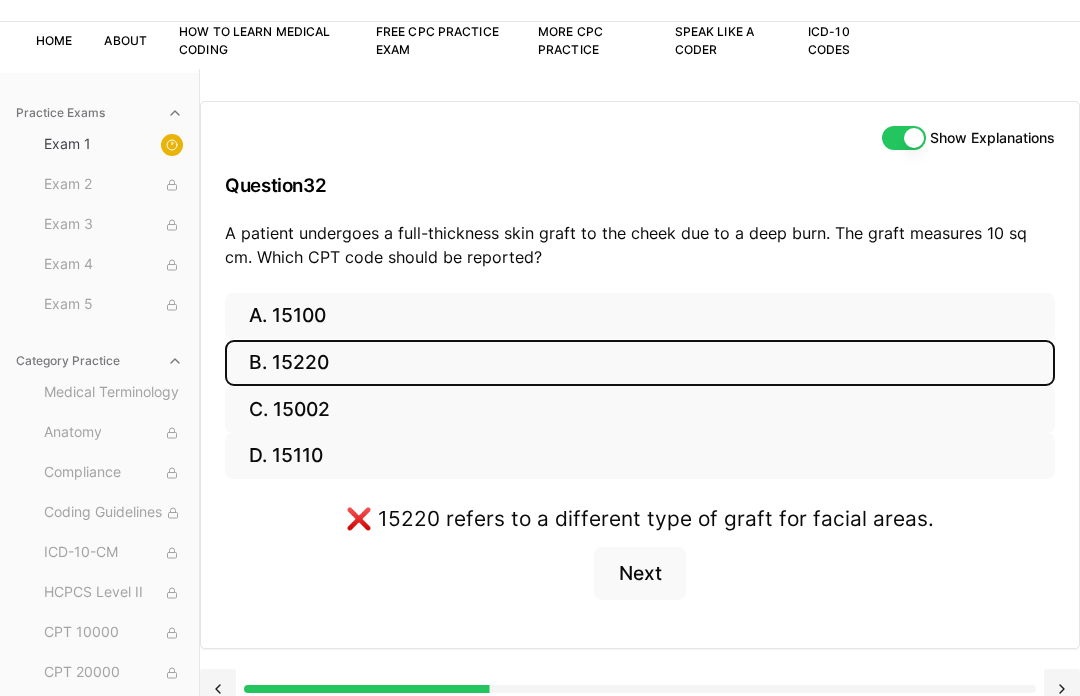 click on "C. 15002" at bounding box center [640, 409] 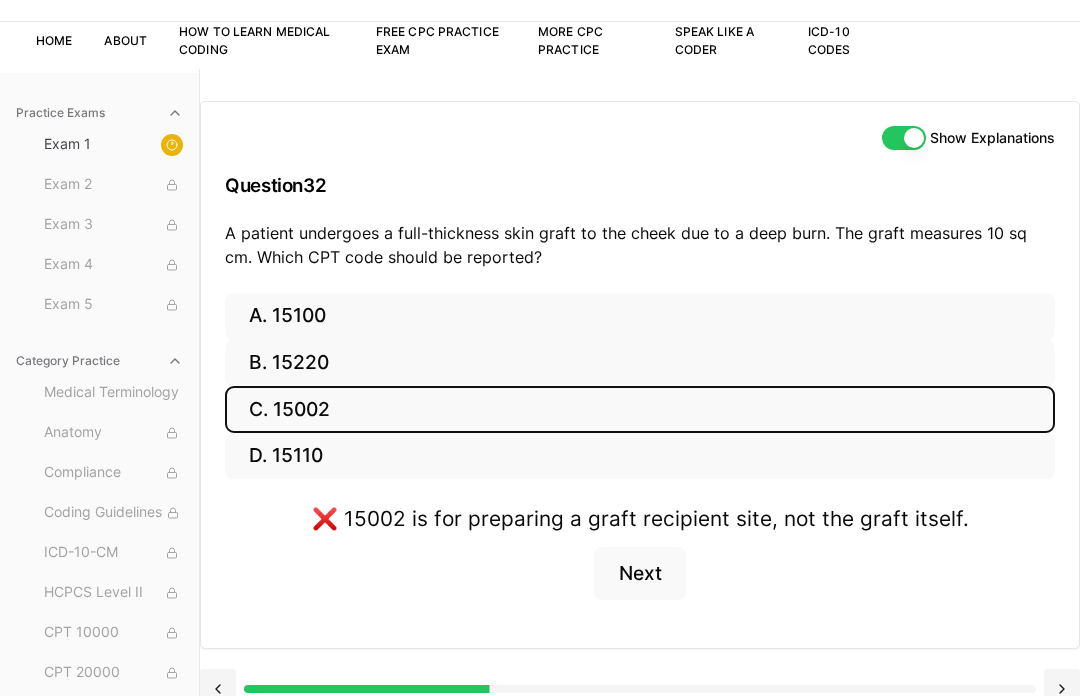 click on "D. 15110" at bounding box center (640, 456) 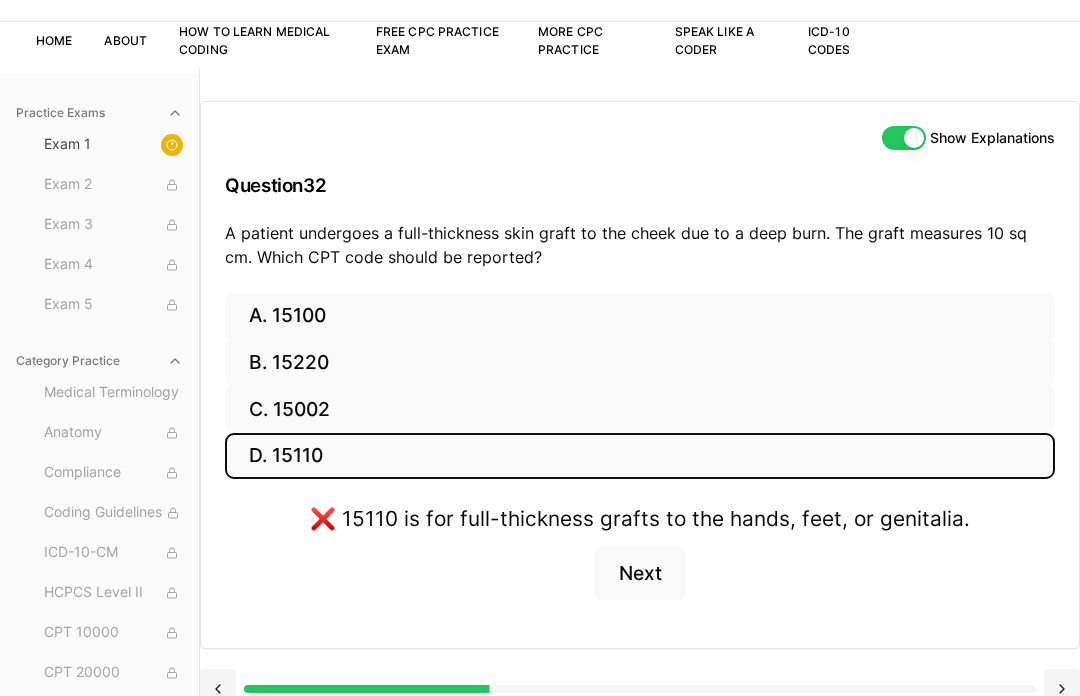 click on "Next" at bounding box center [639, 574] 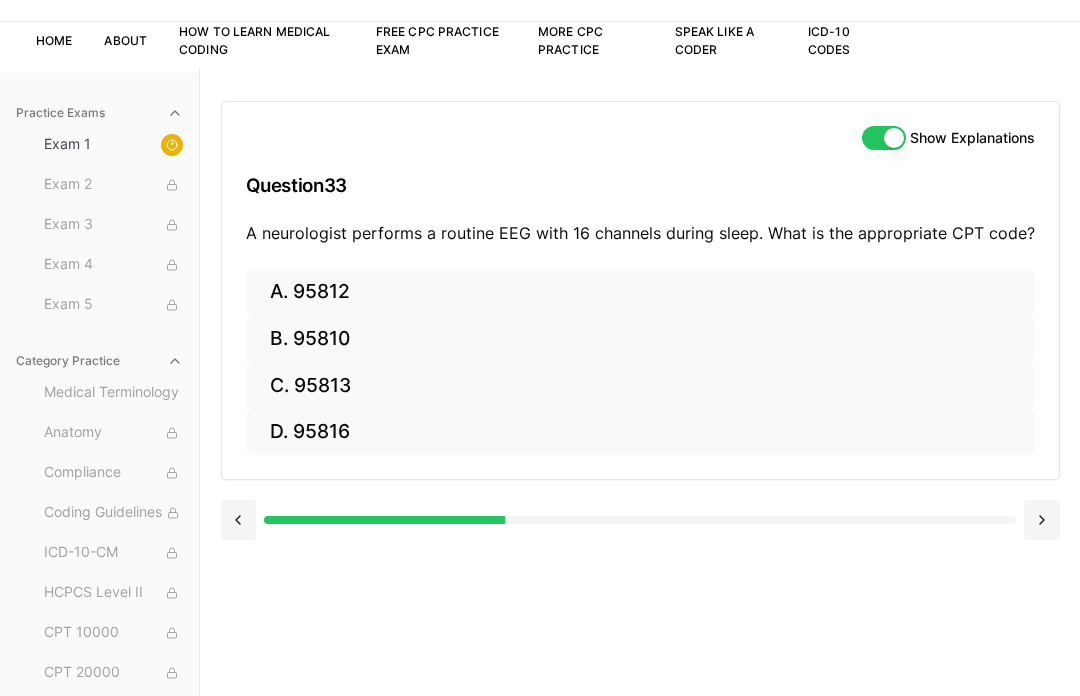 click on "A. 95812" at bounding box center (640, 292) 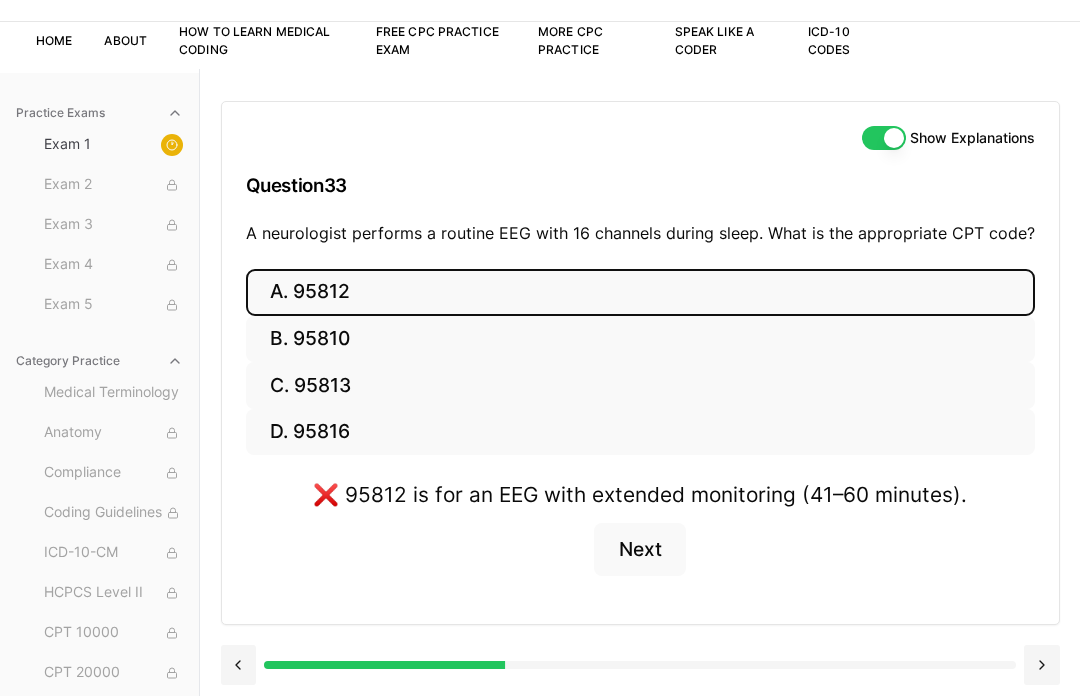 click on "B. 95810" at bounding box center [640, 339] 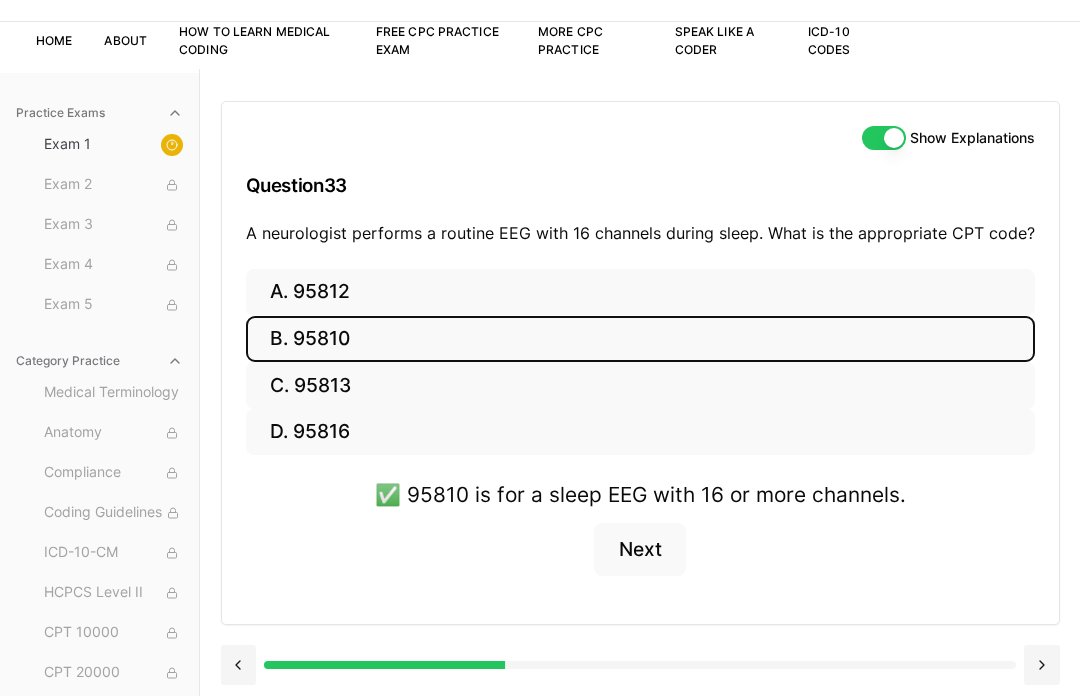 click on "C. 95813" at bounding box center (640, 385) 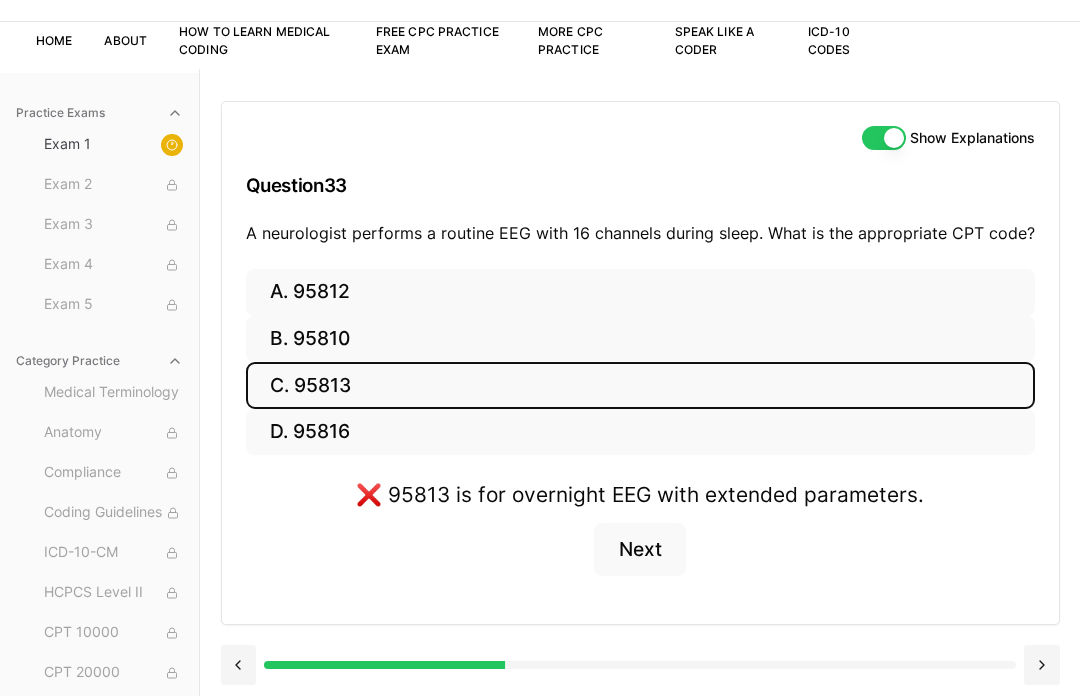click on "D. 95816" at bounding box center [640, 432] 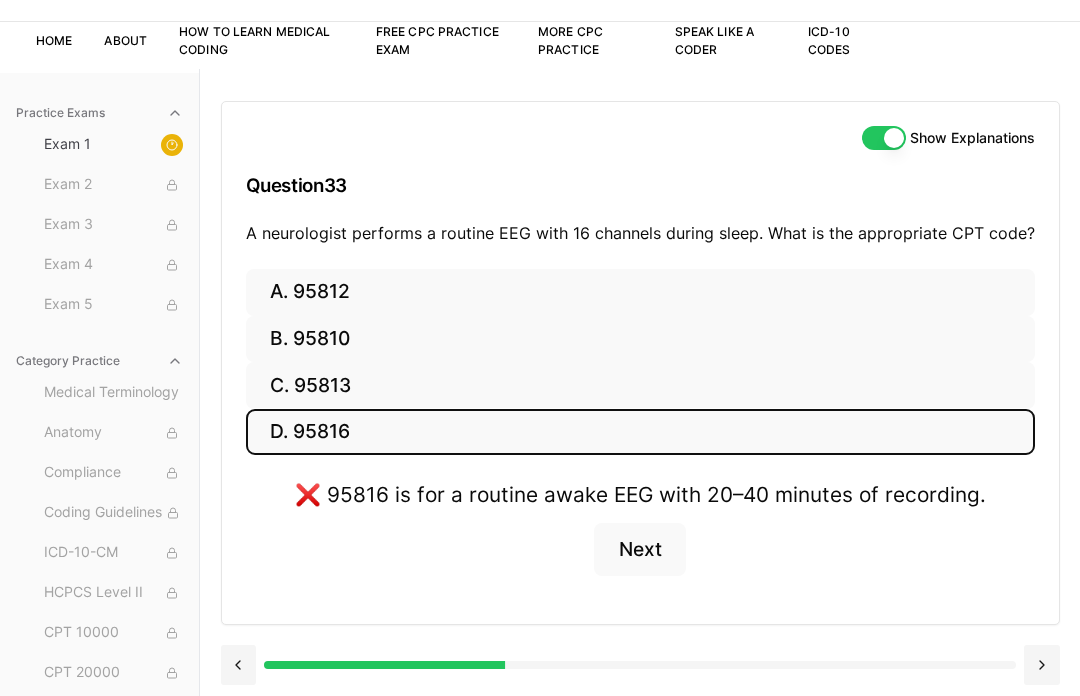click on "Next" at bounding box center (639, 550) 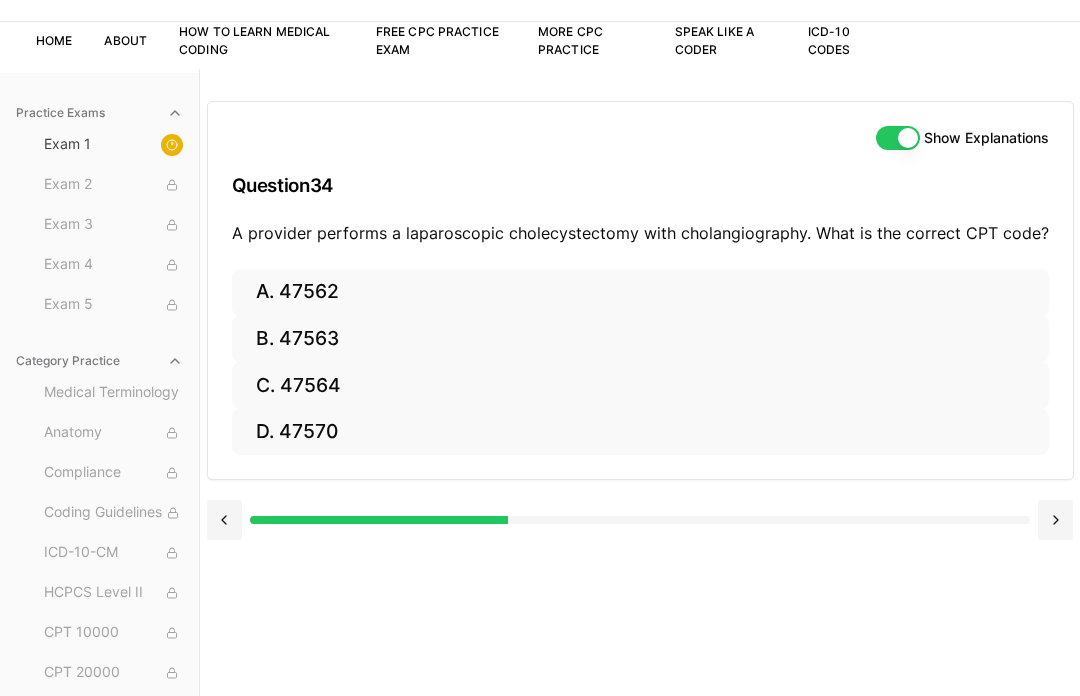 click on "A. 47562" at bounding box center [640, 292] 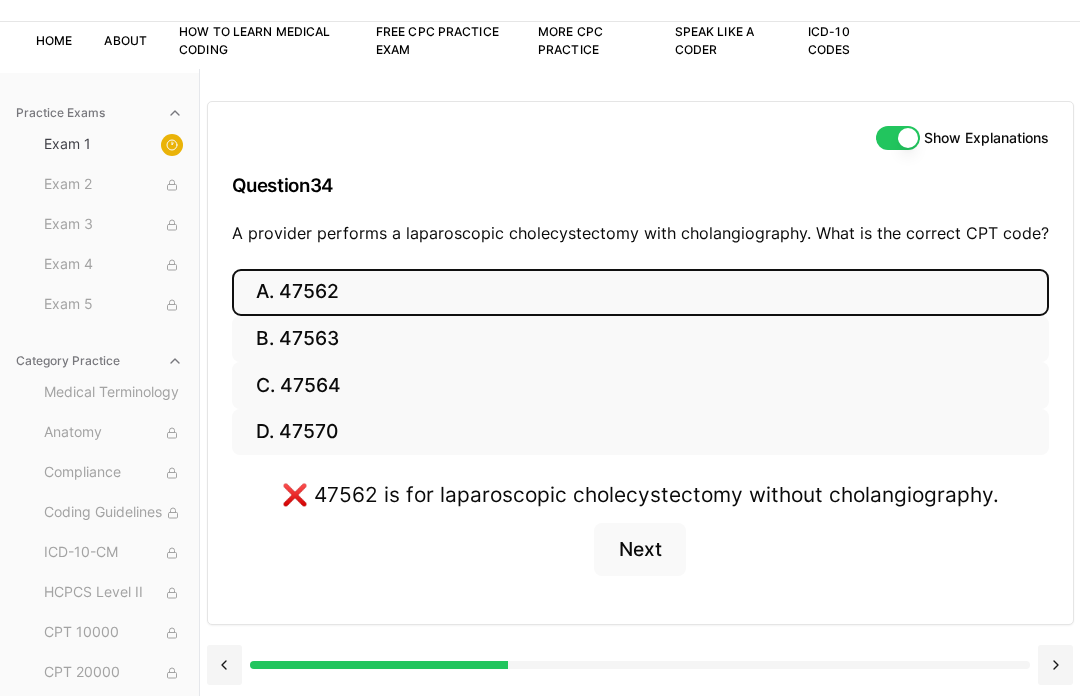 click on "B. 47563" at bounding box center [640, 339] 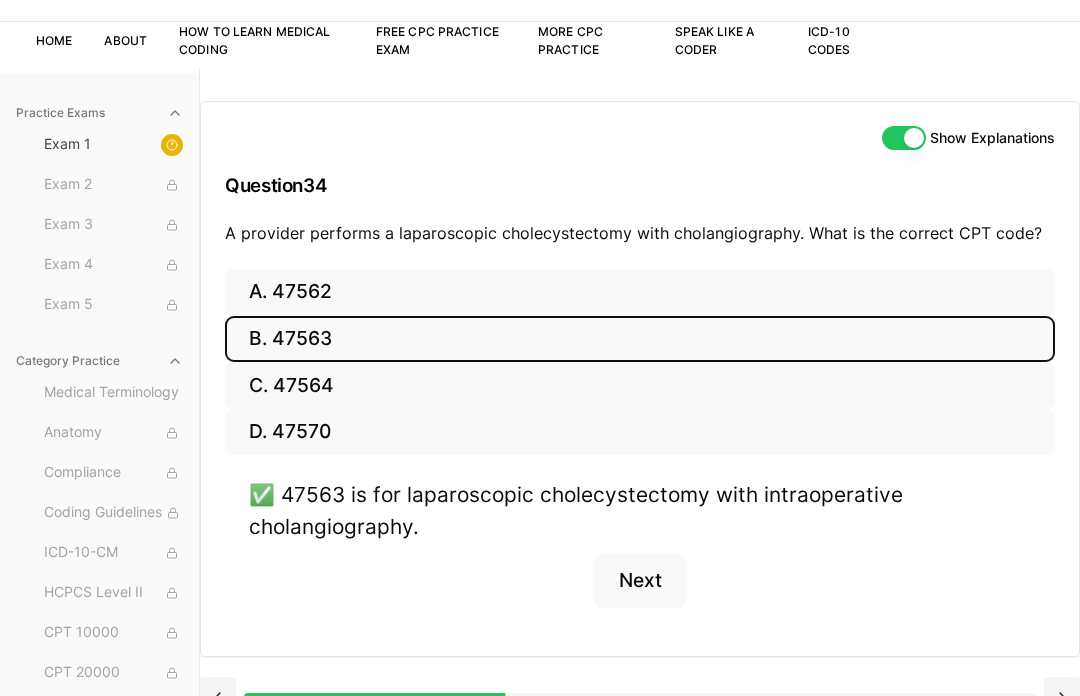 click on "Next" at bounding box center (639, 581) 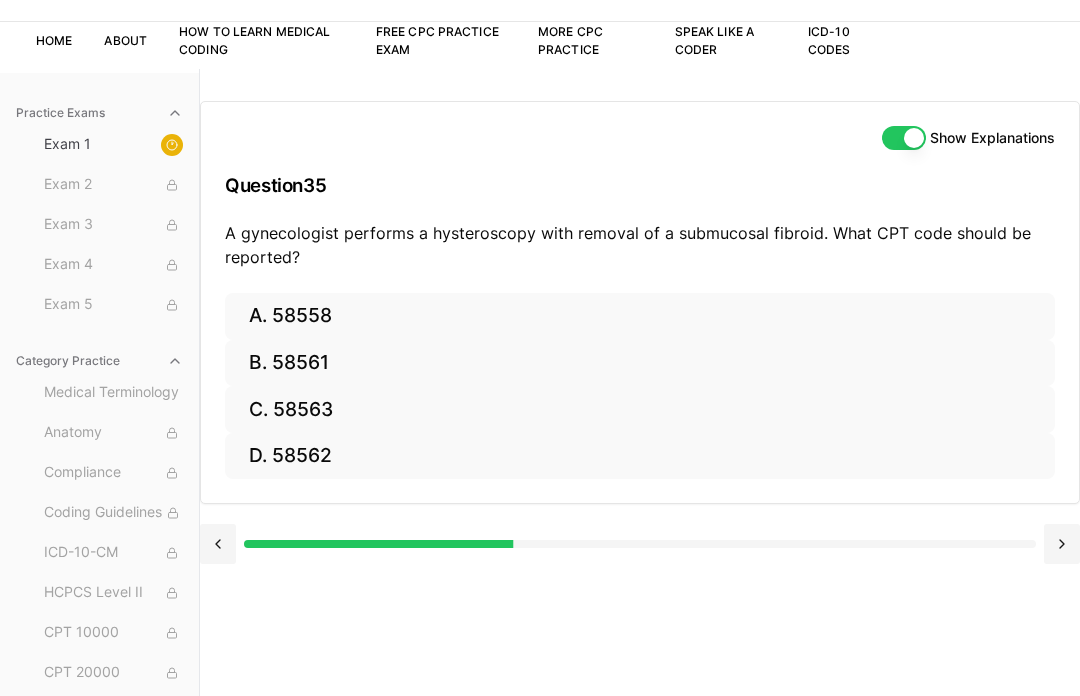 click on "A. 58558" at bounding box center (640, 316) 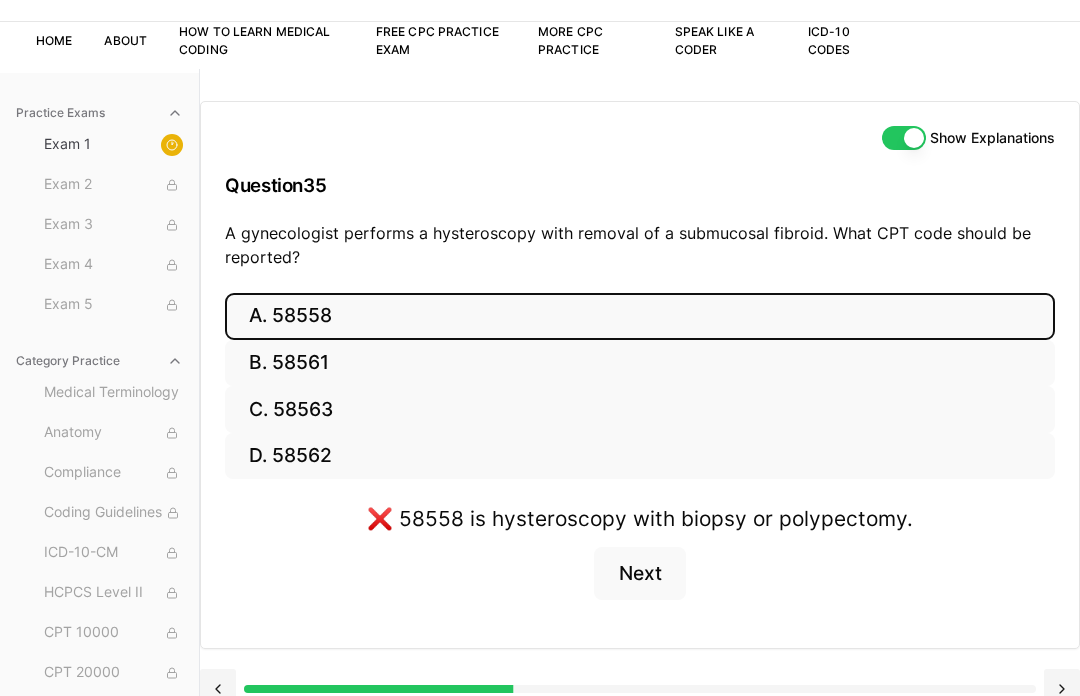 click on "B. 58561" at bounding box center [640, 363] 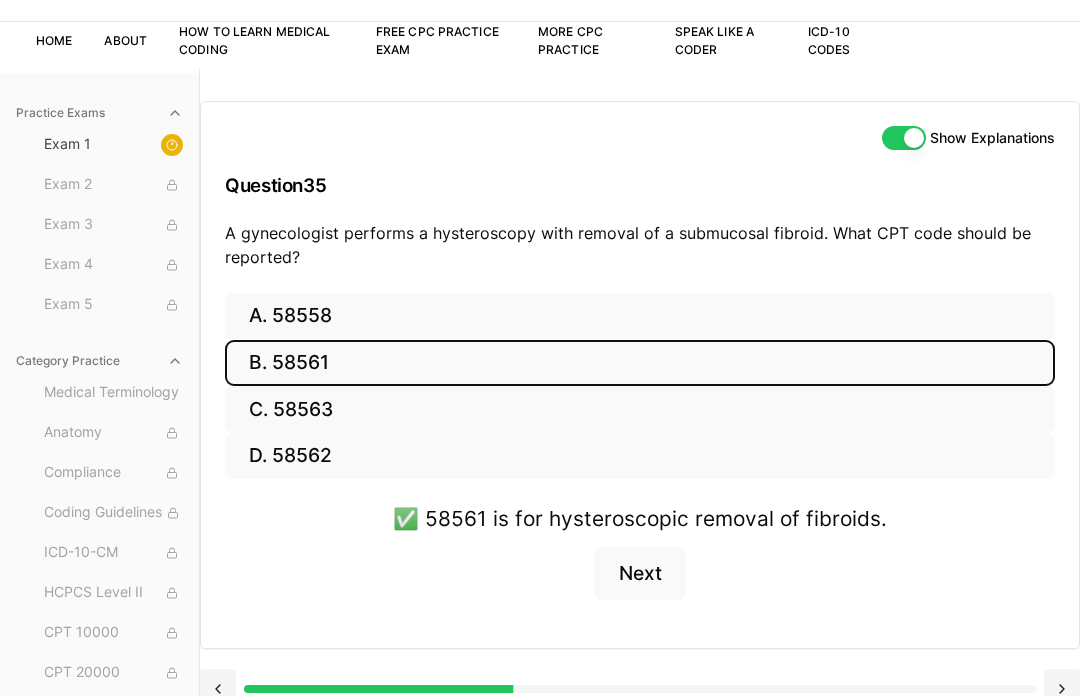 click on "C. 58563" at bounding box center [640, 409] 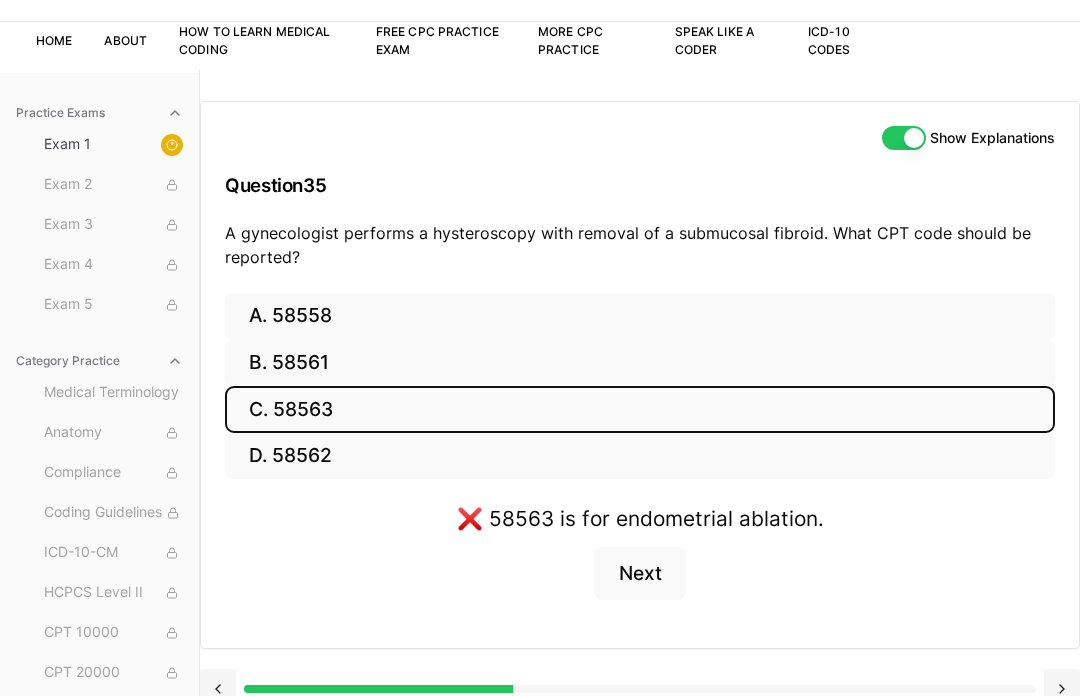 click on "D. 58562" at bounding box center [640, 456] 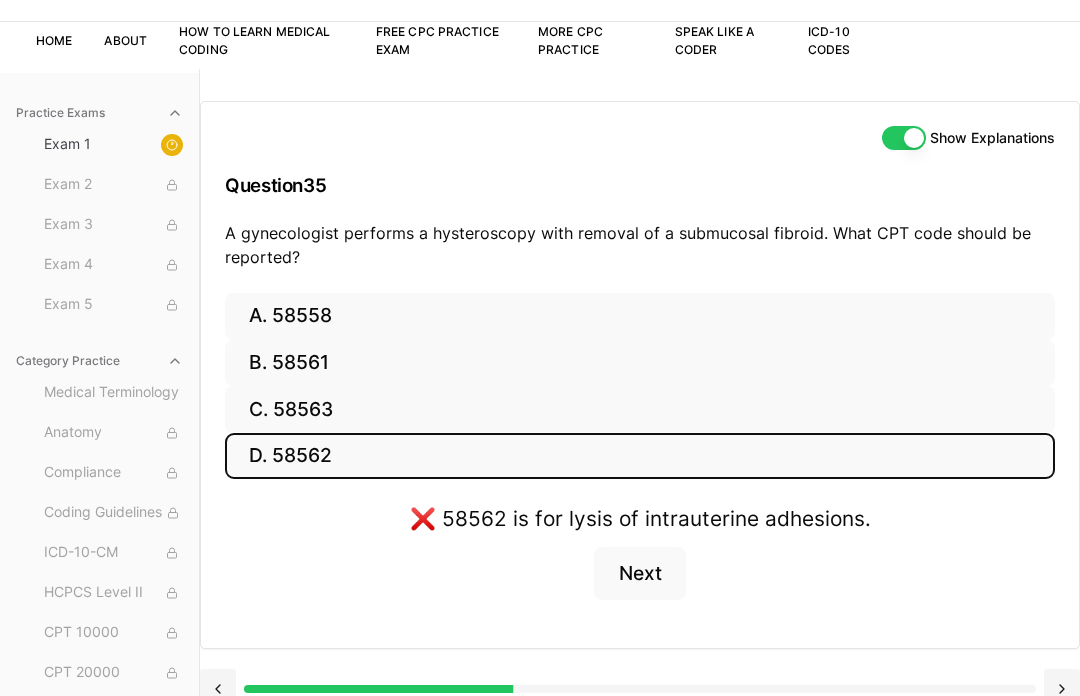 click on "C. 58563" at bounding box center [640, 409] 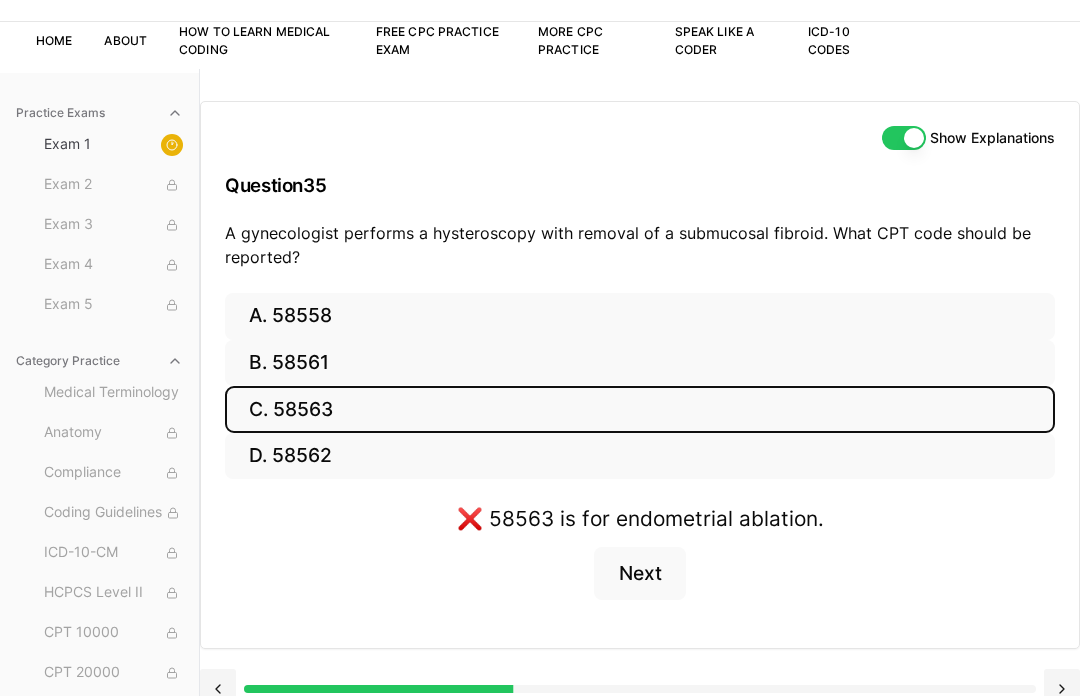 click on "B. 58561" at bounding box center (640, 363) 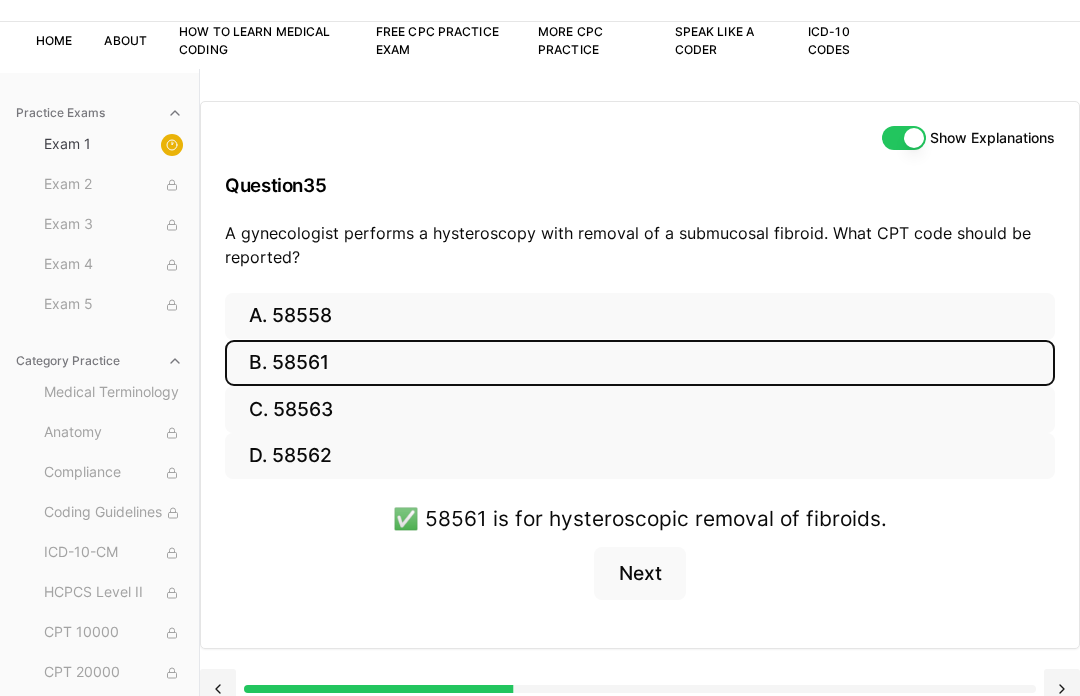 click on "A. 58558" at bounding box center (640, 316) 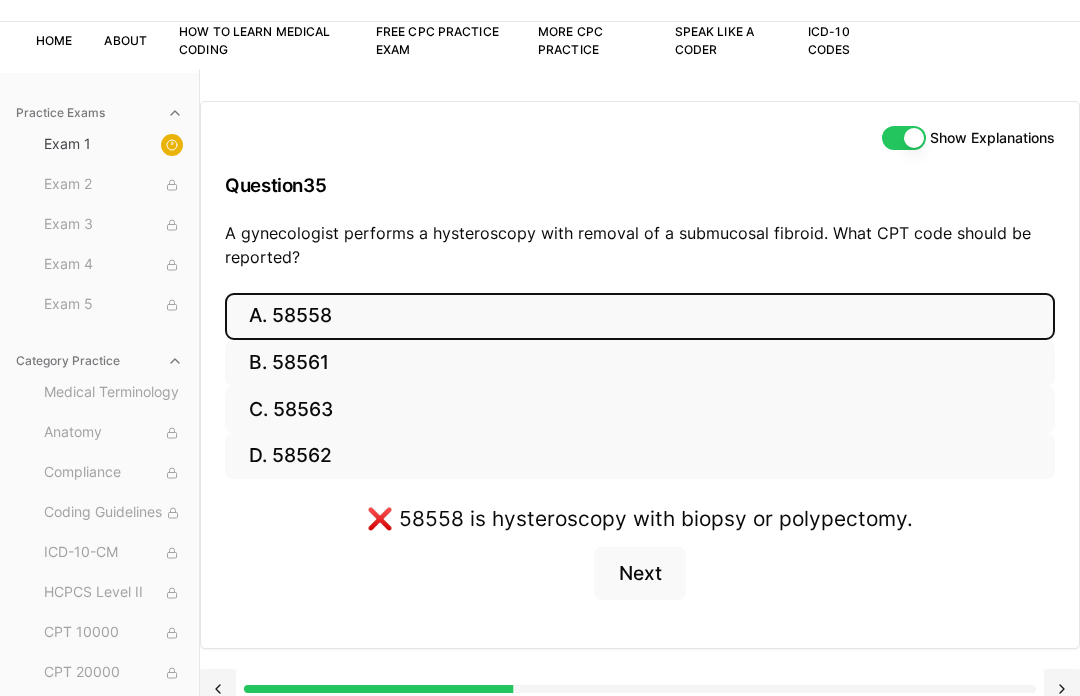click on "Next" at bounding box center [639, 574] 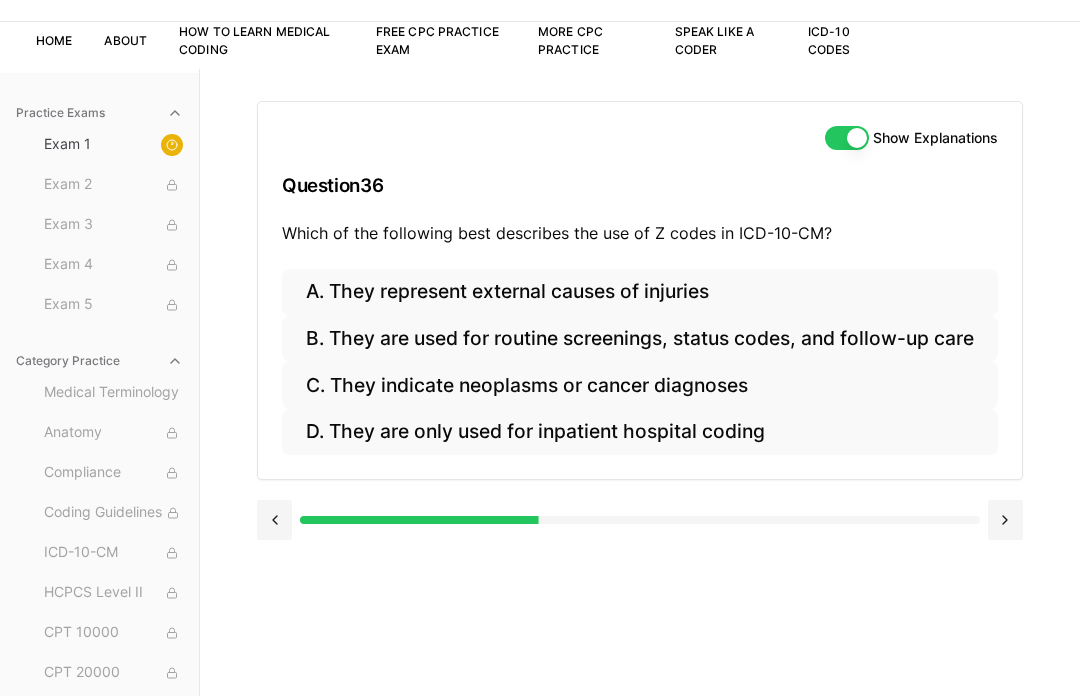 click on "B. They are used for routine screenings, status codes, and follow-up care" at bounding box center (640, 339) 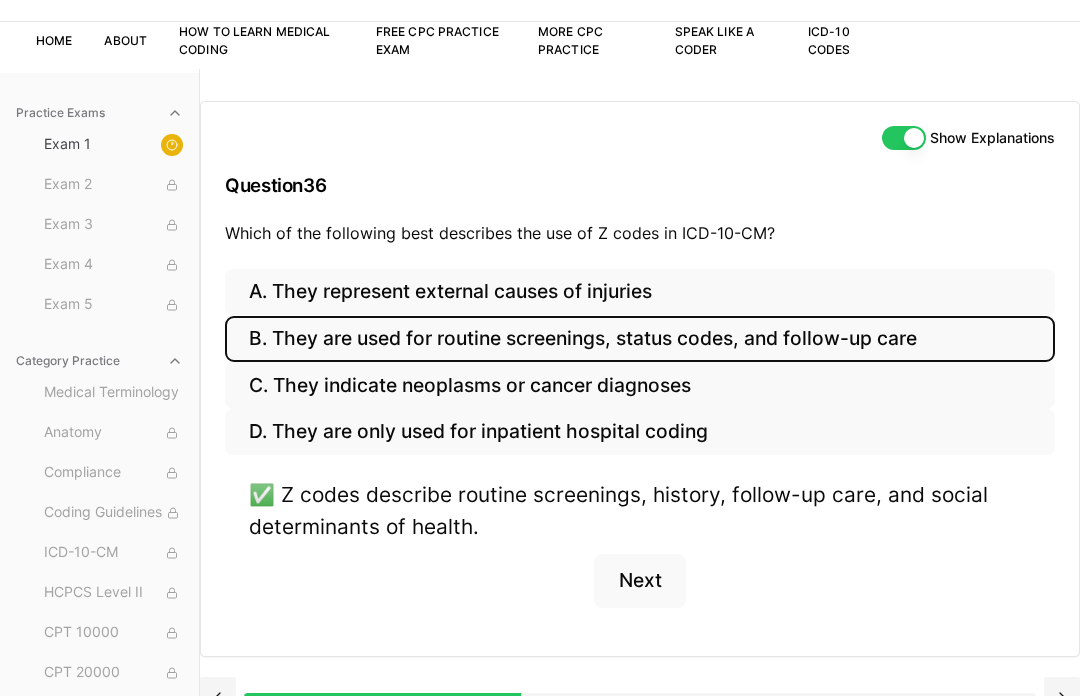 click on "Next" at bounding box center (639, 581) 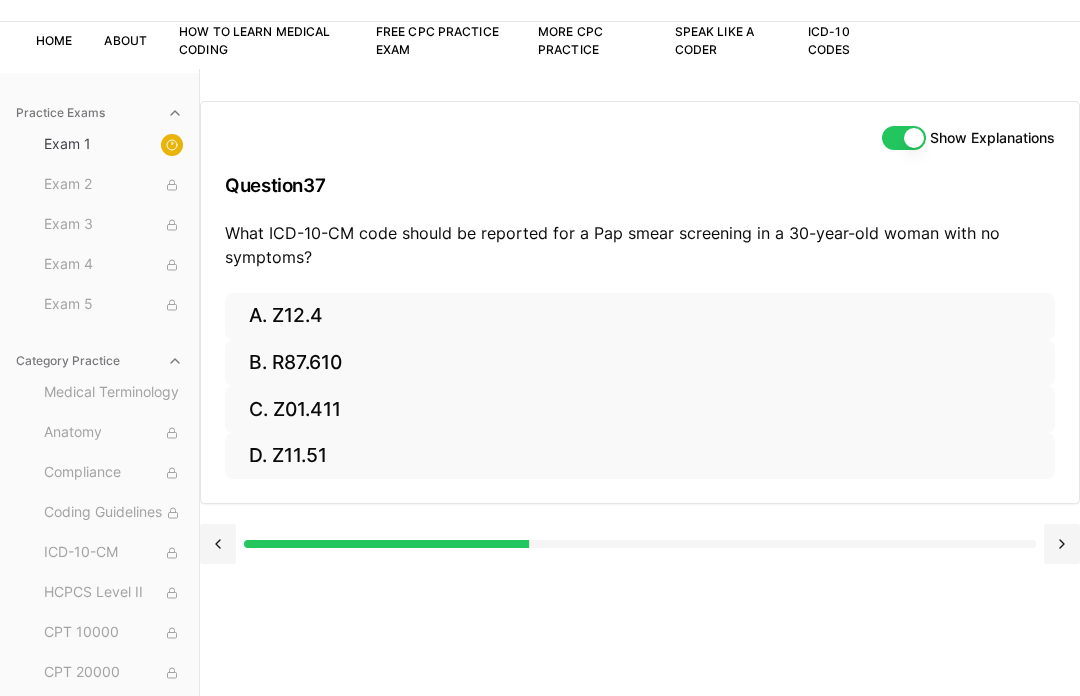 click on "A. Z12.4" at bounding box center [640, 316] 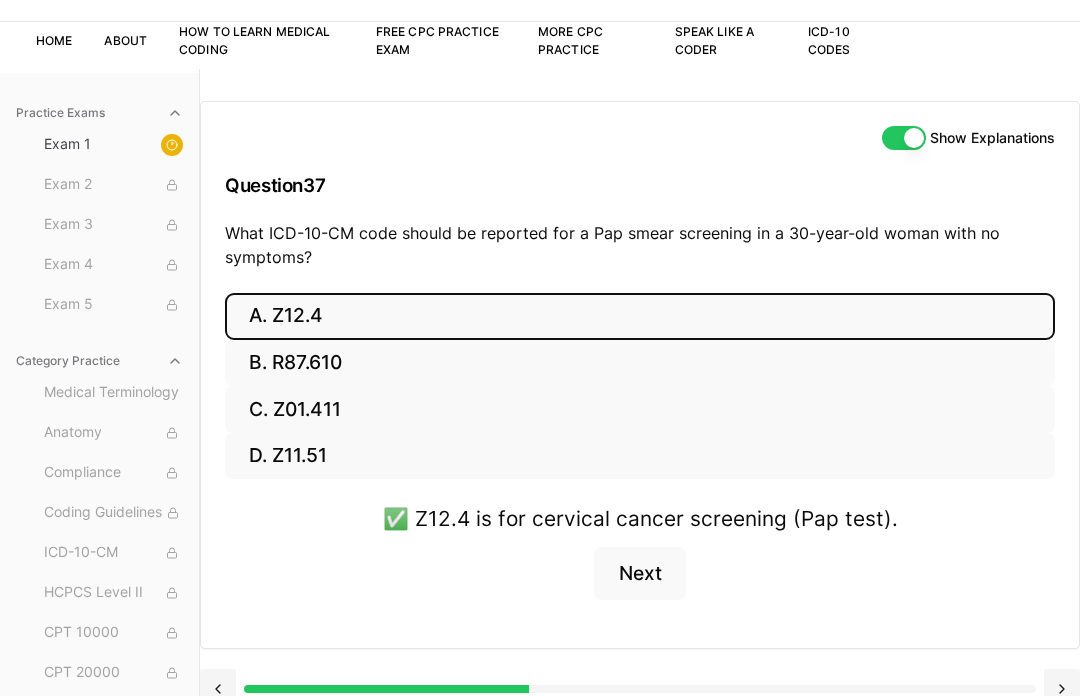 click on "D. Z11.51" at bounding box center (640, 456) 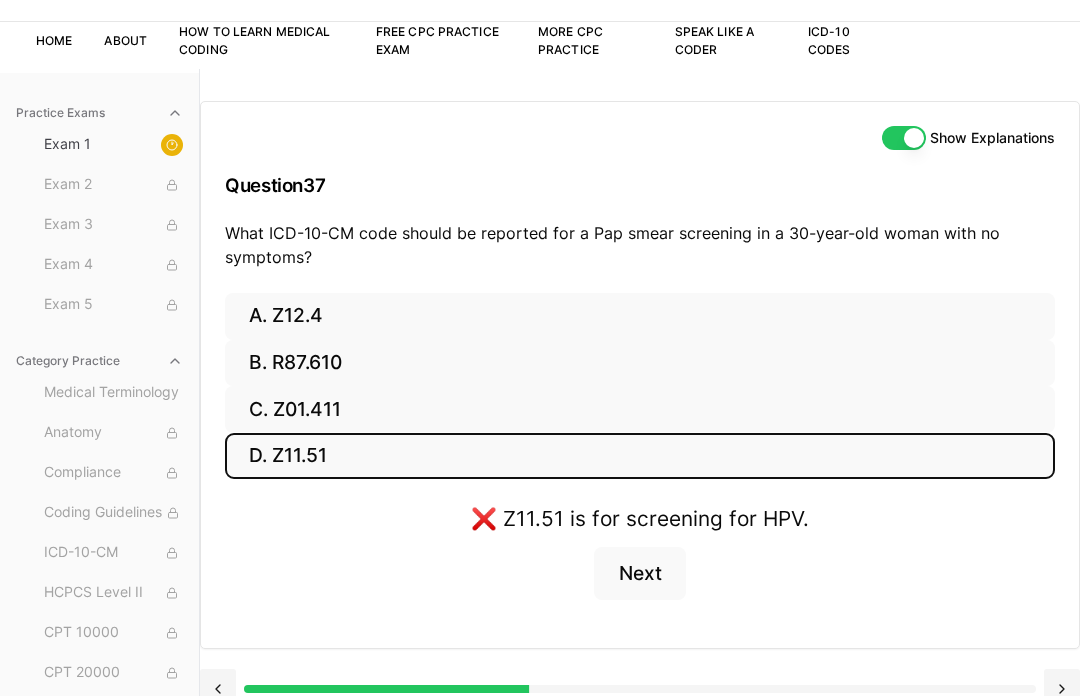 click on "B. R87.610" at bounding box center (640, 363) 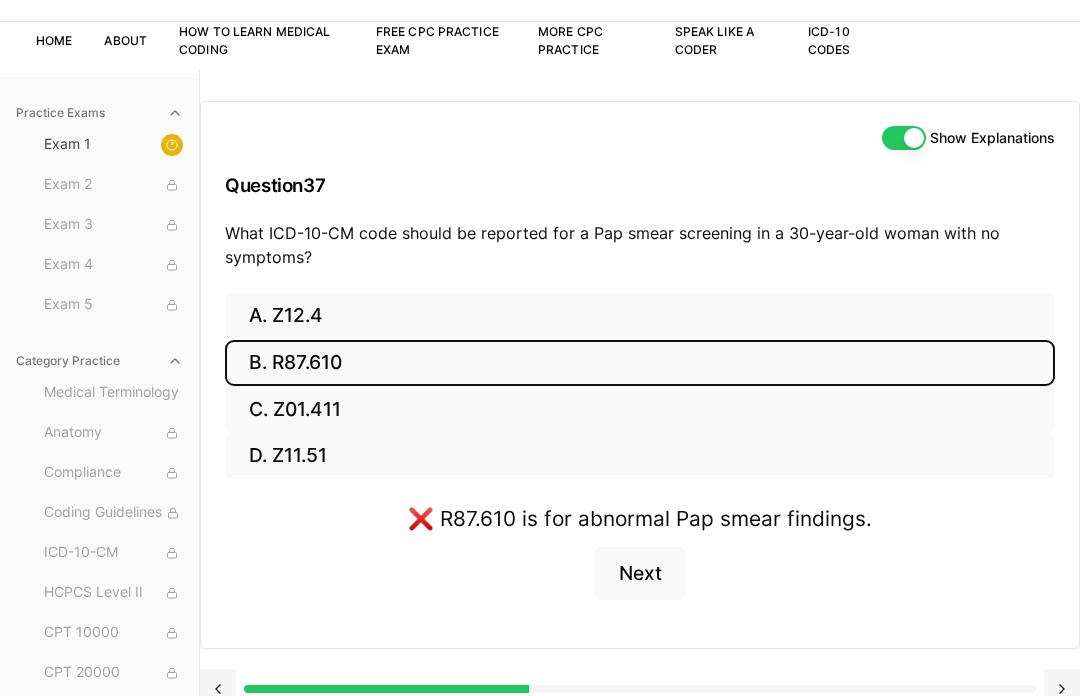 click on "C. Z01.411" at bounding box center (640, 409) 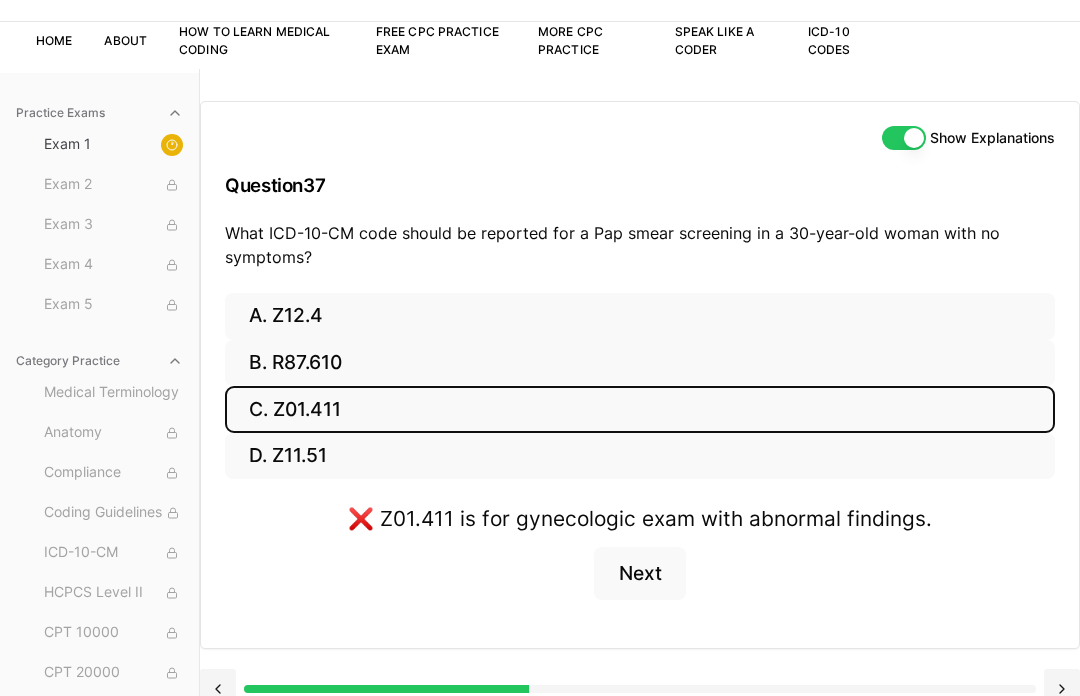 click on "A. Z12.4" at bounding box center (640, 316) 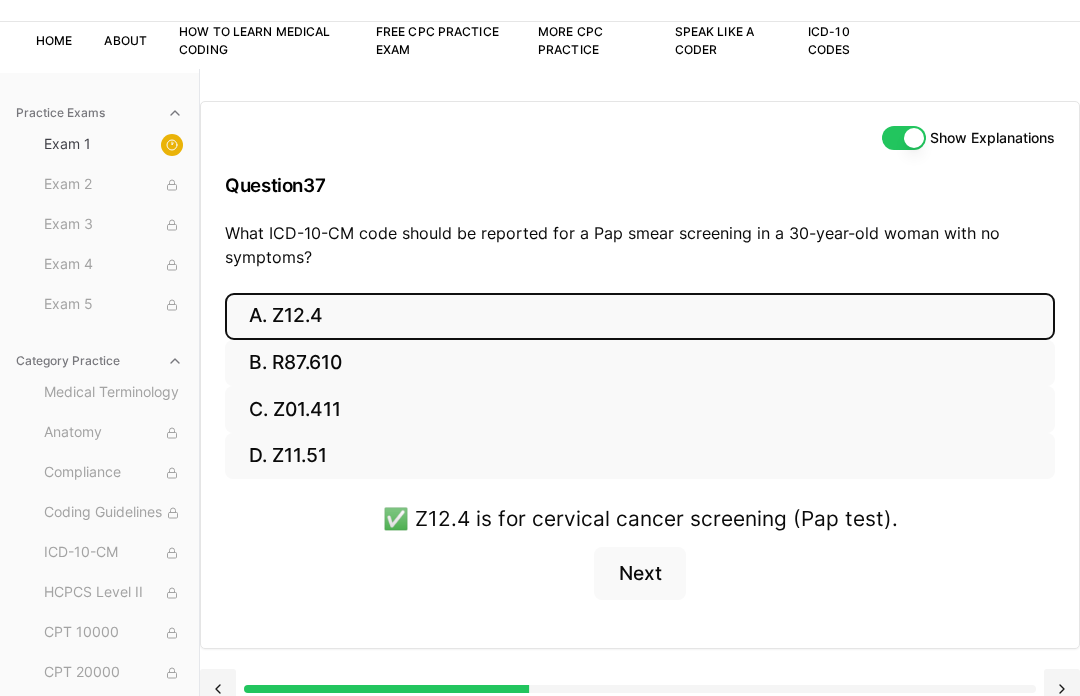 click on "Next" at bounding box center (639, 574) 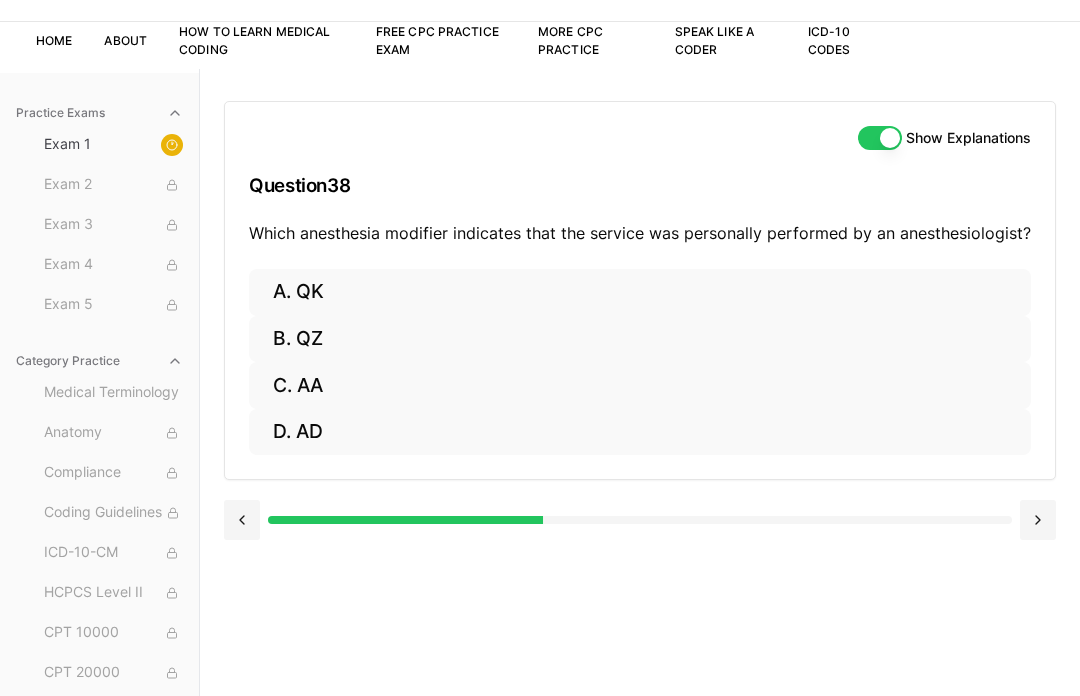 click on "C. AA" at bounding box center (640, 385) 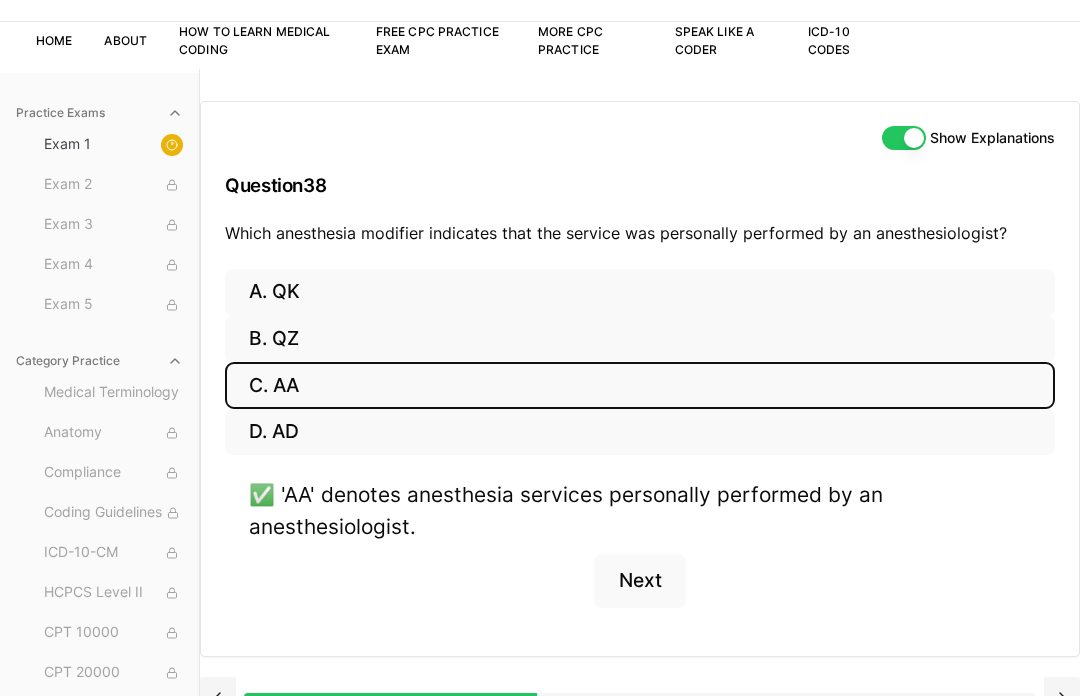 click on "Next" at bounding box center [639, 581] 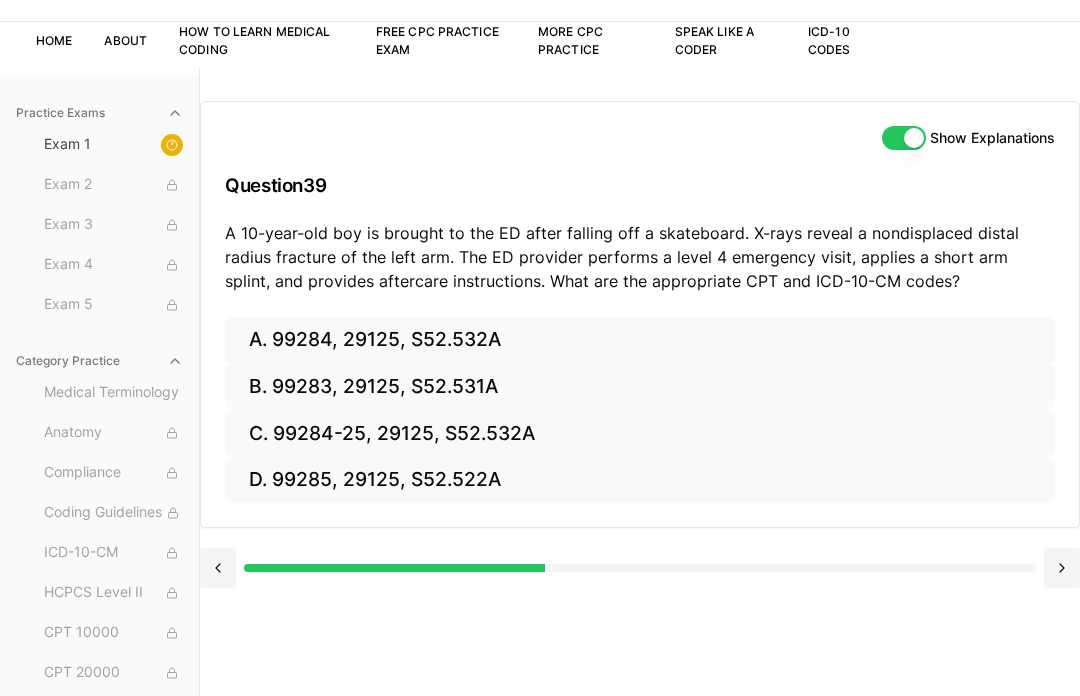 click on "C. 99284-25, 29125, S52.532A" at bounding box center [640, 433] 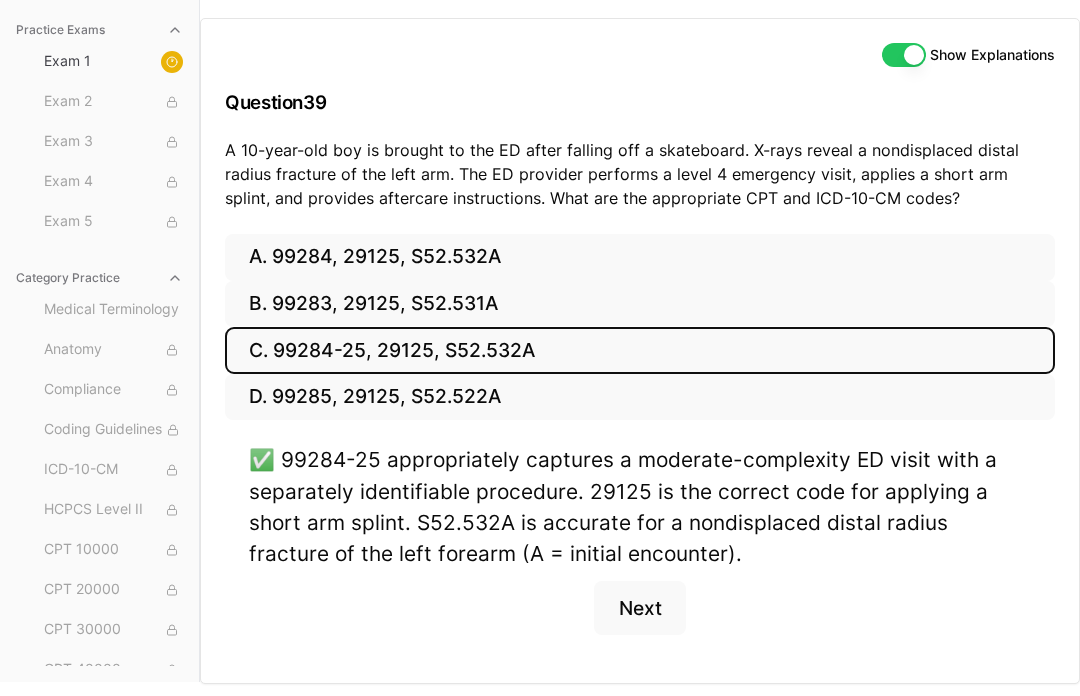 scroll, scrollTop: 198, scrollLeft: 0, axis: vertical 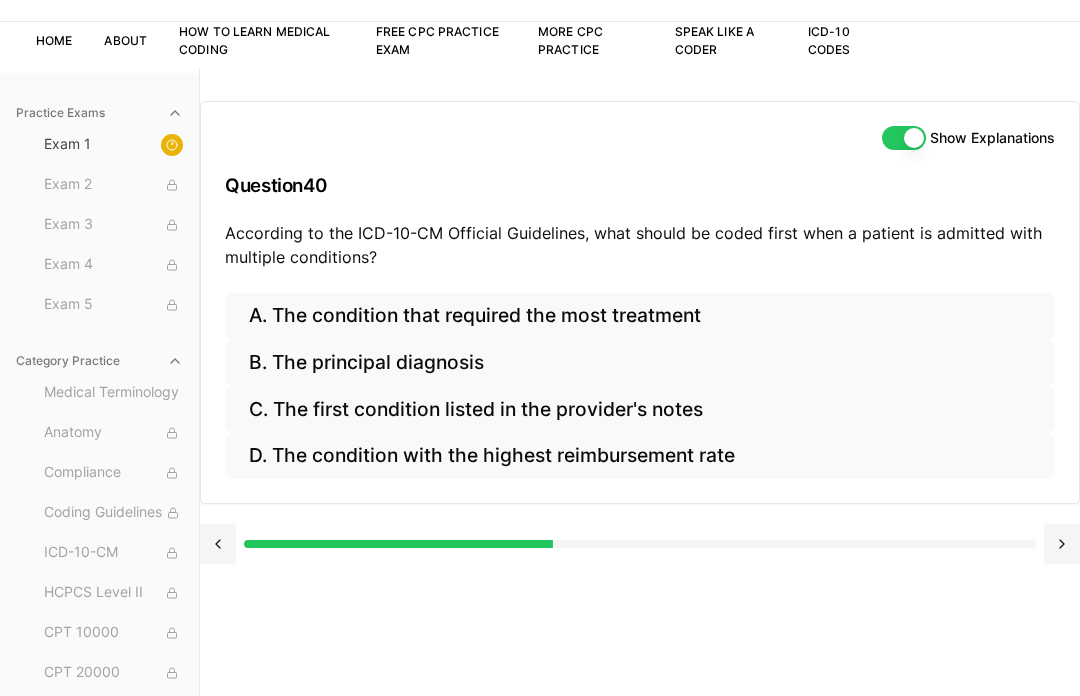 click on "B. The principal diagnosis" at bounding box center [640, 363] 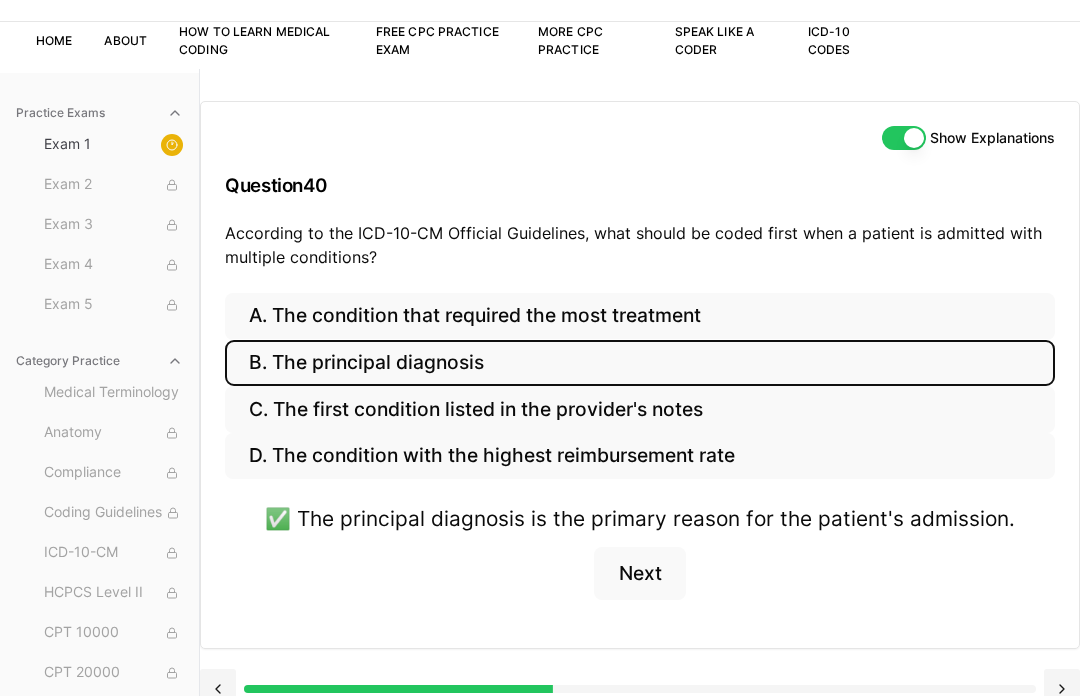 click on "A. The condition that required the most treatment" at bounding box center [640, 316] 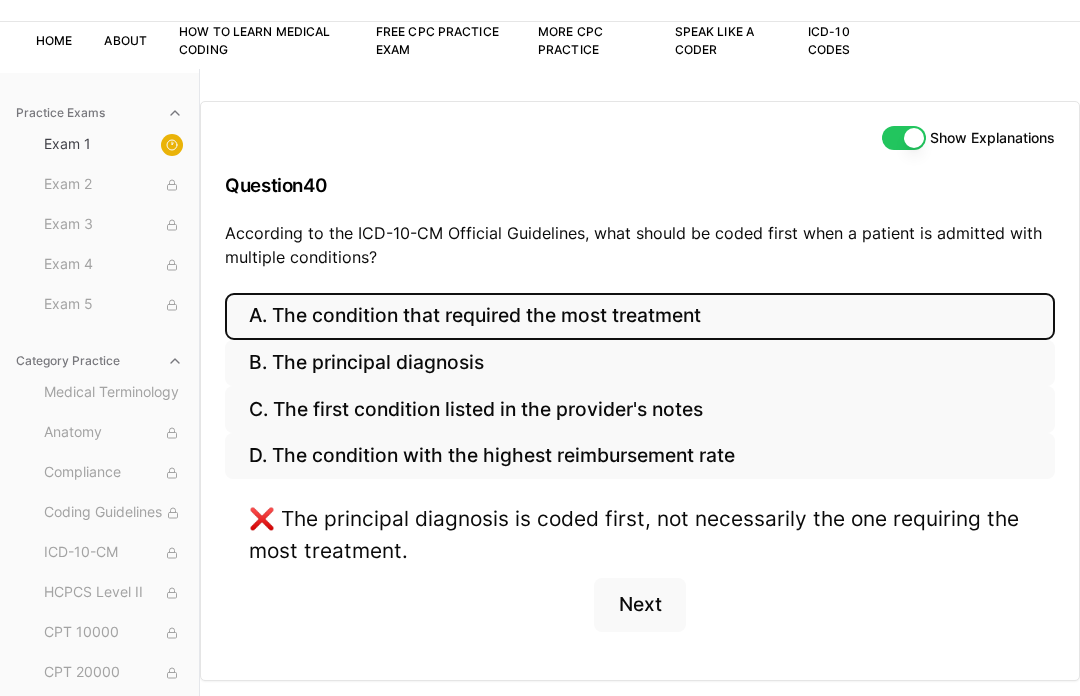 click on "B. The principal diagnosis" at bounding box center (640, 363) 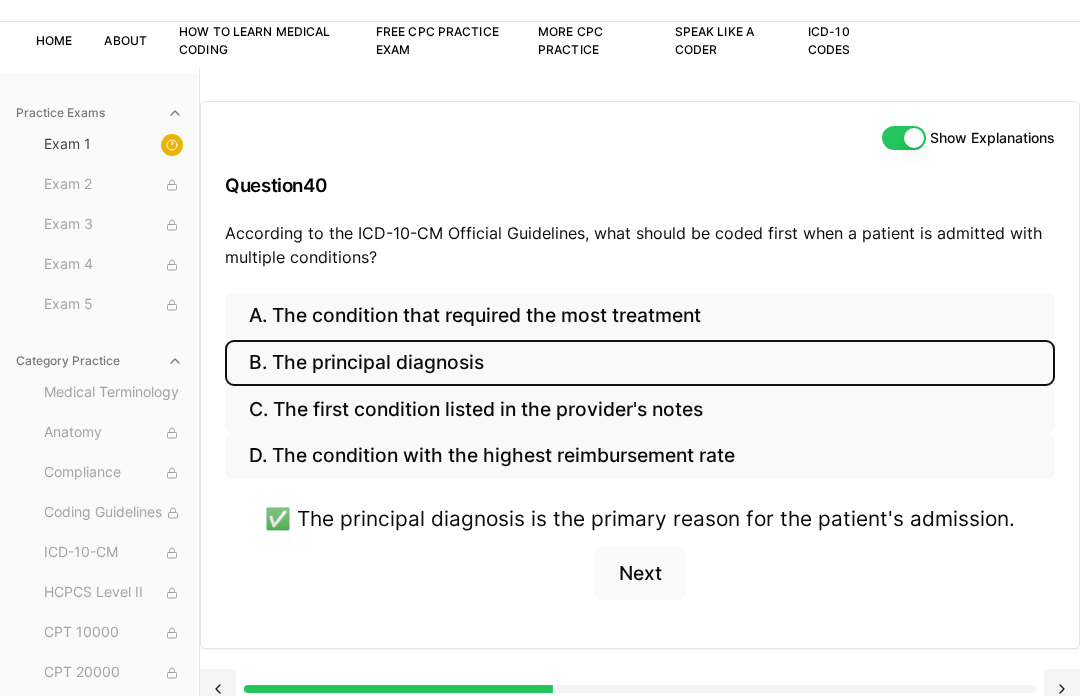click on "Next" at bounding box center (639, 574) 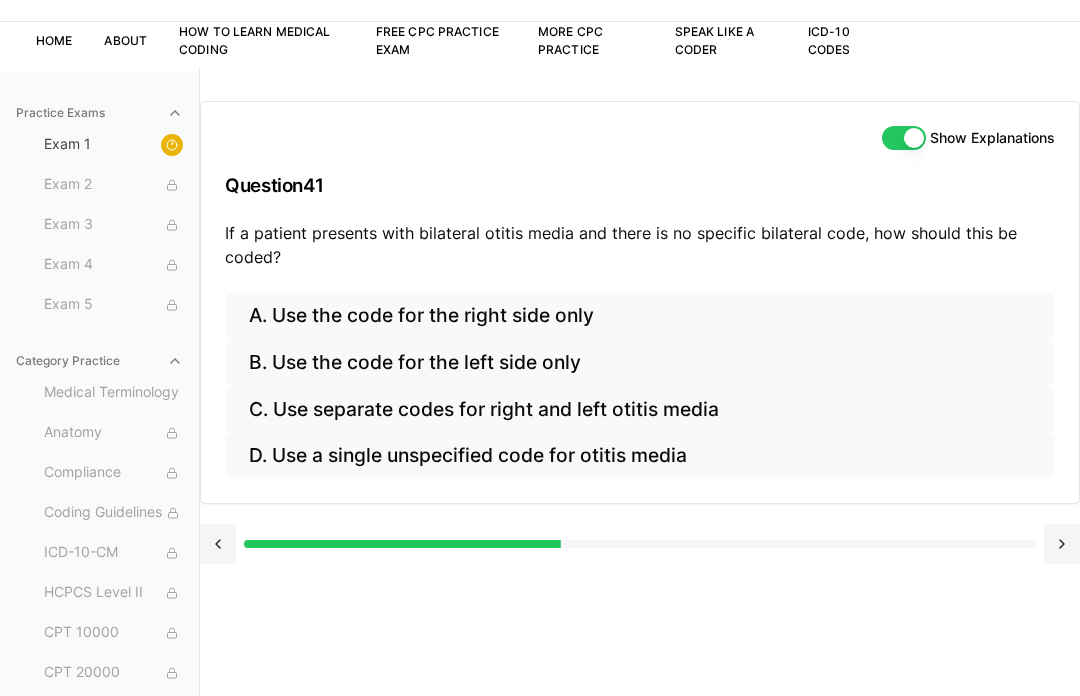 click on "C. Use separate codes for right and left otitis media" at bounding box center [640, 409] 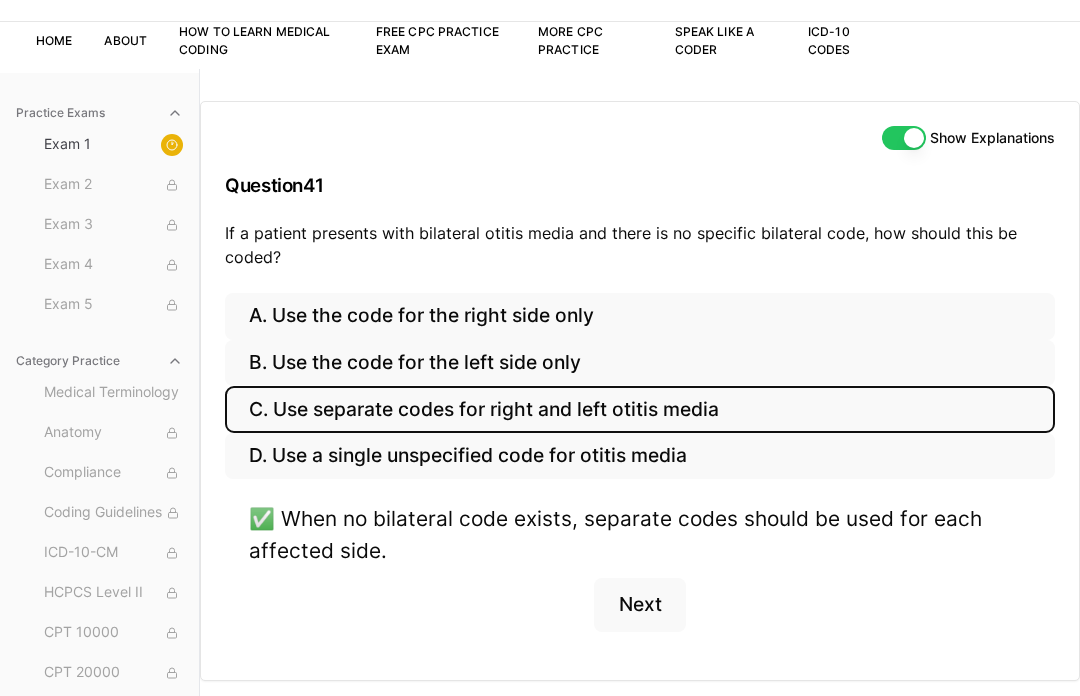 click at bounding box center (218, 721) 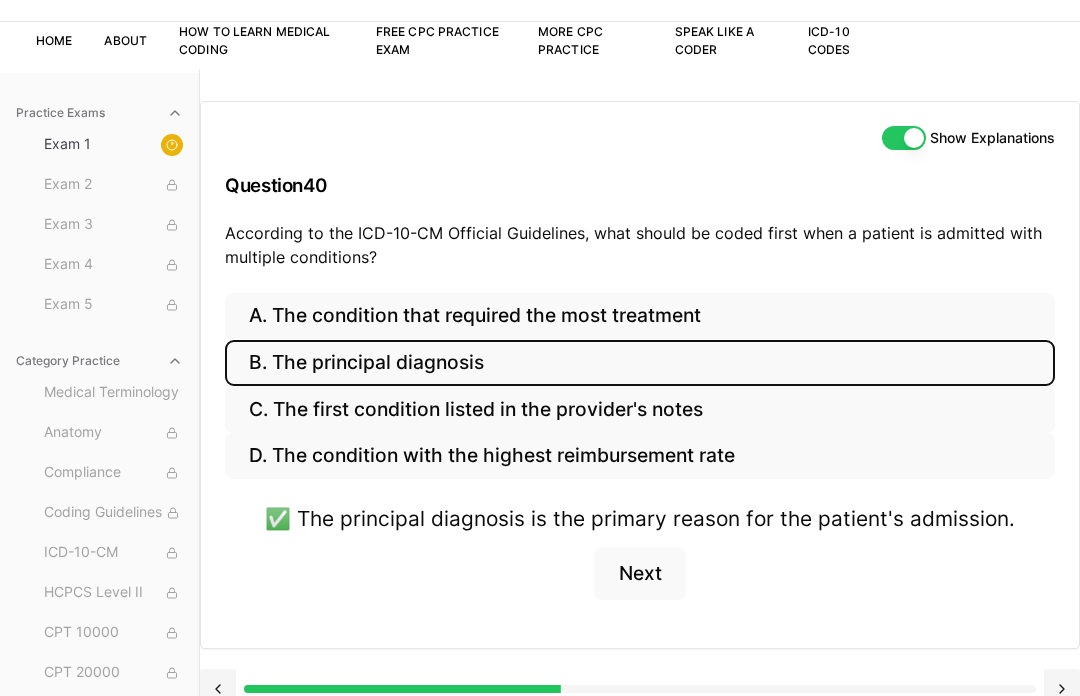 click on "Next" at bounding box center (639, 574) 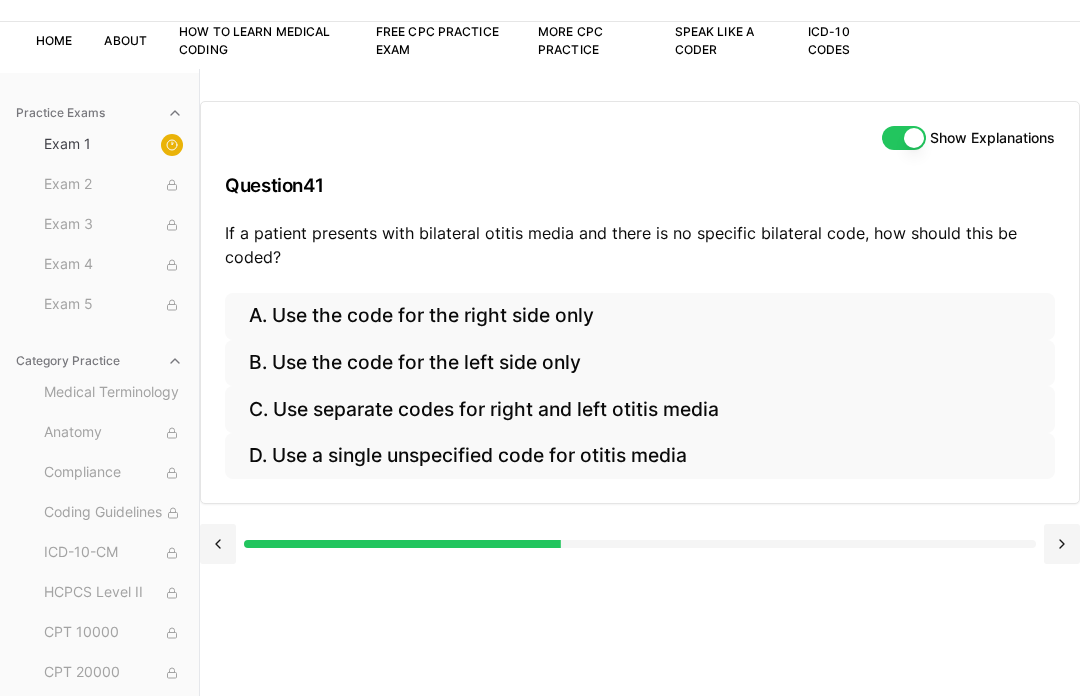 click on "C. Use separate codes for right and left otitis media" at bounding box center [640, 409] 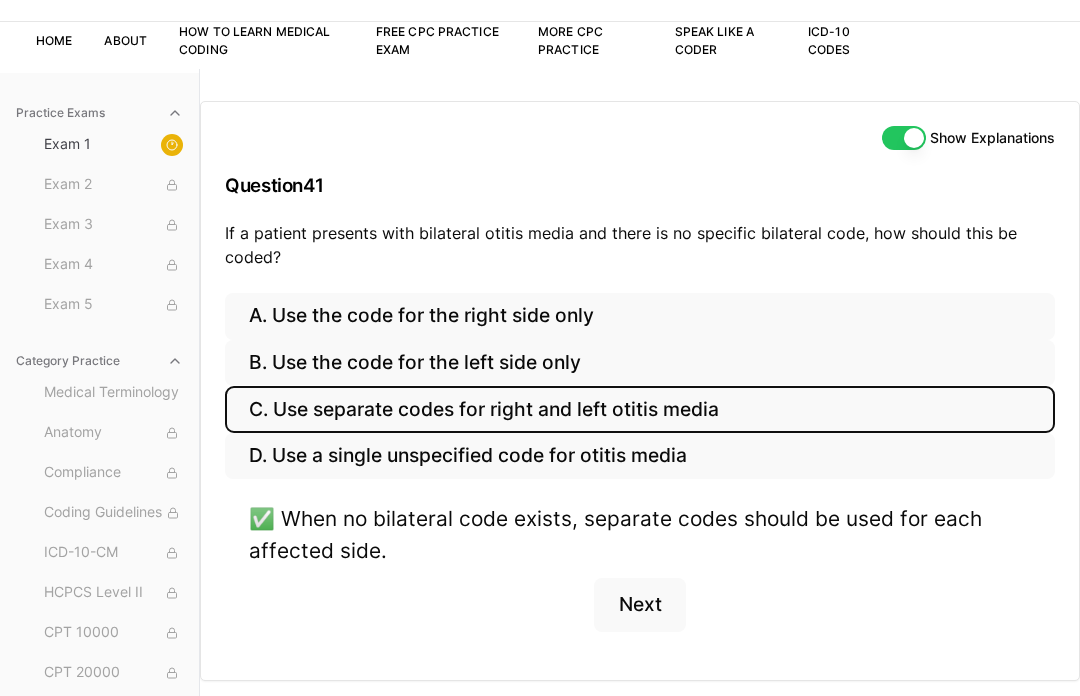 click on "Next" at bounding box center (639, 605) 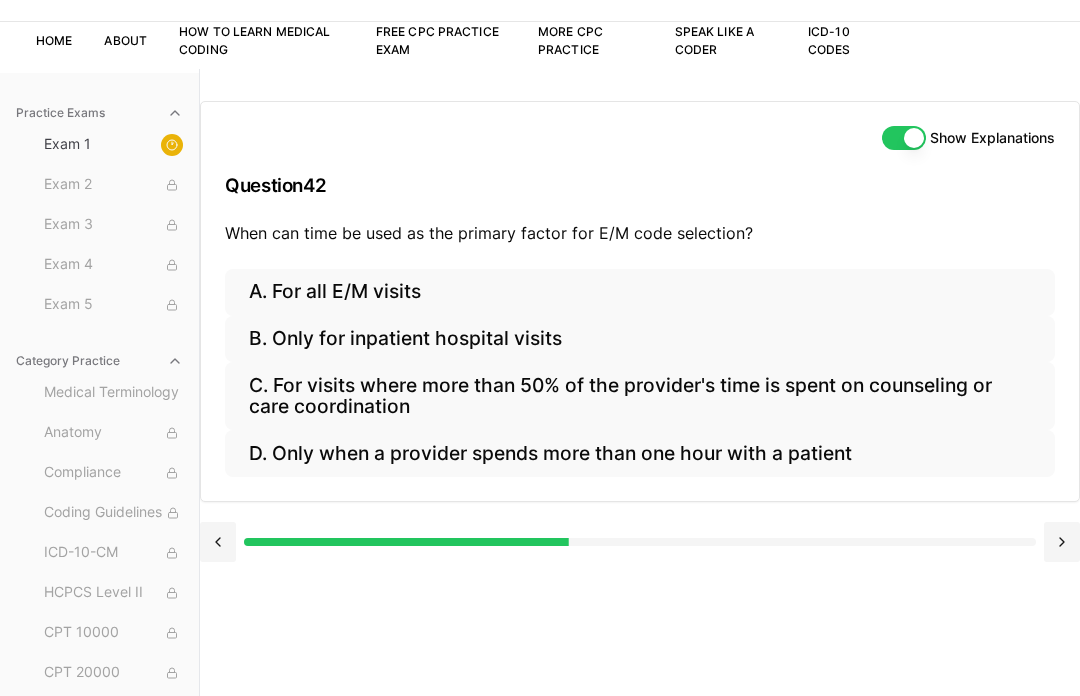 click on "A. For all E/M visits" at bounding box center [640, 292] 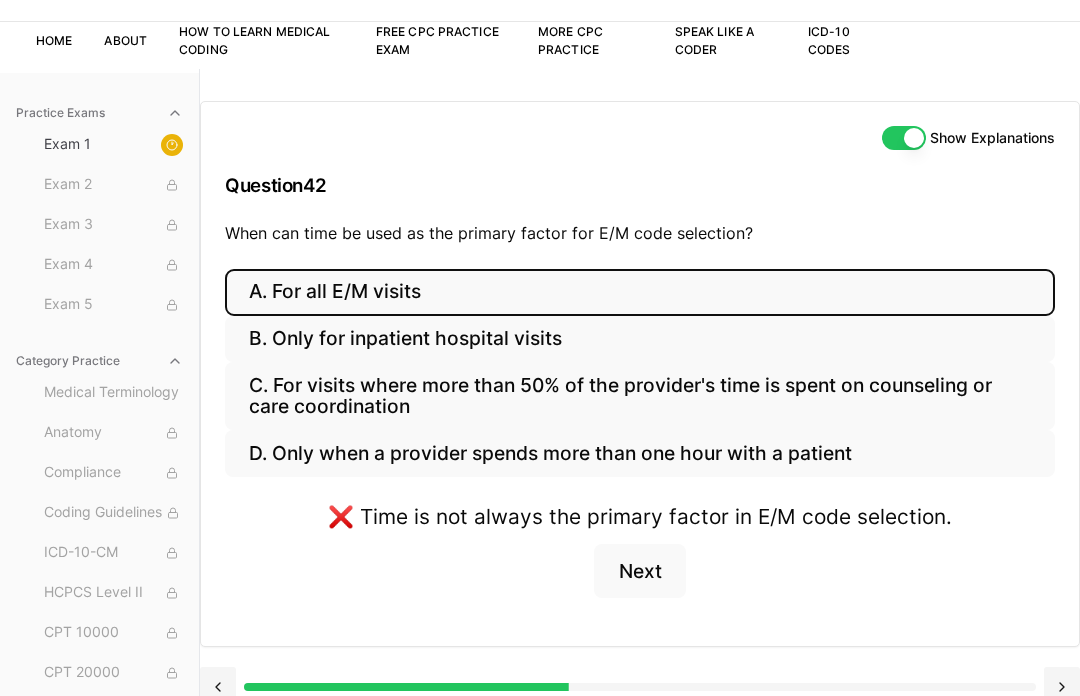 click on "B. Only for inpatient hospital visits" at bounding box center [640, 339] 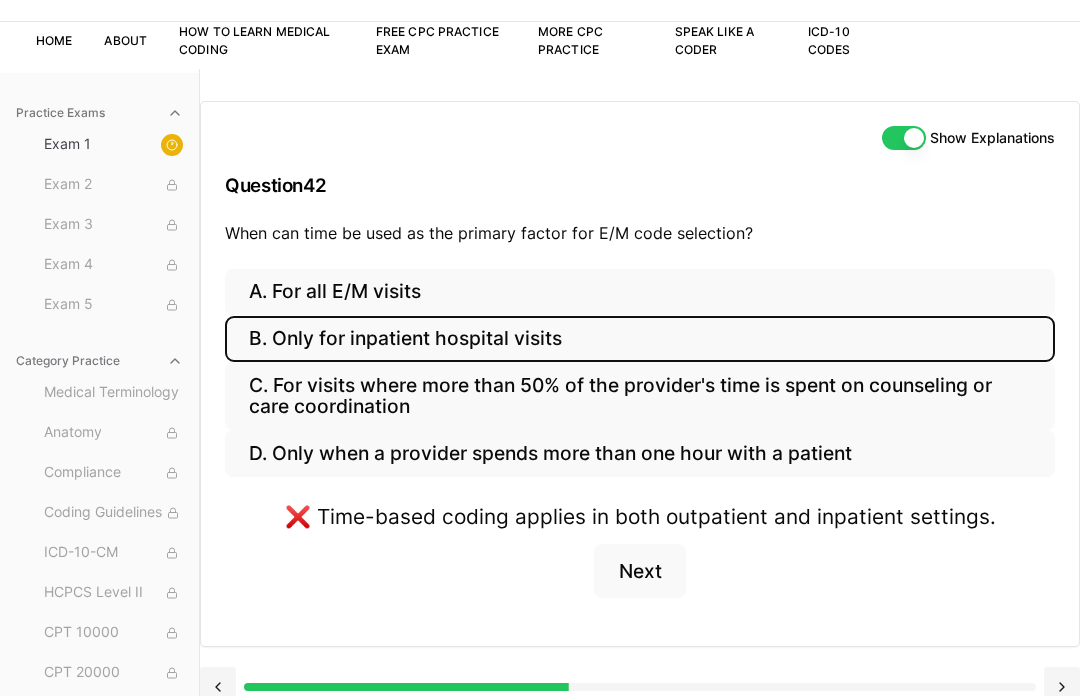click on "C. For visits where more than 50% of the provider's time is spent on counseling or care coordination" at bounding box center (640, 396) 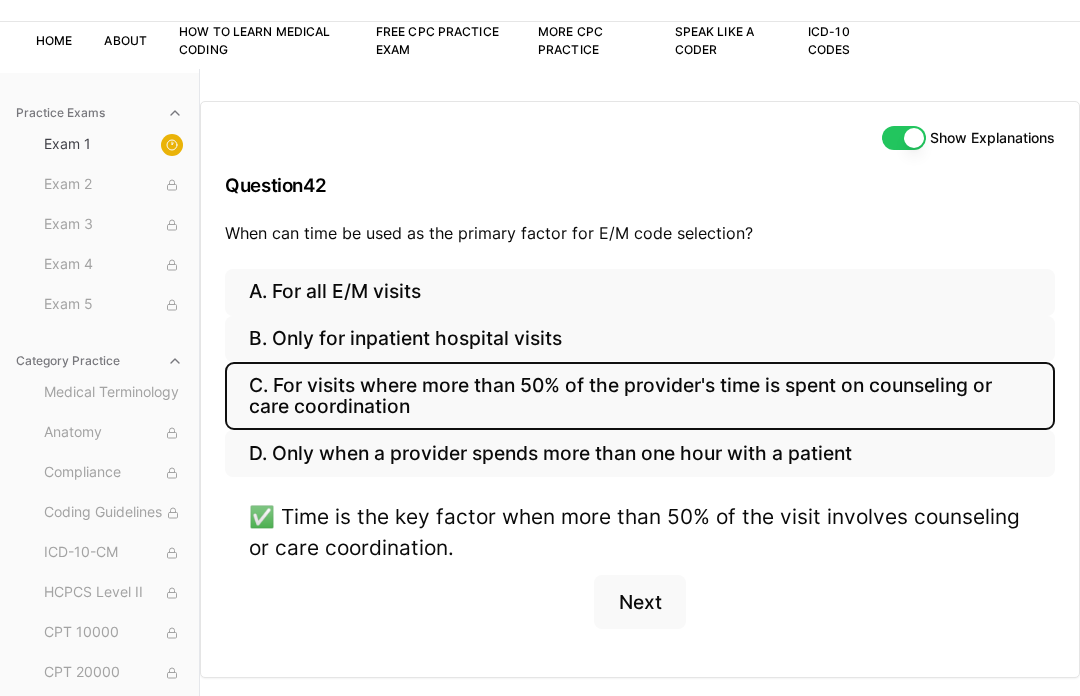 click on "Next" at bounding box center (639, 602) 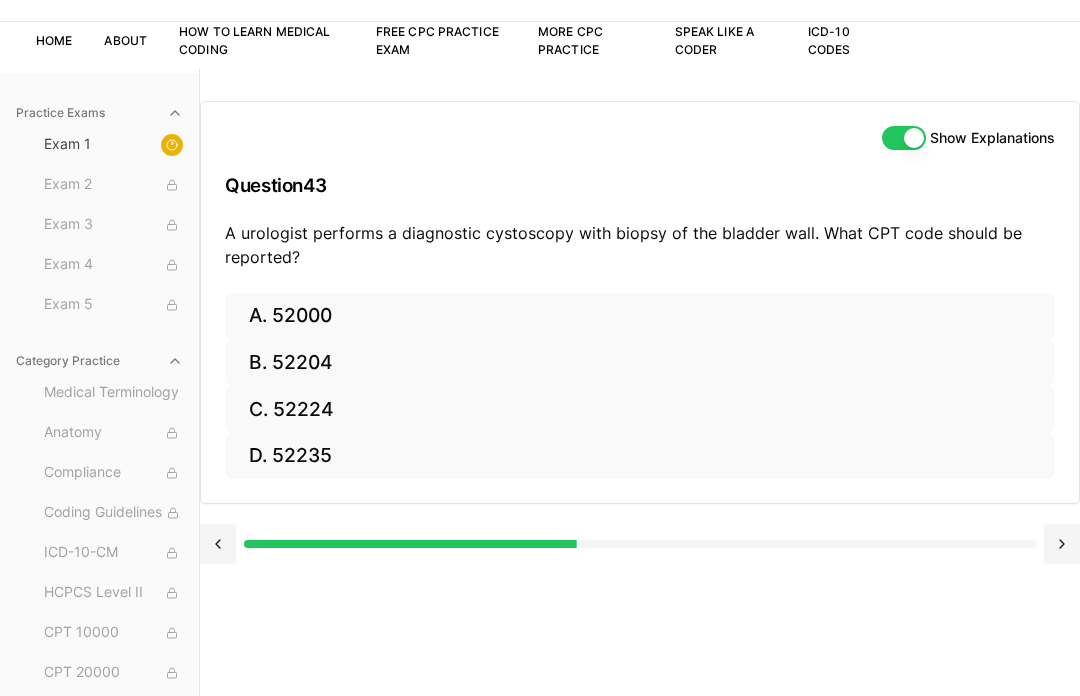 click on "A. 52000" at bounding box center (640, 316) 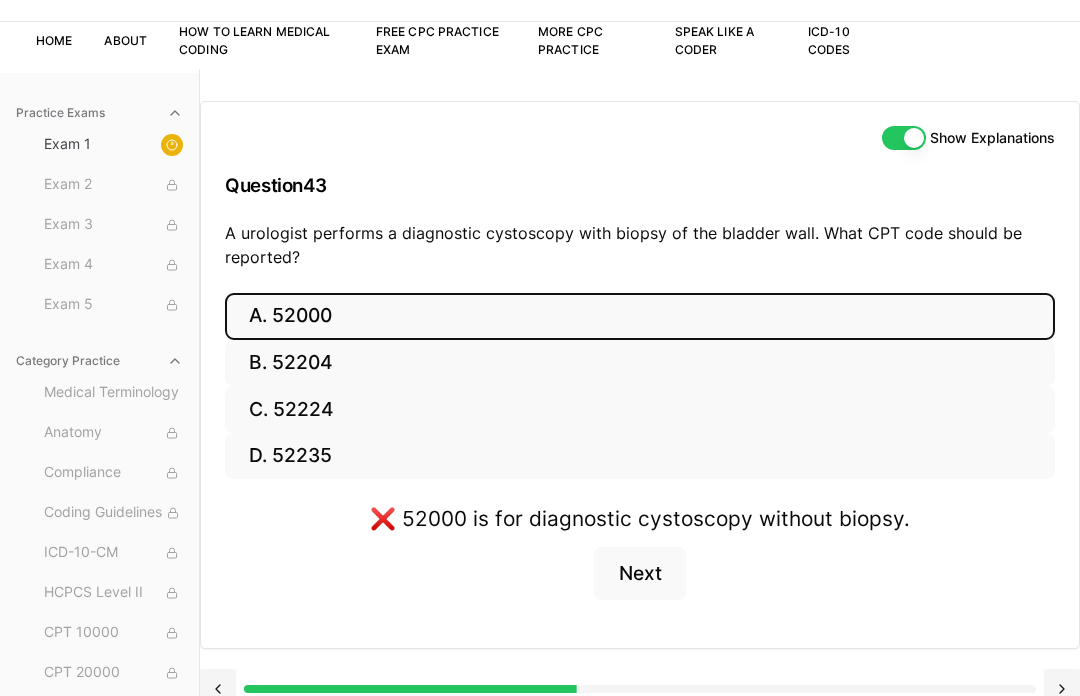 click on "B. 52204" at bounding box center (640, 363) 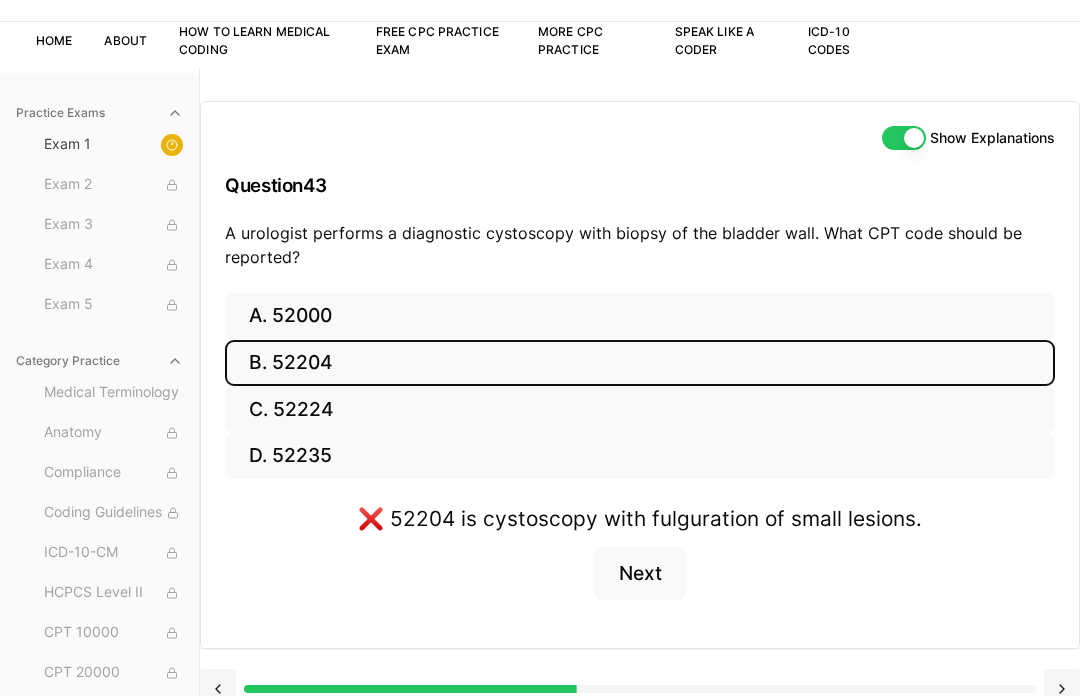 click on "A. 52000" at bounding box center [640, 316] 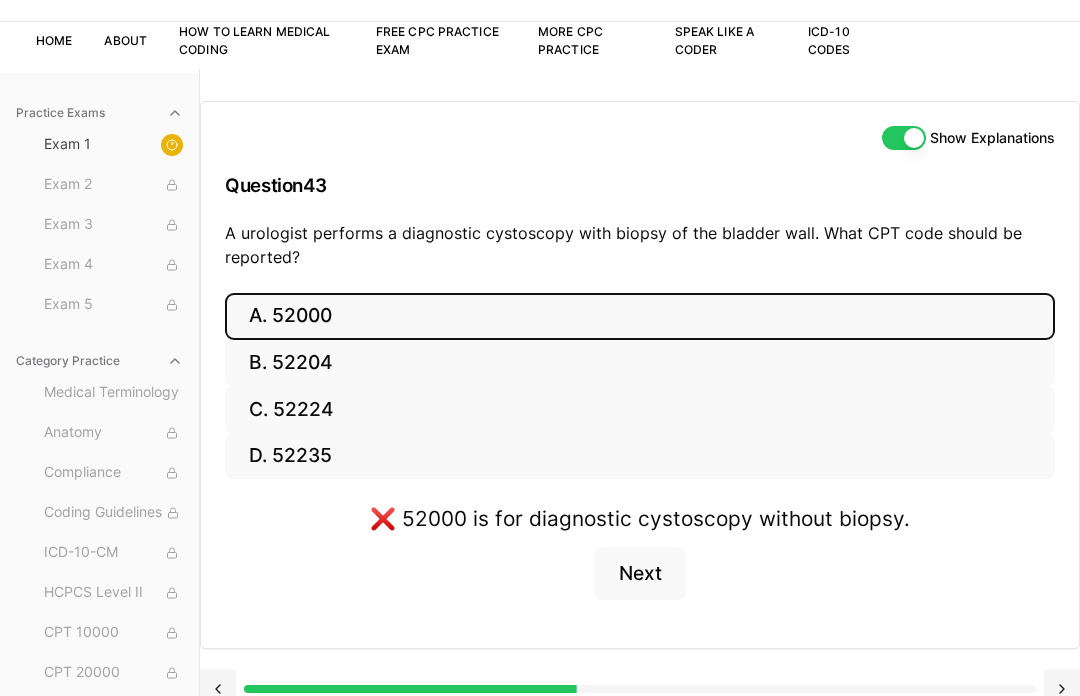 click on "C. 52224" at bounding box center (640, 409) 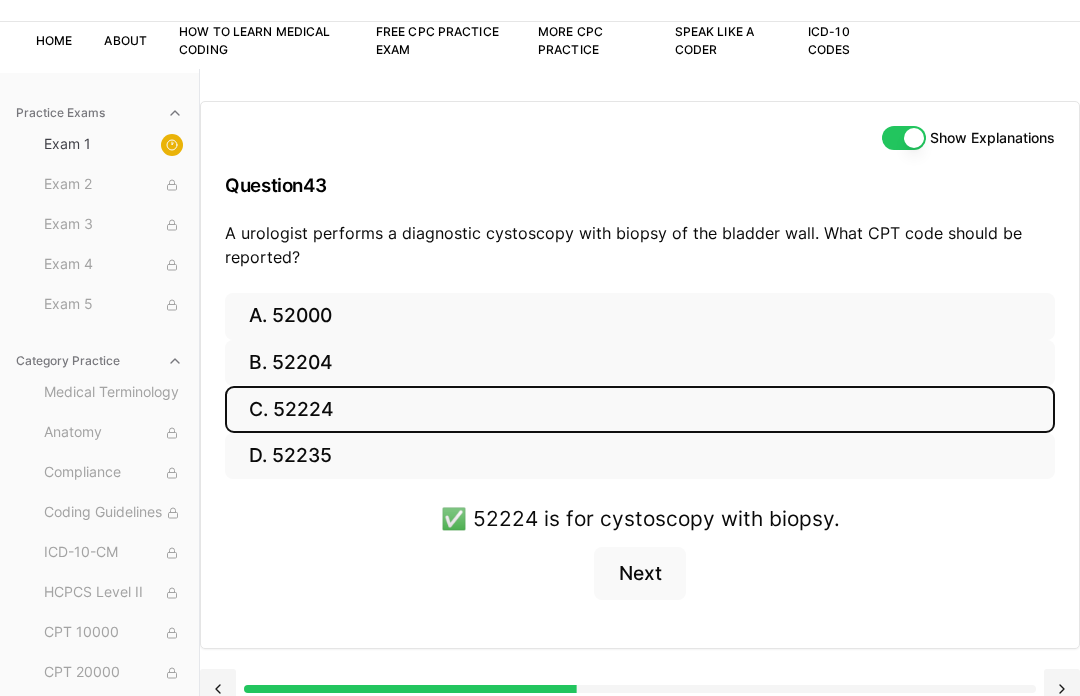 click on "Next" at bounding box center [639, 574] 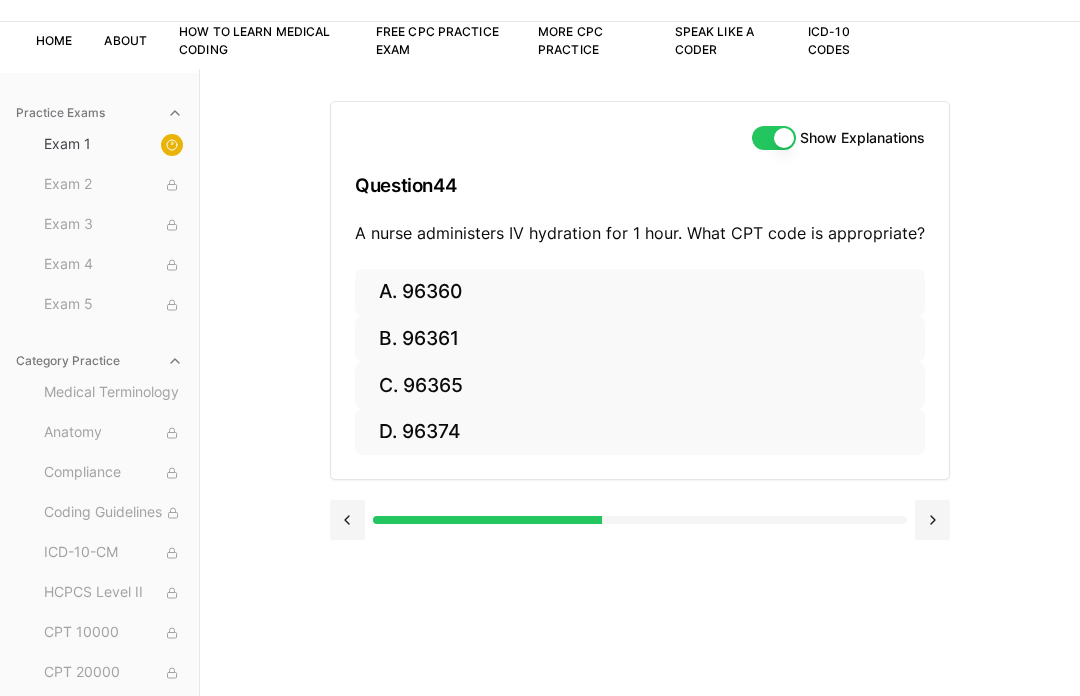 click on "A. 96360" at bounding box center (640, 292) 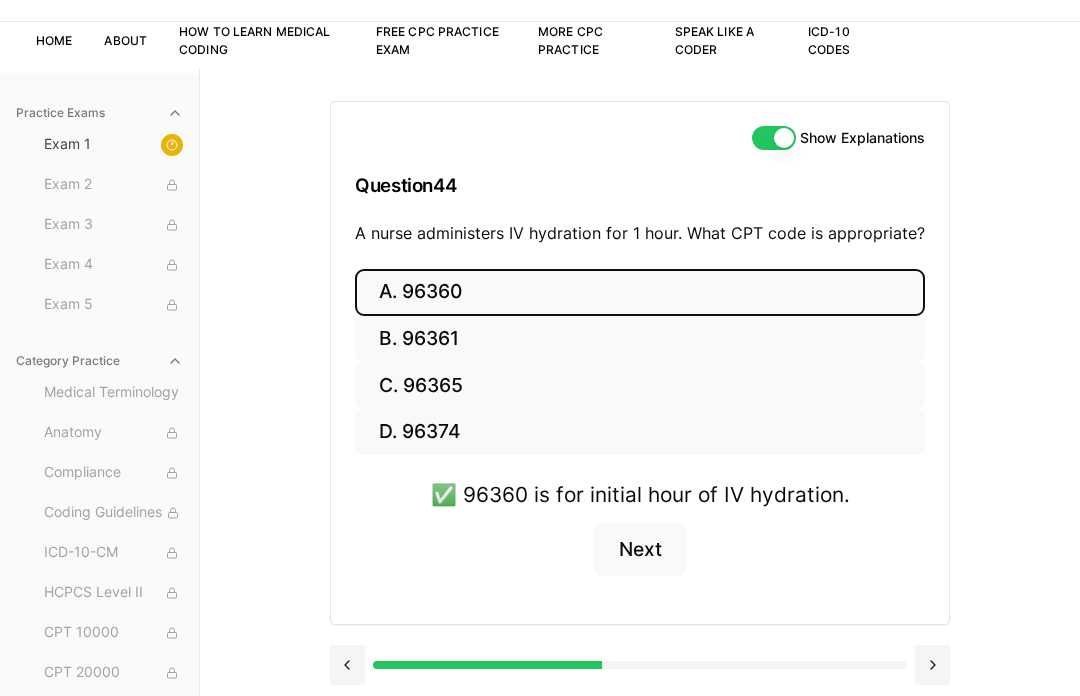 click on "Next" at bounding box center [639, 550] 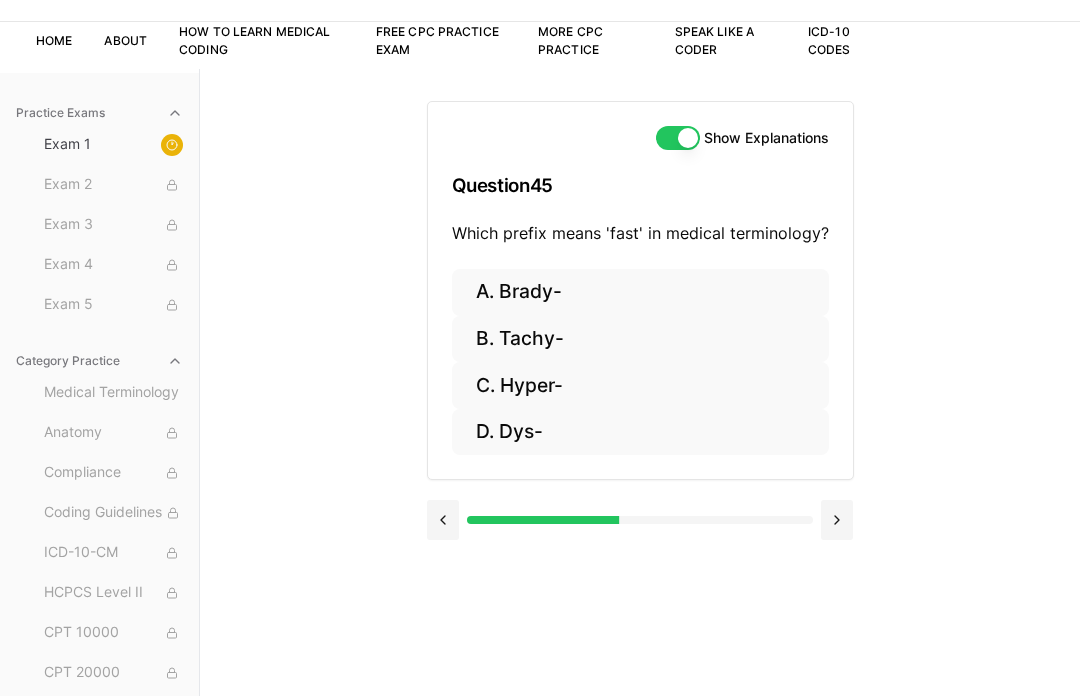 click on "B. Tachy-" at bounding box center (640, 339) 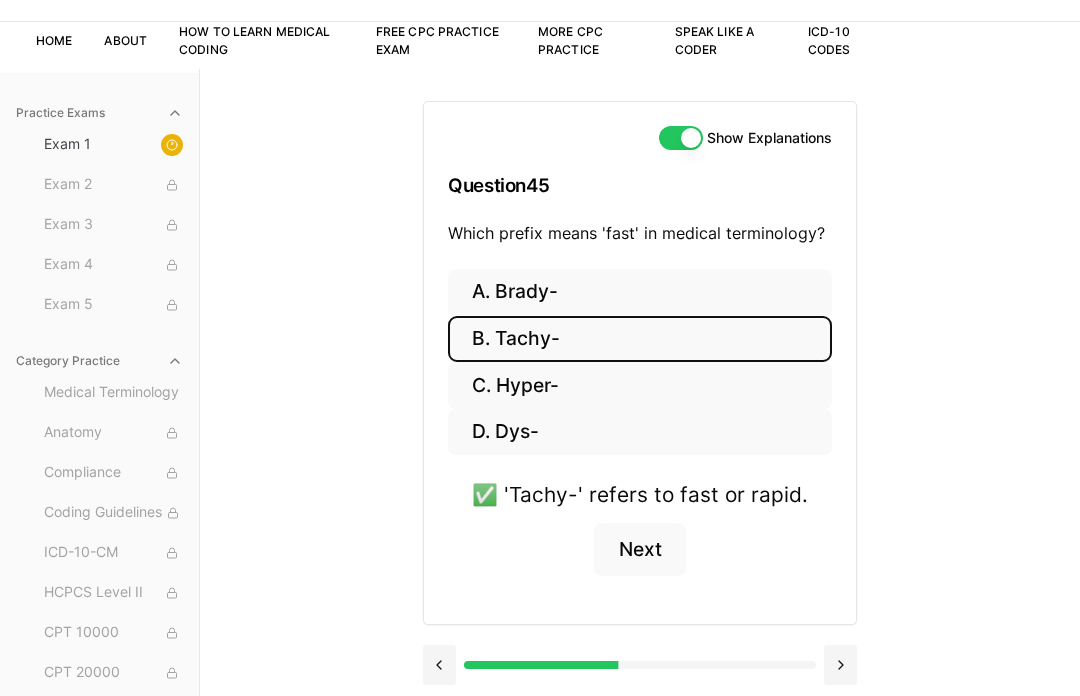 click on "Next" at bounding box center [639, 550] 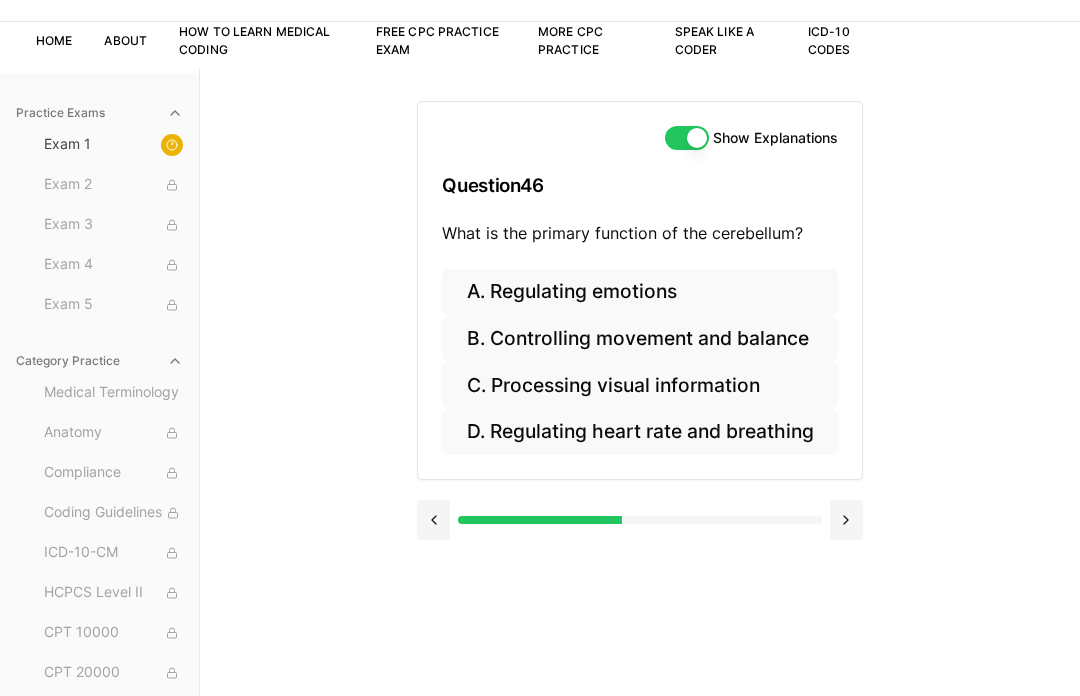 click on "B. Controlling movement and balance" at bounding box center (639, 339) 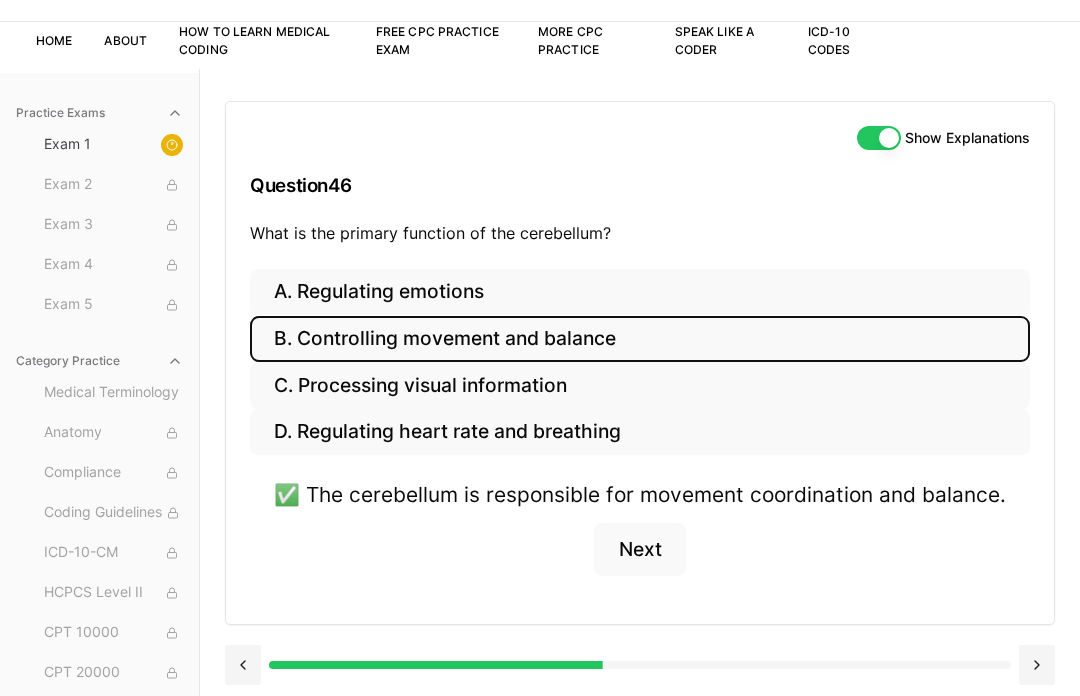 click on "Next" at bounding box center (639, 550) 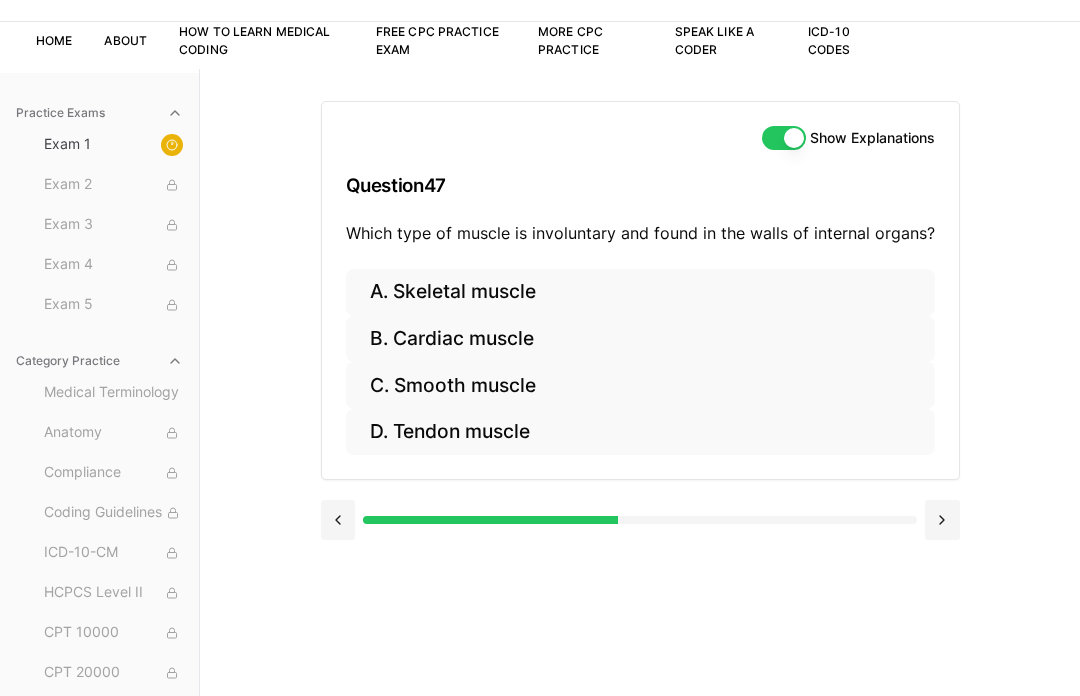 click on "C. Smooth muscle" at bounding box center (640, 385) 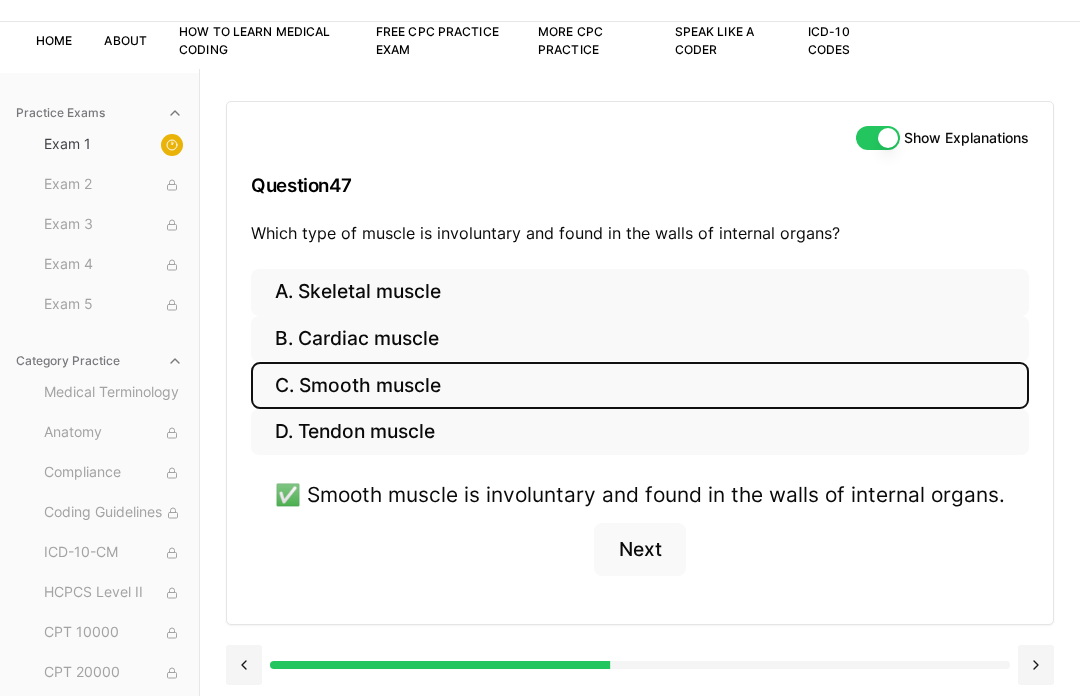 click on "Next" at bounding box center (639, 550) 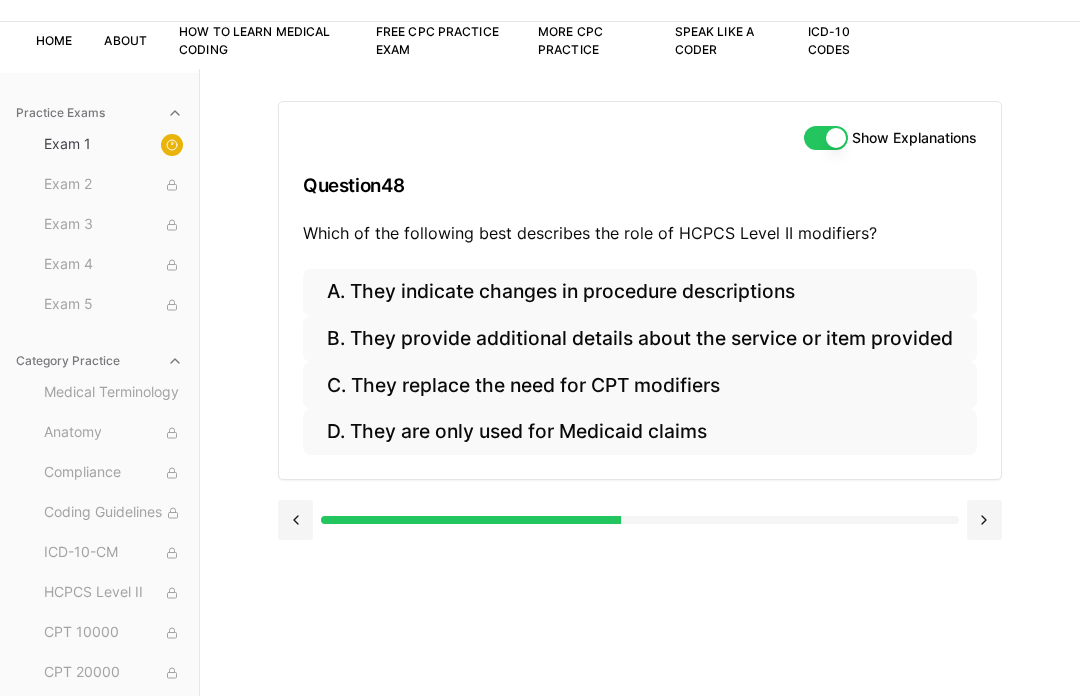 click on "B. They provide additional details about the service or item provided" at bounding box center [640, 339] 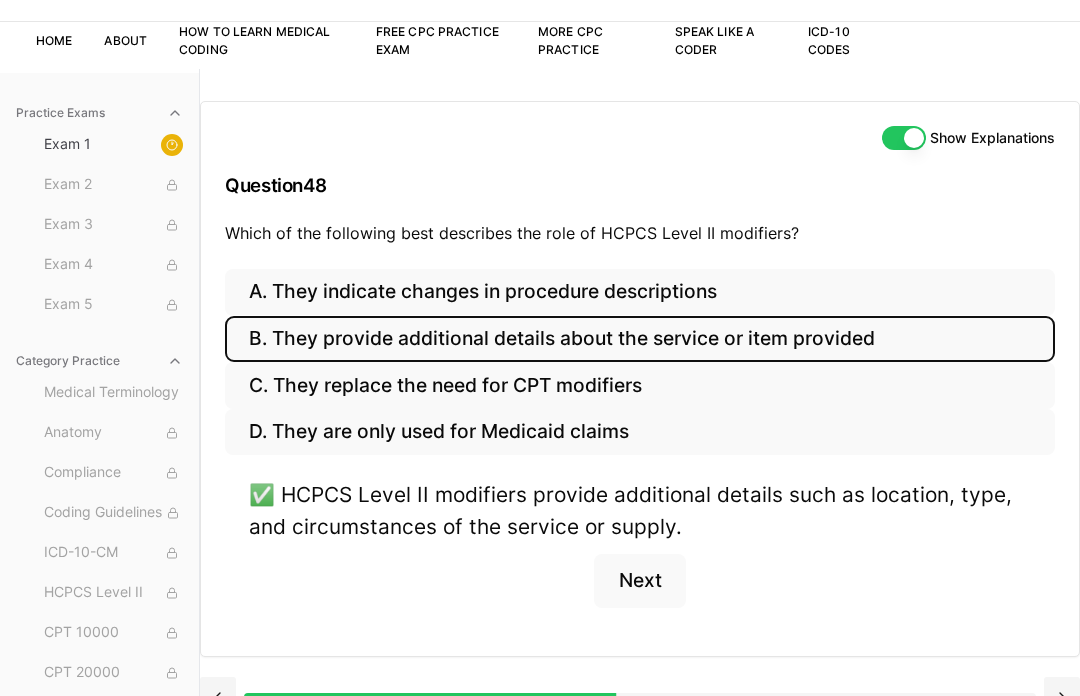 click on "Next" at bounding box center [639, 581] 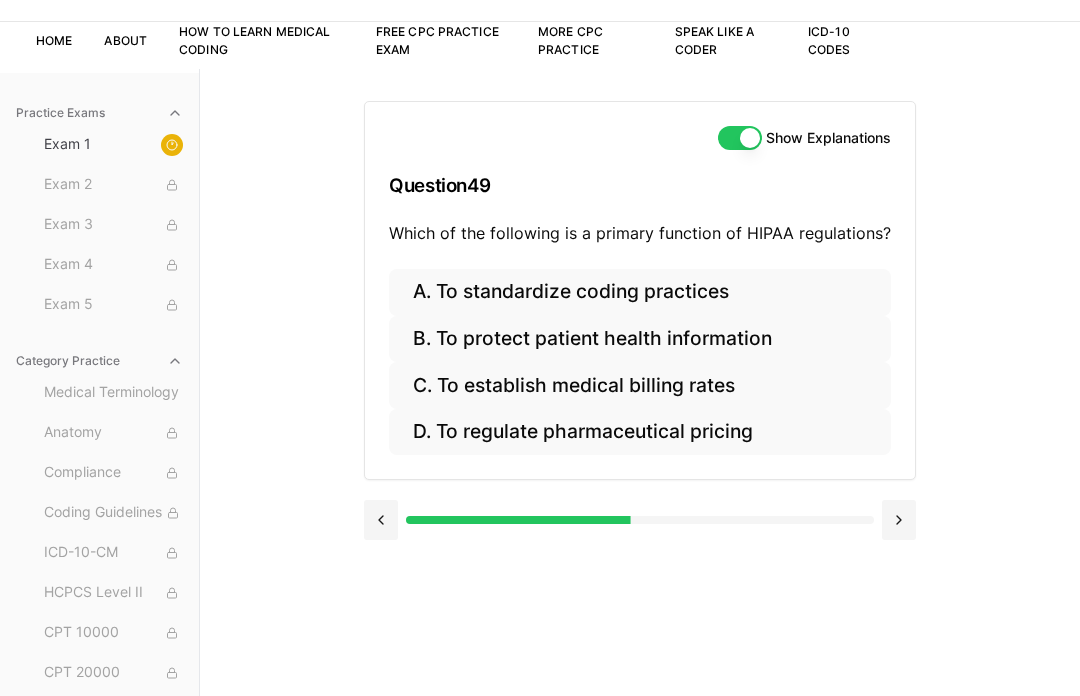 click on "B. To protect patient health information" at bounding box center (640, 339) 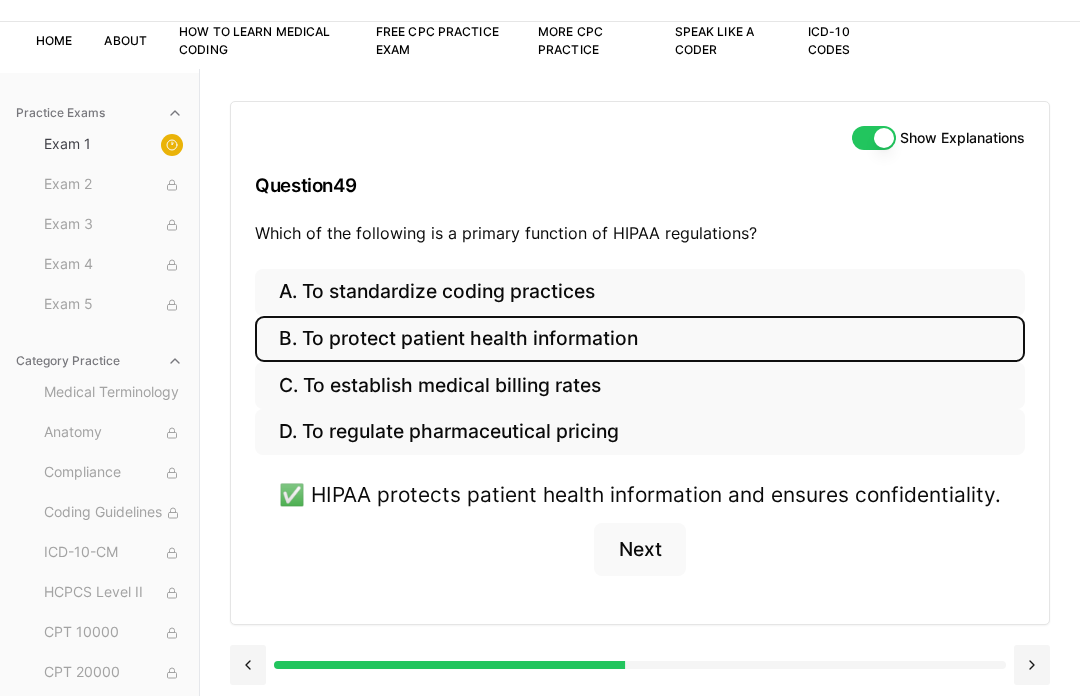 click on "Next" at bounding box center [639, 550] 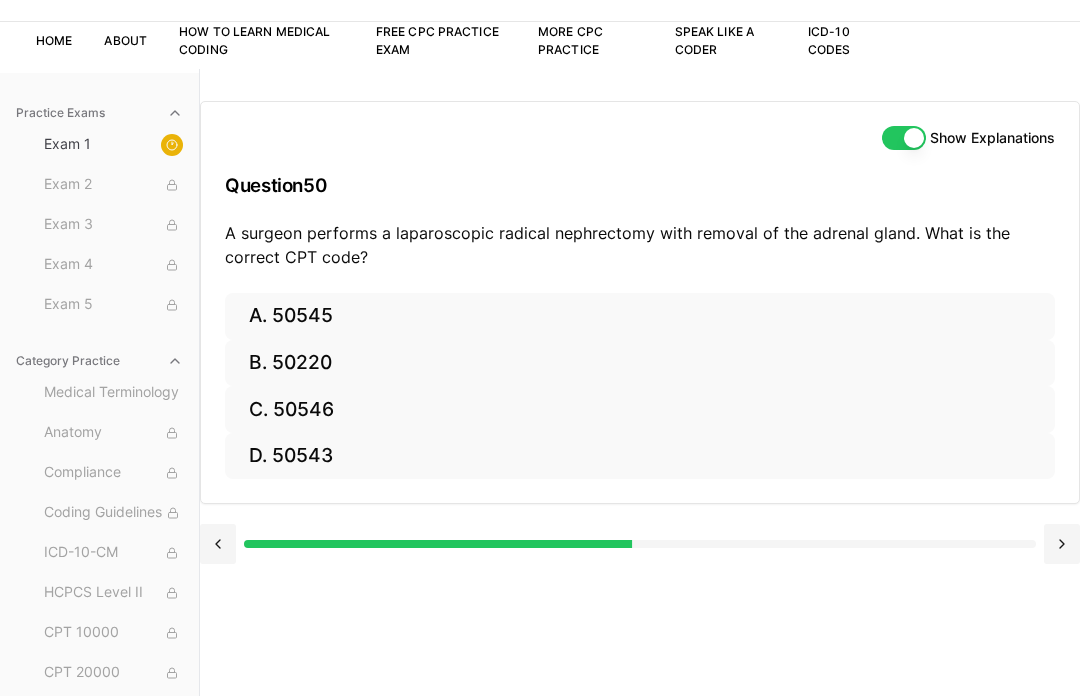 click on "B. 50220" at bounding box center (640, 363) 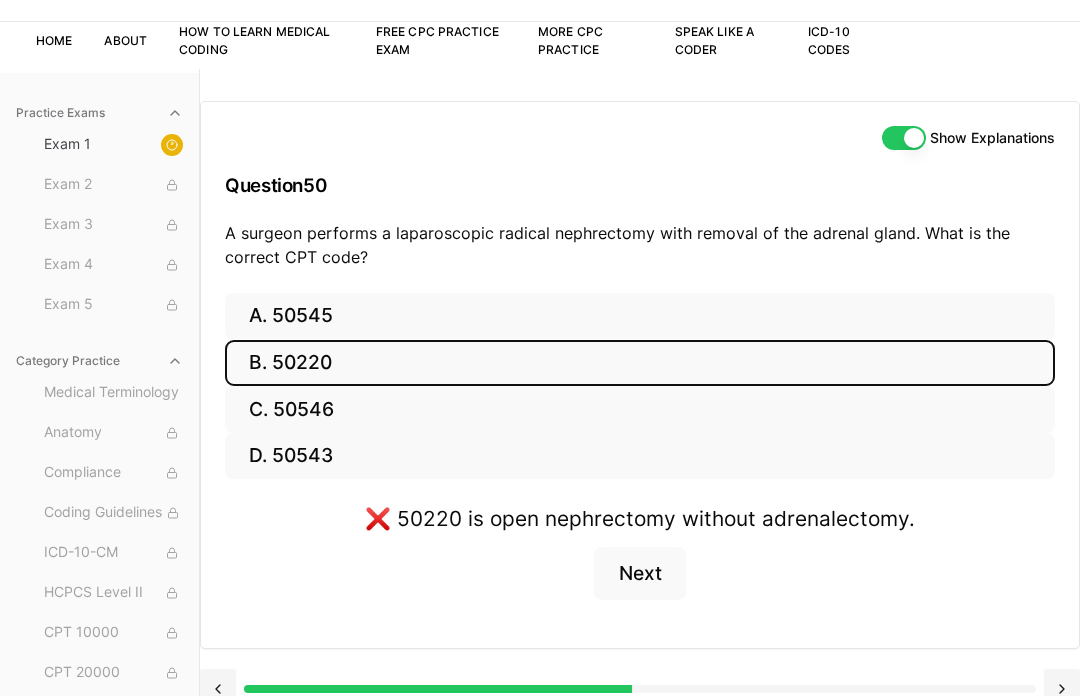 click on "C. 50546" at bounding box center (640, 409) 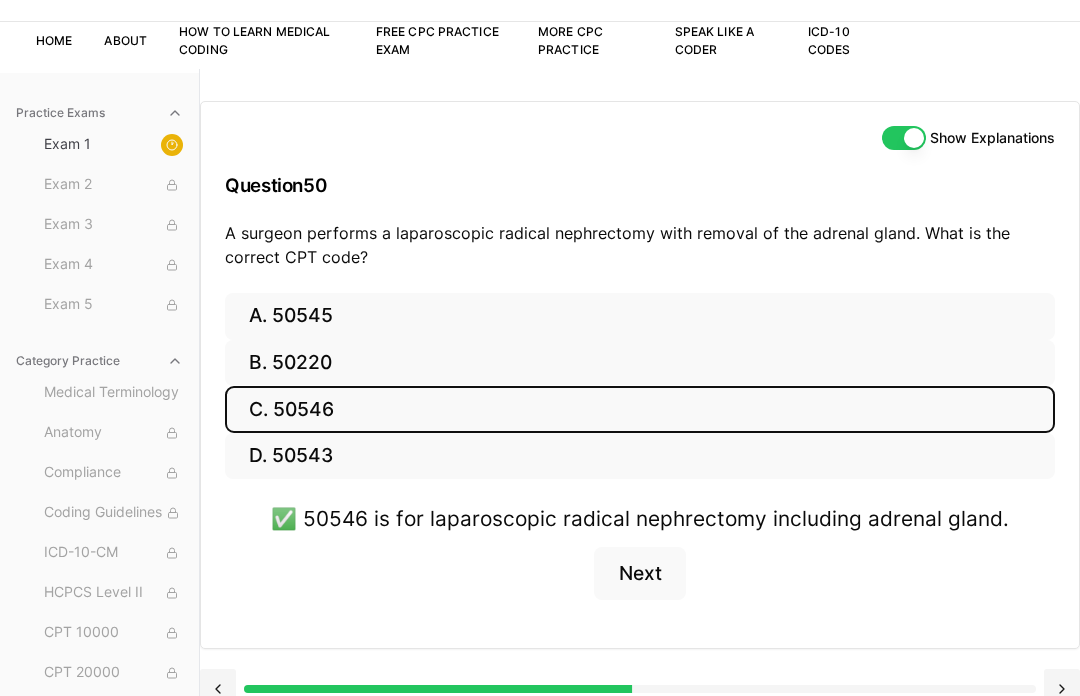 click on "Next" at bounding box center (639, 574) 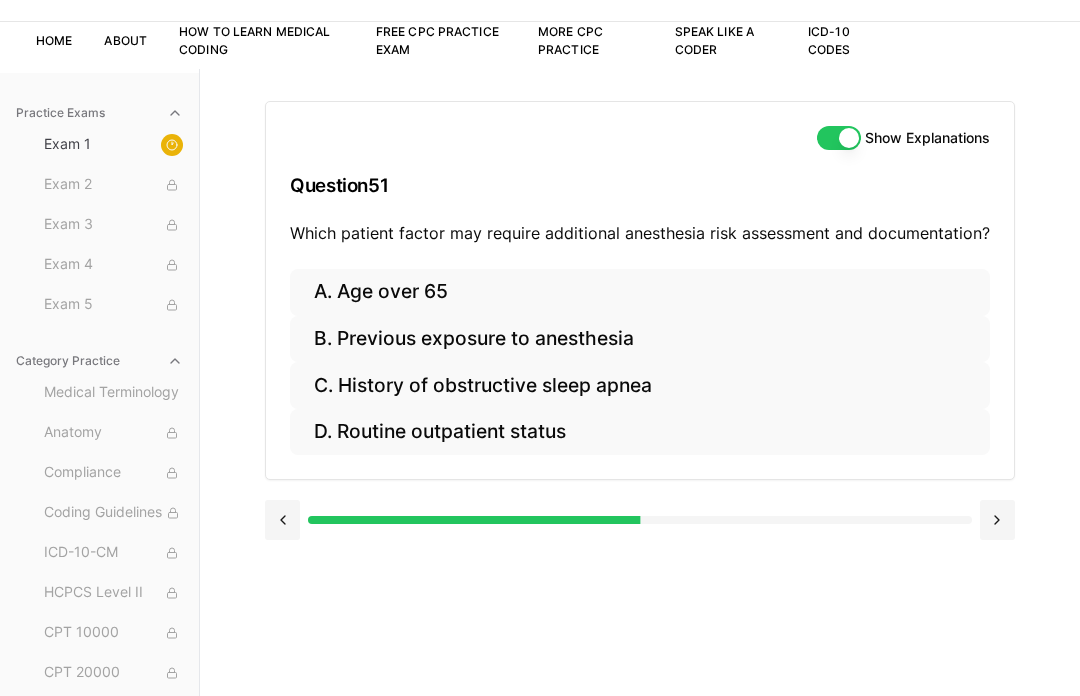 click on "A. Age over 65" at bounding box center (640, 292) 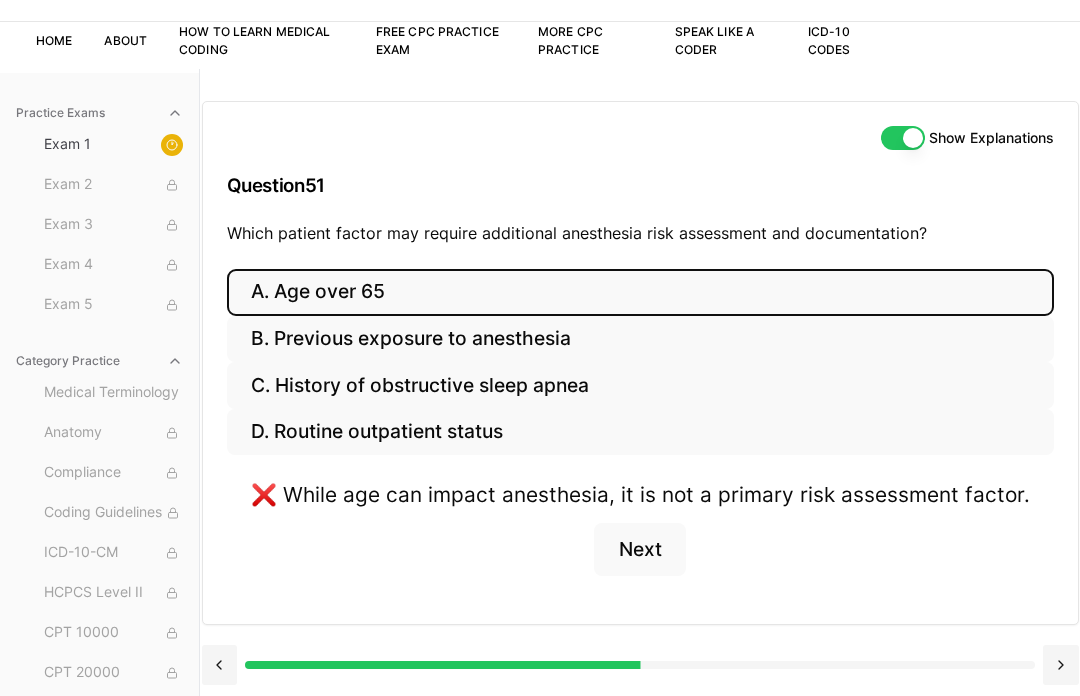 click on "B. Previous exposure to anesthesia" at bounding box center [640, 339] 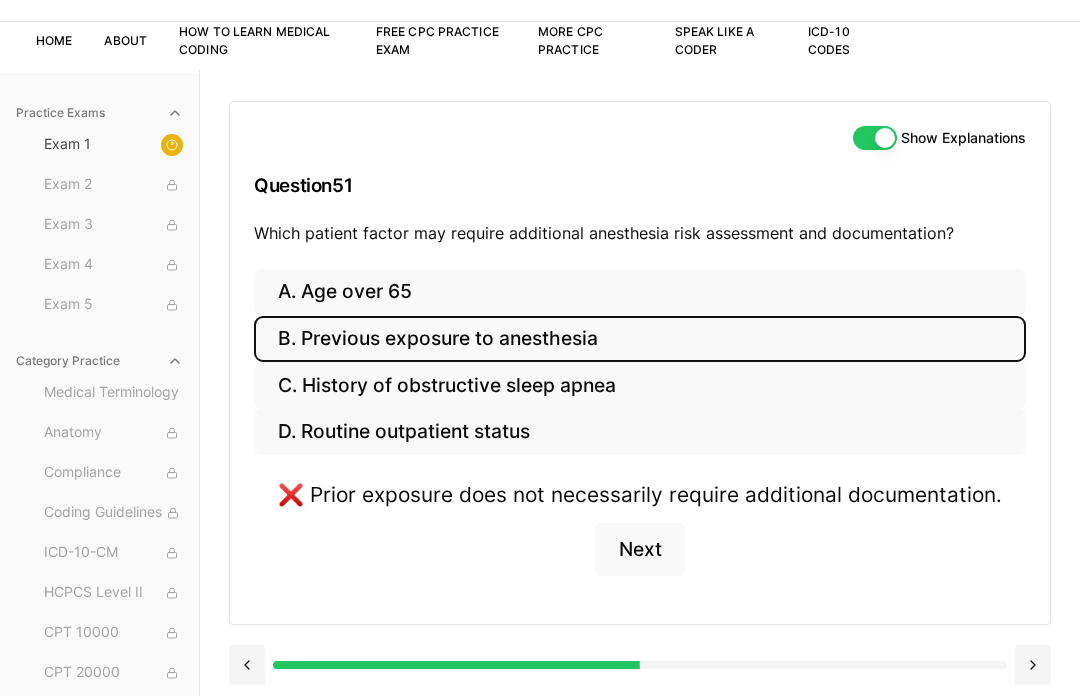 click on "C. History of obstructive sleep apnea" at bounding box center (640, 385) 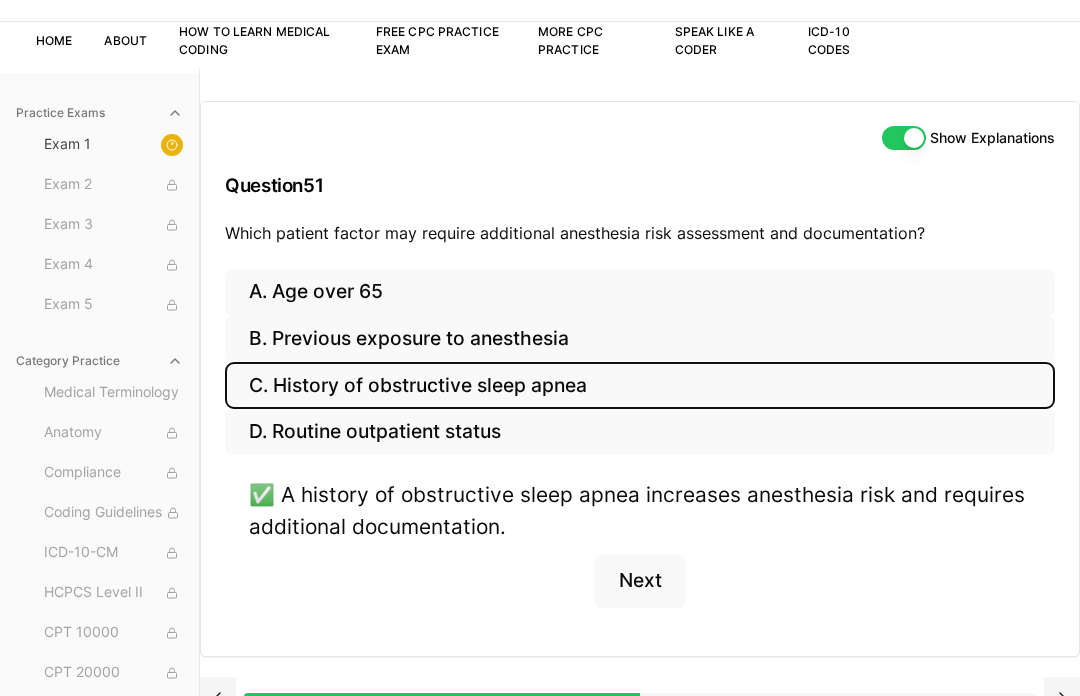click on "Next" at bounding box center (639, 581) 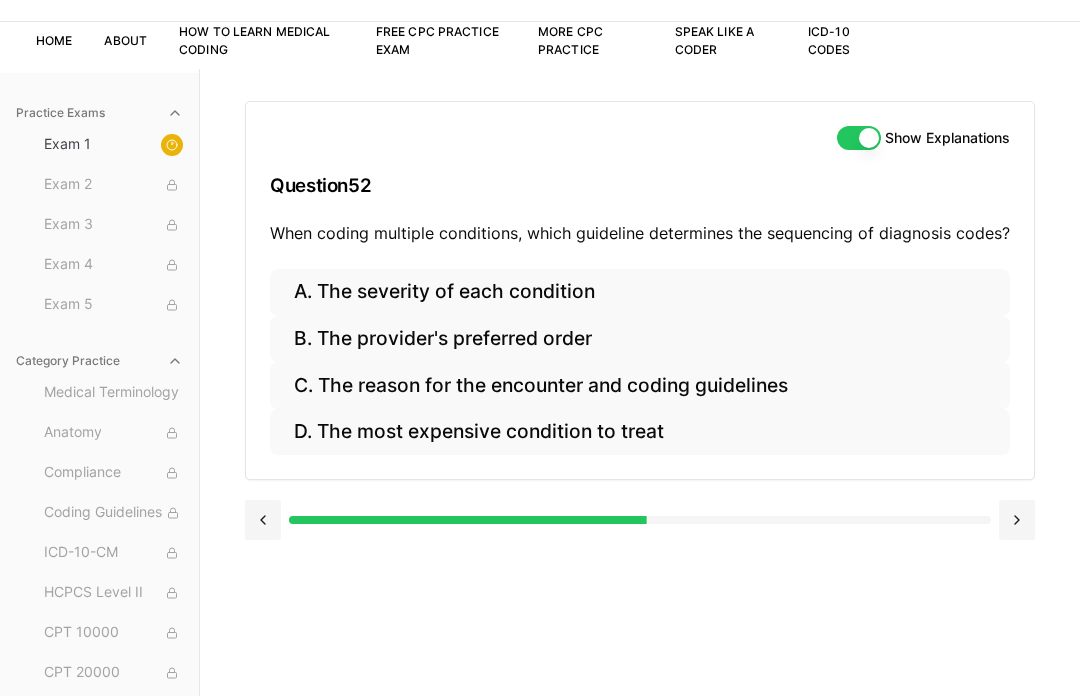 click on "C. The reason for the encounter and coding guidelines" at bounding box center (640, 385) 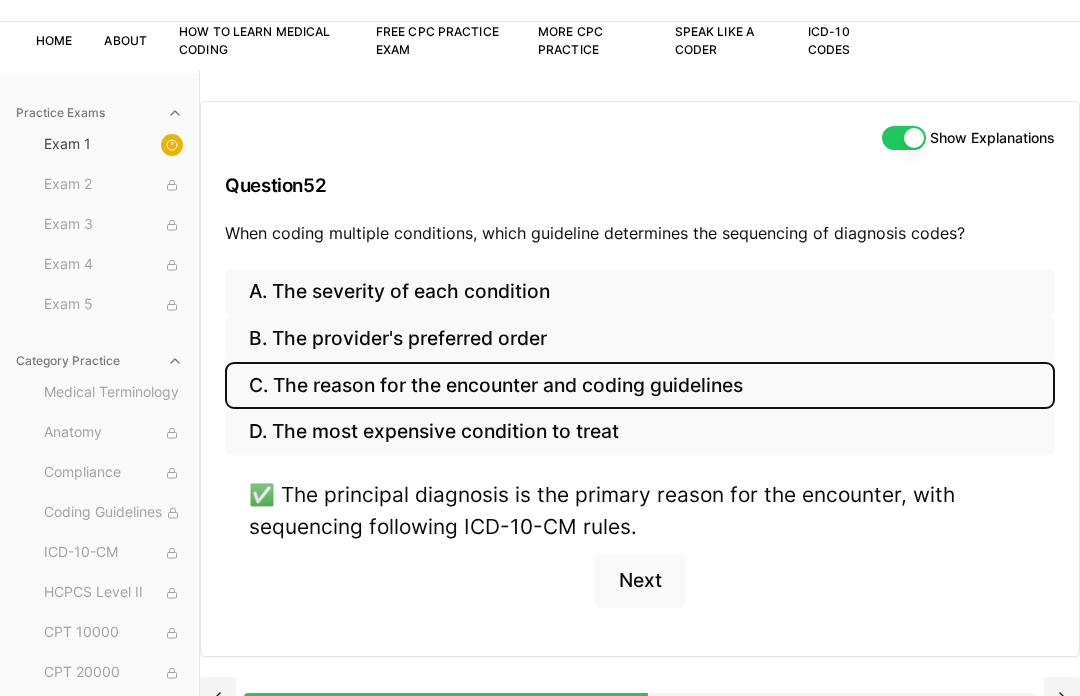 click on "Next" at bounding box center [639, 581] 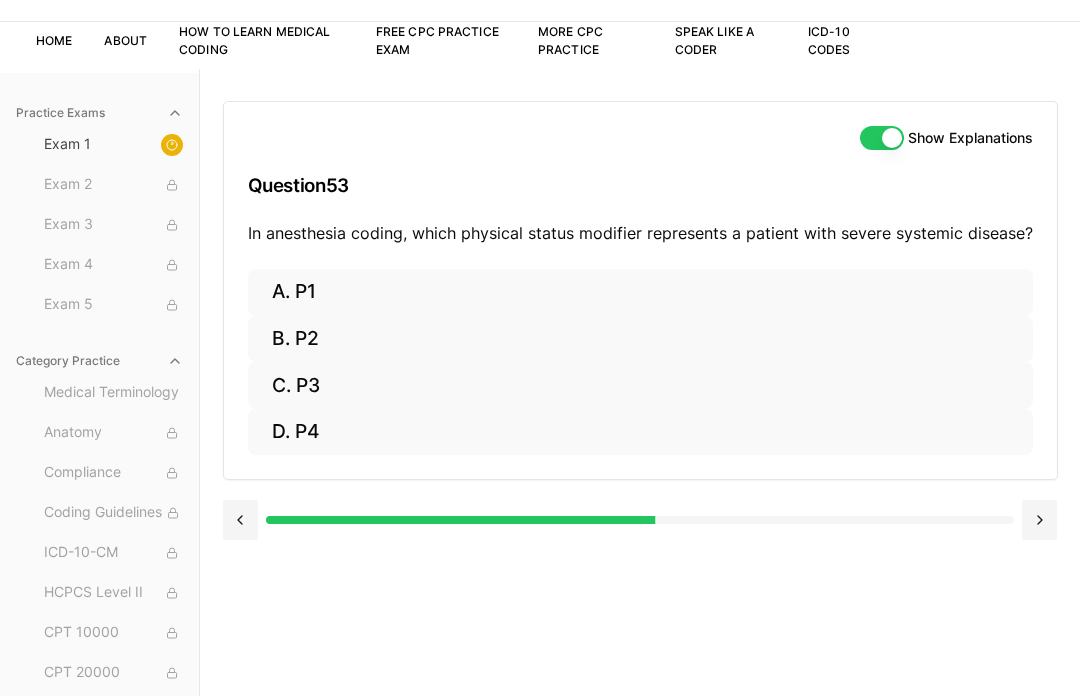 click on "C. P3" at bounding box center [640, 385] 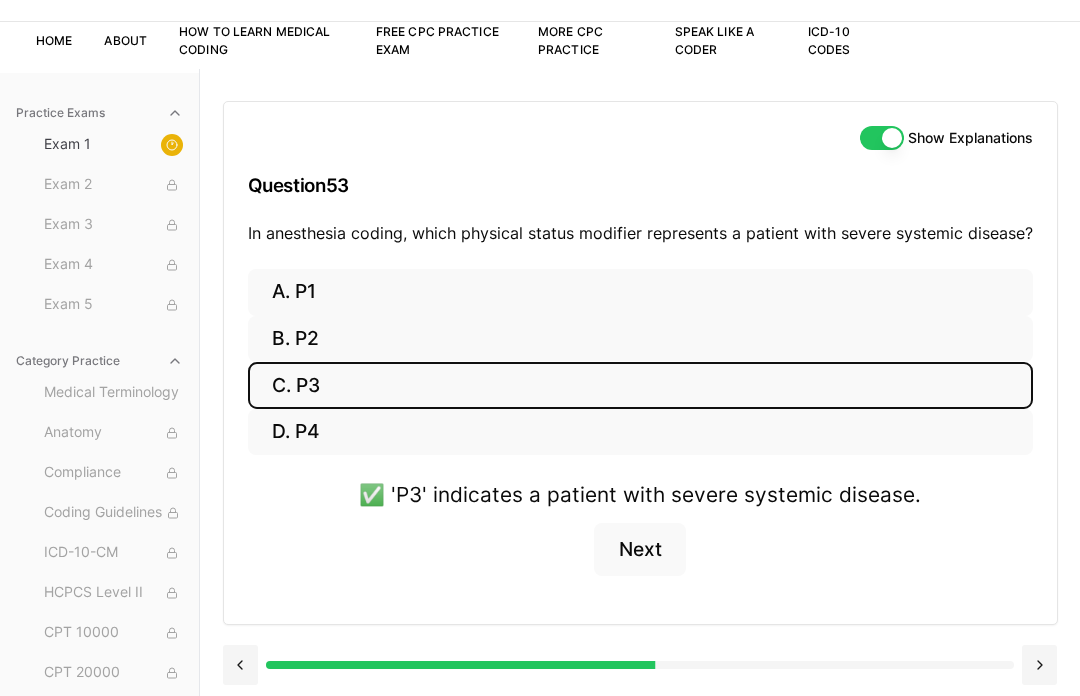 click on "Next" at bounding box center [639, 550] 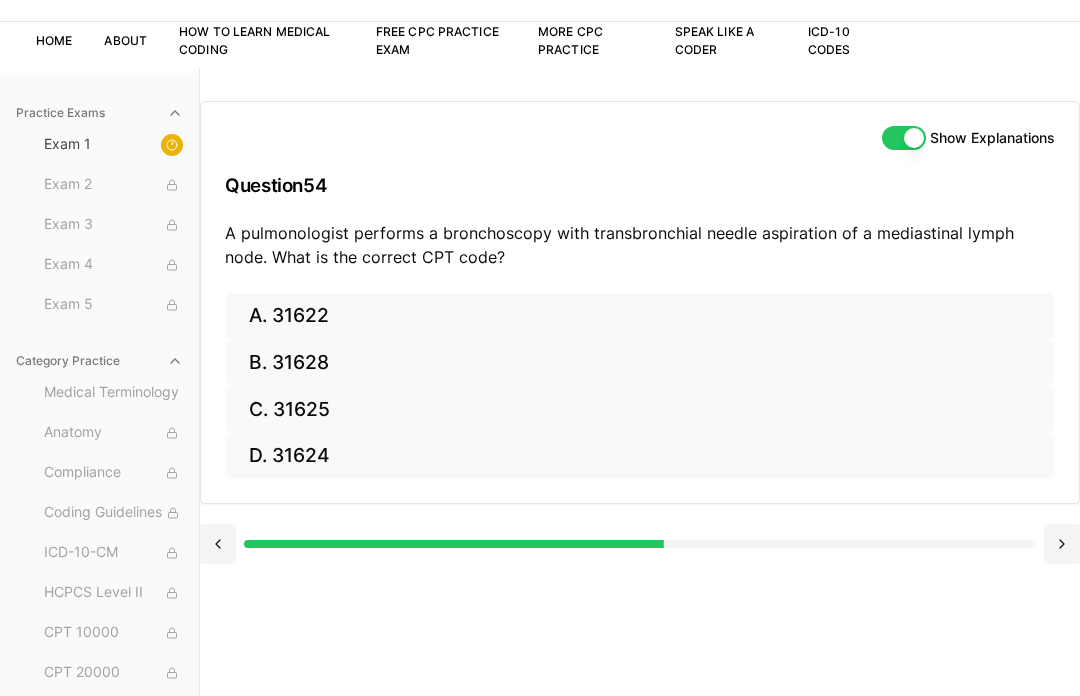 click on "A. 31622" at bounding box center [640, 316] 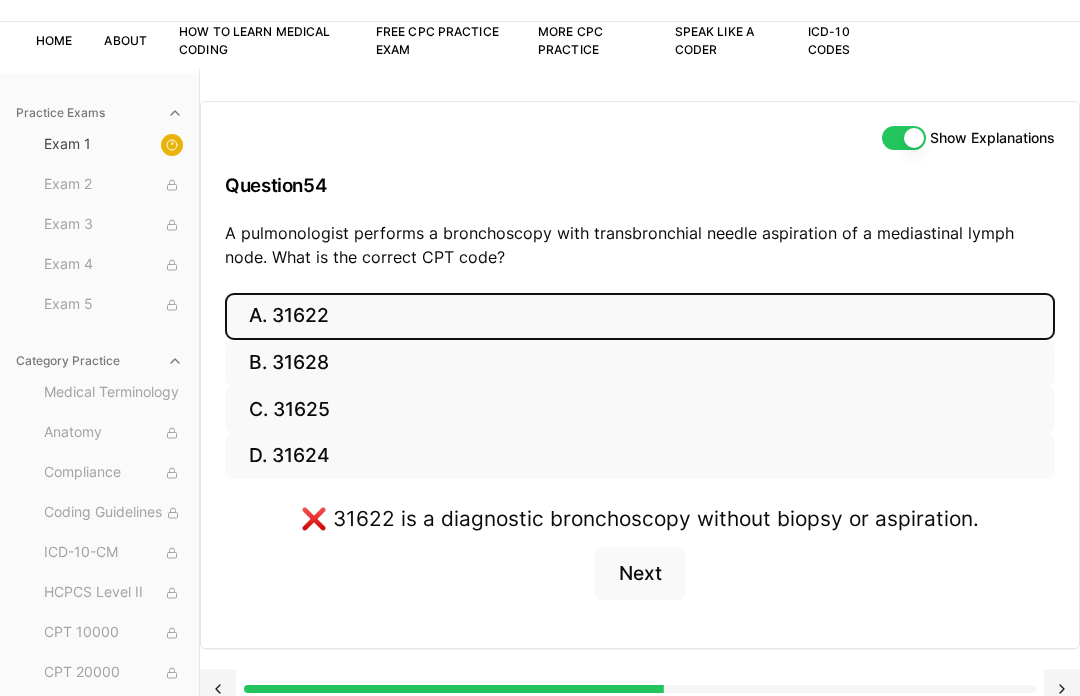click on "B. 31628" at bounding box center (640, 363) 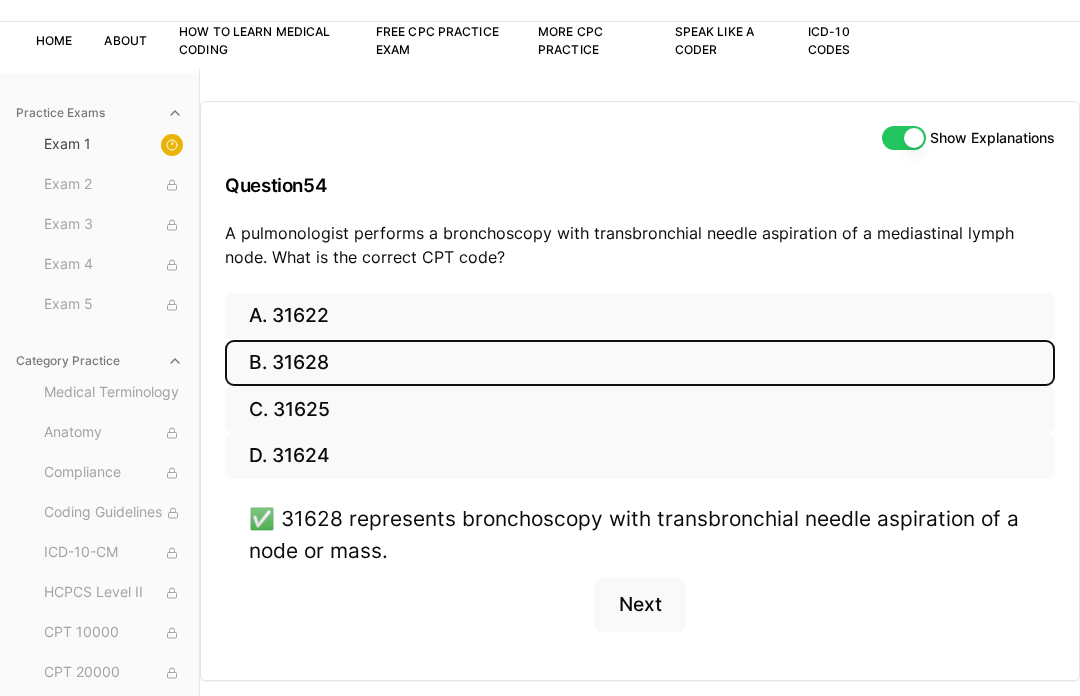 click on "Next" at bounding box center [639, 605] 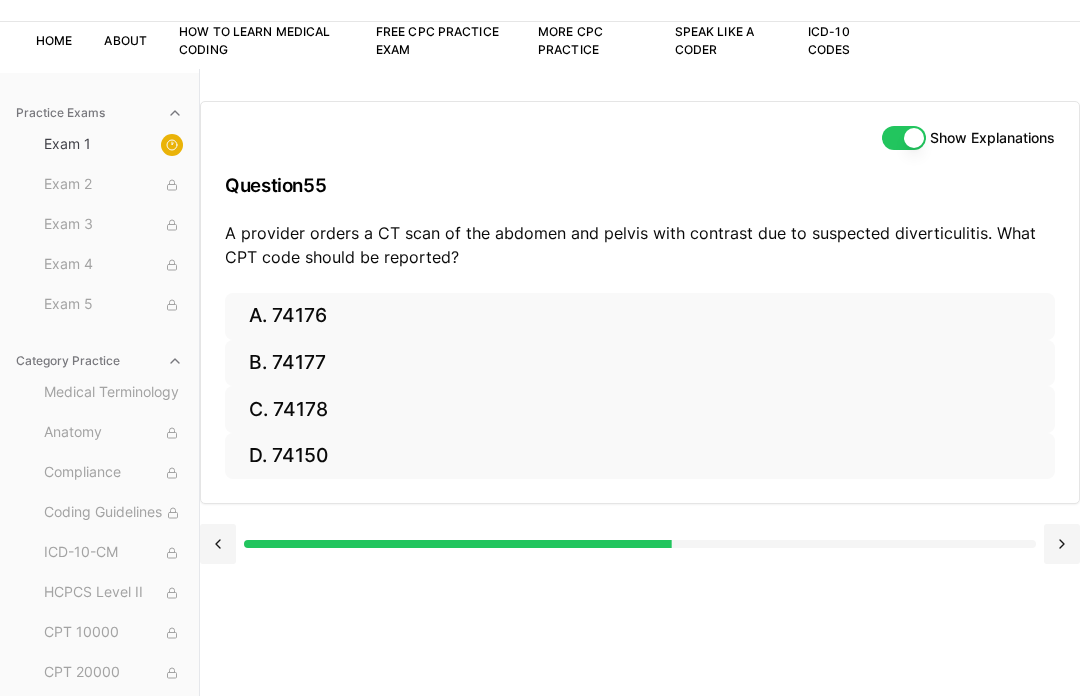 click on "A. 74176" at bounding box center (640, 316) 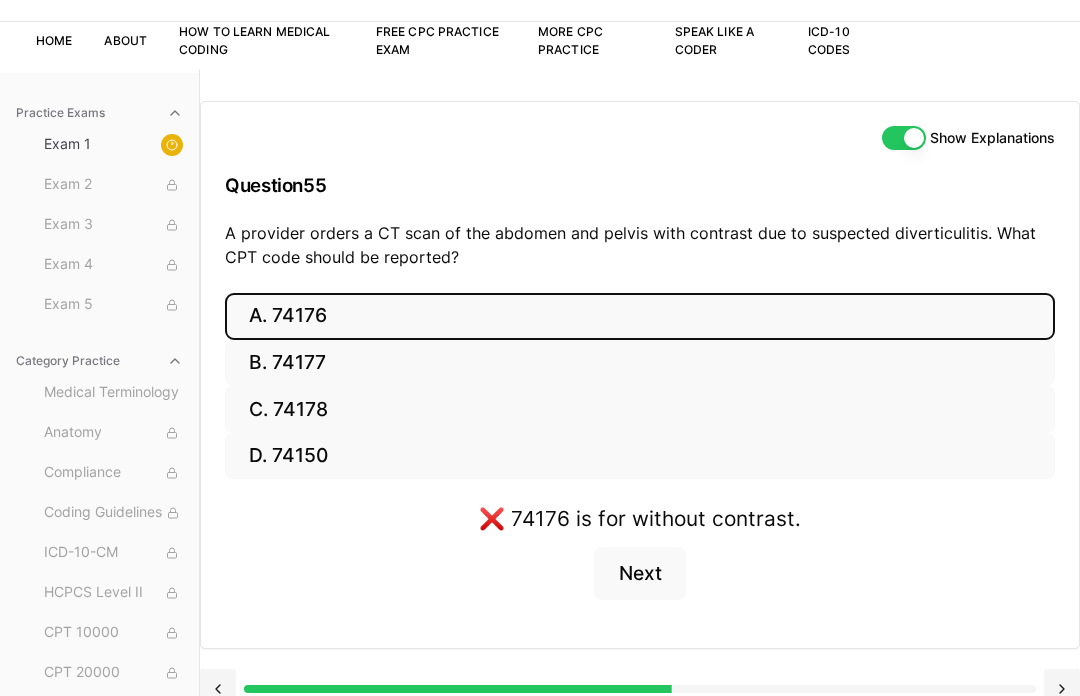 click on "B. 74177" at bounding box center [640, 363] 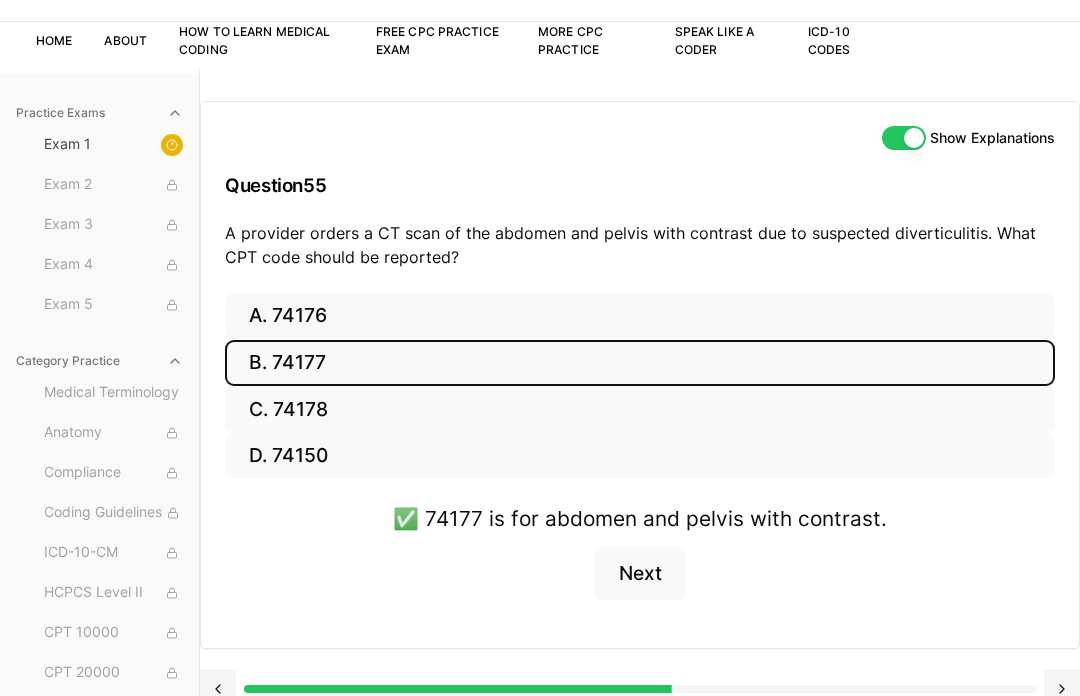 click on "C. 74178" at bounding box center [640, 409] 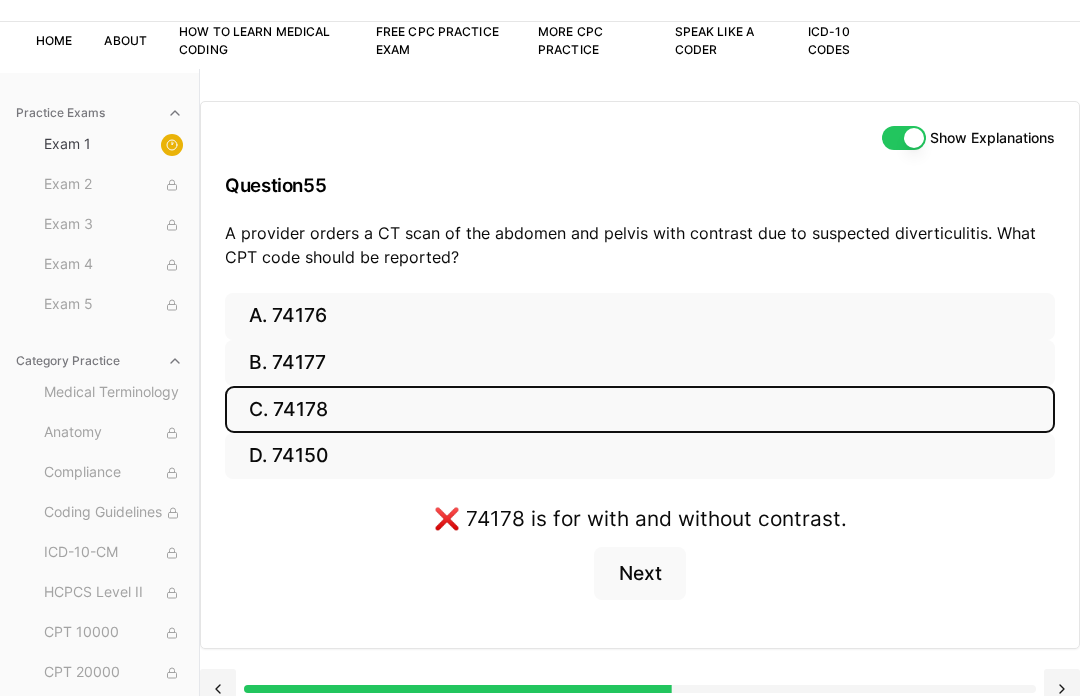 click on "C. 74178" at bounding box center (640, 409) 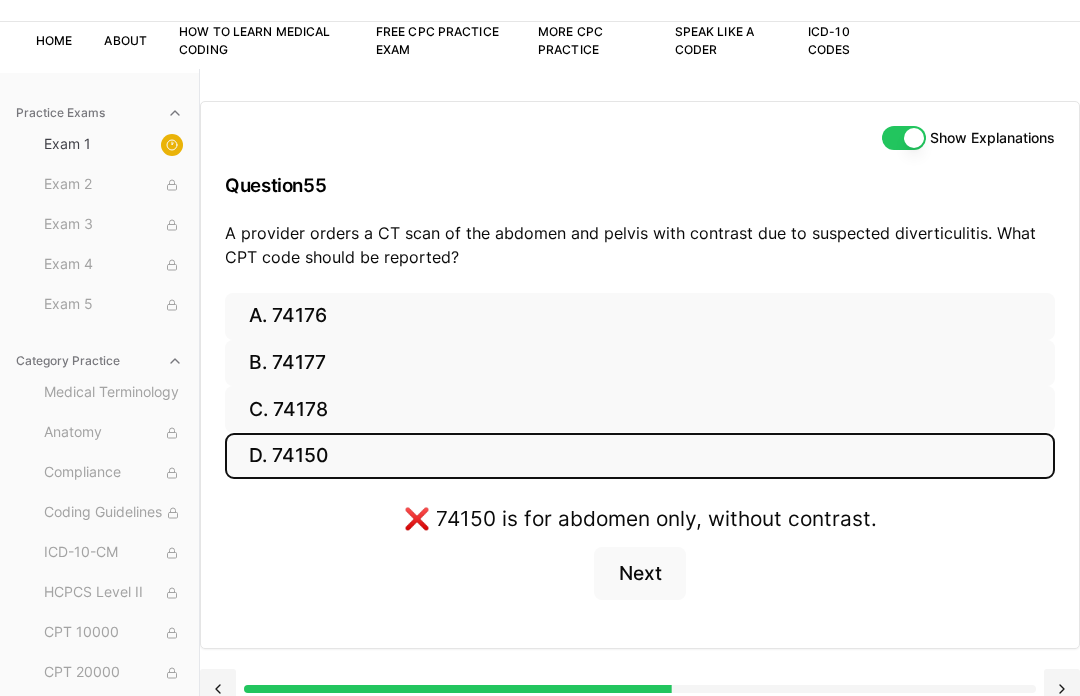 click on "Next" at bounding box center (639, 574) 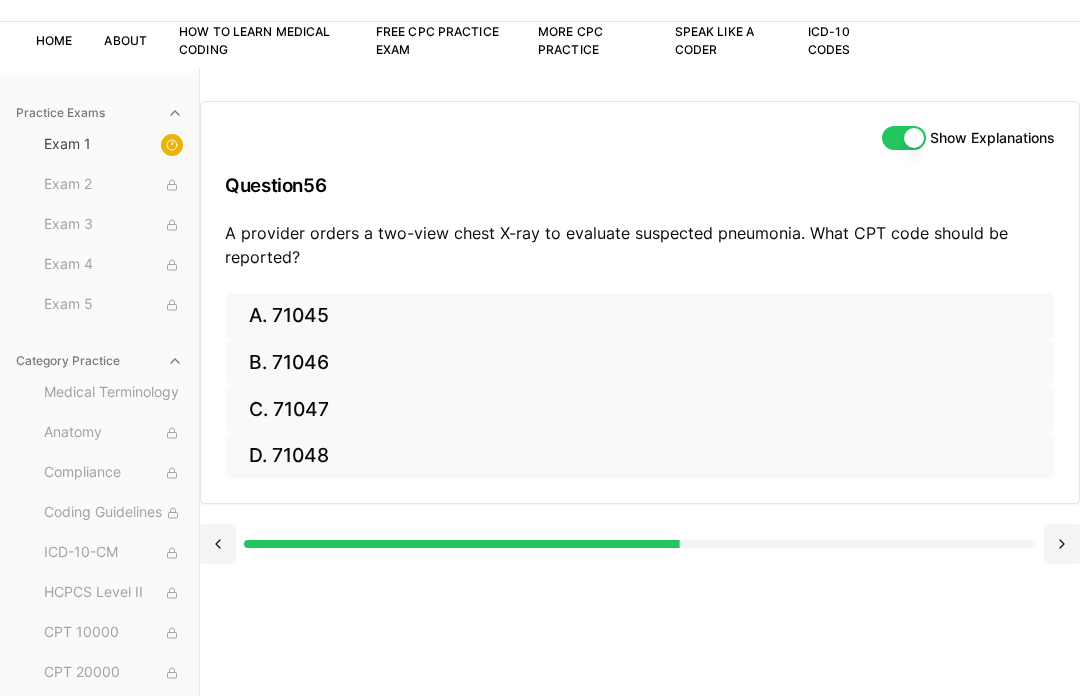 click on "A. 71045" at bounding box center (640, 316) 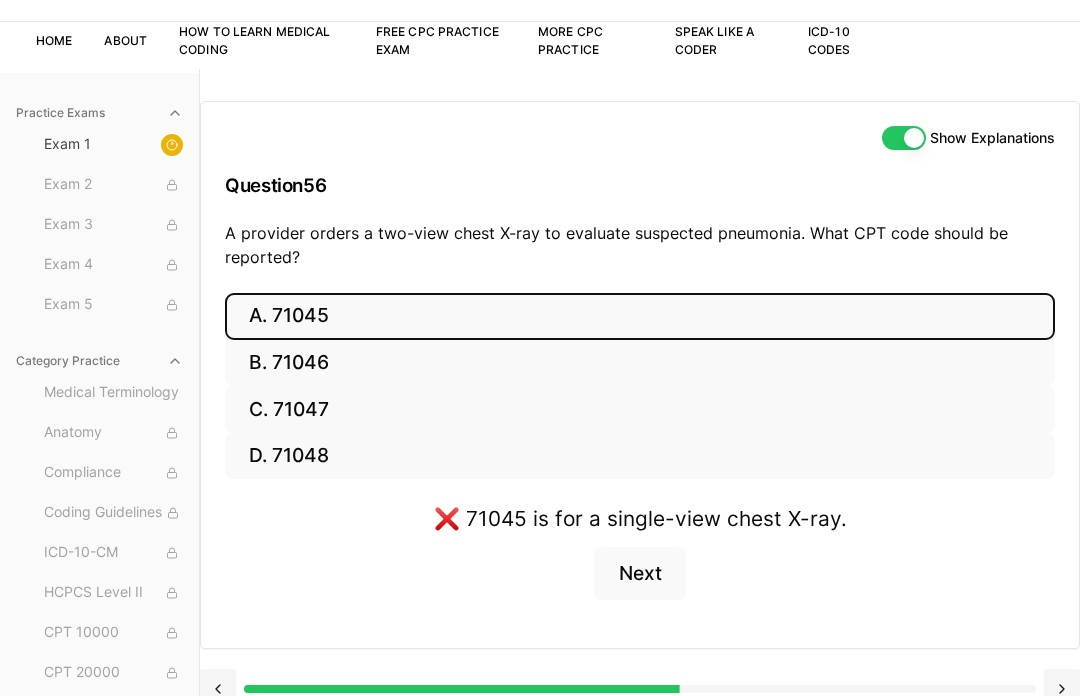 click on "B. 71046" at bounding box center [640, 363] 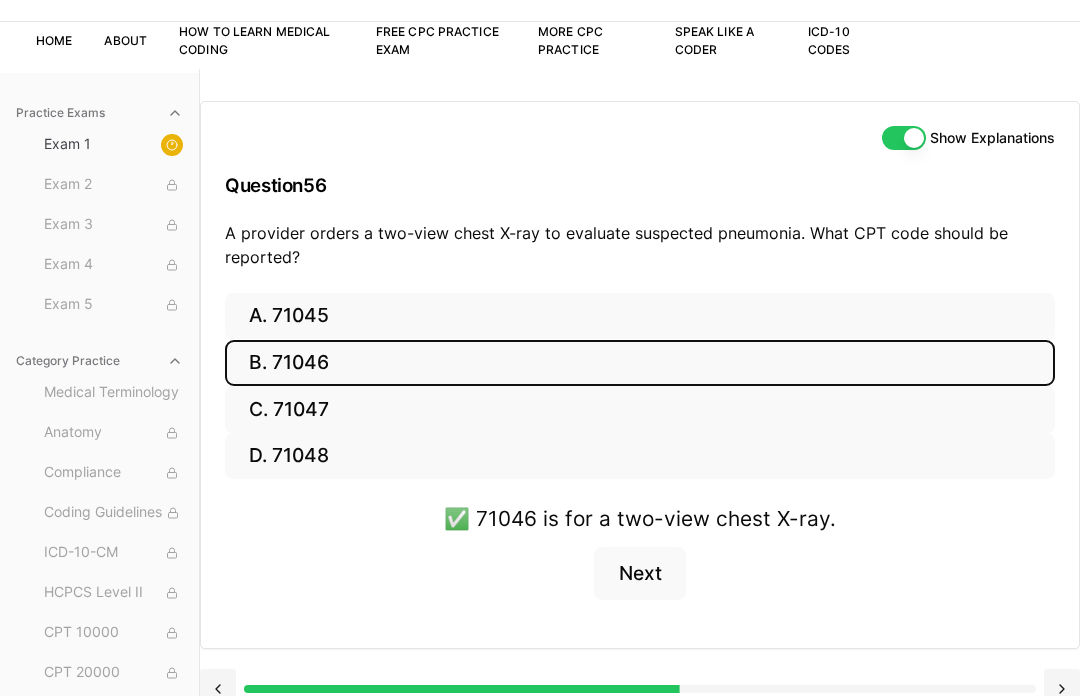 click on "Next" at bounding box center [639, 574] 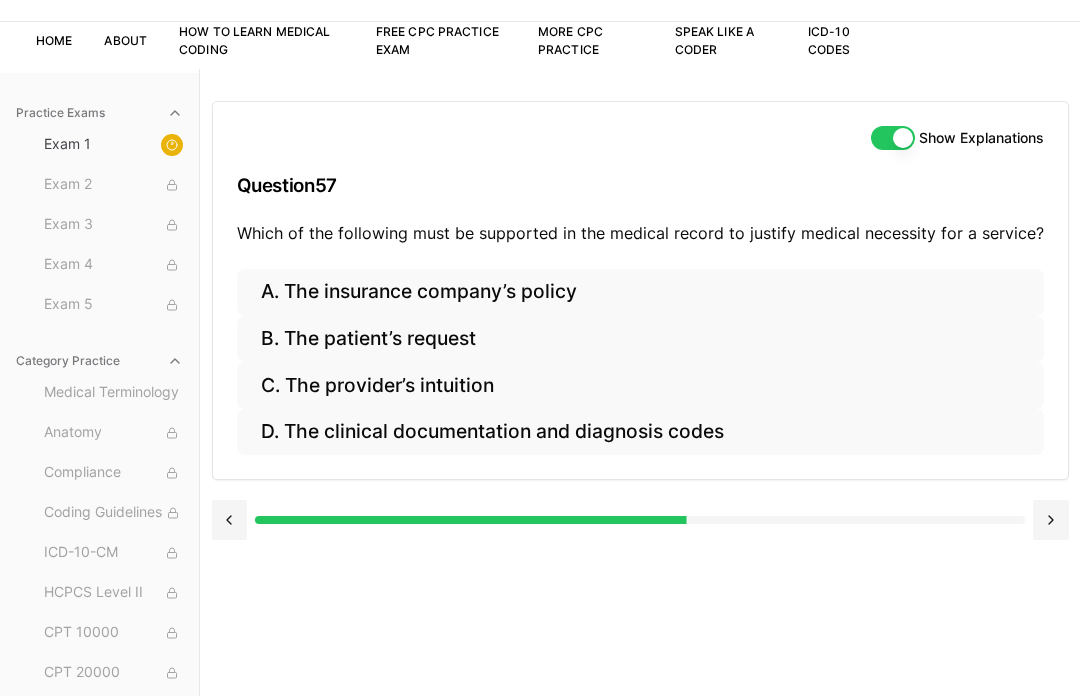 click on "D. The clinical documentation and diagnosis codes" at bounding box center [640, 432] 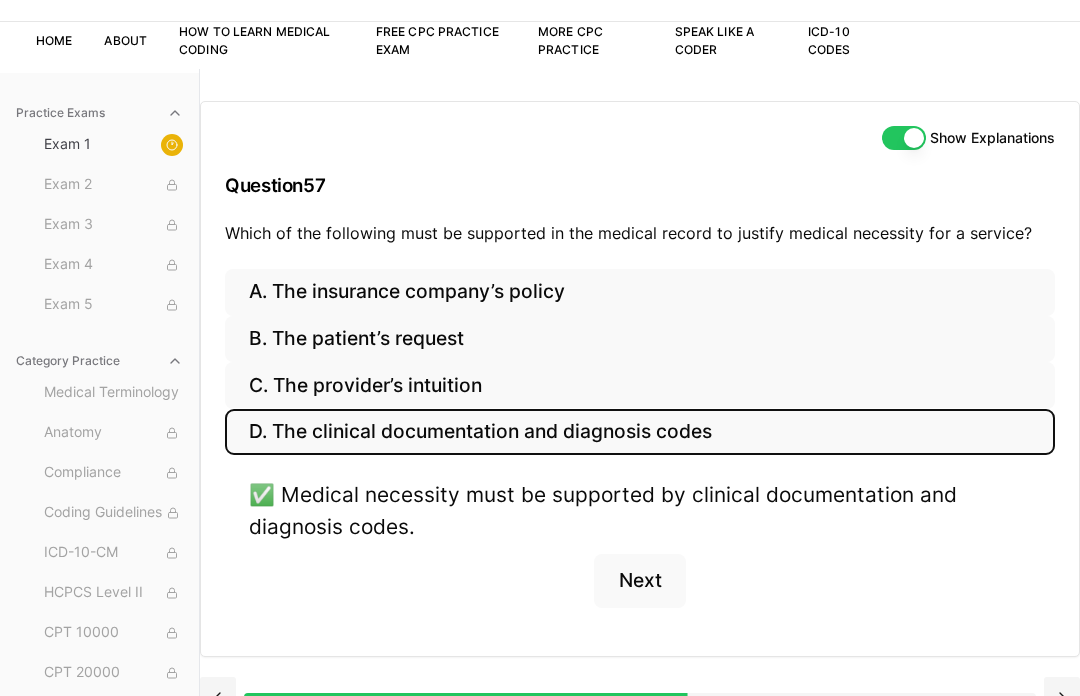 click on "Next" at bounding box center [639, 581] 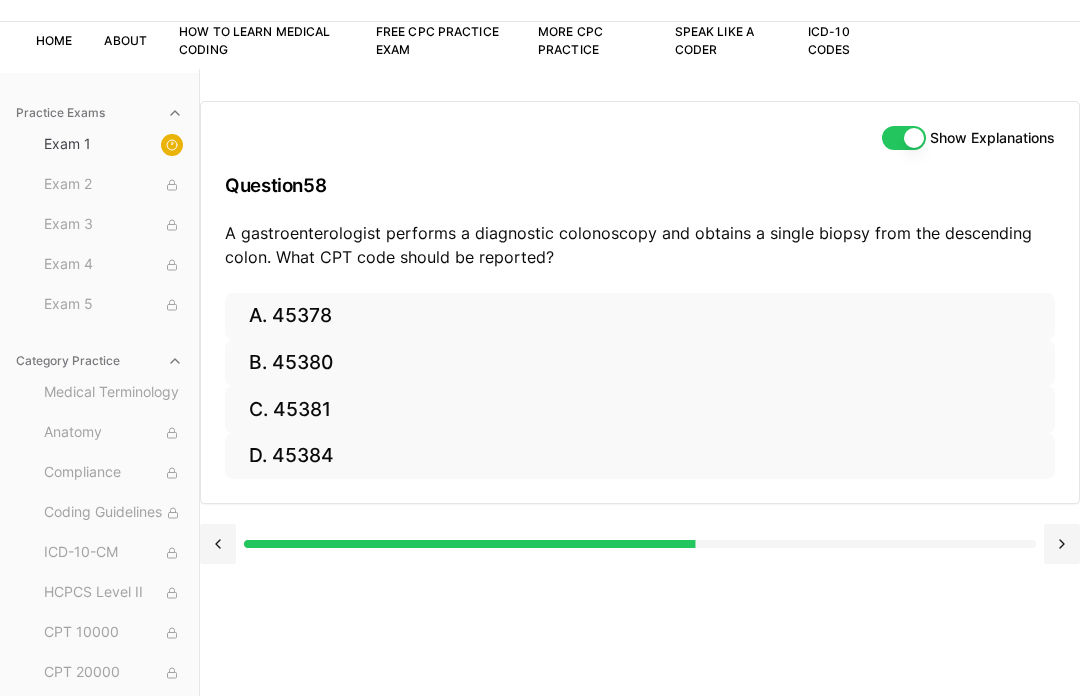click on "A. 45378" at bounding box center [640, 316] 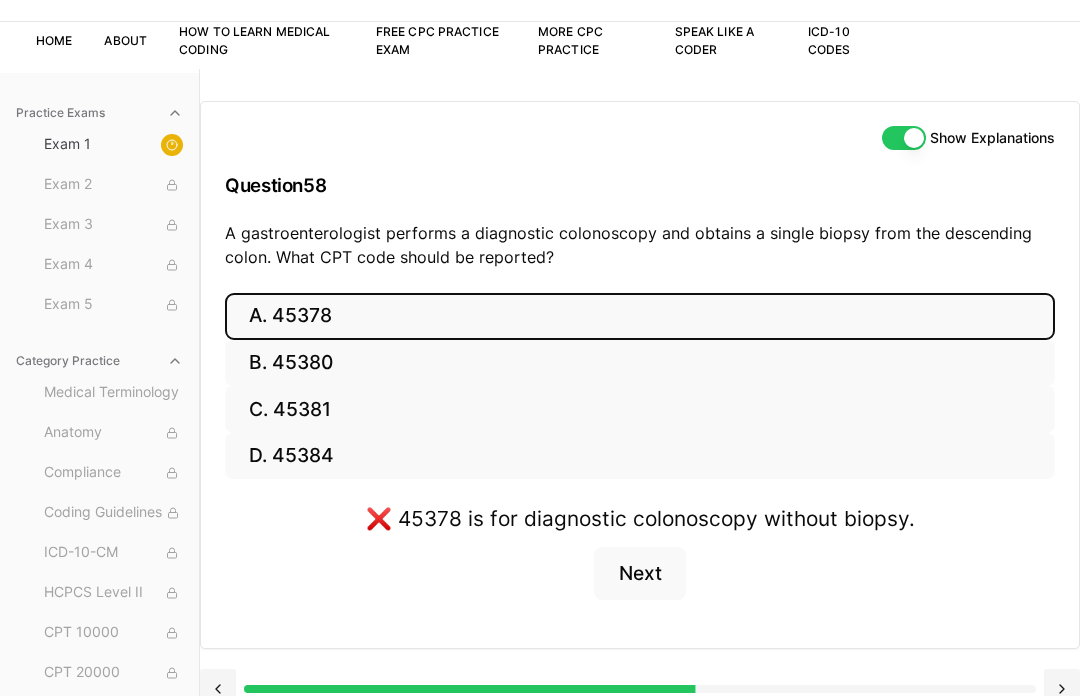 click on "B. 45380" at bounding box center [640, 363] 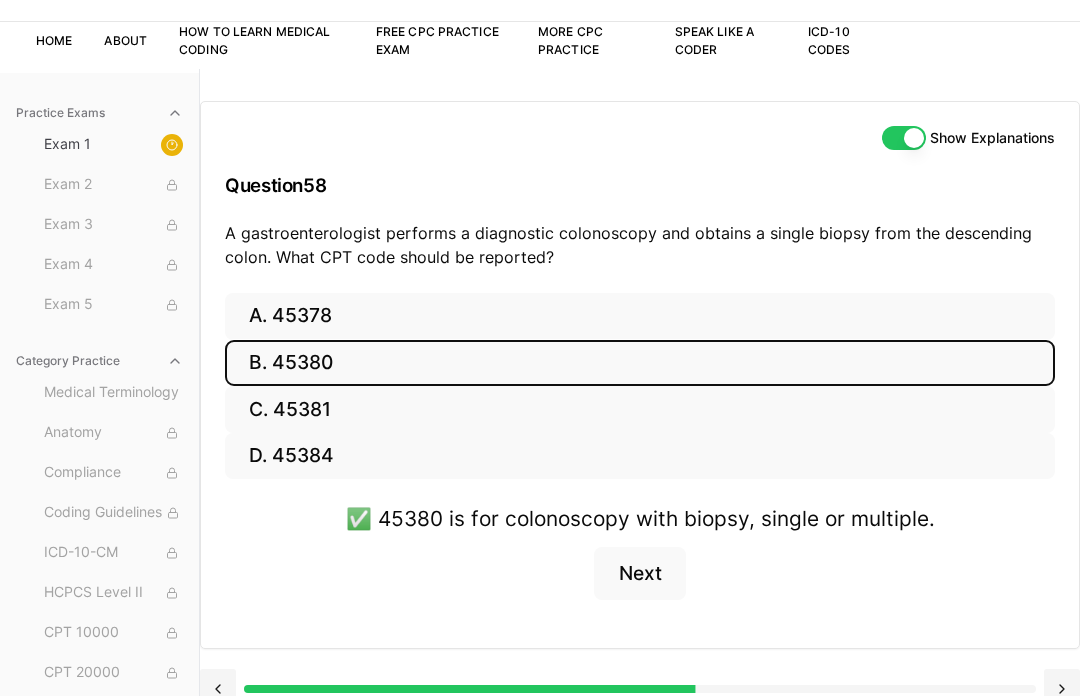 click on "Next" at bounding box center (639, 574) 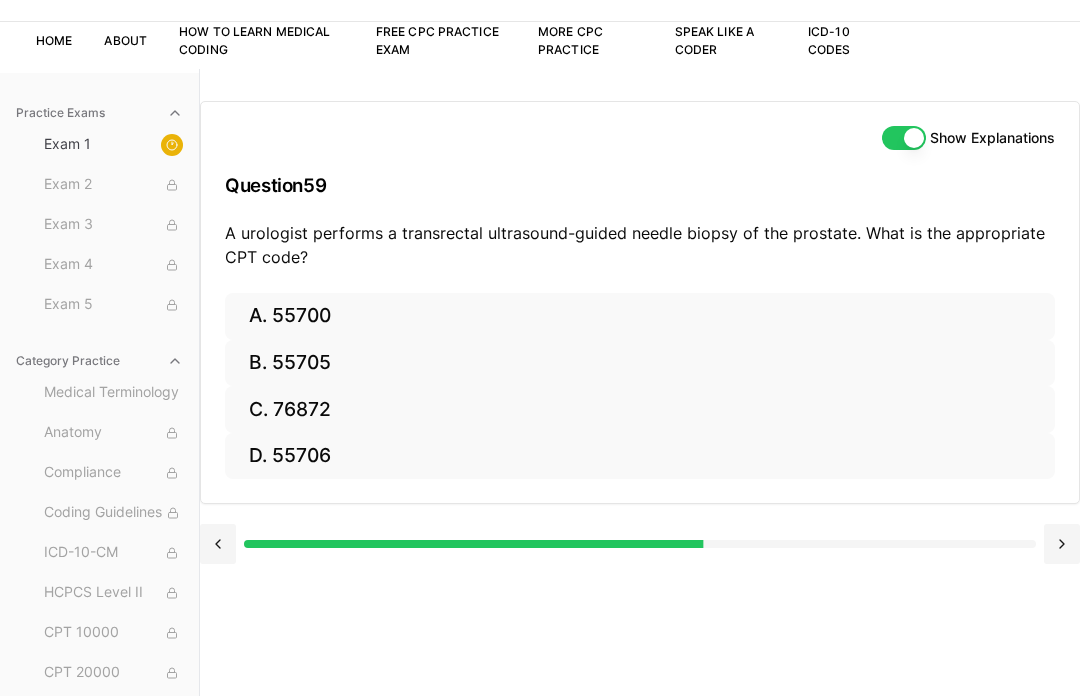 click on "A. 55700" at bounding box center (640, 316) 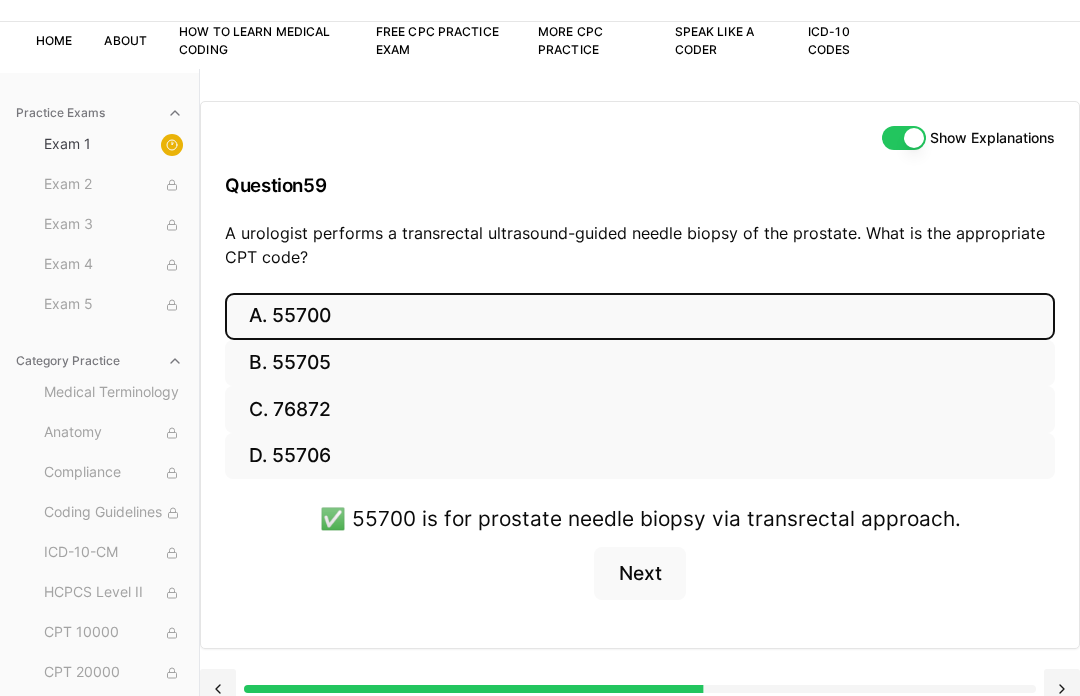 click on "B. 55705" at bounding box center [640, 363] 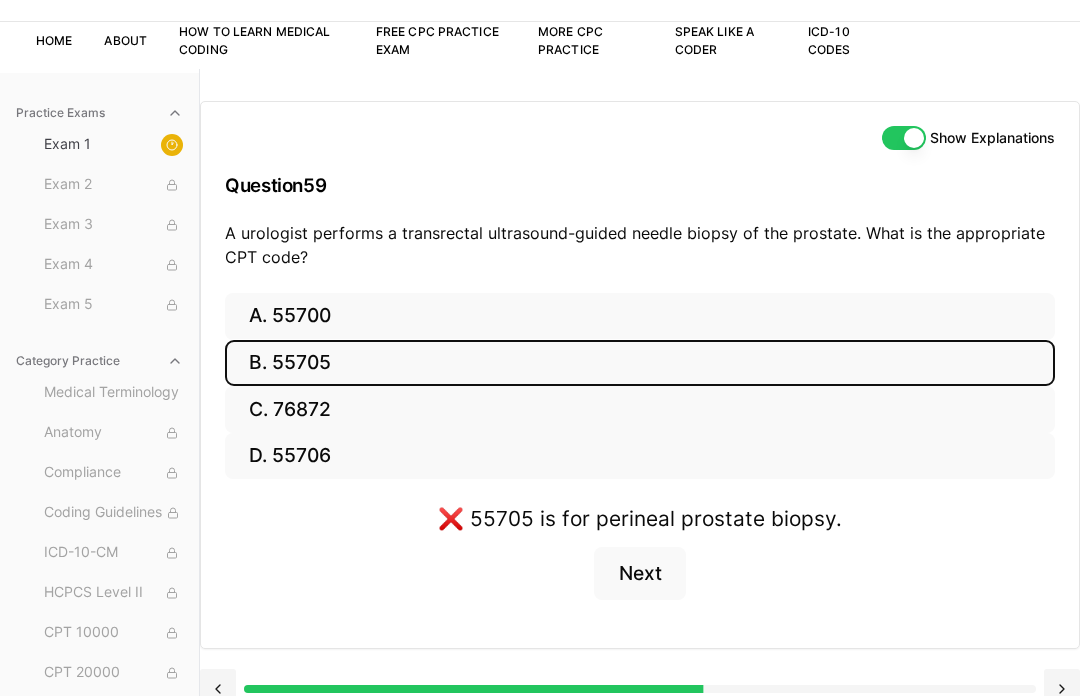 click on "C. 76872" at bounding box center (640, 409) 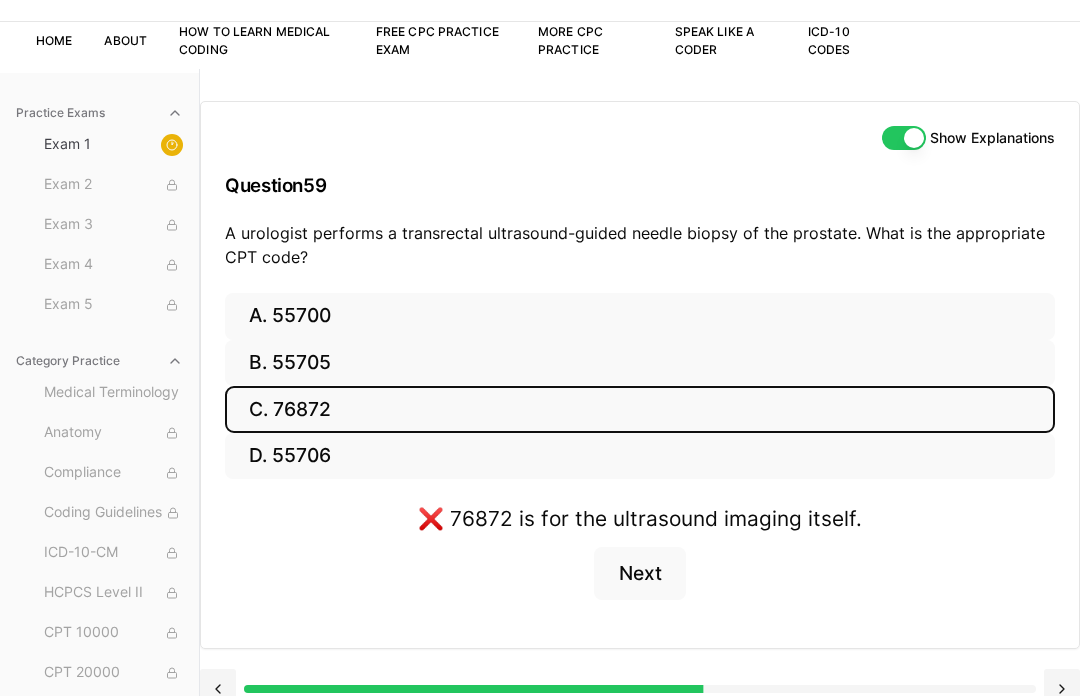 click on "D. 55706" at bounding box center [640, 456] 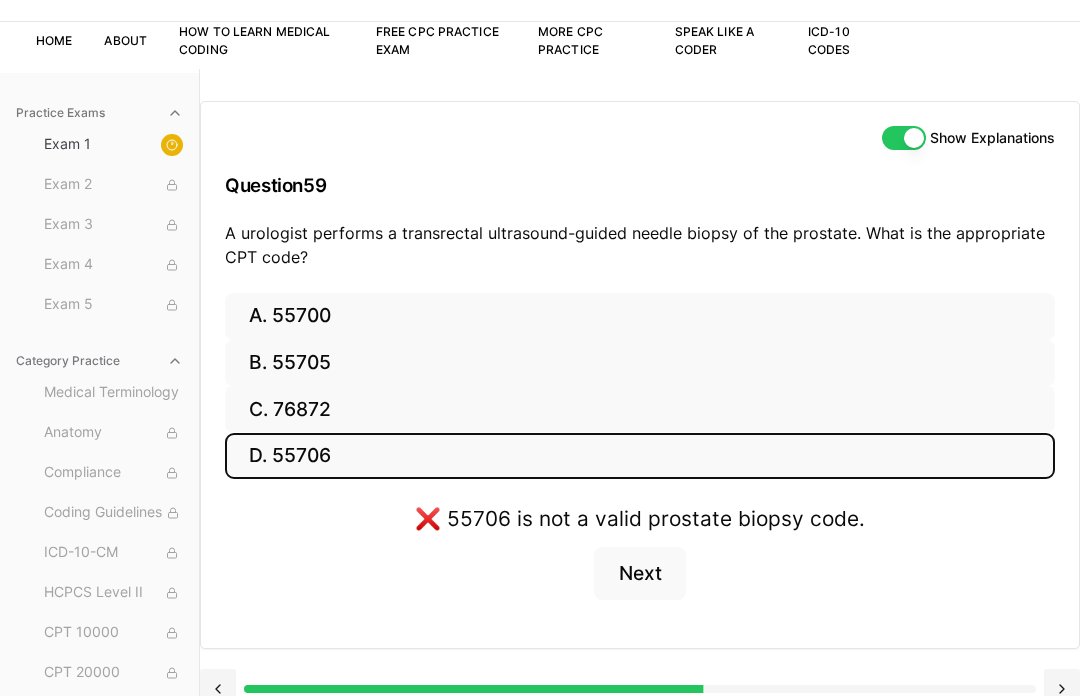 click on "Next" at bounding box center [639, 574] 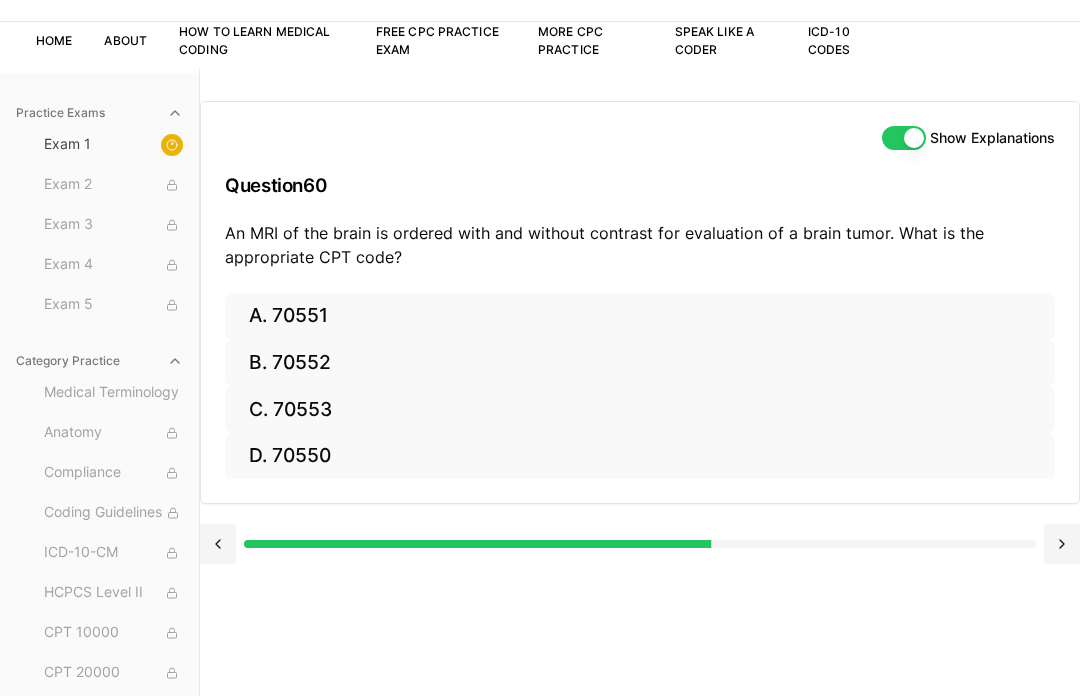 click on "A. 70551" at bounding box center [640, 316] 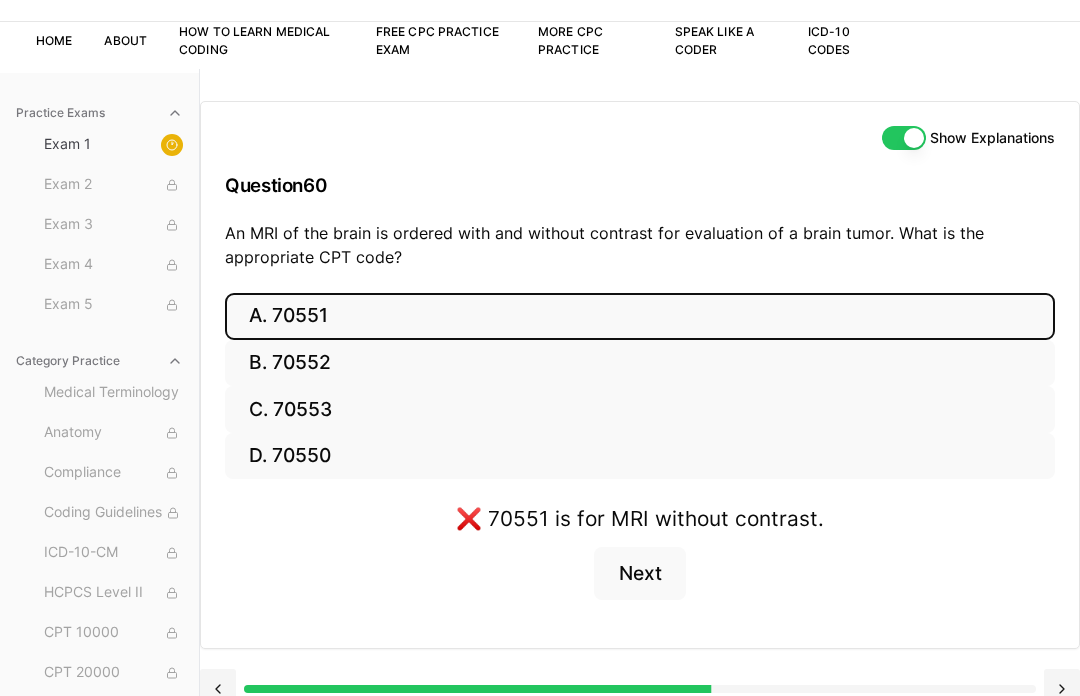 click on "B. 70552" at bounding box center [640, 363] 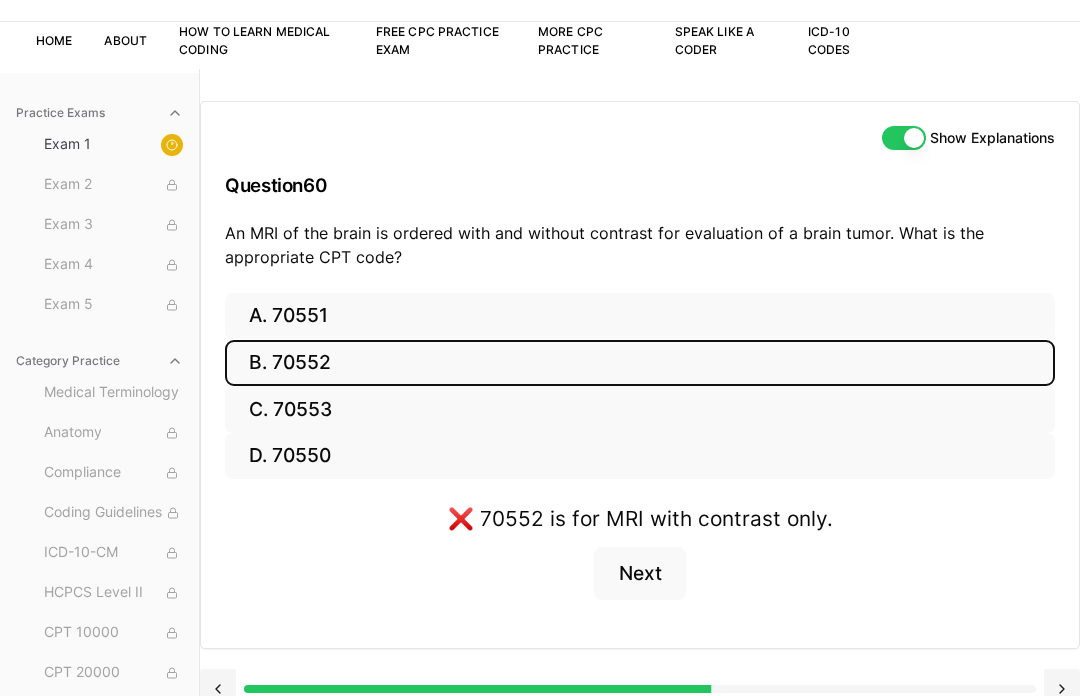 click on "C. 70553" at bounding box center [640, 409] 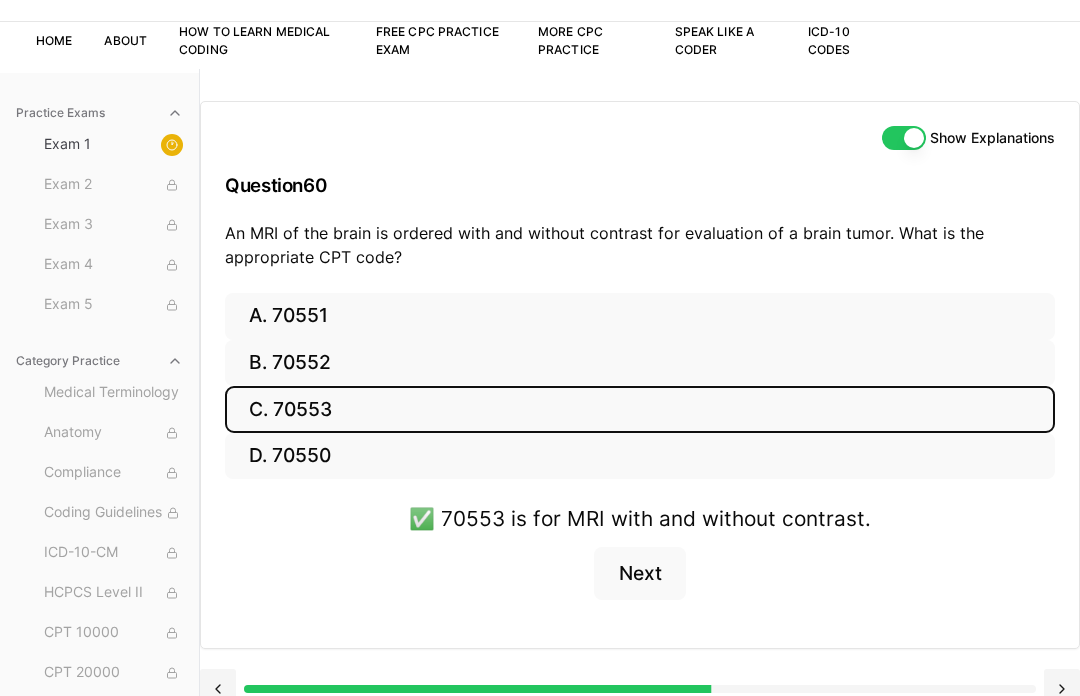 click on "Next" at bounding box center (639, 574) 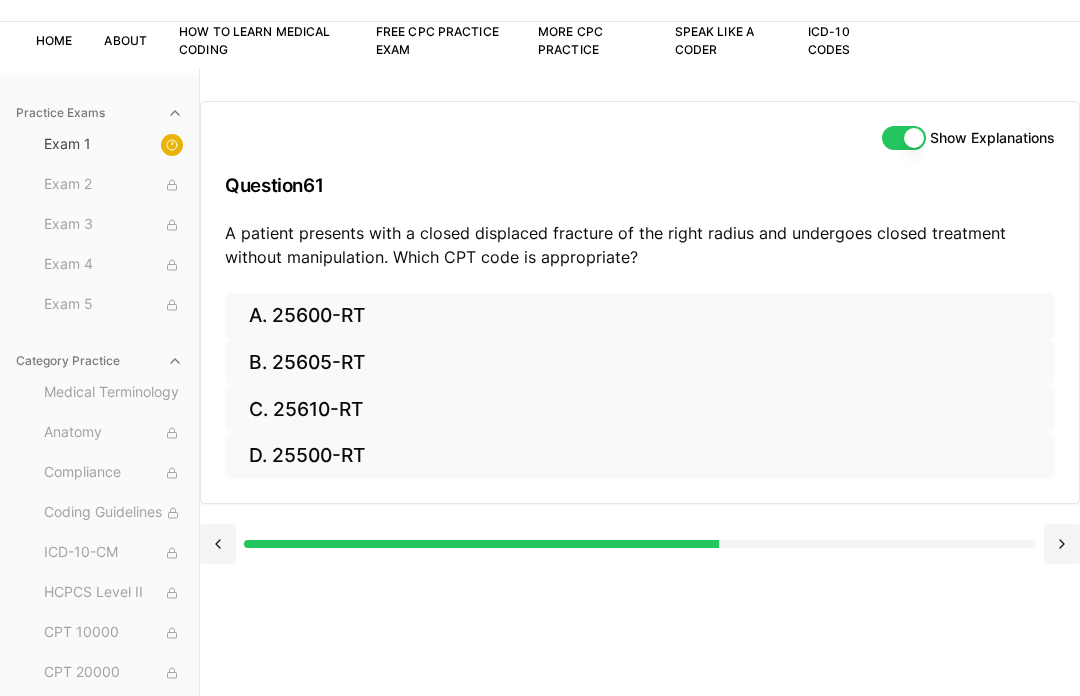 click on "A. 25600-RT" at bounding box center [640, 316] 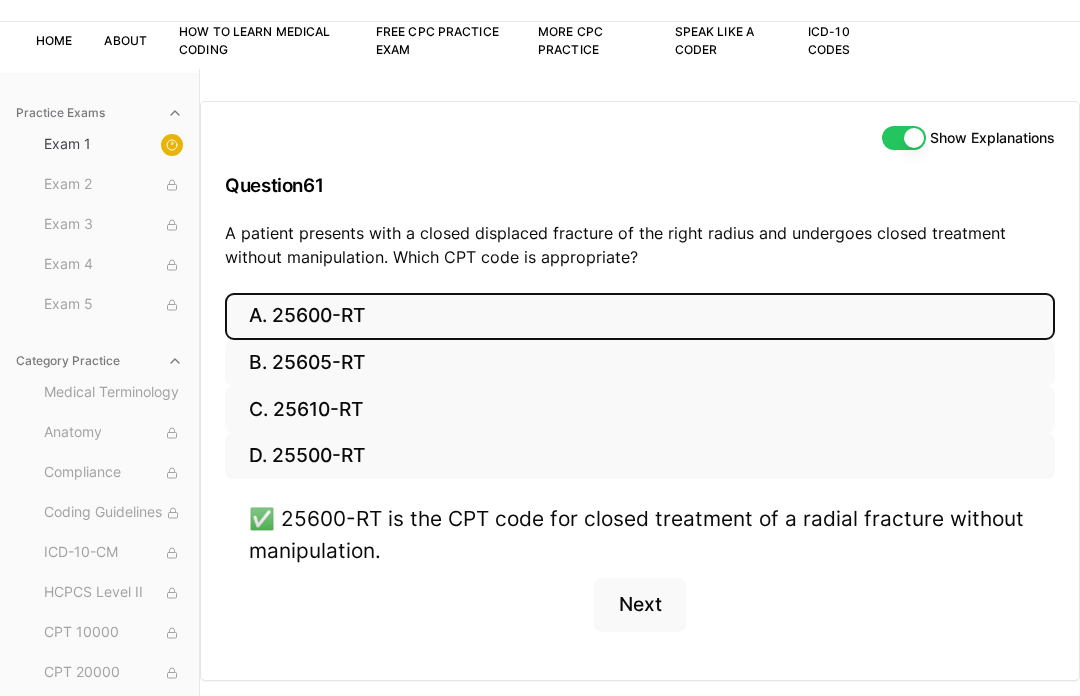 click on "B. 25605-RT" at bounding box center (640, 363) 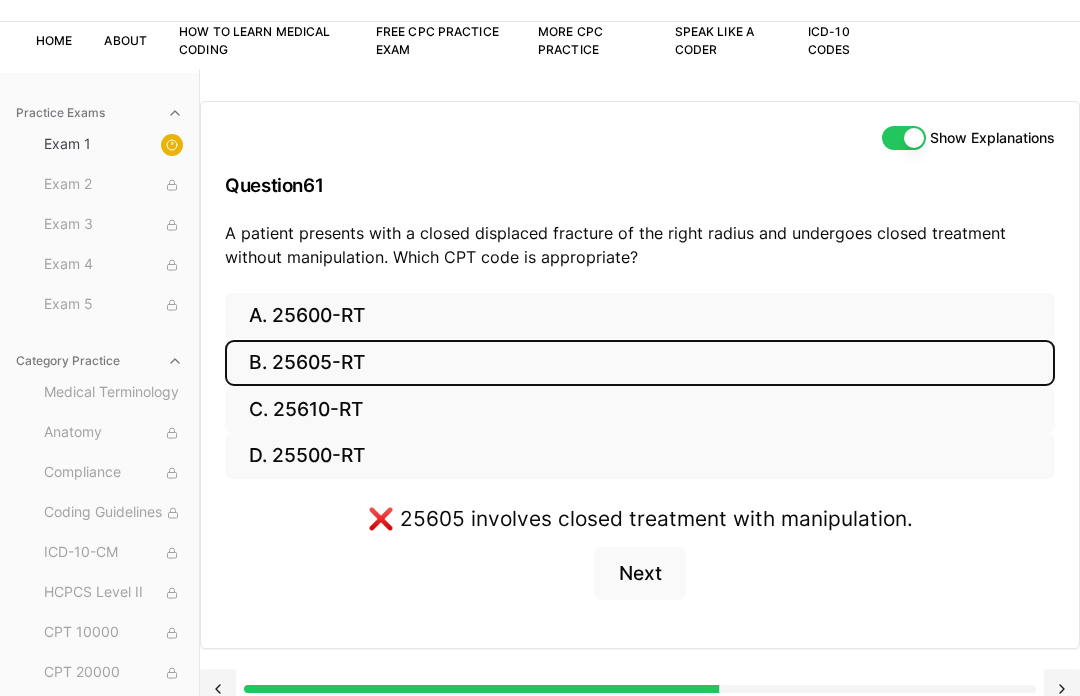 click on "C. 25610-RT" at bounding box center (640, 409) 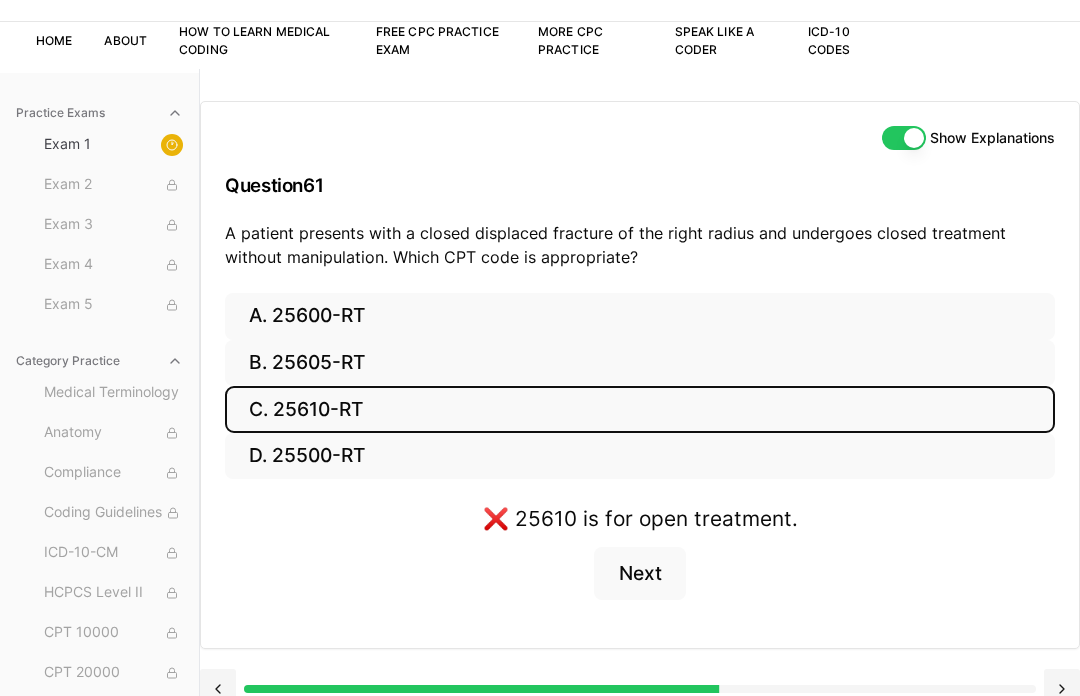 click on "D. 25500-RT" at bounding box center [640, 456] 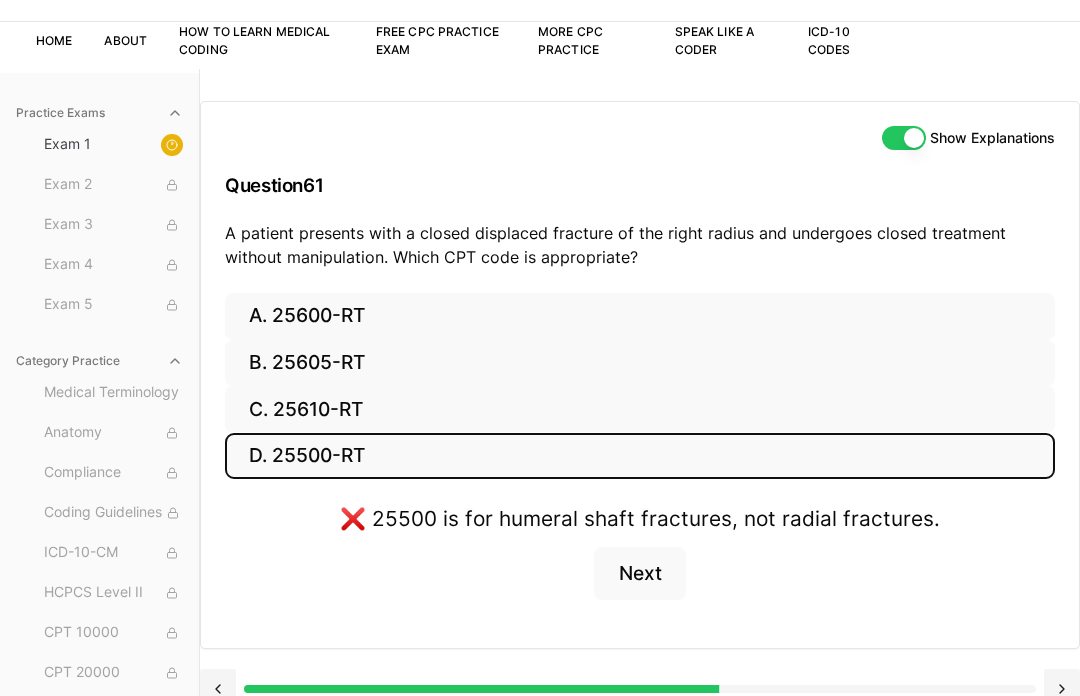 click on "Next" at bounding box center (639, 574) 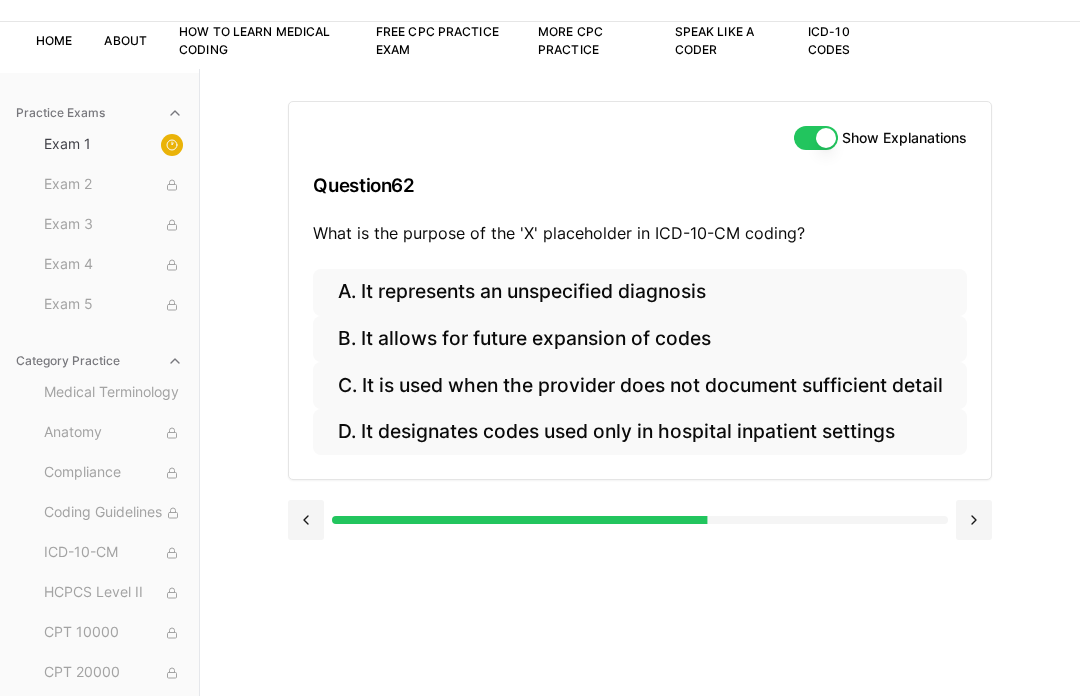 click on "A. It represents an unspecified diagnosis" at bounding box center [639, 292] 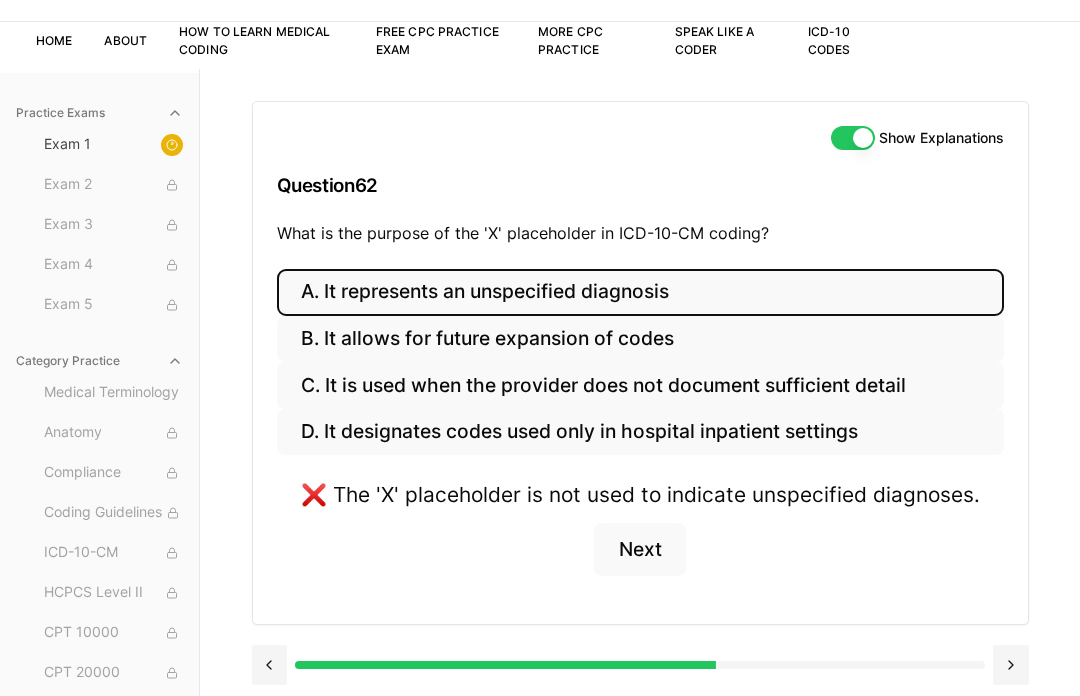 click on "B. It allows for future expansion of codes" at bounding box center [640, 339] 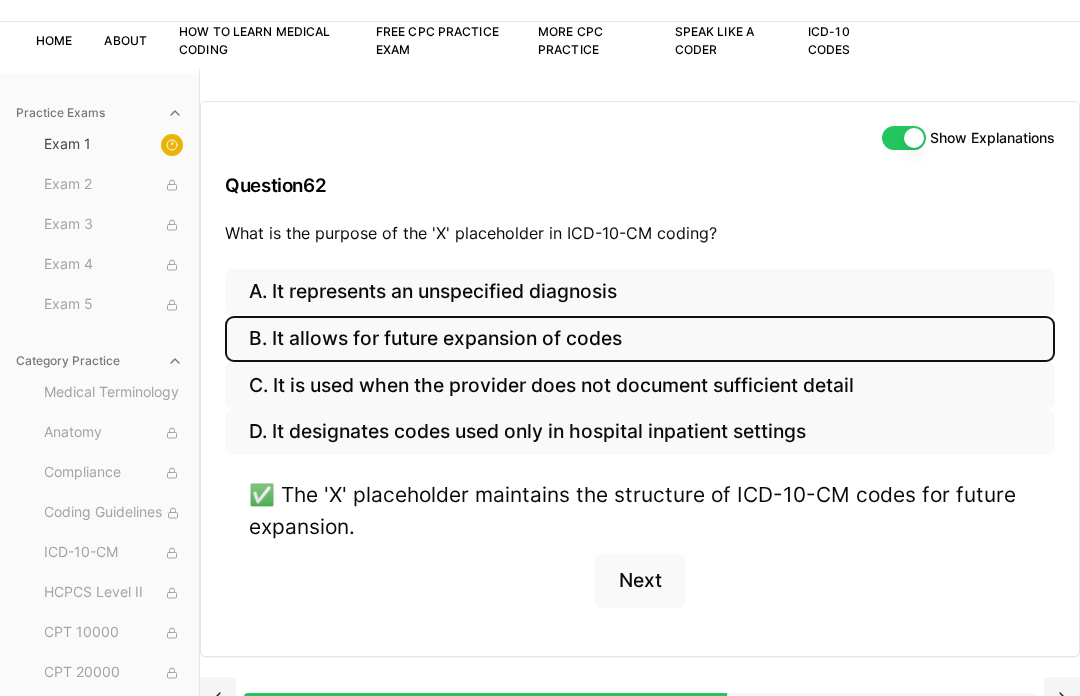 click on "Next" at bounding box center [639, 581] 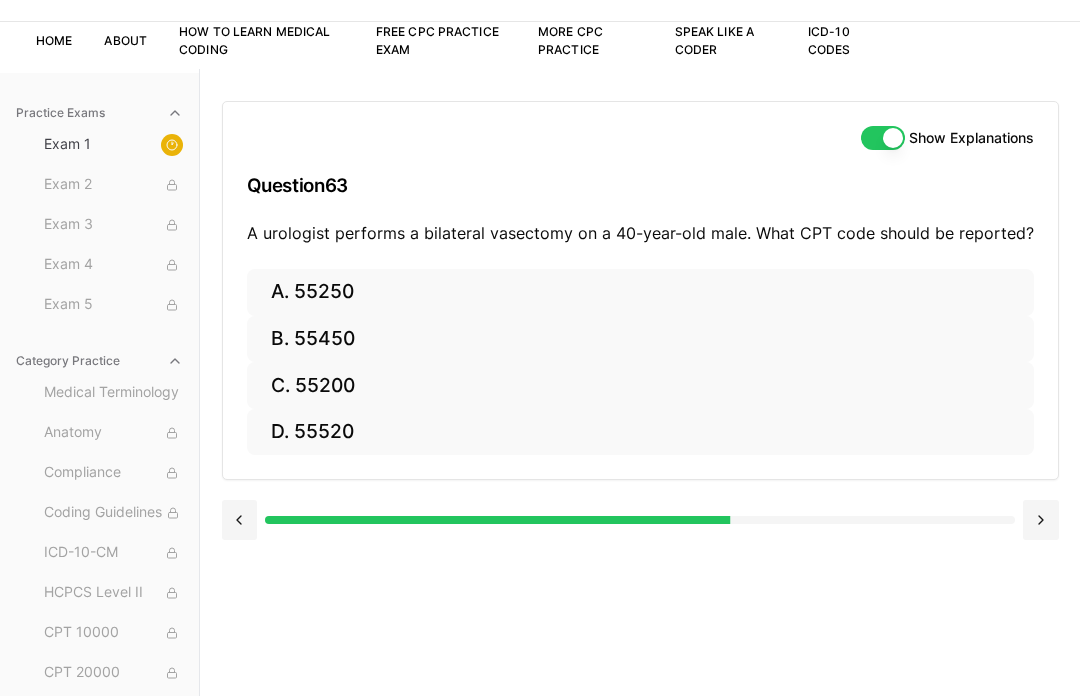 click on "A. 55250" at bounding box center (640, 292) 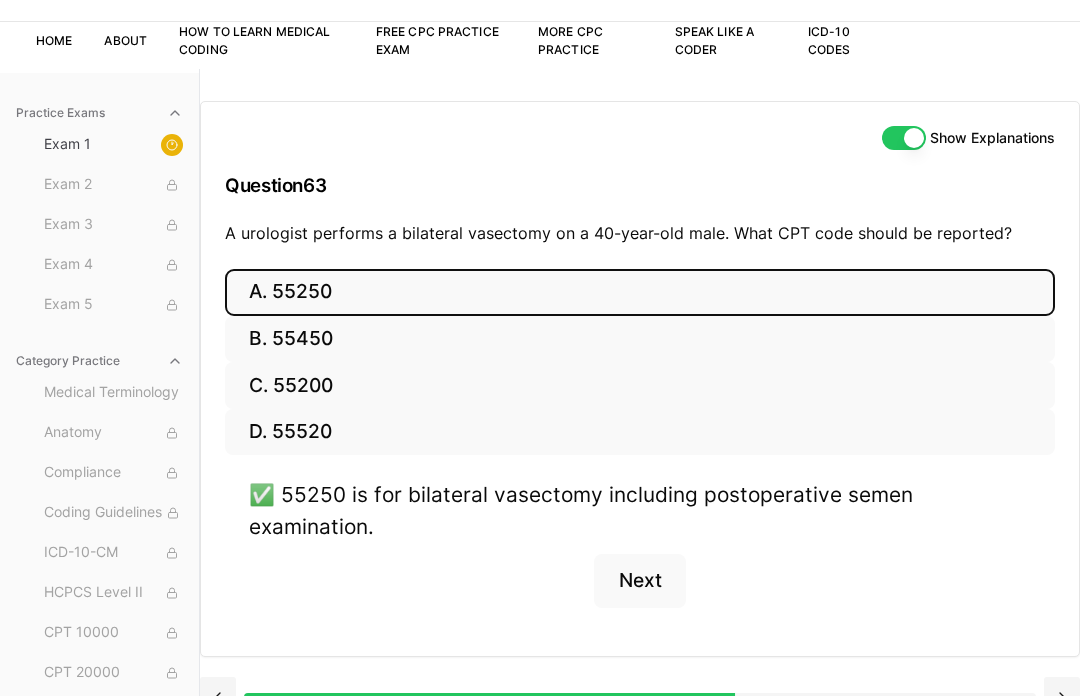 click on "Next" at bounding box center (639, 581) 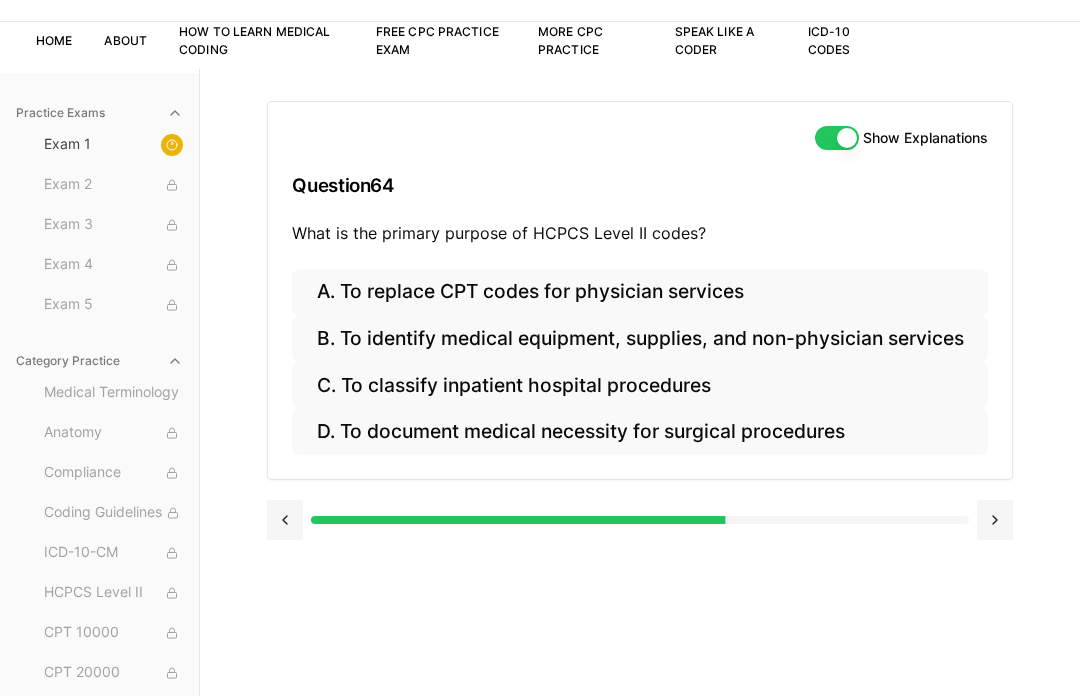 click on "B. To identify medical equipment, supplies, and non-physician services" at bounding box center (639, 339) 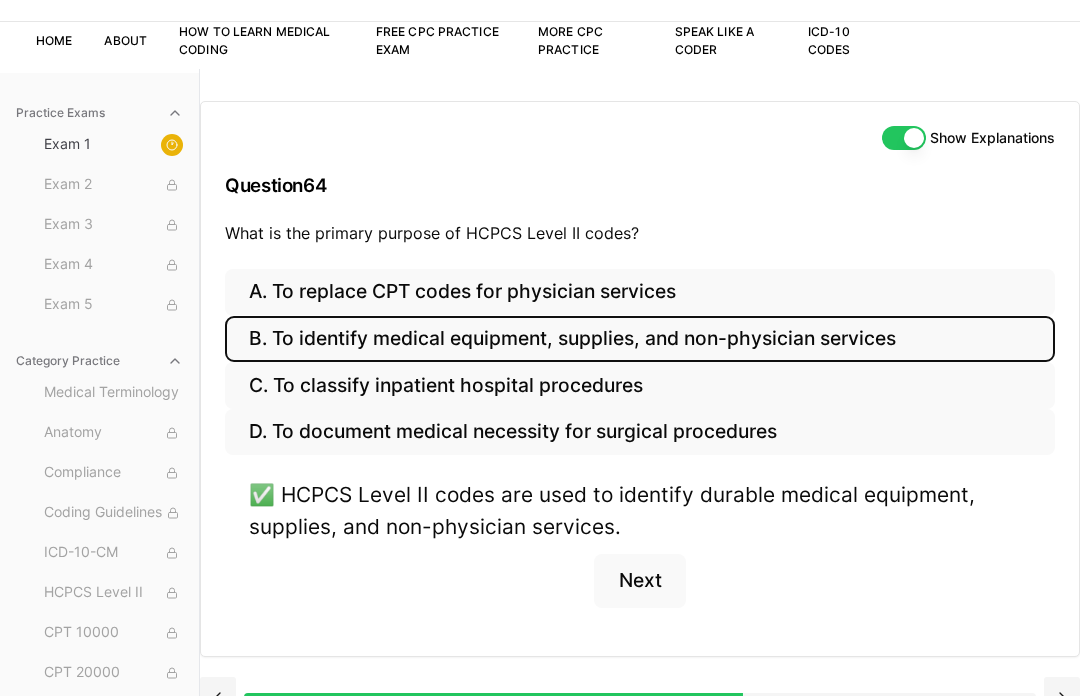 click on "Next" at bounding box center (639, 581) 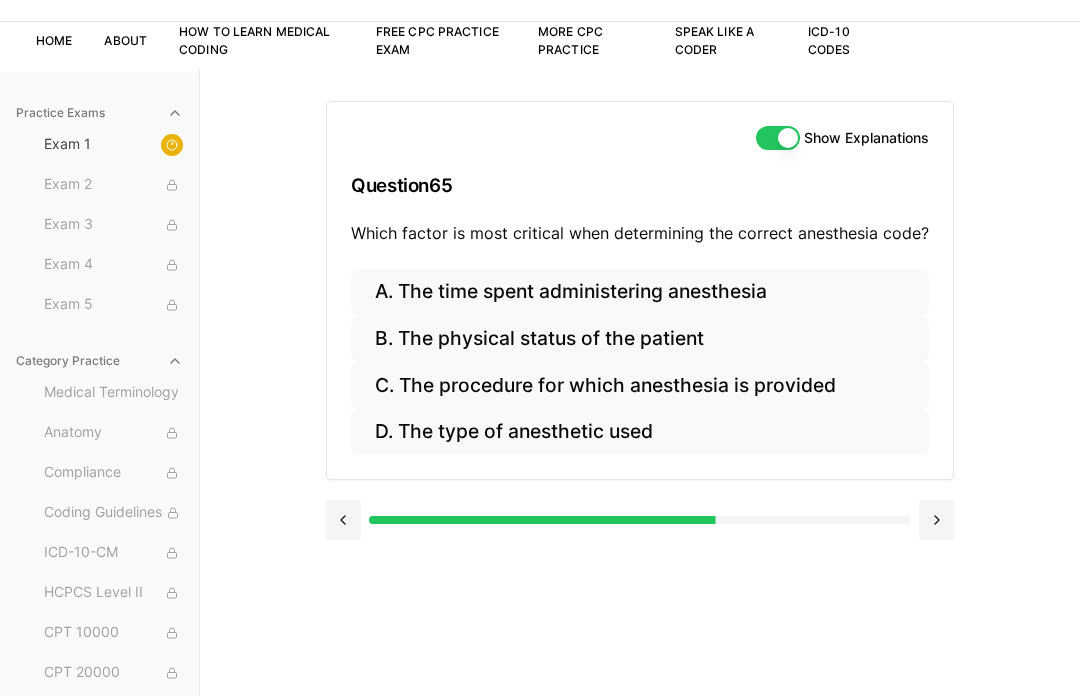 click on "C. The procedure for which anesthesia is provided" at bounding box center (640, 385) 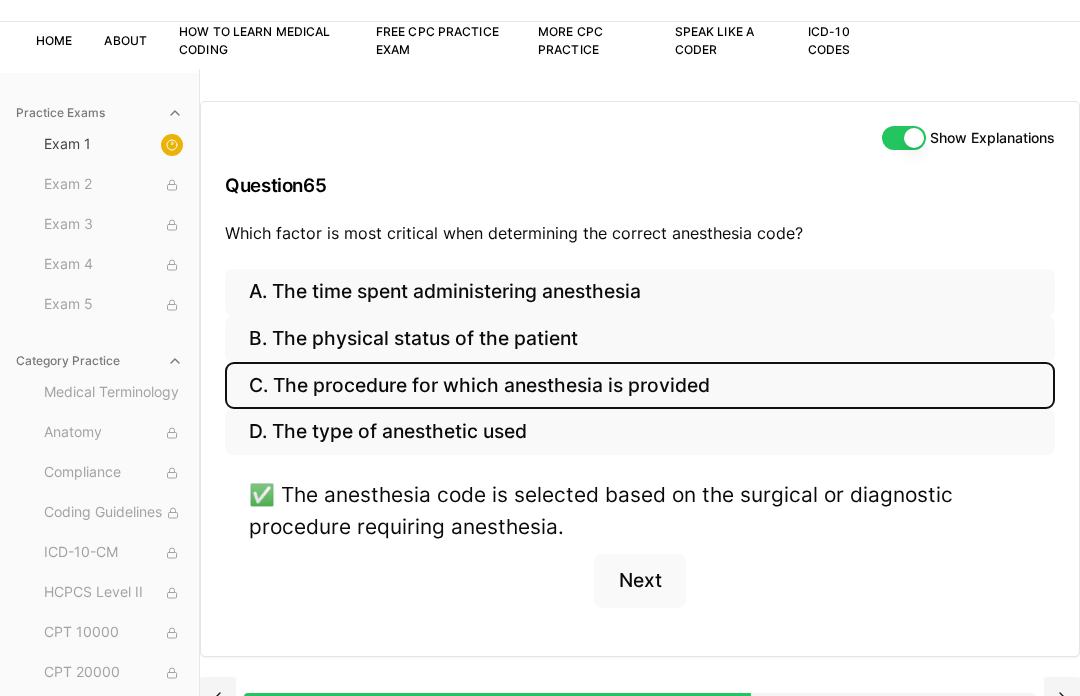click on "Next" at bounding box center [639, 581] 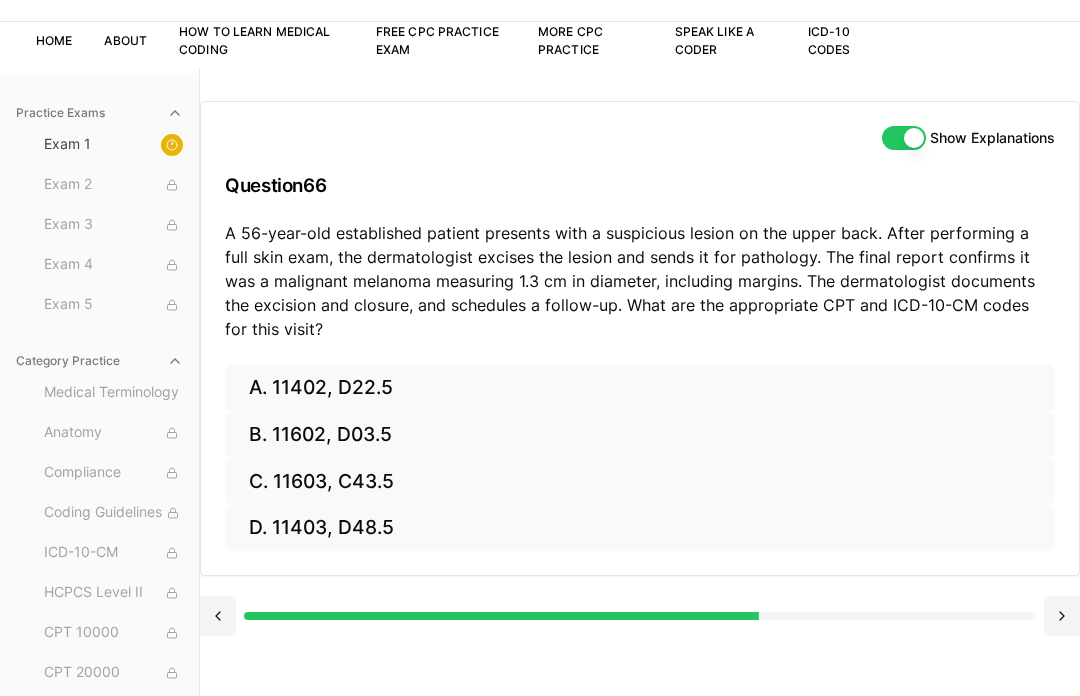click on "C. 11603, C43.5" at bounding box center (640, 481) 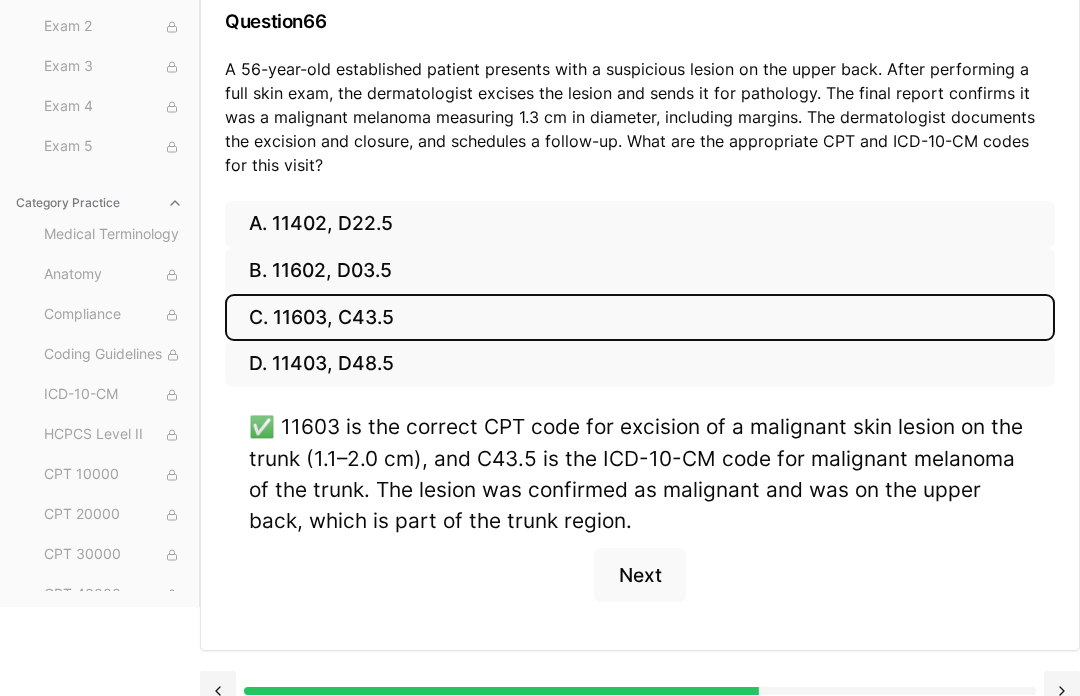 scroll, scrollTop: 292, scrollLeft: 0, axis: vertical 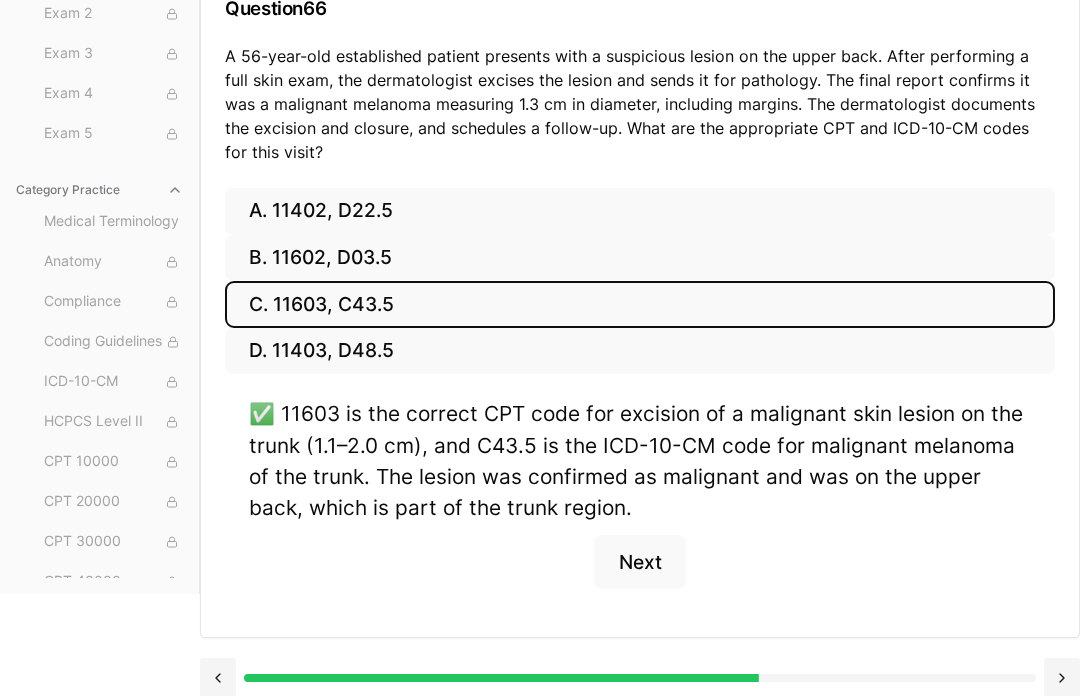 click on "Next" at bounding box center (639, 562) 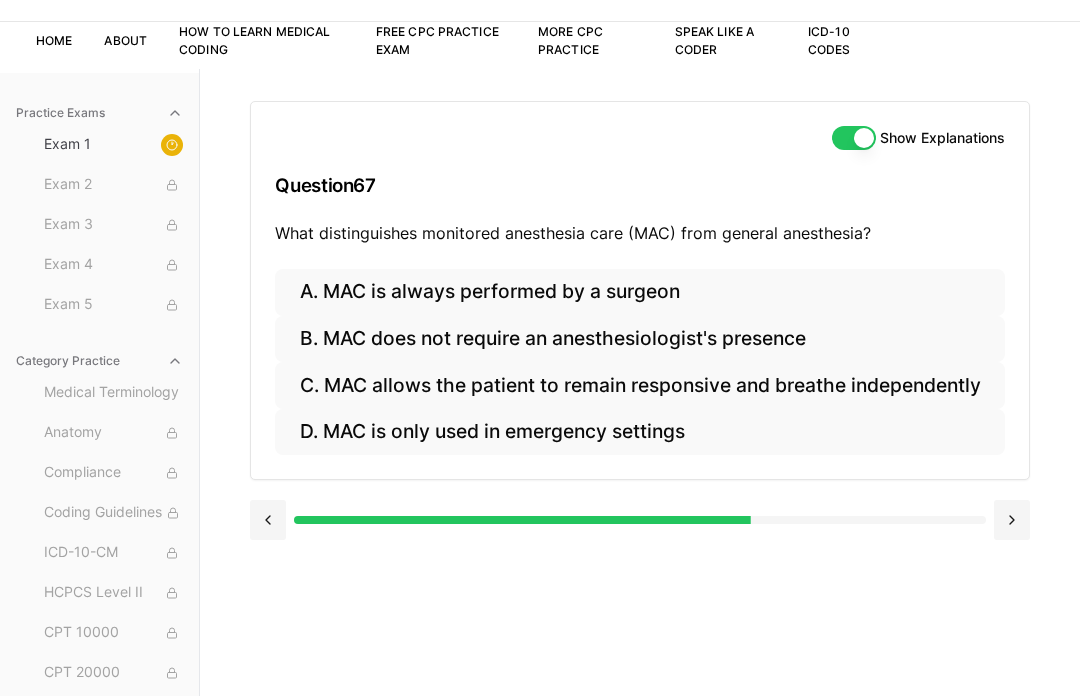 click on "C. MAC allows the patient to remain responsive and breathe independently" at bounding box center [639, 385] 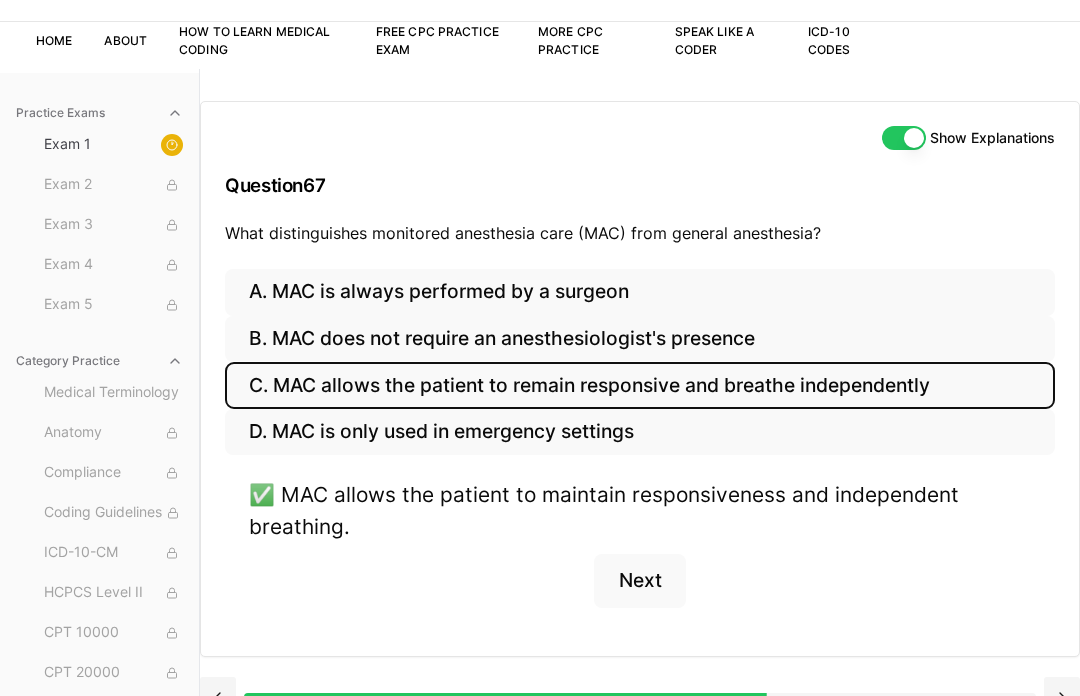 click on "Next" at bounding box center (639, 581) 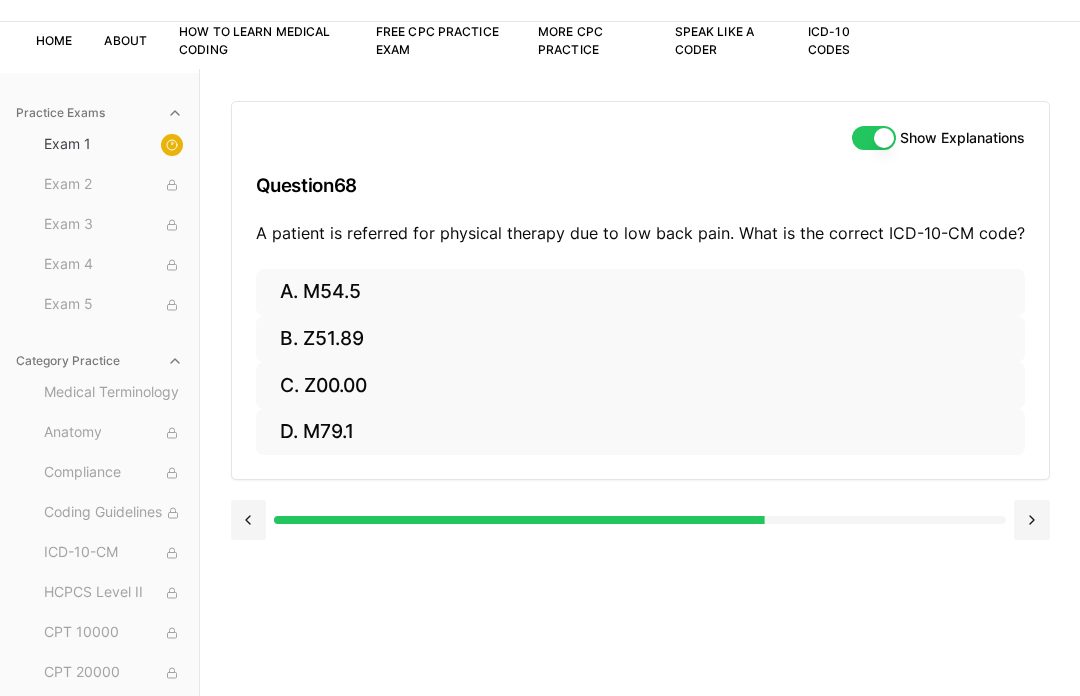 click on "A. M54.5" at bounding box center (640, 292) 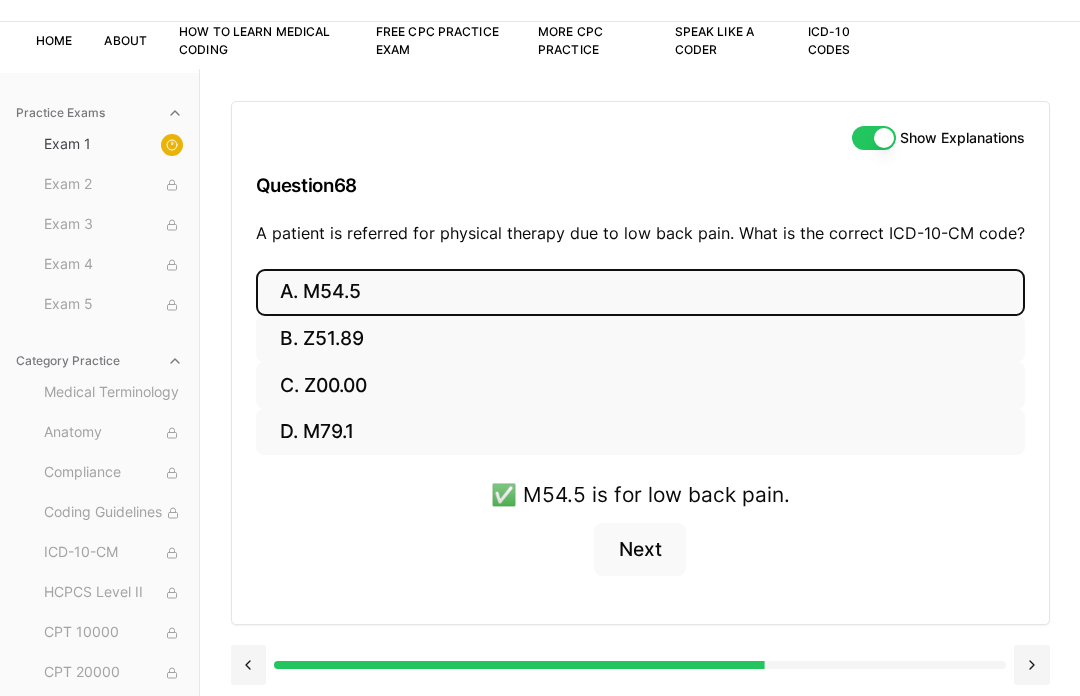 click on "Next" at bounding box center [639, 550] 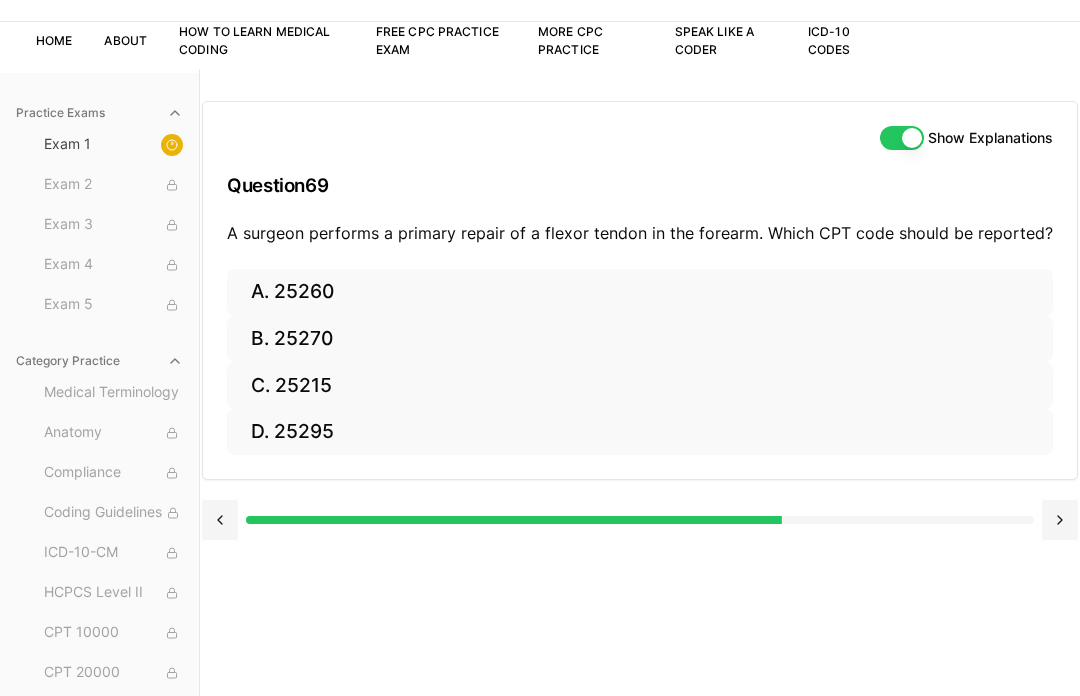 click on "A. 25260" at bounding box center (640, 292) 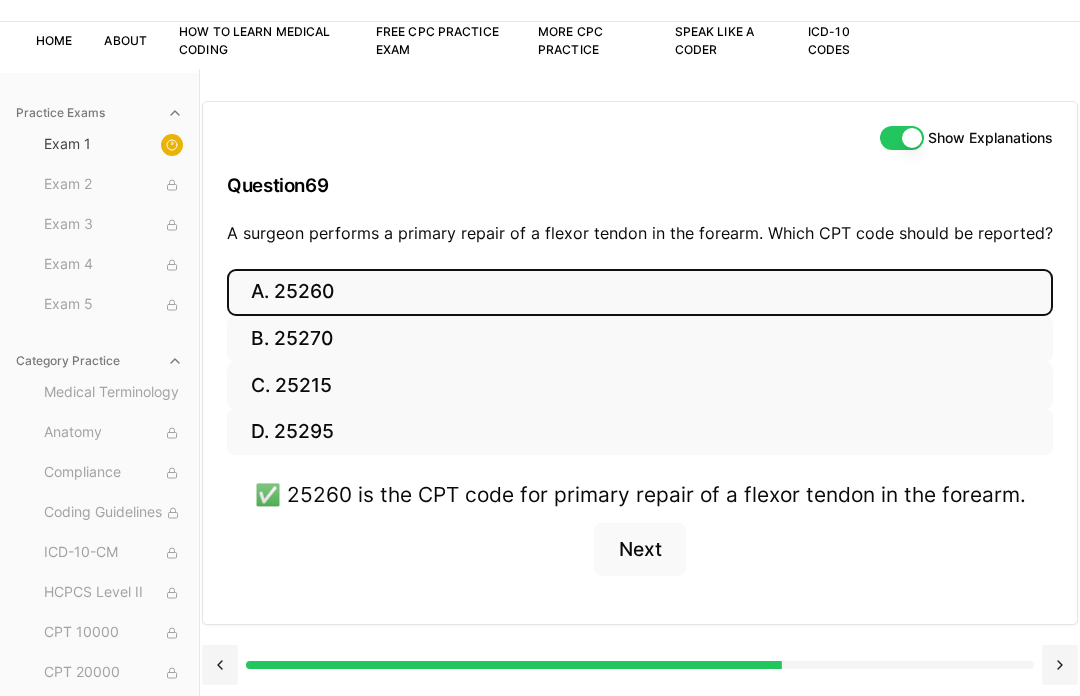 click on "Next" at bounding box center [639, 550] 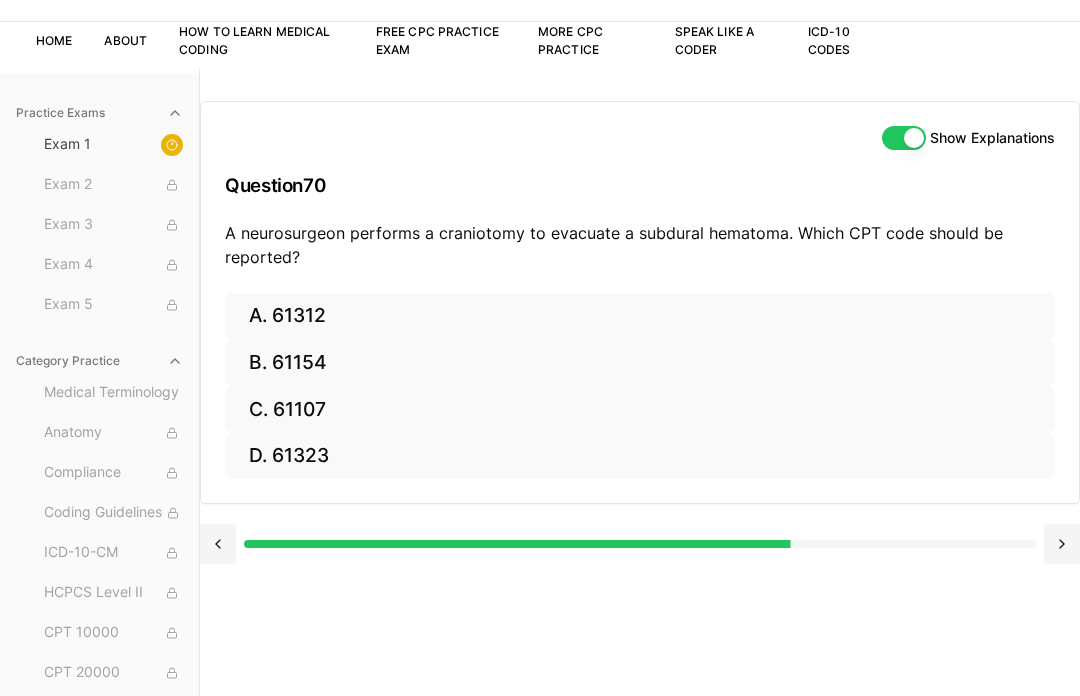 click on "A. 61312" at bounding box center [640, 316] 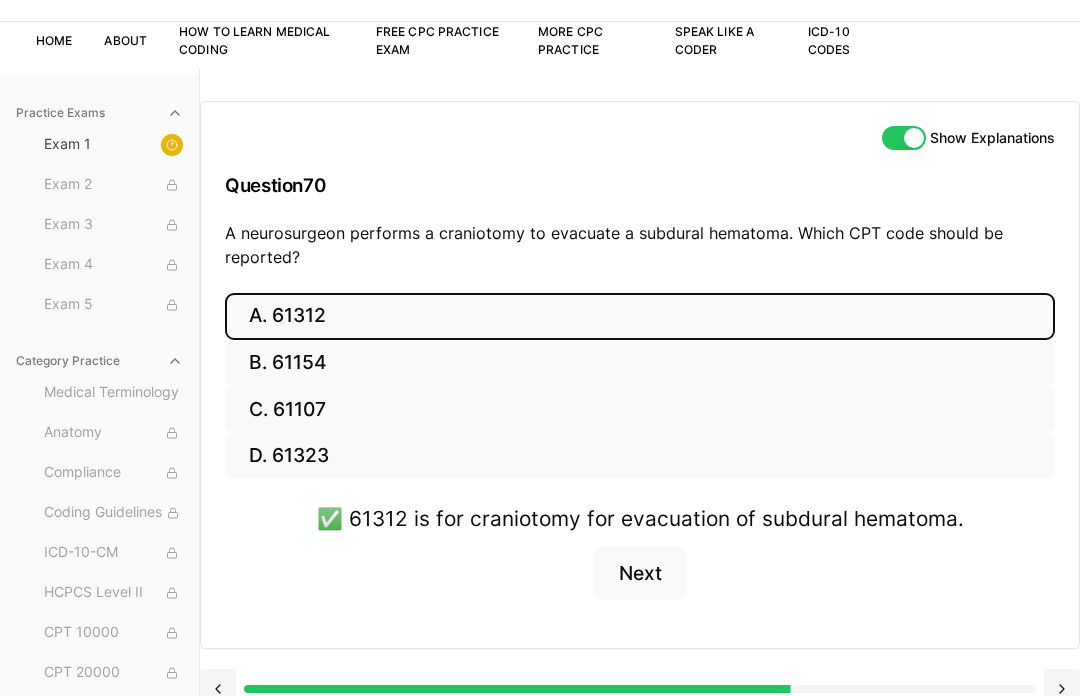click on "Next" at bounding box center [639, 574] 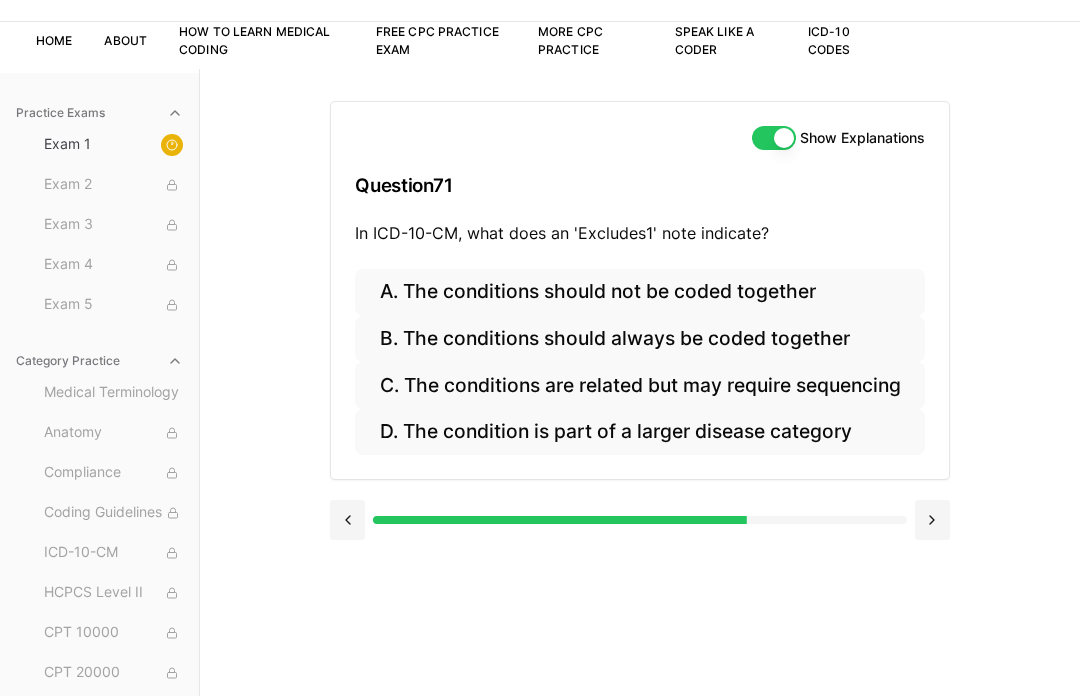 click on "A. The conditions should not be coded together" at bounding box center [639, 292] 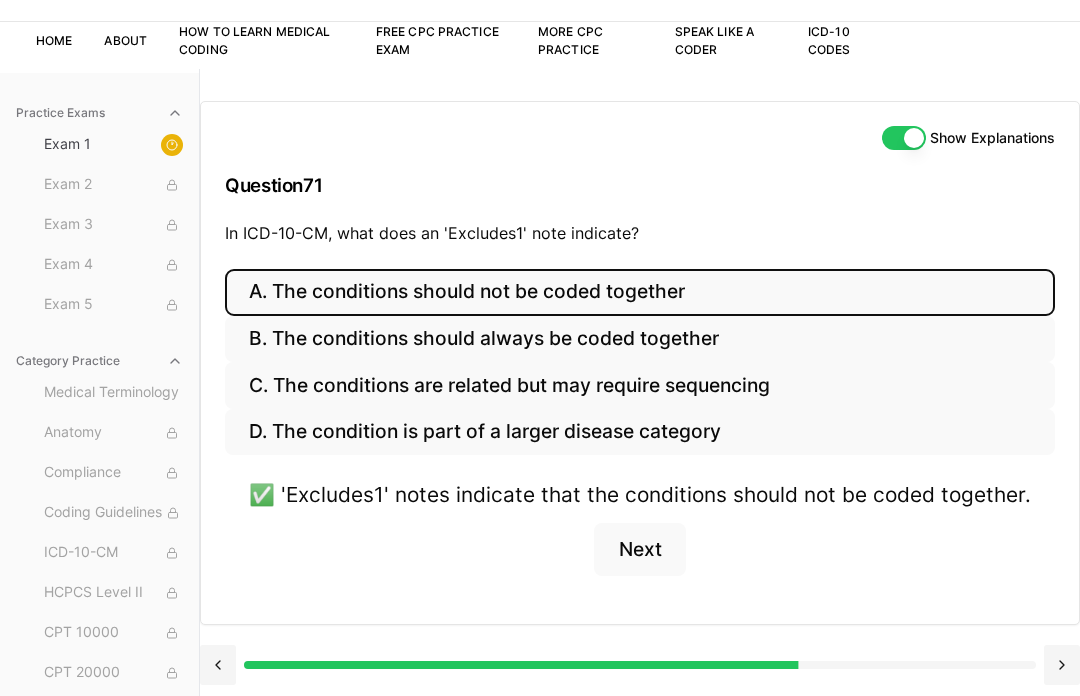 click on "Next" at bounding box center (639, 550) 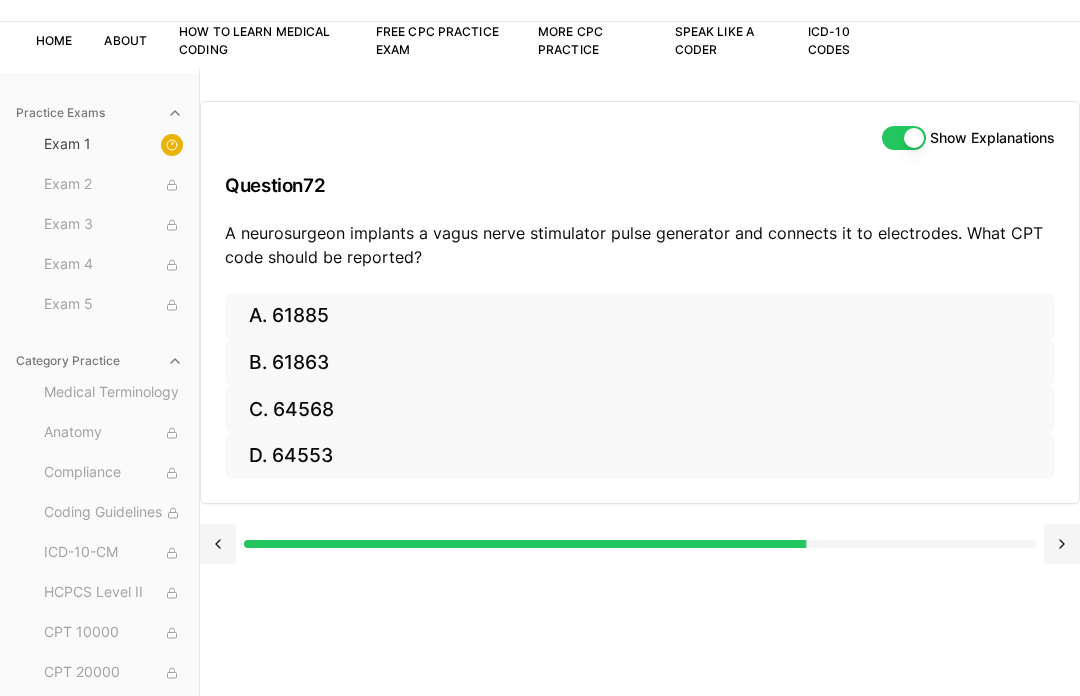 click on "C. 64568" at bounding box center [640, 409] 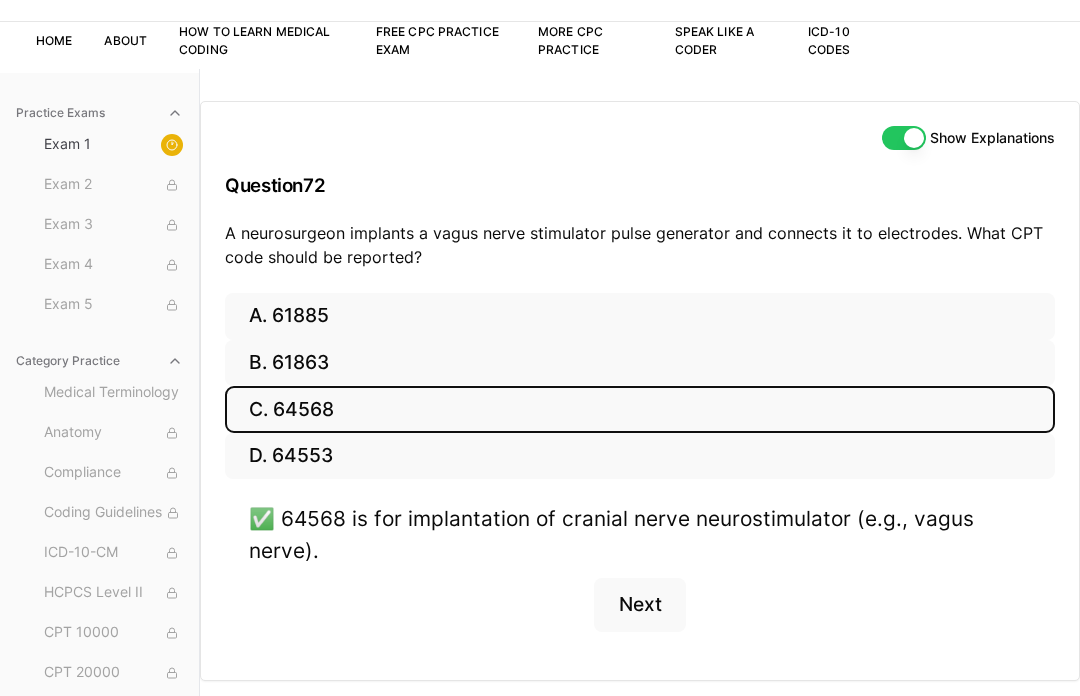click on "Next" at bounding box center [639, 605] 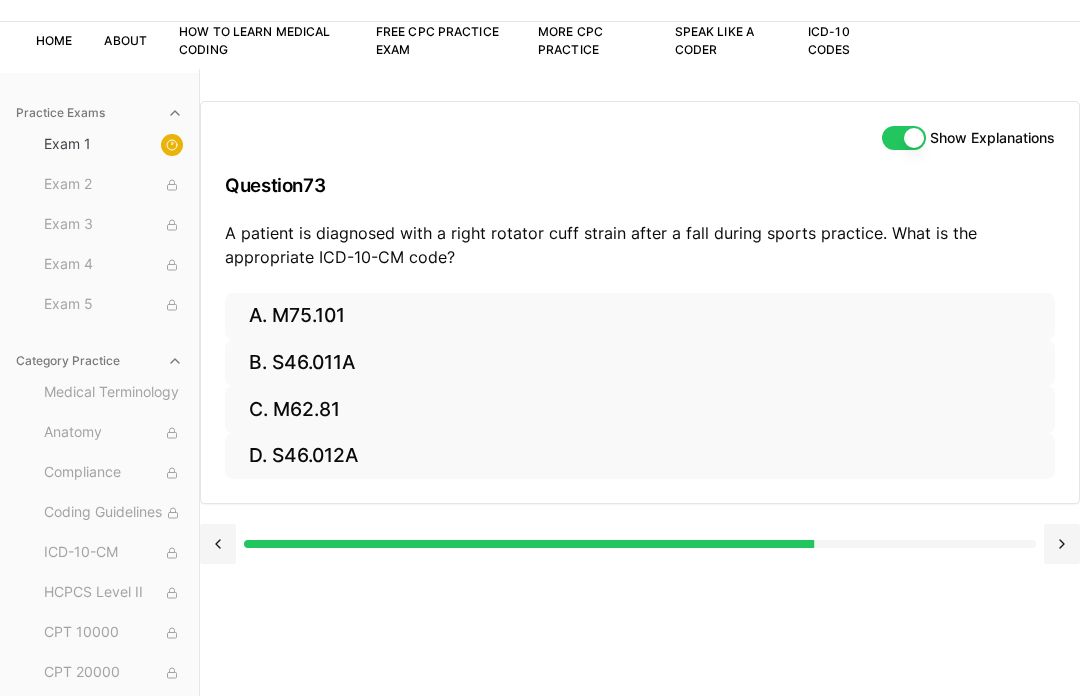 click on "D. S46.012A" at bounding box center [640, 456] 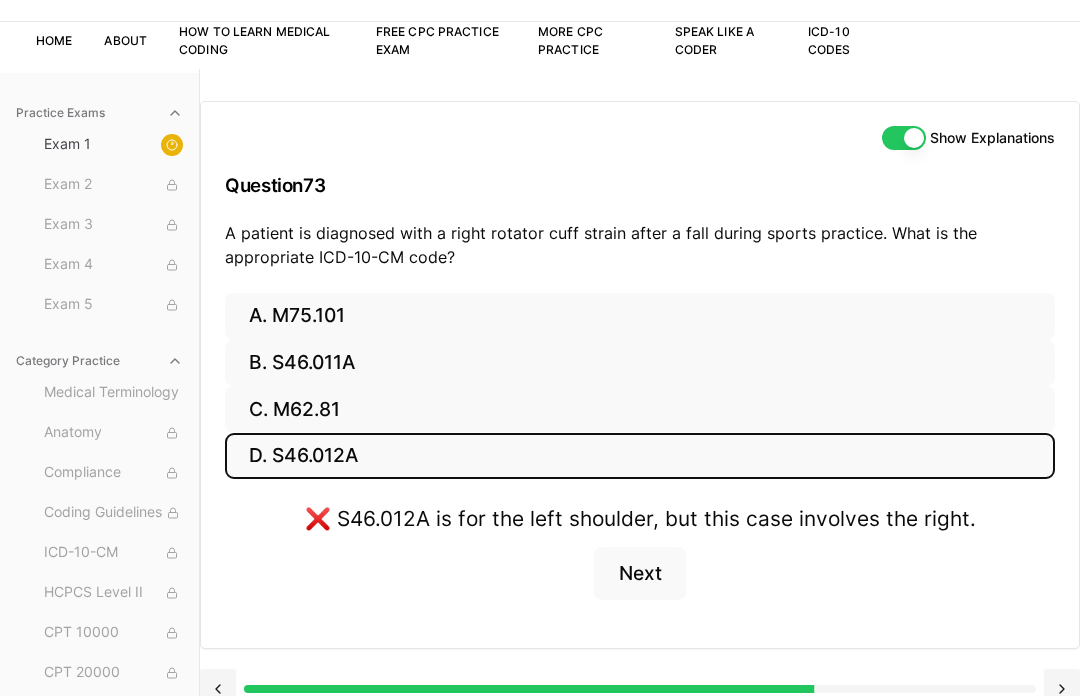 click on "B. S46.011A" at bounding box center [640, 363] 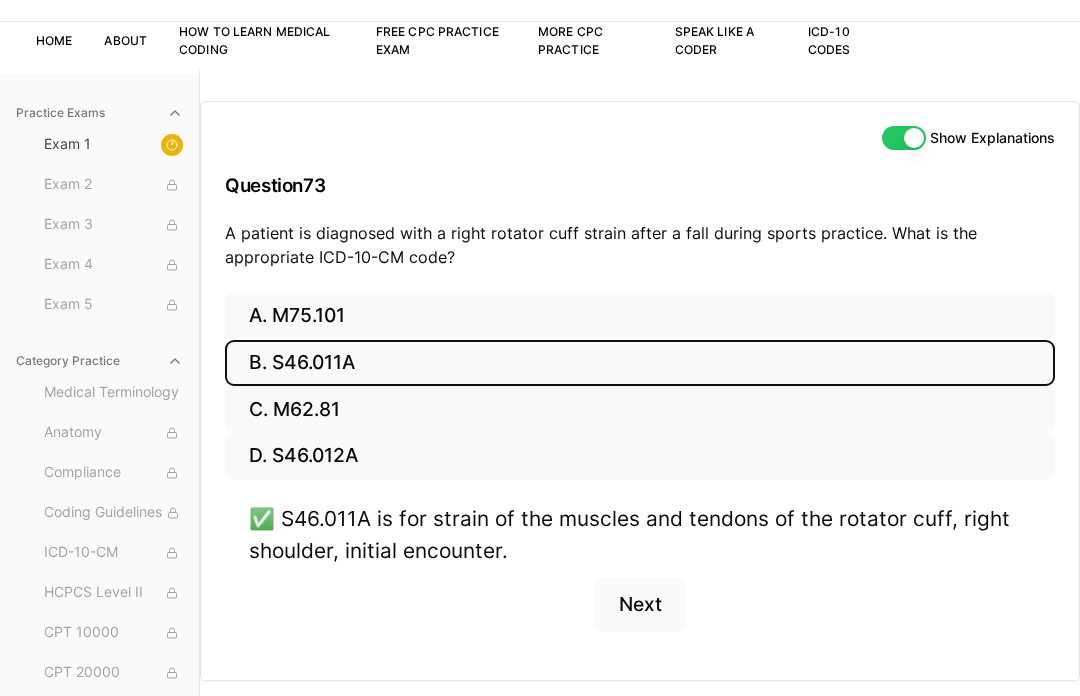 click on "Next" at bounding box center [639, 605] 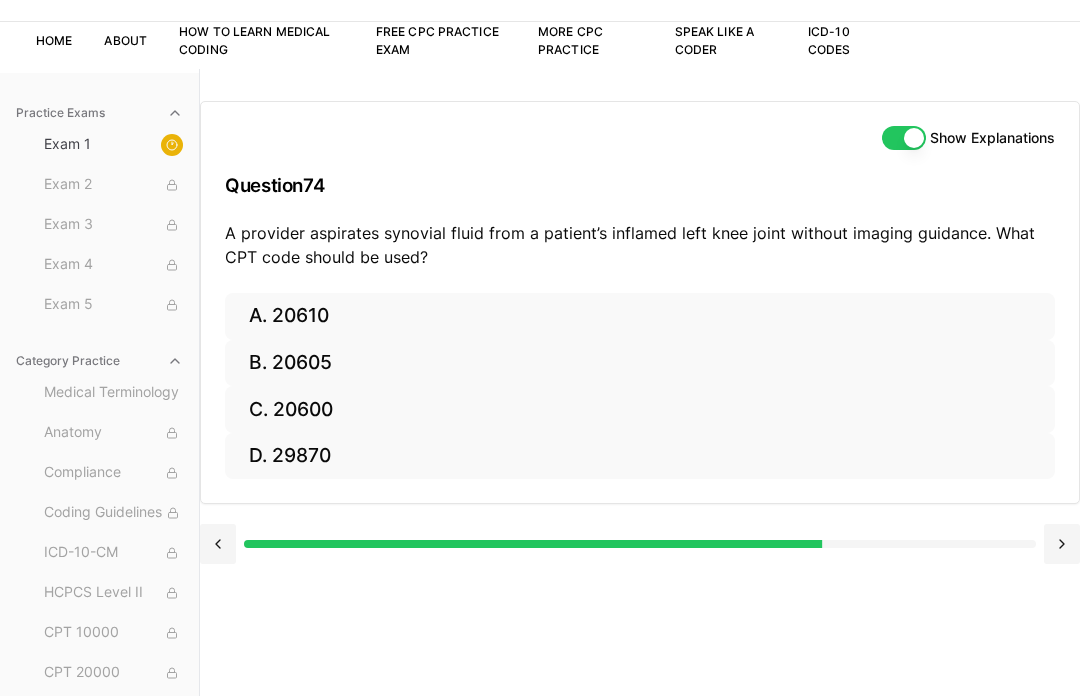 click on "A. 20610" at bounding box center (640, 316) 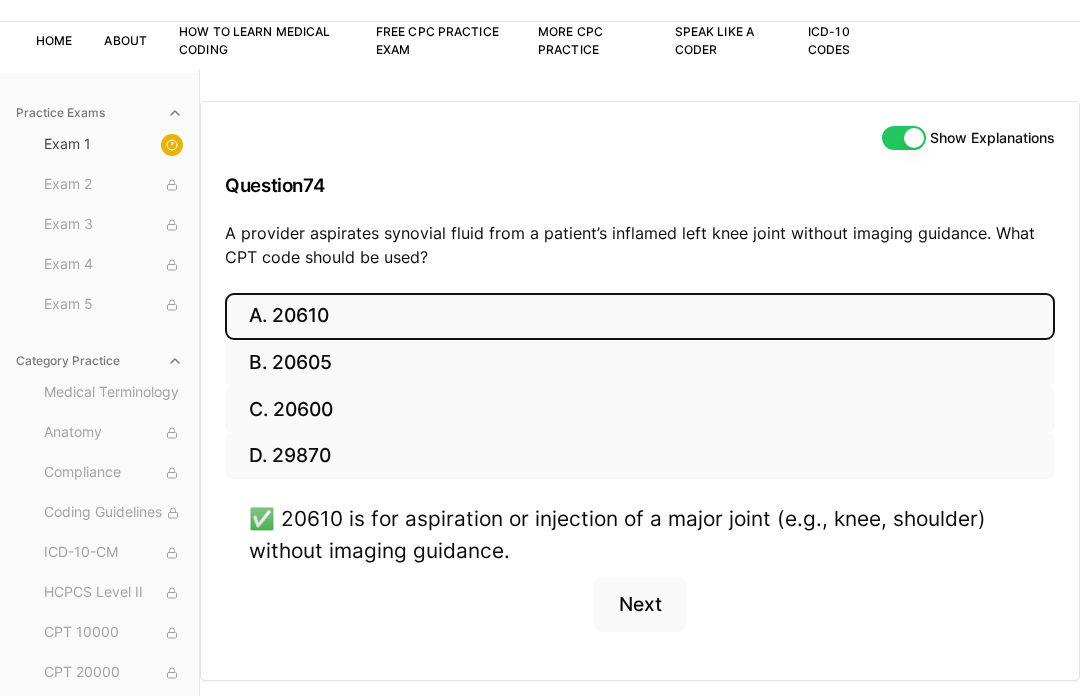 click on "Next" at bounding box center (639, 605) 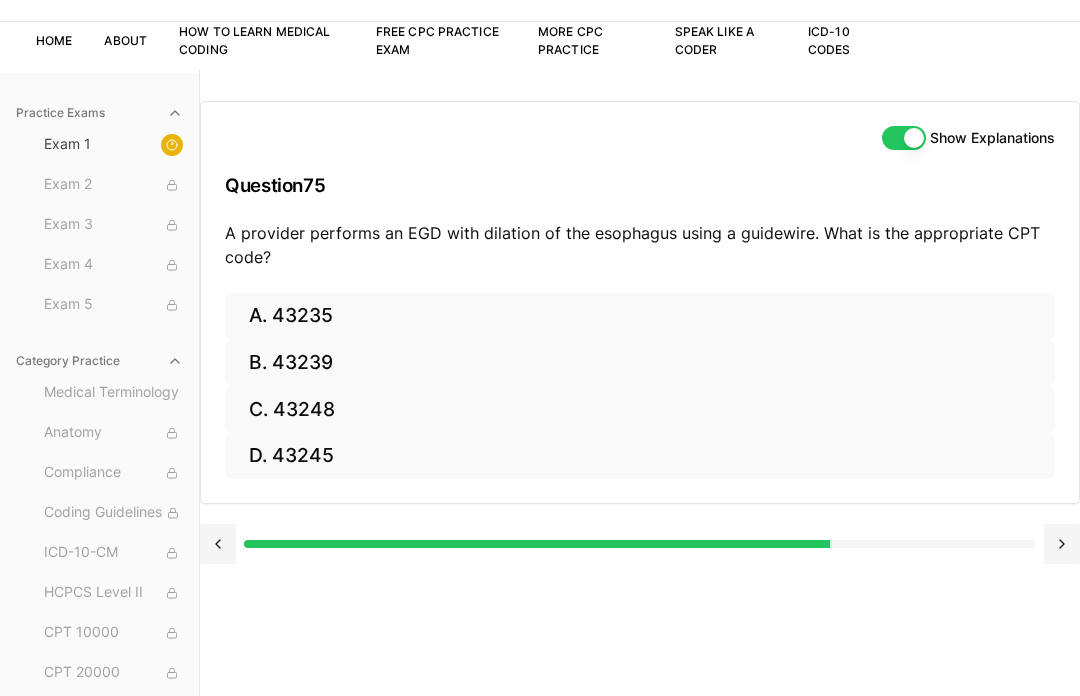 click on "A. 43235" at bounding box center [640, 316] 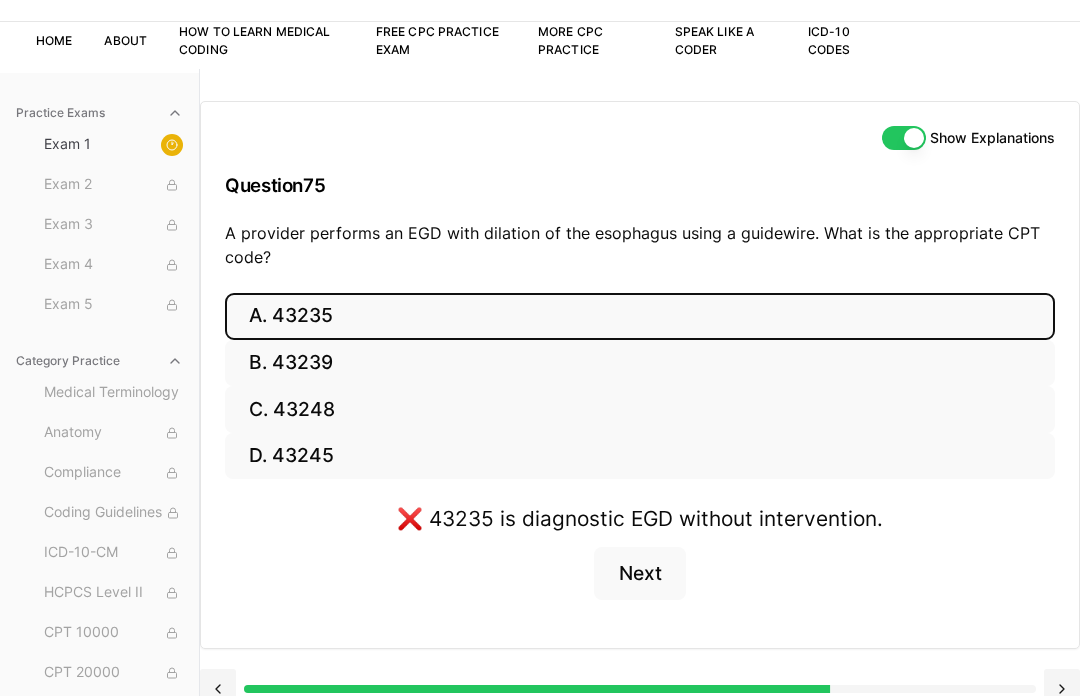 click on "D. 43245" at bounding box center (640, 456) 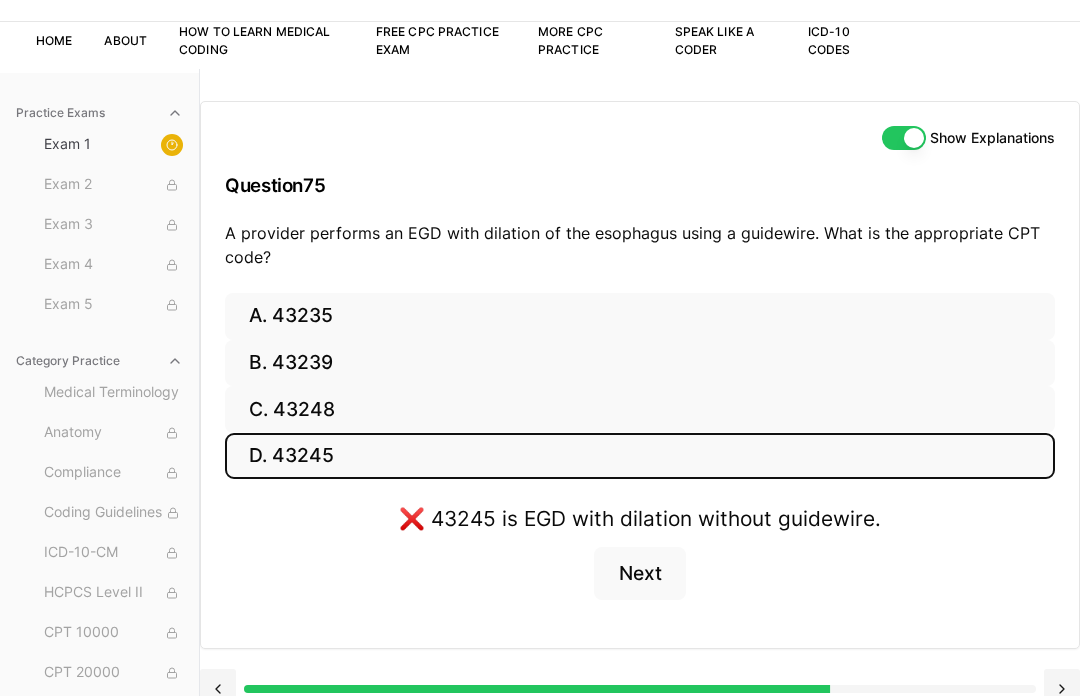 click on "C. 43248" at bounding box center (640, 409) 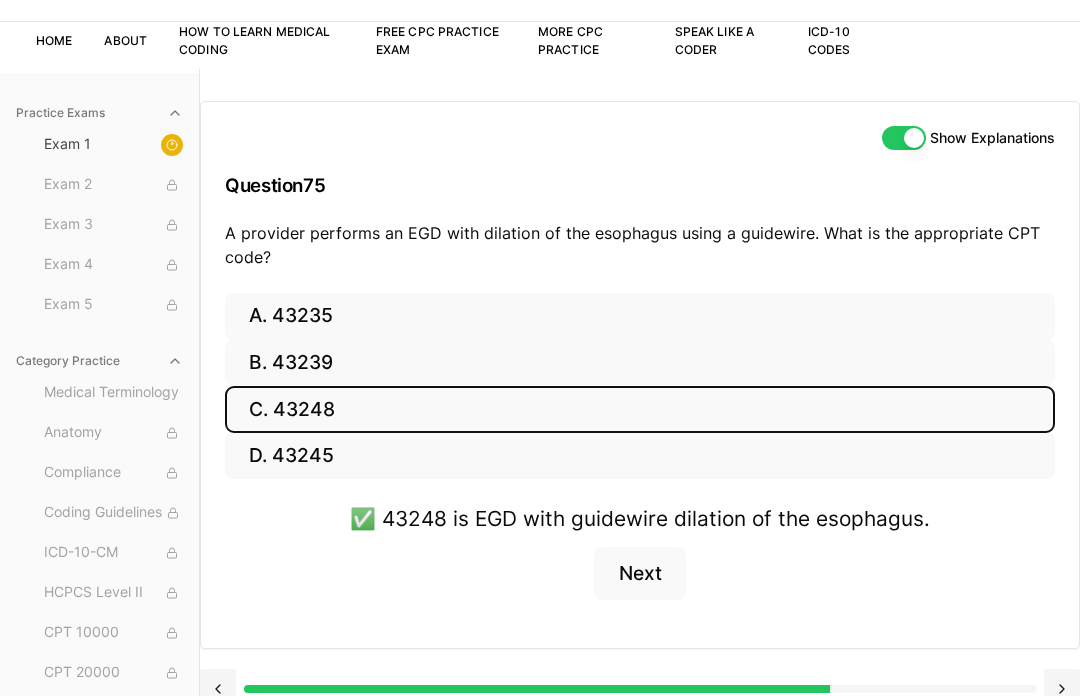 click on "Next" at bounding box center (639, 574) 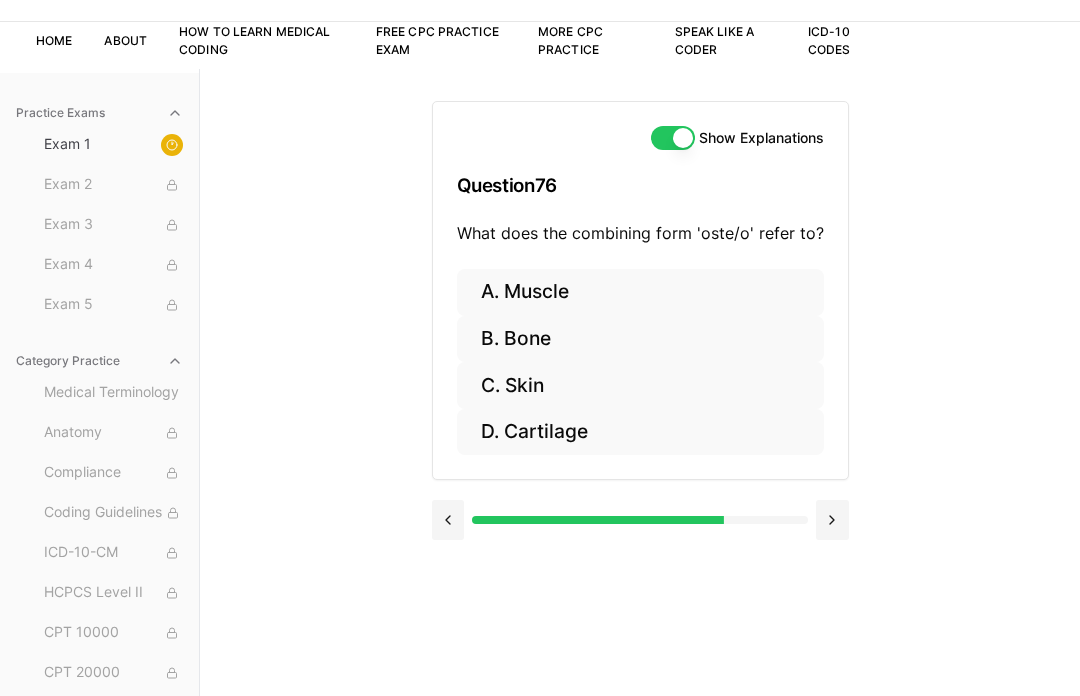 click on "B. Bone" at bounding box center (640, 339) 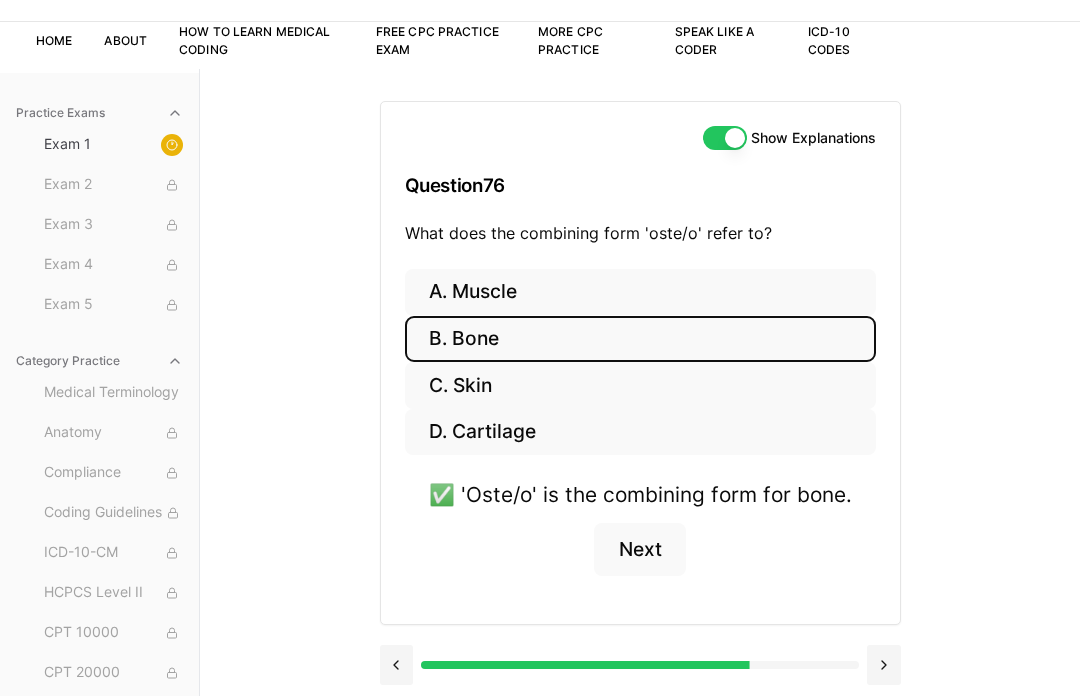 click on "Next" at bounding box center [639, 550] 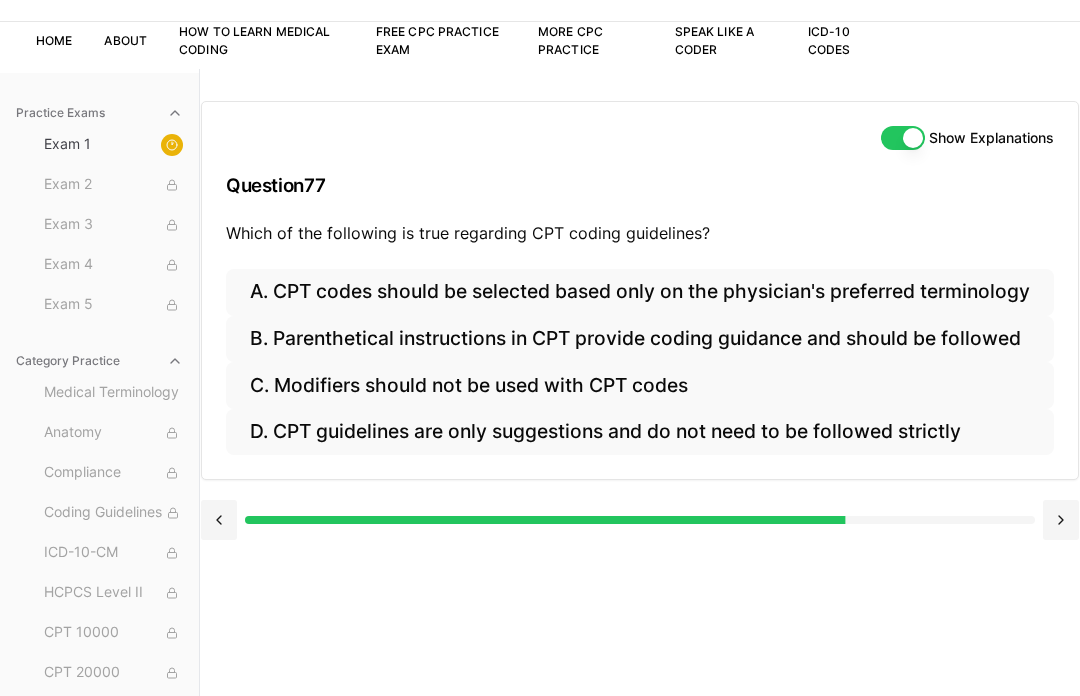 click on "B. Parenthetical instructions in CPT provide coding guidance and should be followed" at bounding box center [640, 339] 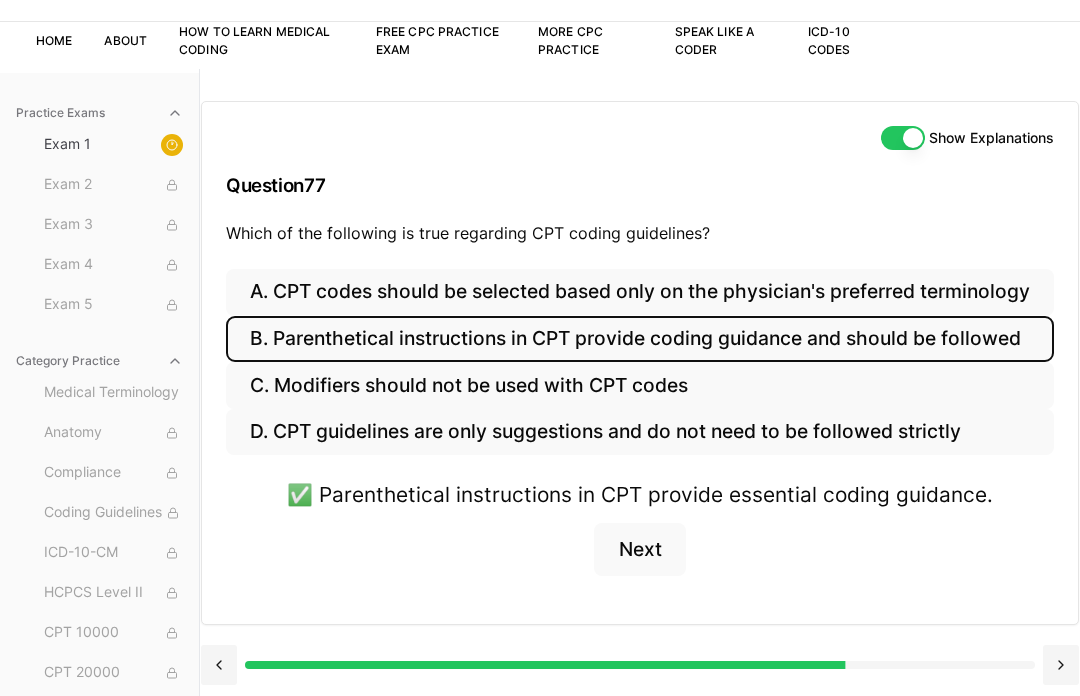 click on "Next" at bounding box center [639, 550] 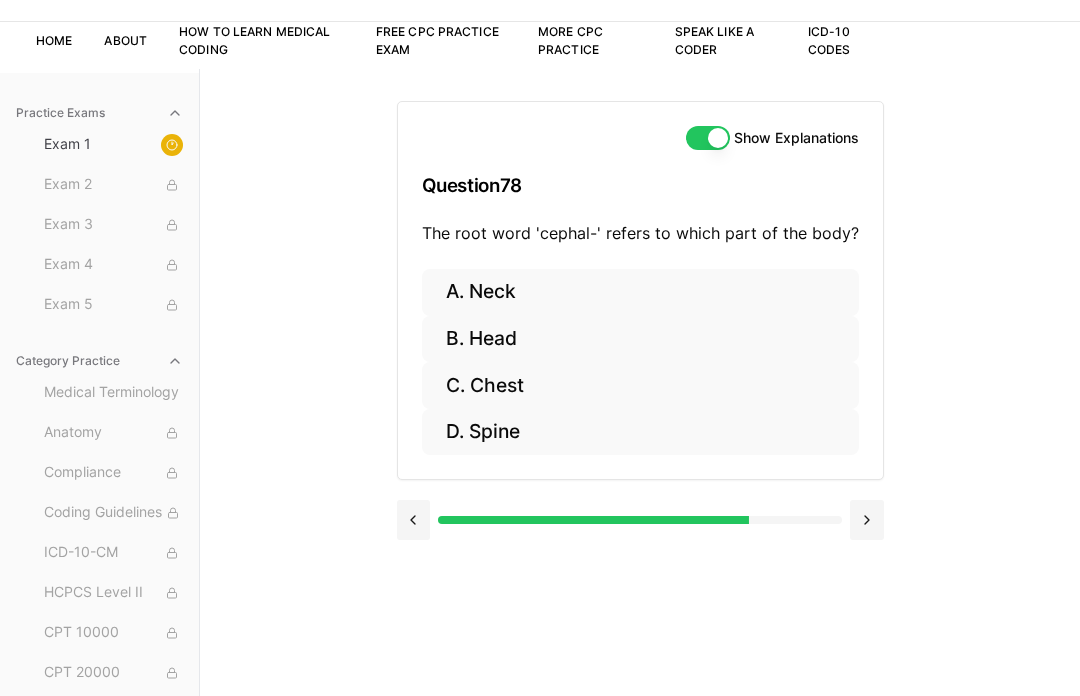 click on "B. Head" at bounding box center (640, 339) 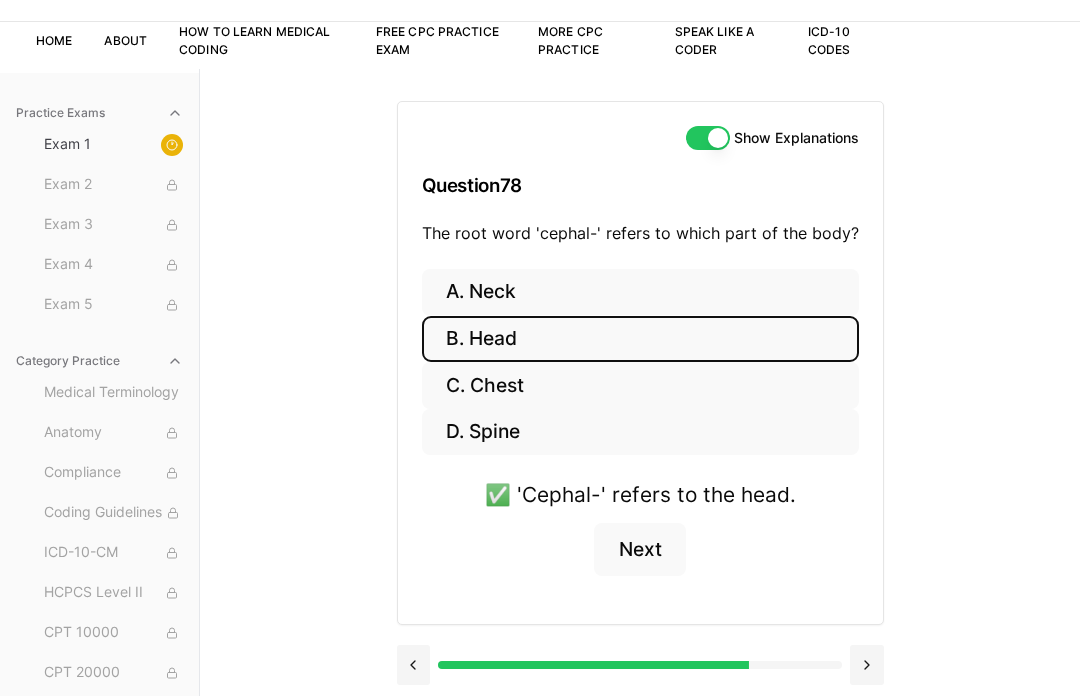 click on "Next" at bounding box center (639, 550) 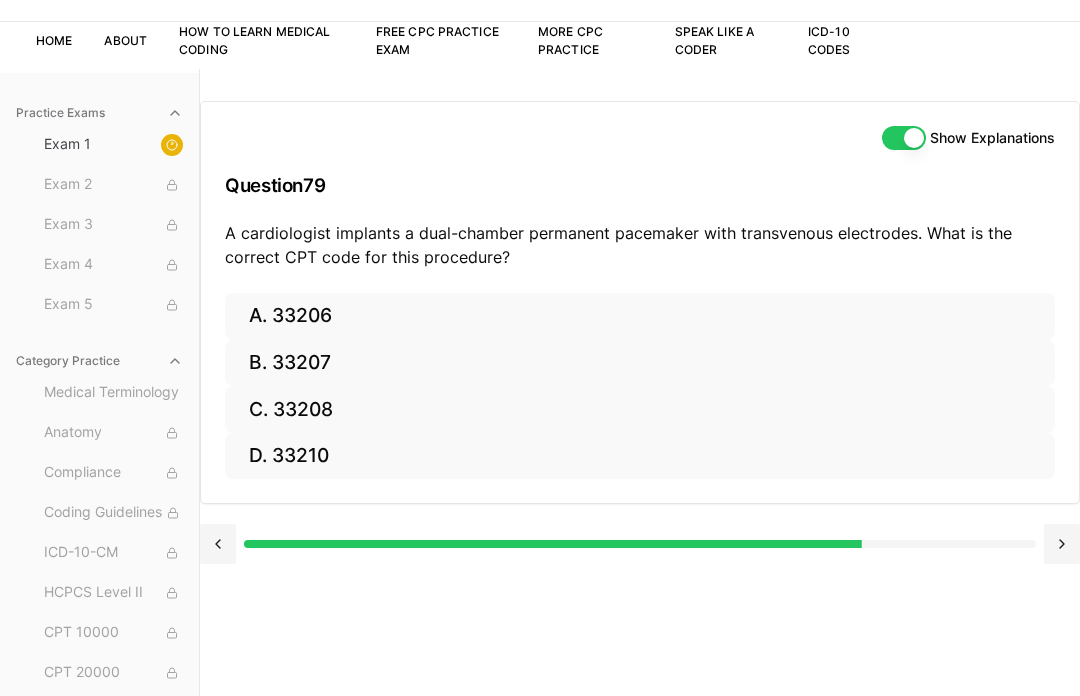click on "C. 33208" at bounding box center (640, 409) 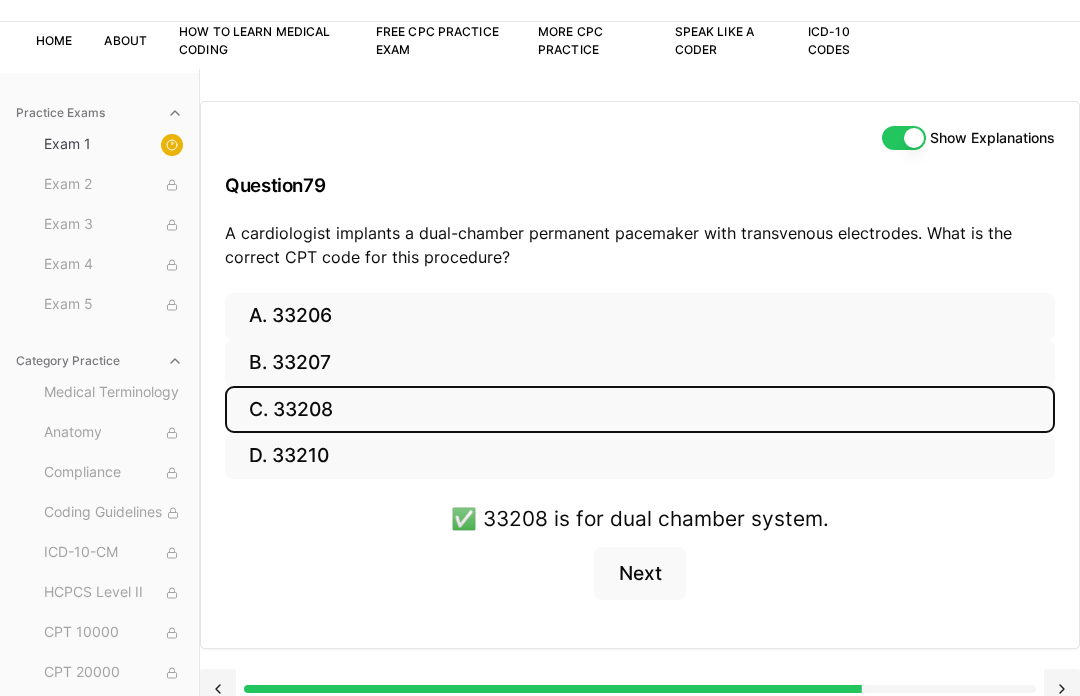click on "Next" at bounding box center [639, 574] 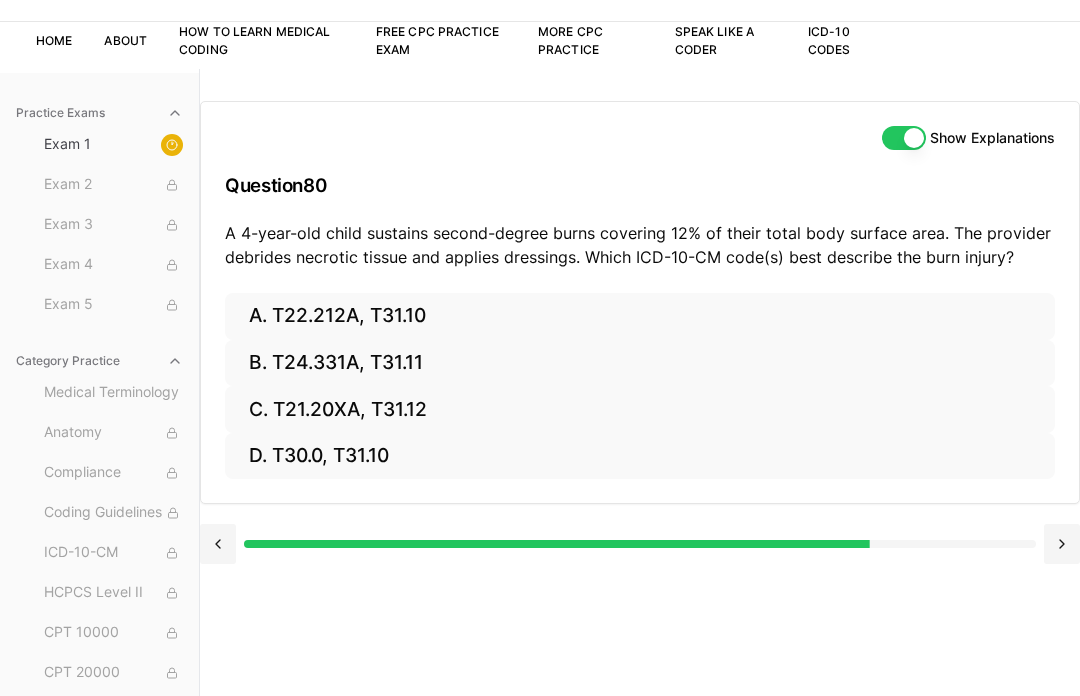click on "D. T30.0, T31.10" at bounding box center [640, 456] 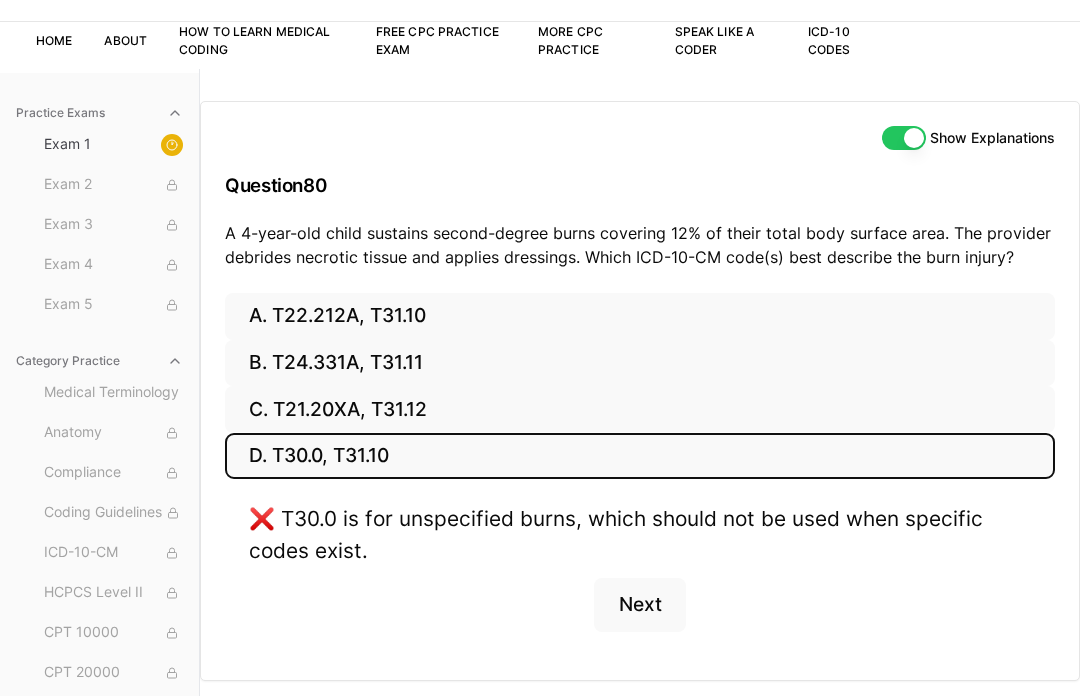 click on "B. T24.331A, T31.11" at bounding box center (640, 363) 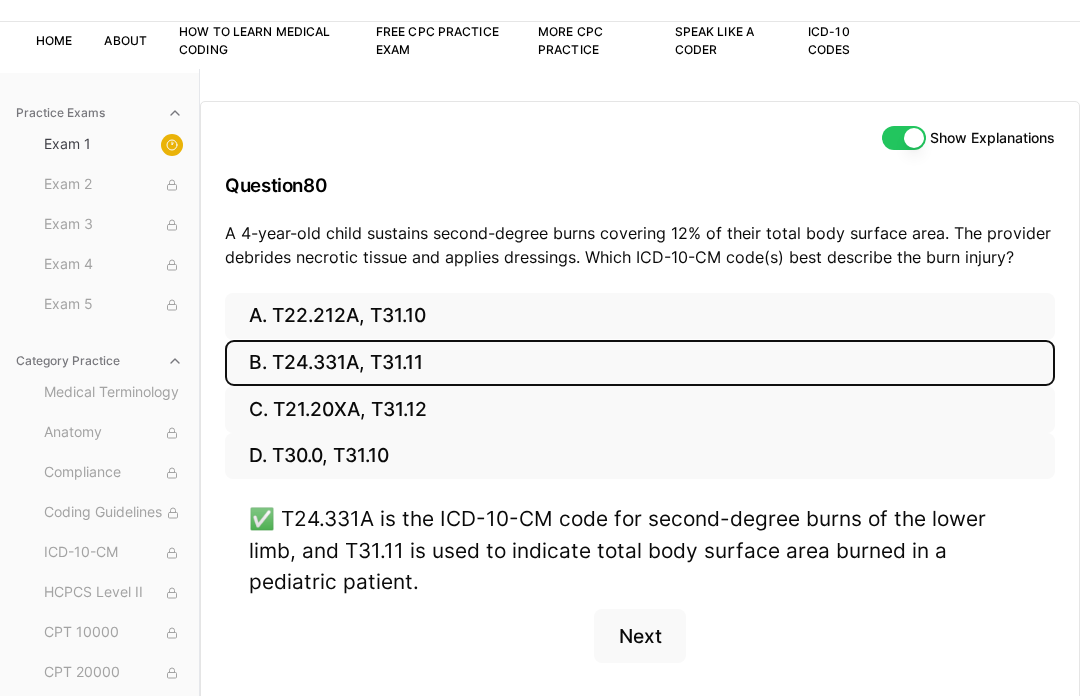 click on "Next" at bounding box center (639, 636) 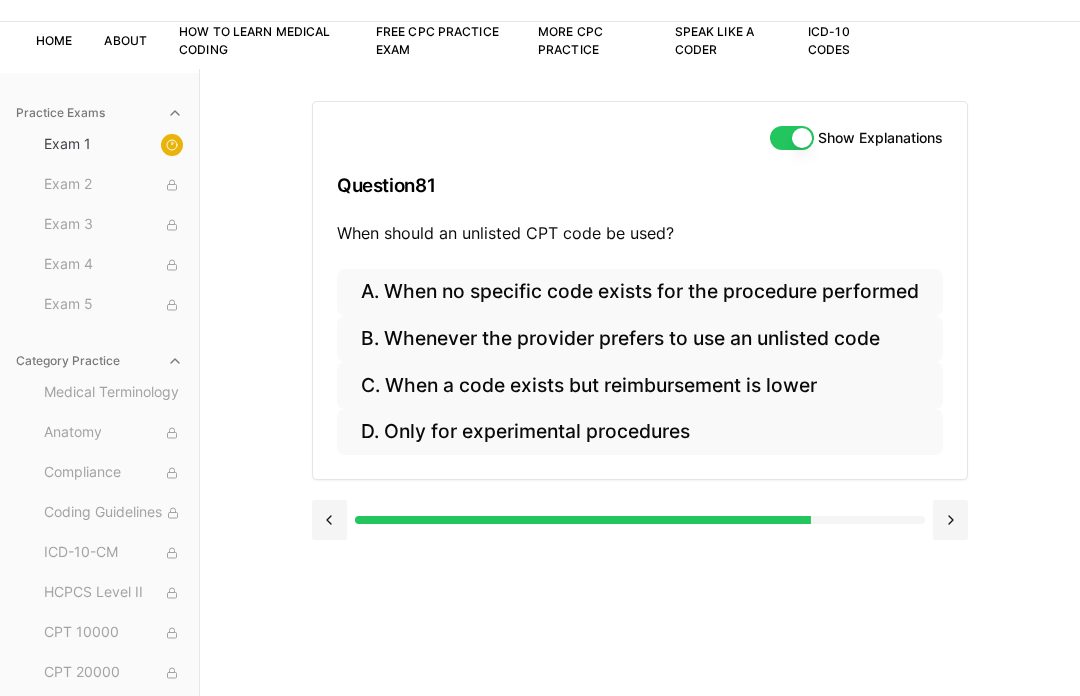 click on "A. When no specific code exists for the procedure performed" at bounding box center (640, 292) 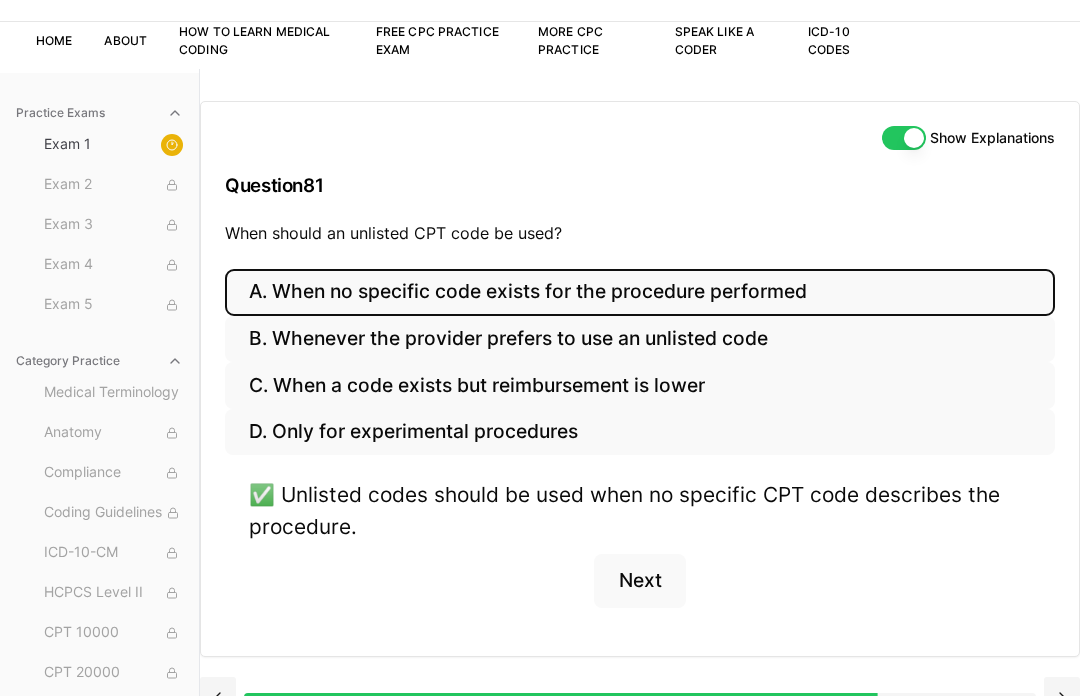 click on "Next" at bounding box center [639, 581] 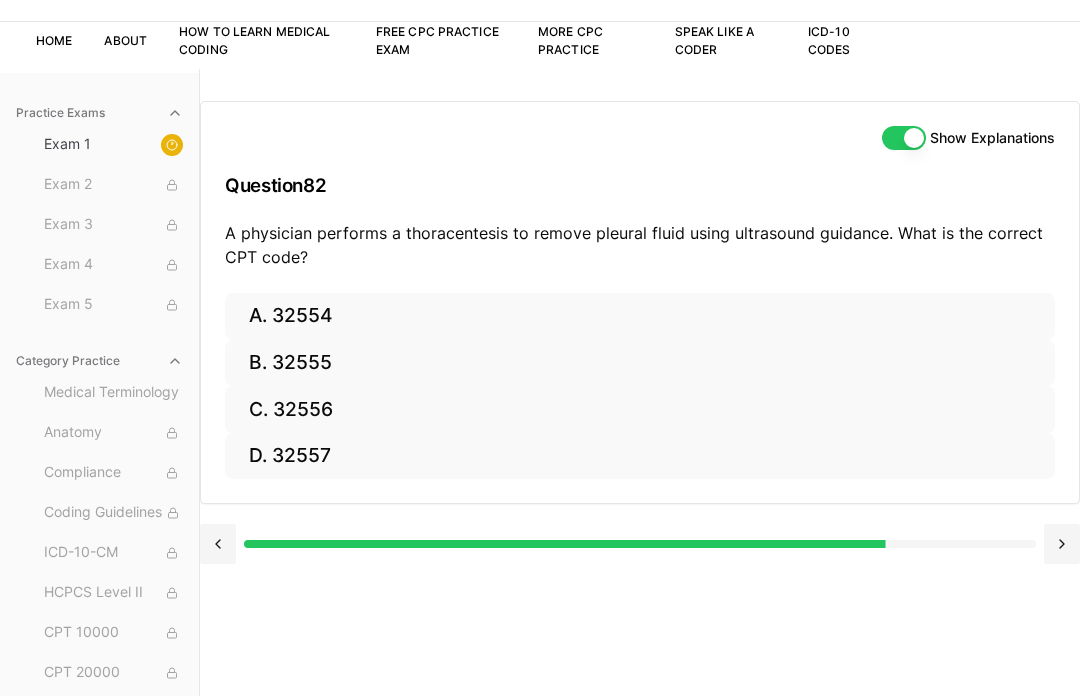 click on "A. 32554" at bounding box center (640, 316) 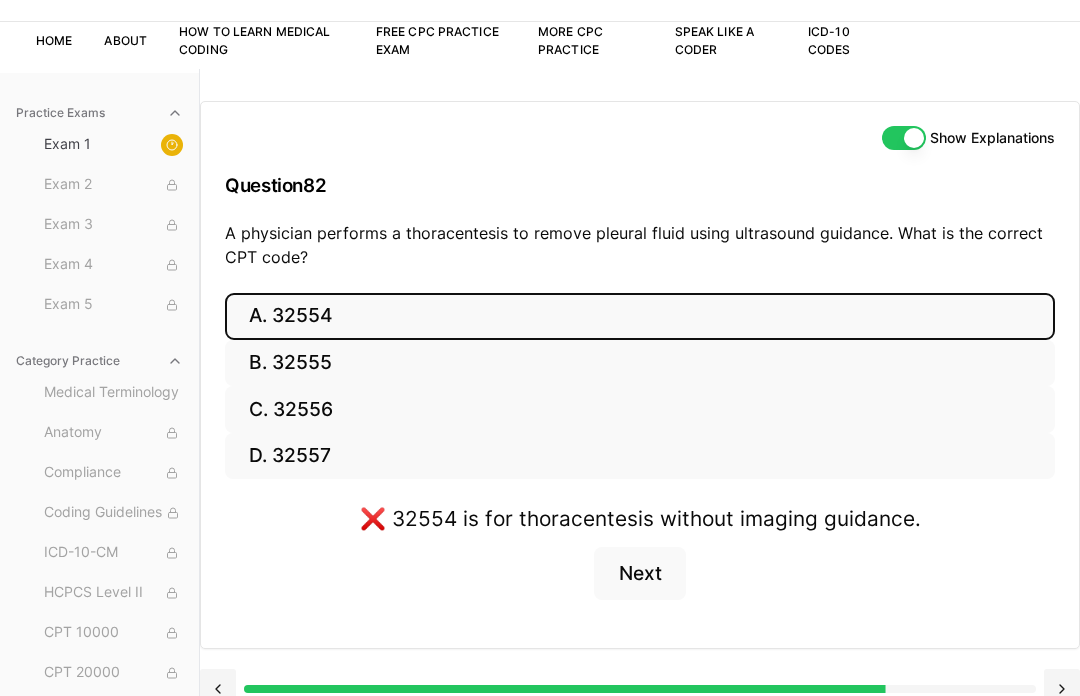 click on "B. 32555" at bounding box center (640, 363) 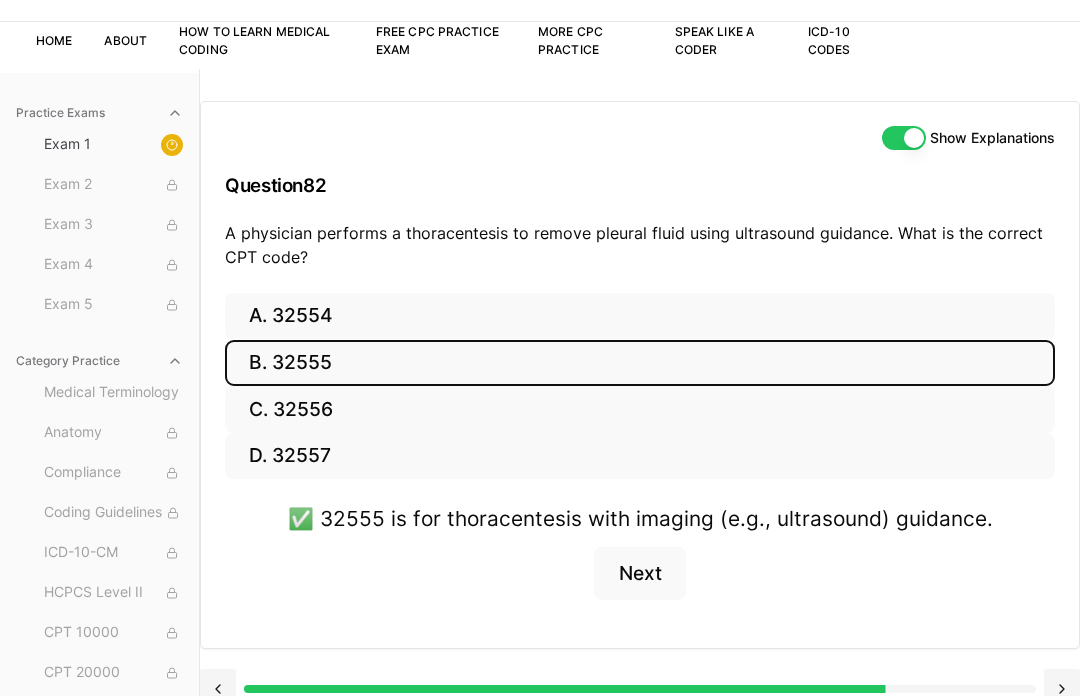 click on "Next" at bounding box center (639, 574) 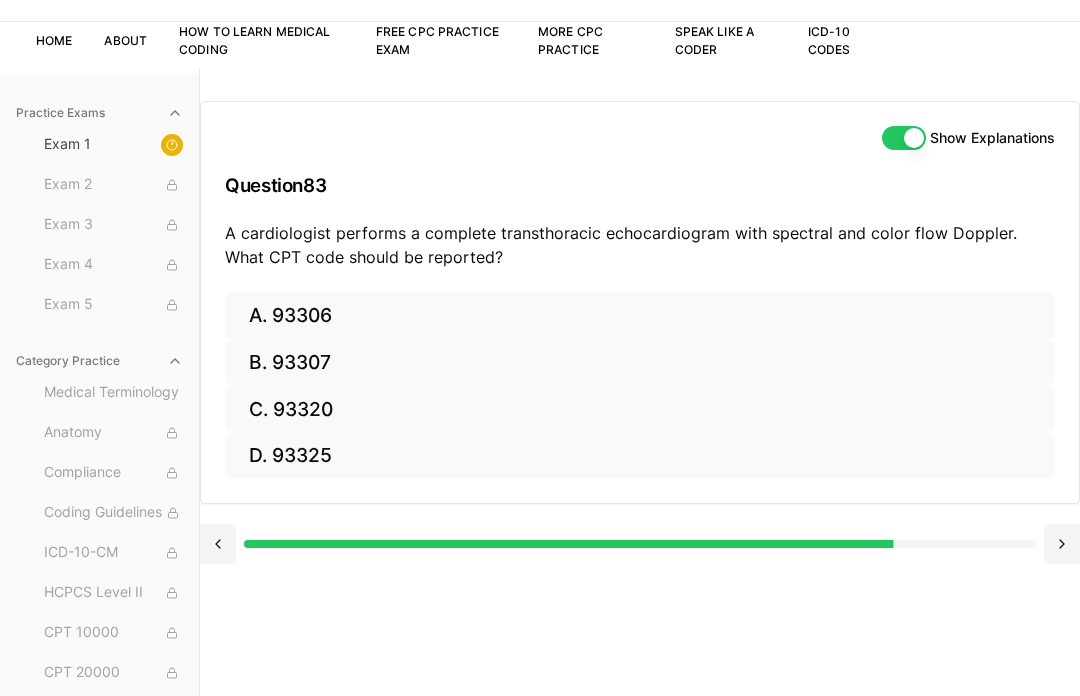 click on "D. 93325" at bounding box center [640, 456] 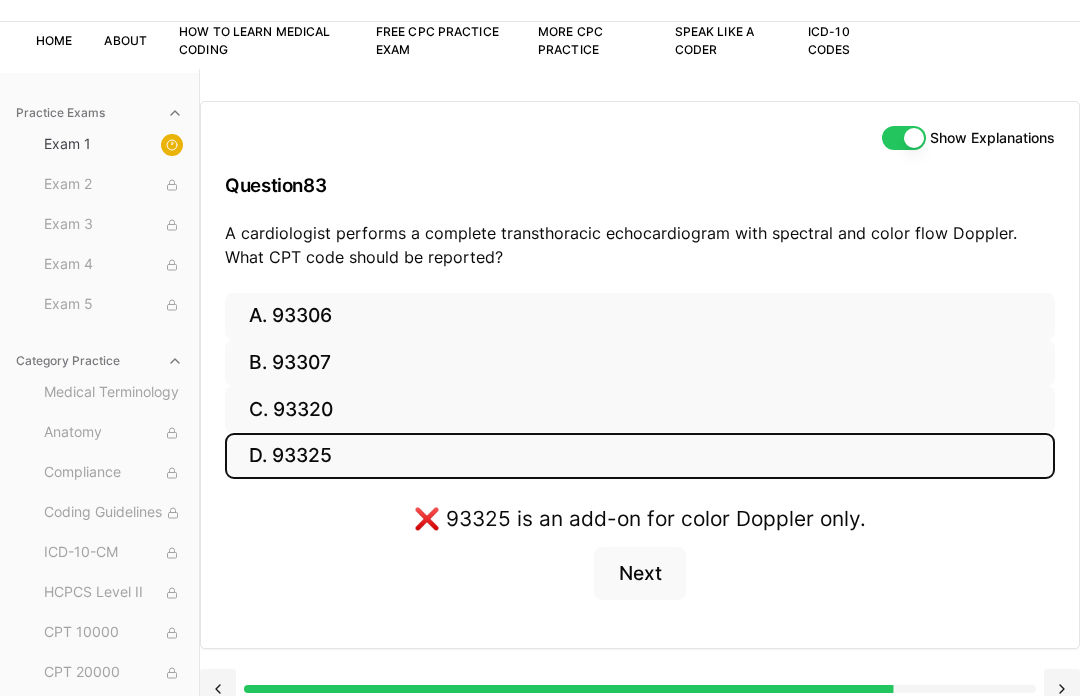 click on "B. 93307" at bounding box center [640, 363] 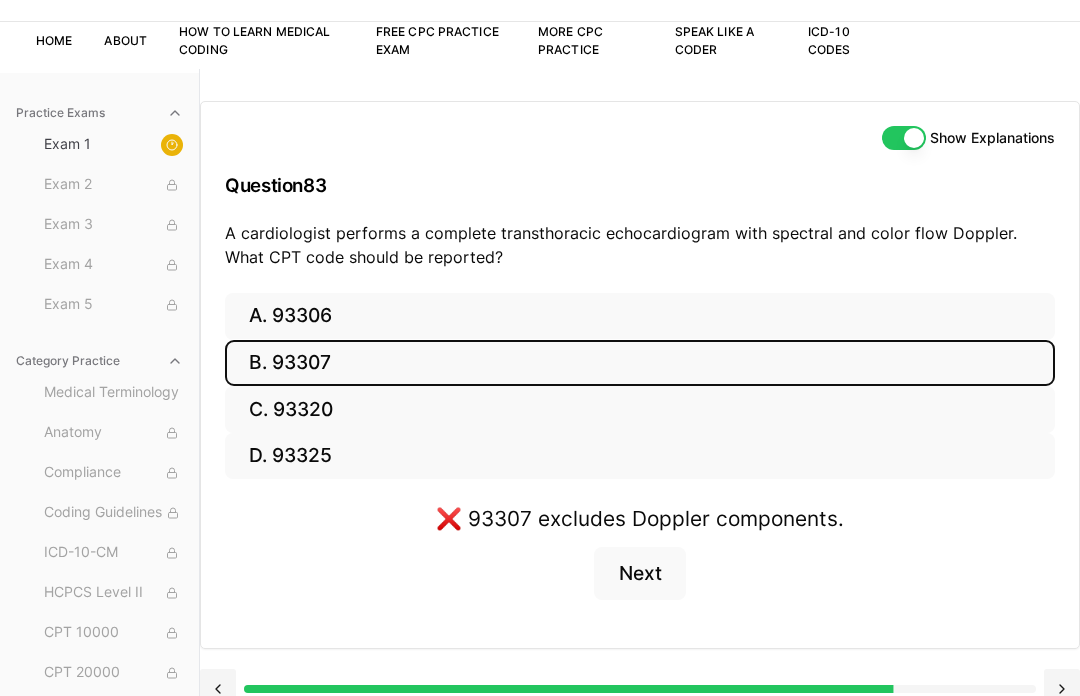 click on "C. 93320" at bounding box center [640, 409] 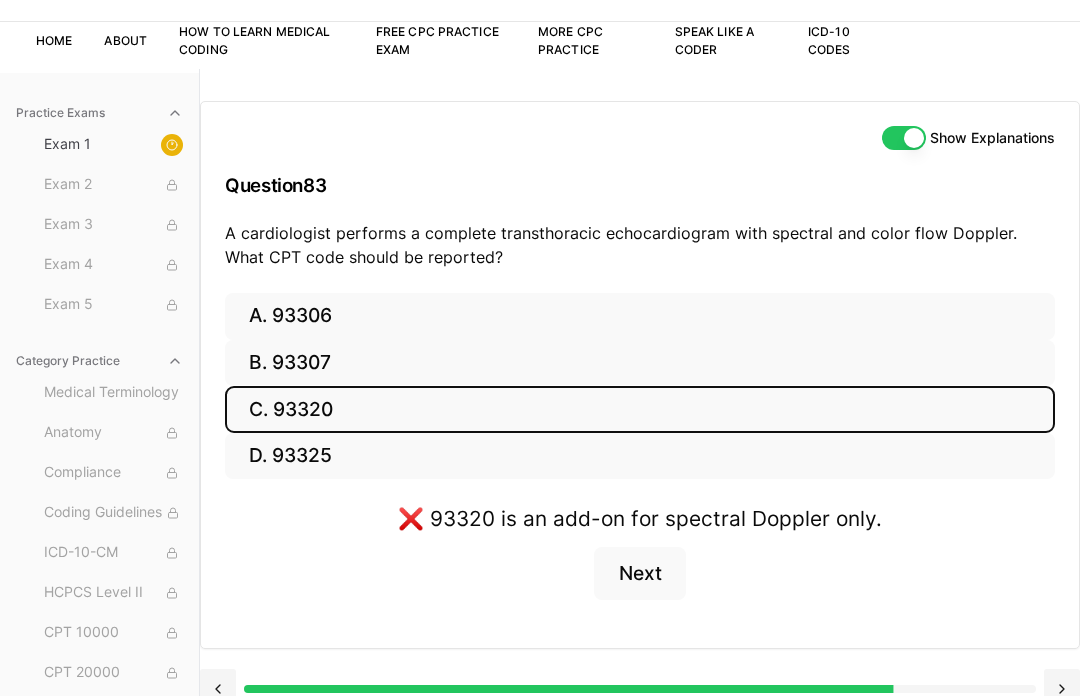 click on "A. 93306" at bounding box center [640, 316] 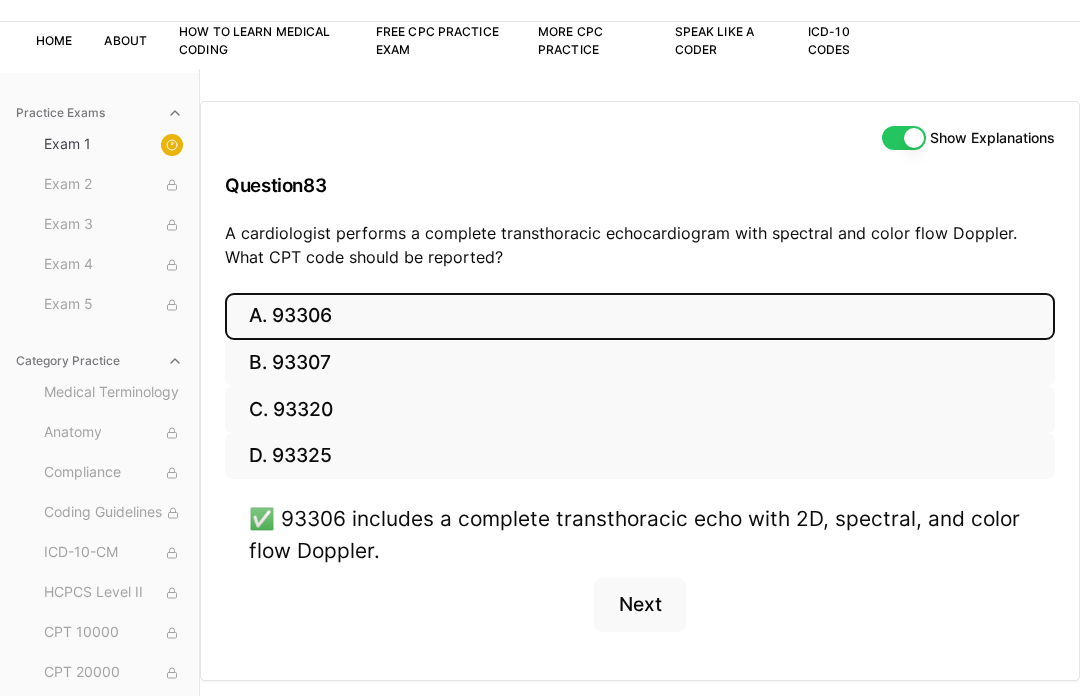 click on "Next" at bounding box center (639, 605) 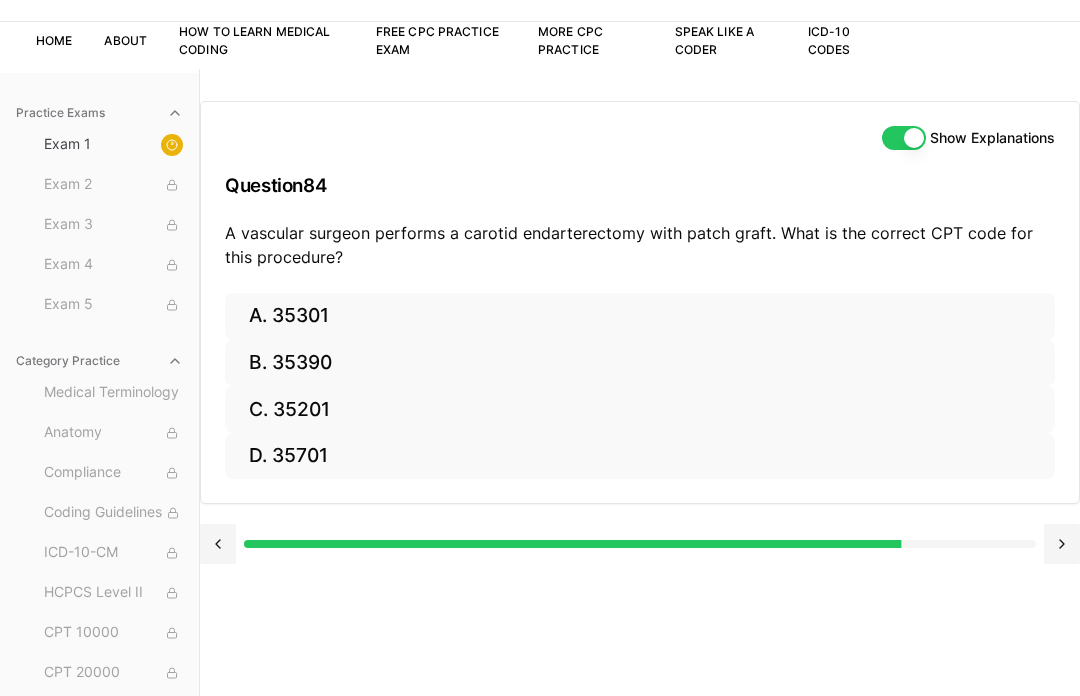 click on "C. 35201" at bounding box center [640, 409] 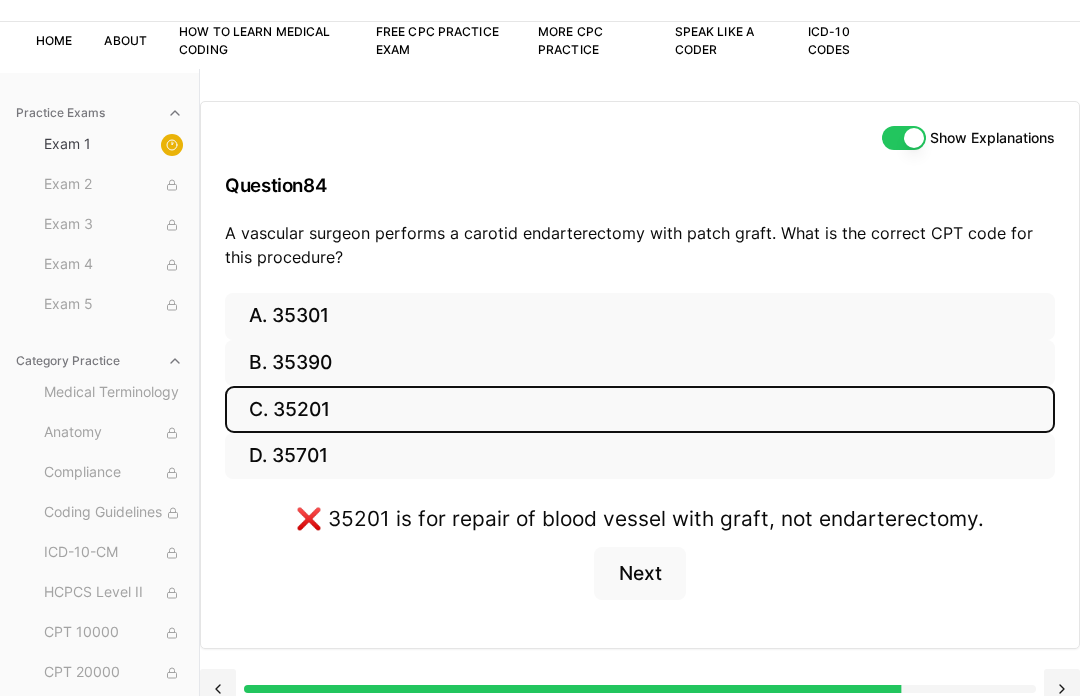 click on "D. 35701" at bounding box center (640, 456) 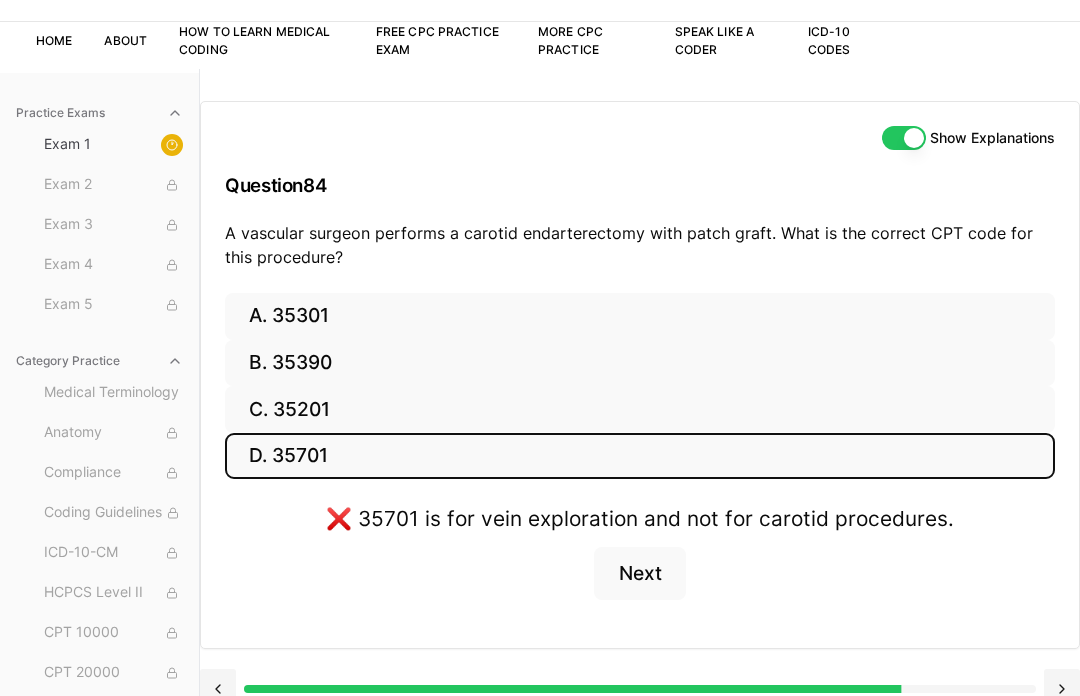 click on "A. 35301" at bounding box center (640, 316) 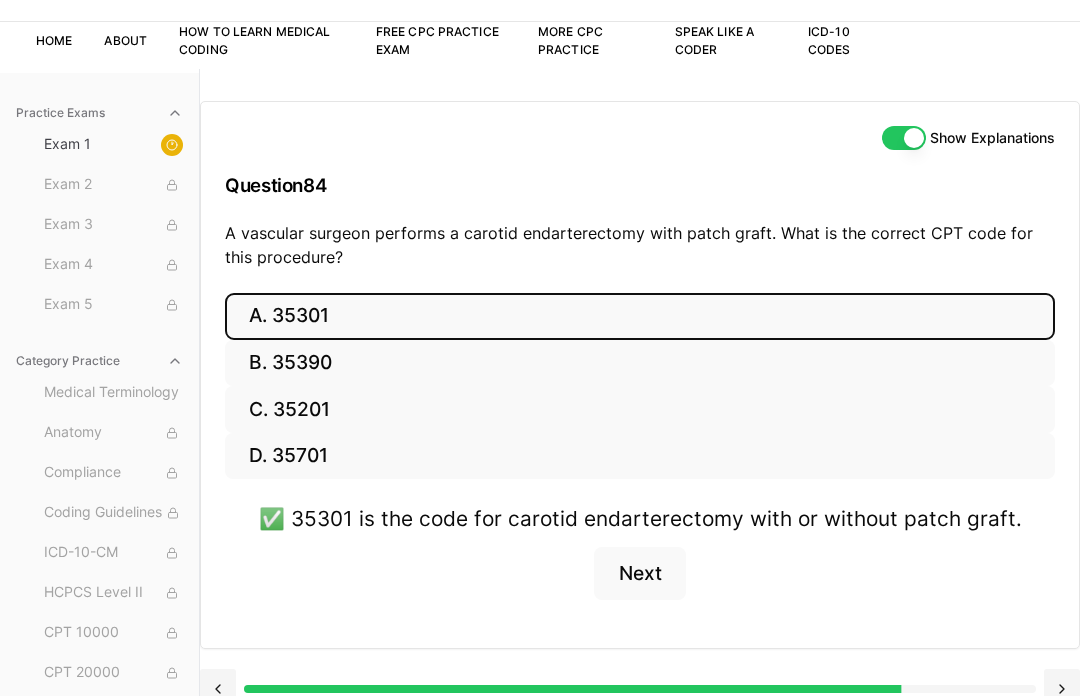 click on "B. 35390" at bounding box center (640, 363) 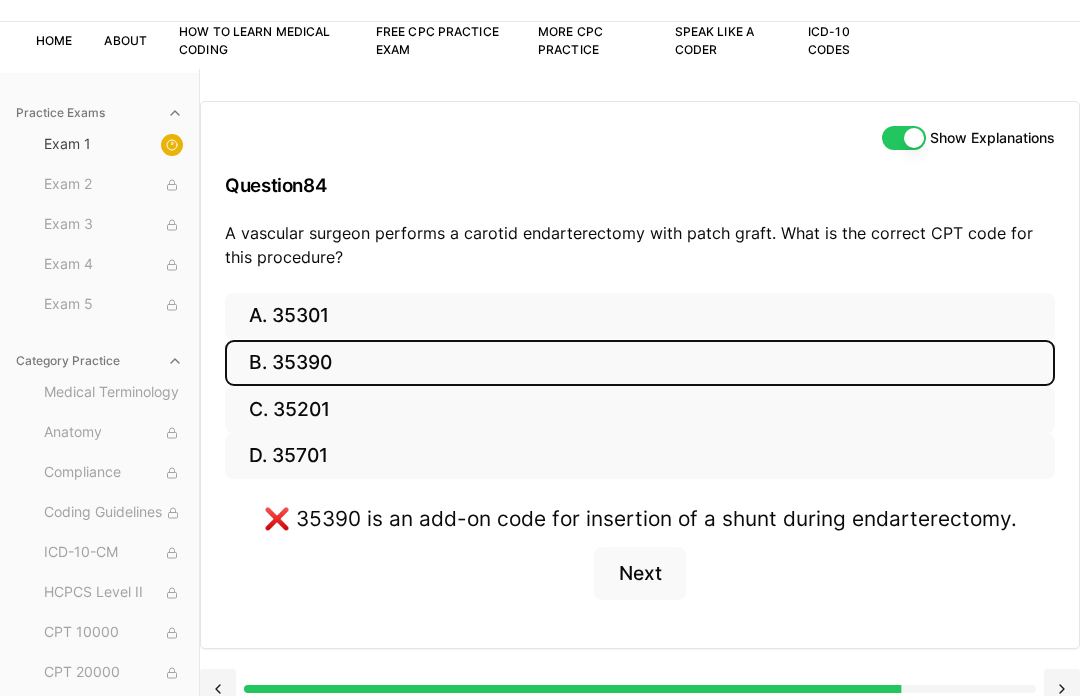 click on "Next" at bounding box center (639, 574) 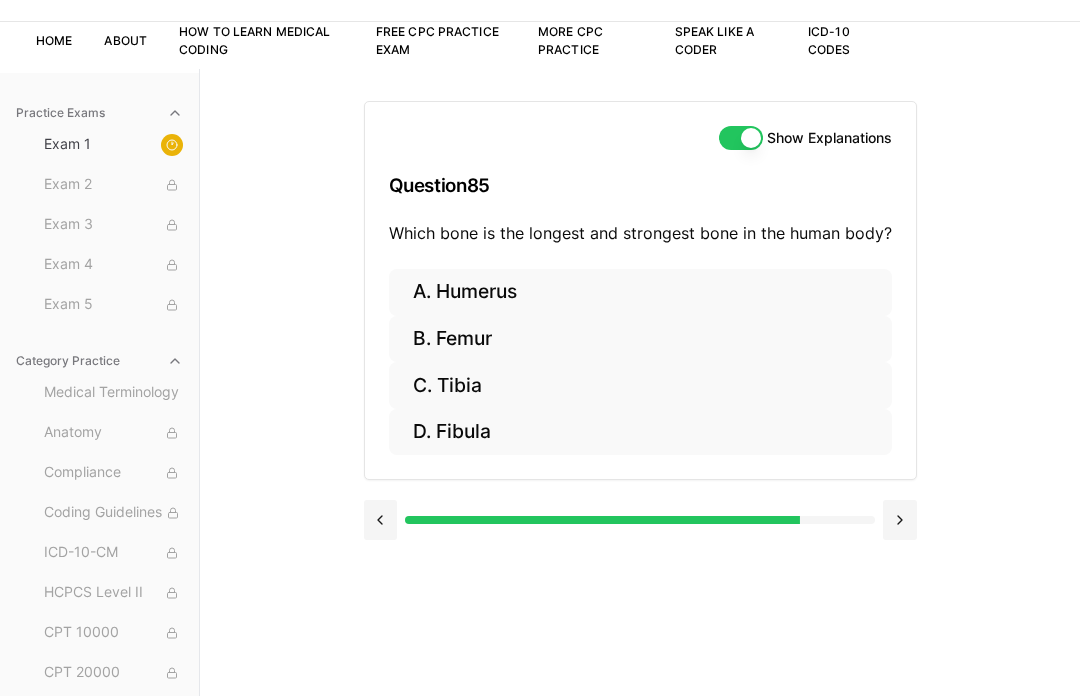click on "B. Femur" at bounding box center [640, 339] 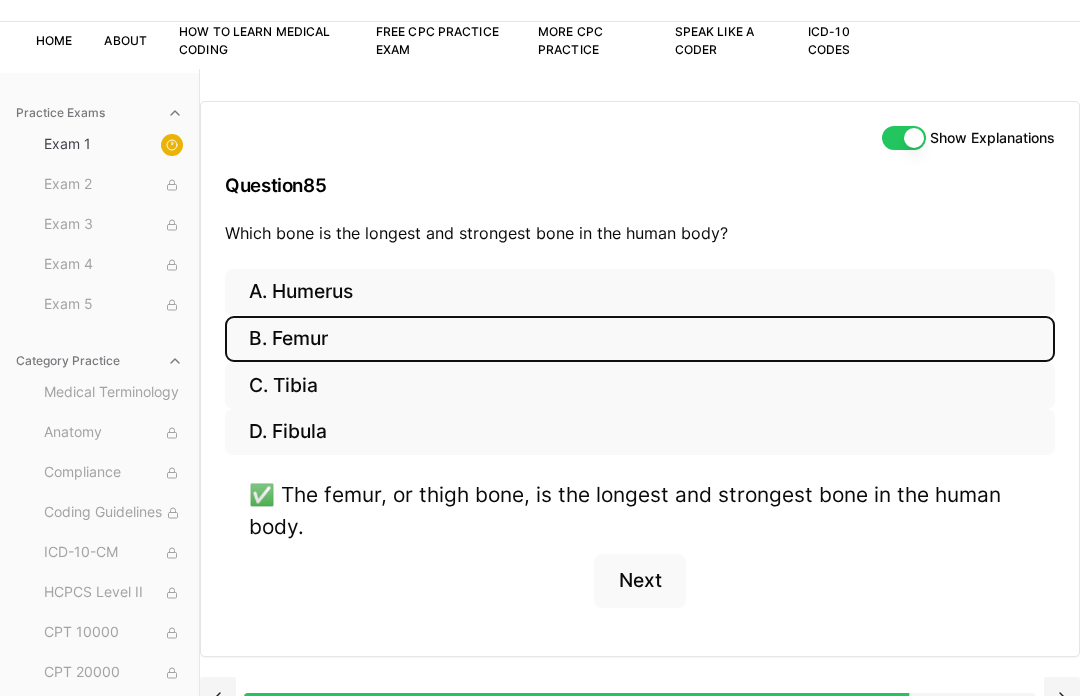 click on "Next" at bounding box center (639, 581) 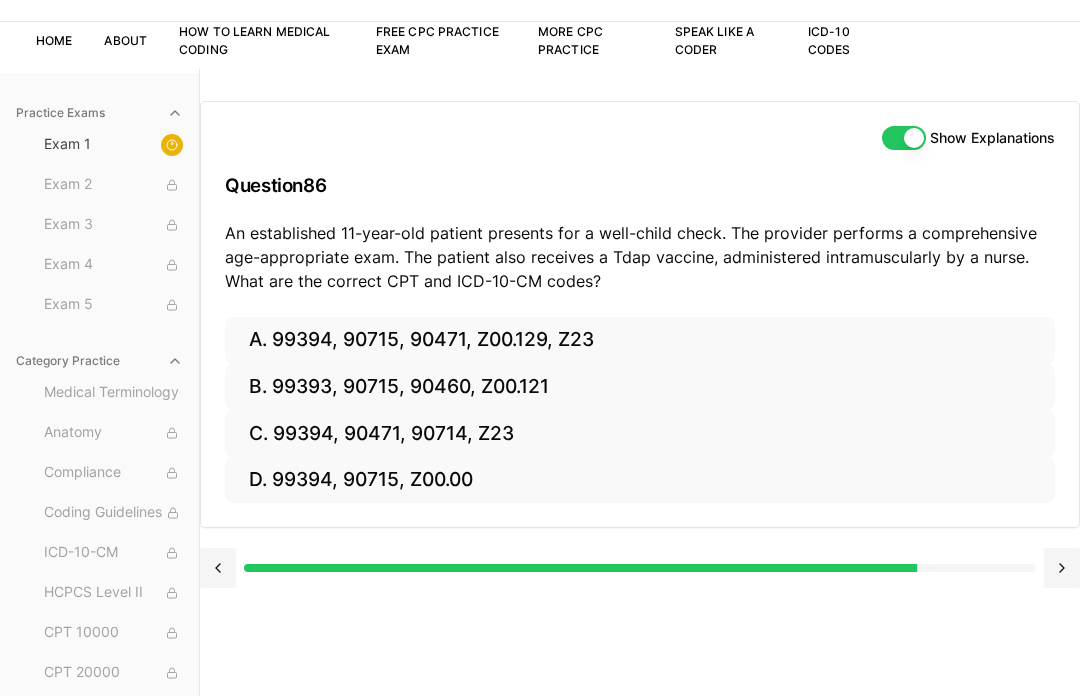 click on "B. 99393, 90715, 90460, Z00.121" at bounding box center [640, 387] 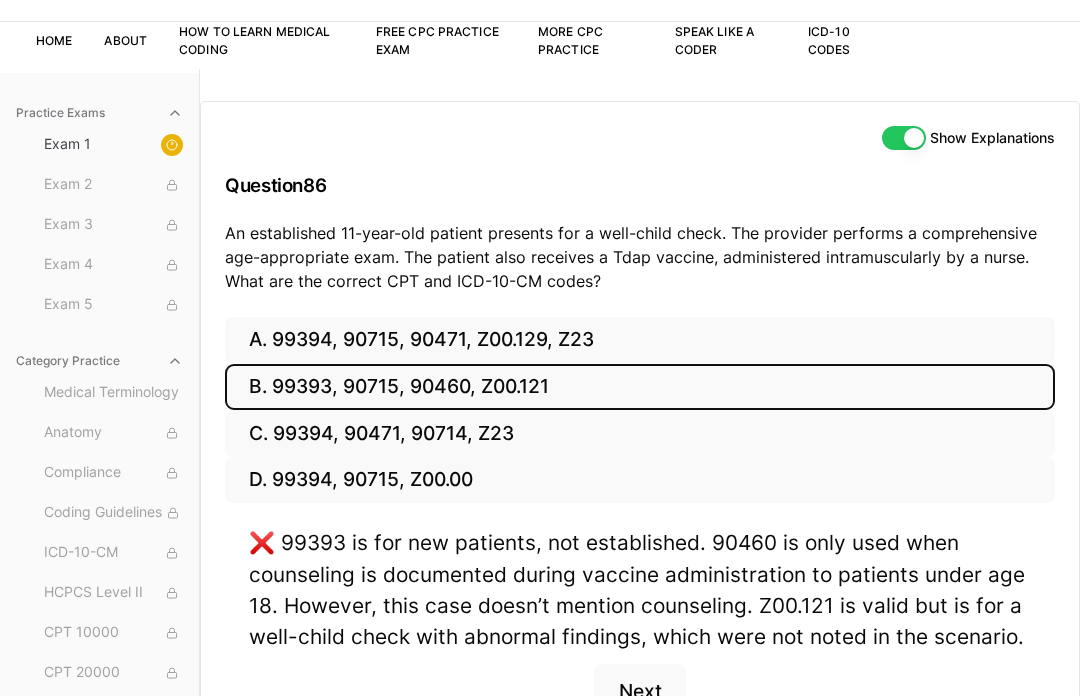 click on "C. 99394, 90471, 90714, Z23" at bounding box center (640, 433) 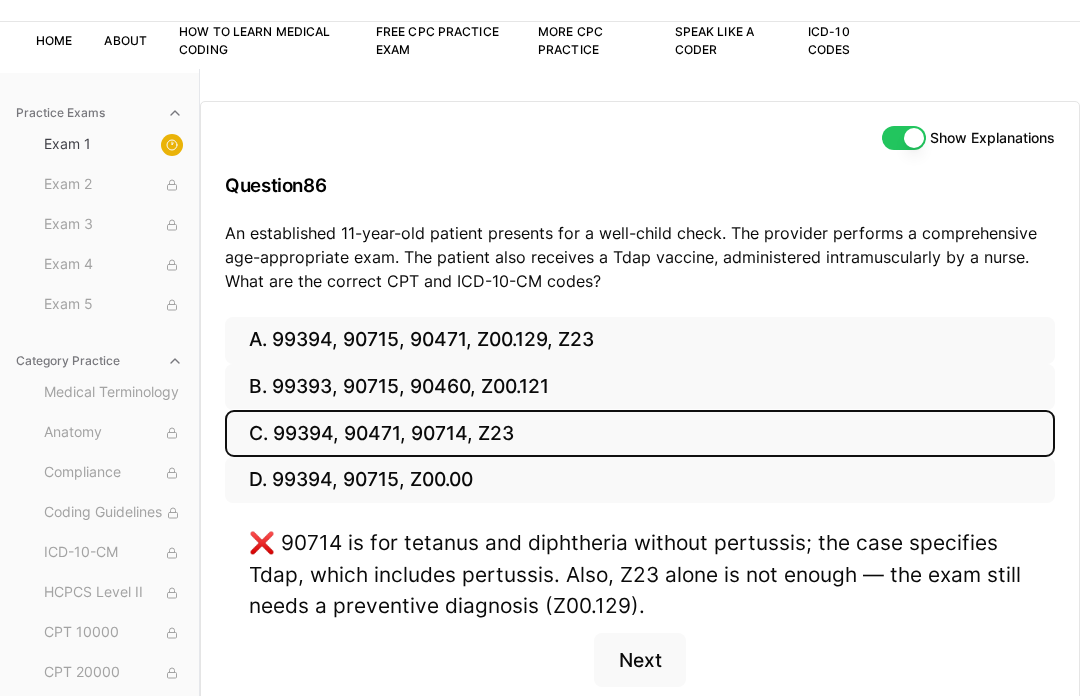 click on "D. 99394, 90715, Z00.00" at bounding box center (640, 480) 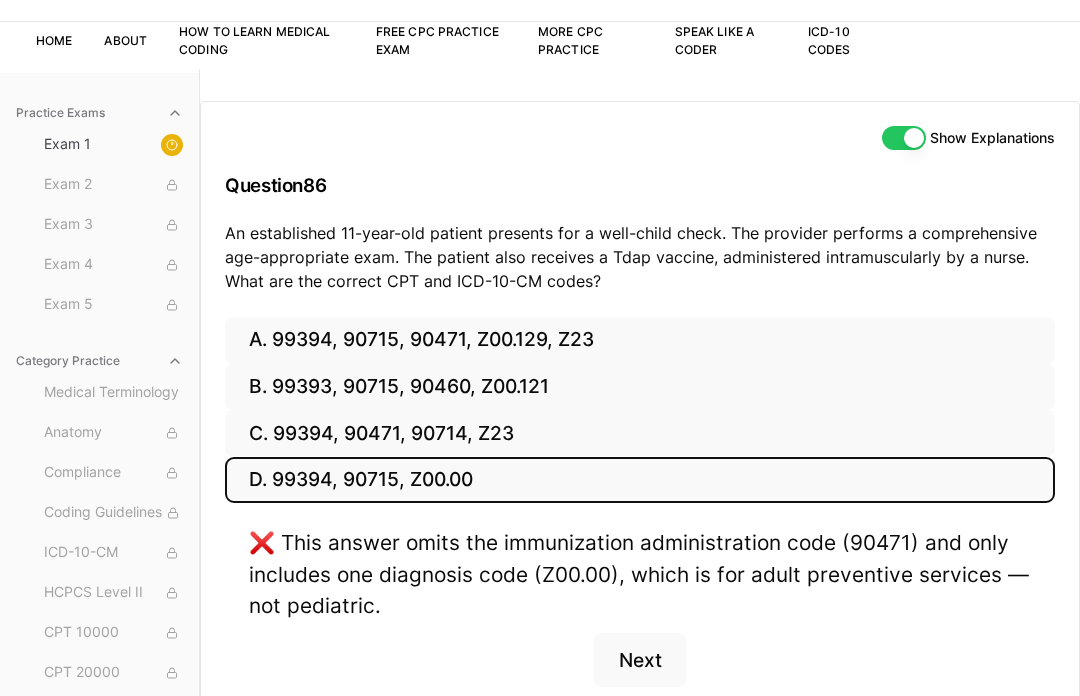 click on "A. 99394, 90715, 90471, Z00.129, Z23" at bounding box center (640, 340) 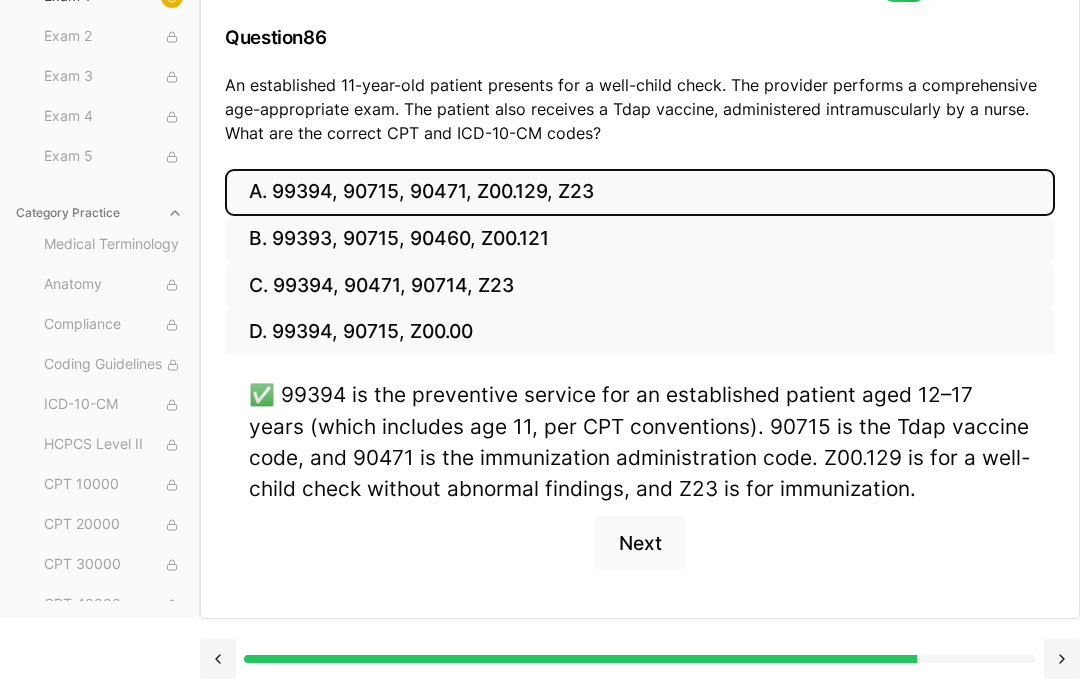 scroll, scrollTop: 275, scrollLeft: 0, axis: vertical 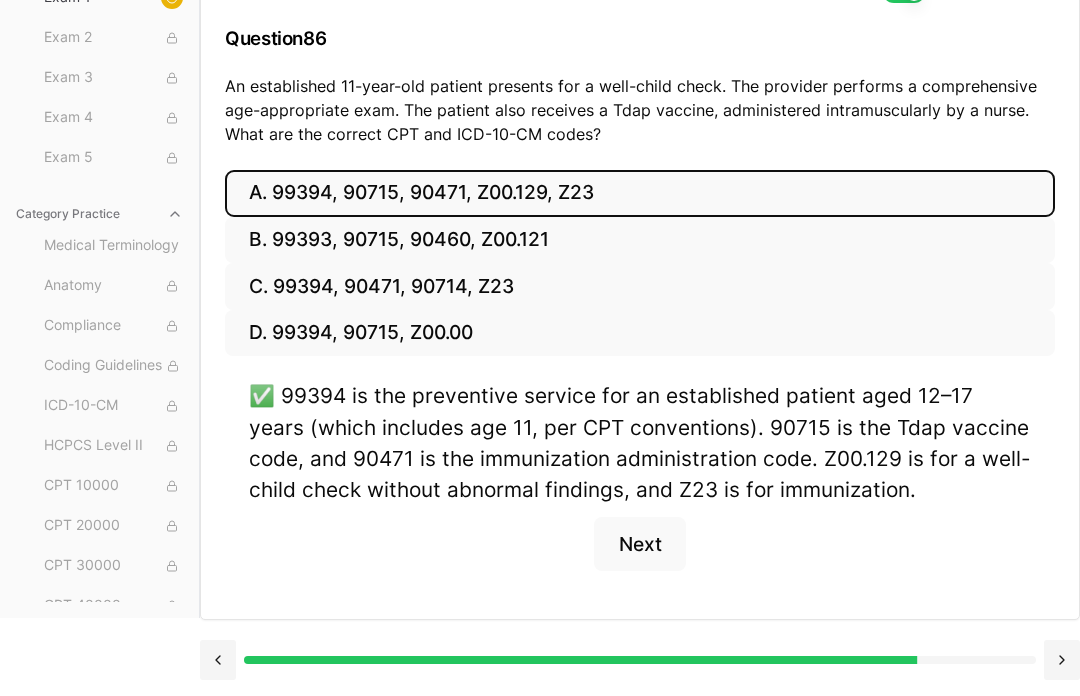 click on "Next" at bounding box center [639, 544] 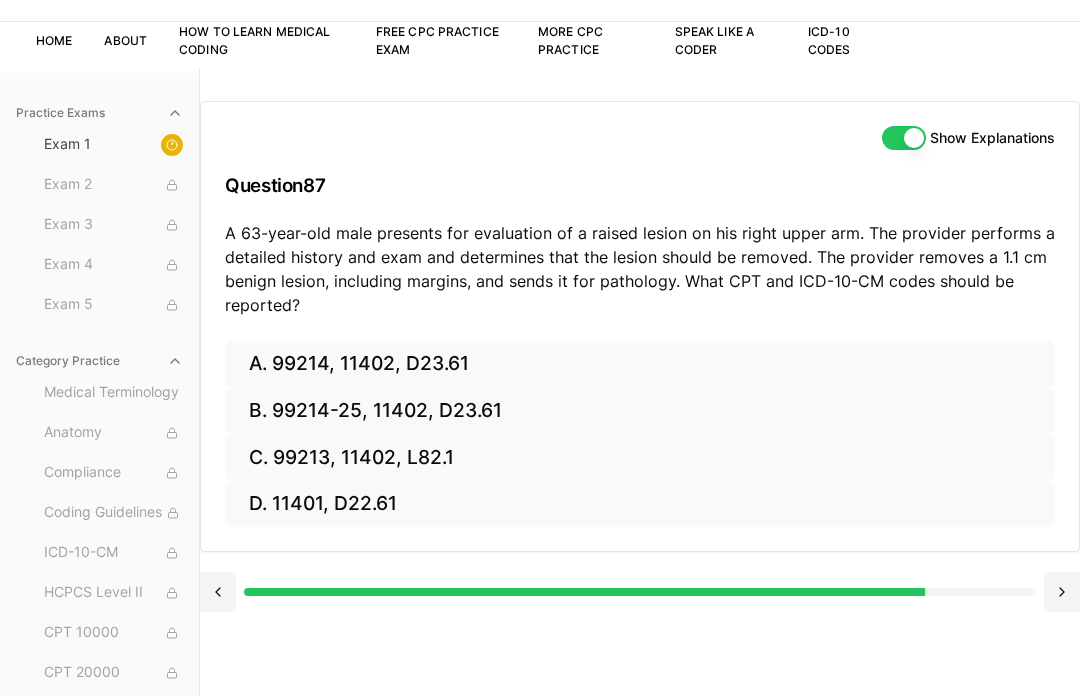 click on "B. 99214-25, 11402, D23.61" at bounding box center [640, 411] 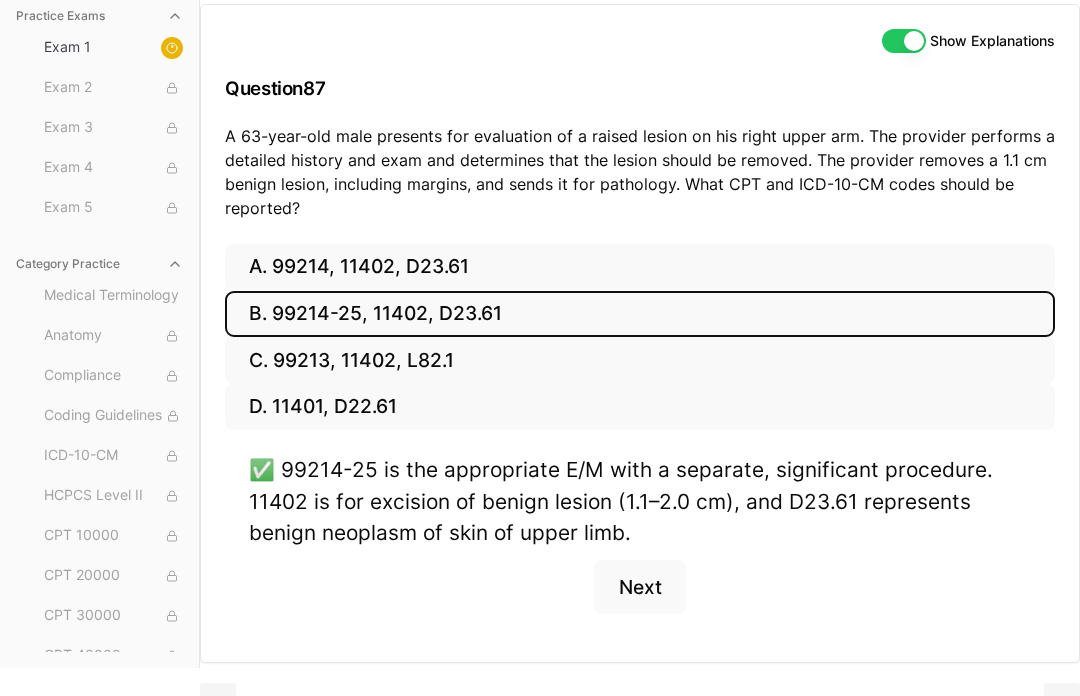 scroll, scrollTop: 237, scrollLeft: 0, axis: vertical 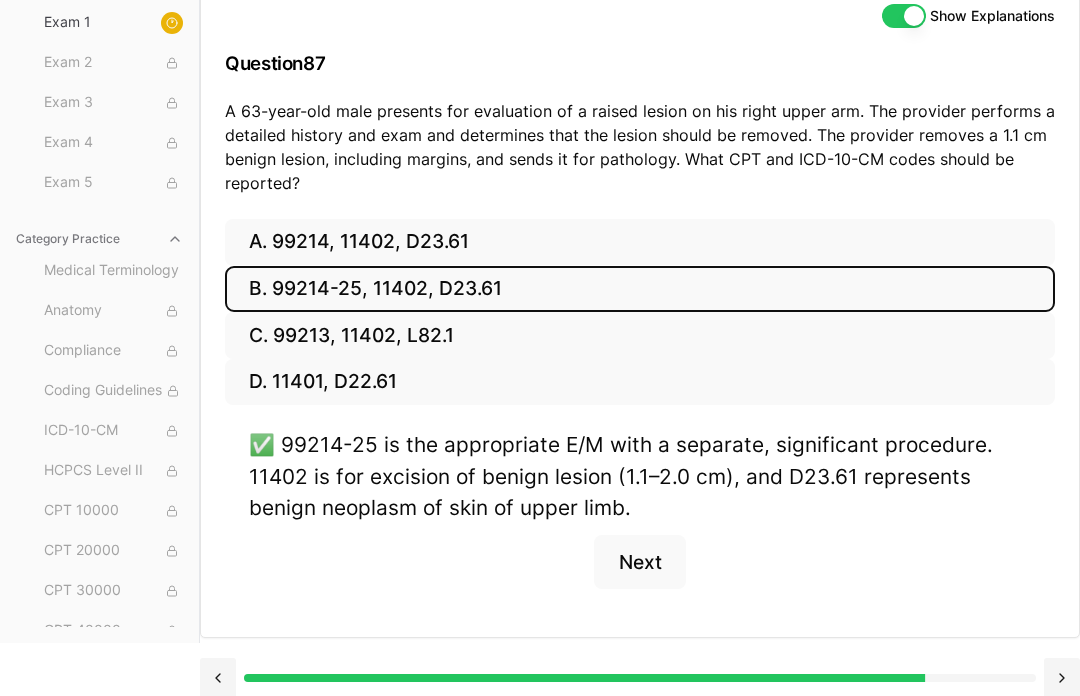 click on "Next" at bounding box center [639, 562] 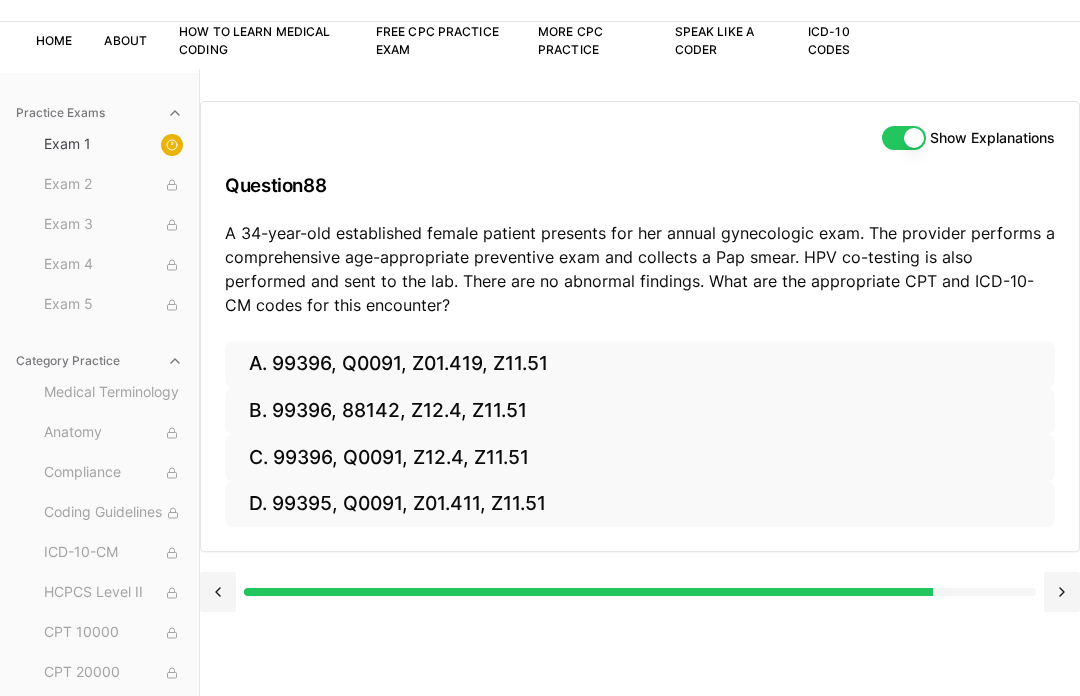click on "C. 99396, Q0091, Z12.4, Z11.51" at bounding box center [640, 457] 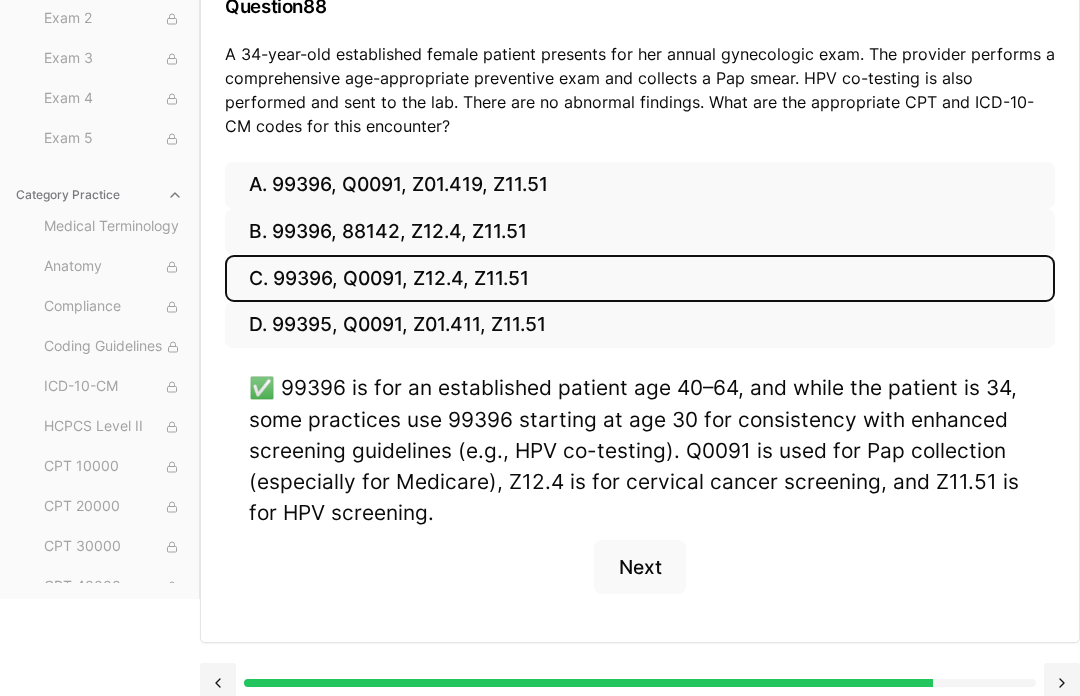scroll, scrollTop: 299, scrollLeft: 0, axis: vertical 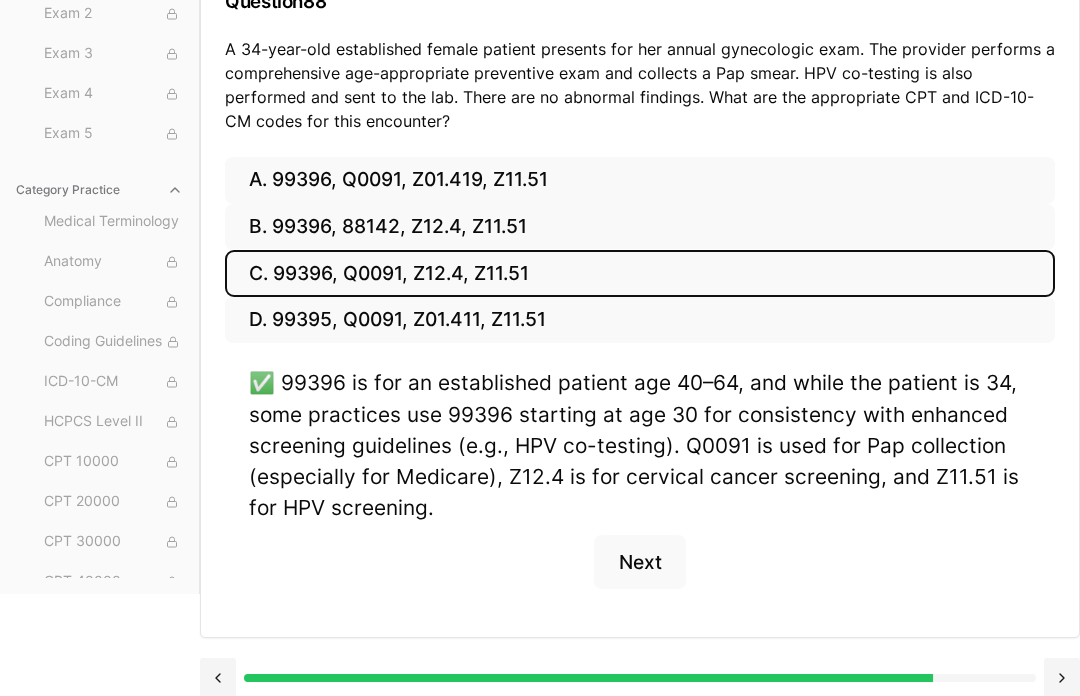 click on "Next" at bounding box center (639, 562) 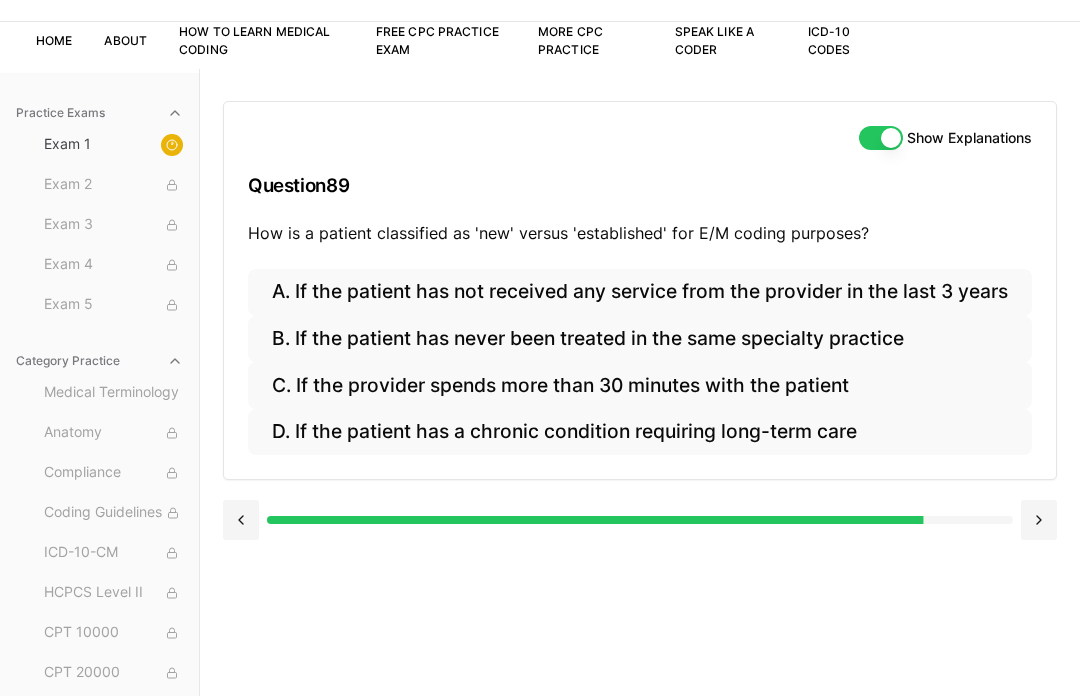 click on "A. If the patient has not received any service from the provider in the last 3 years" at bounding box center [640, 292] 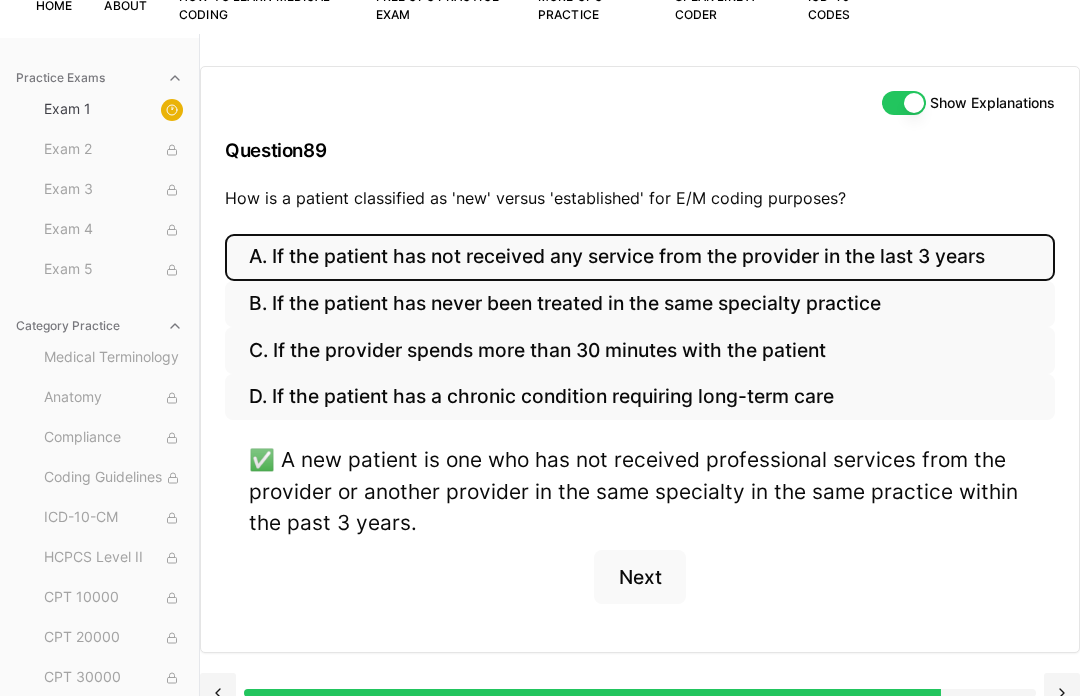 scroll, scrollTop: 173, scrollLeft: 0, axis: vertical 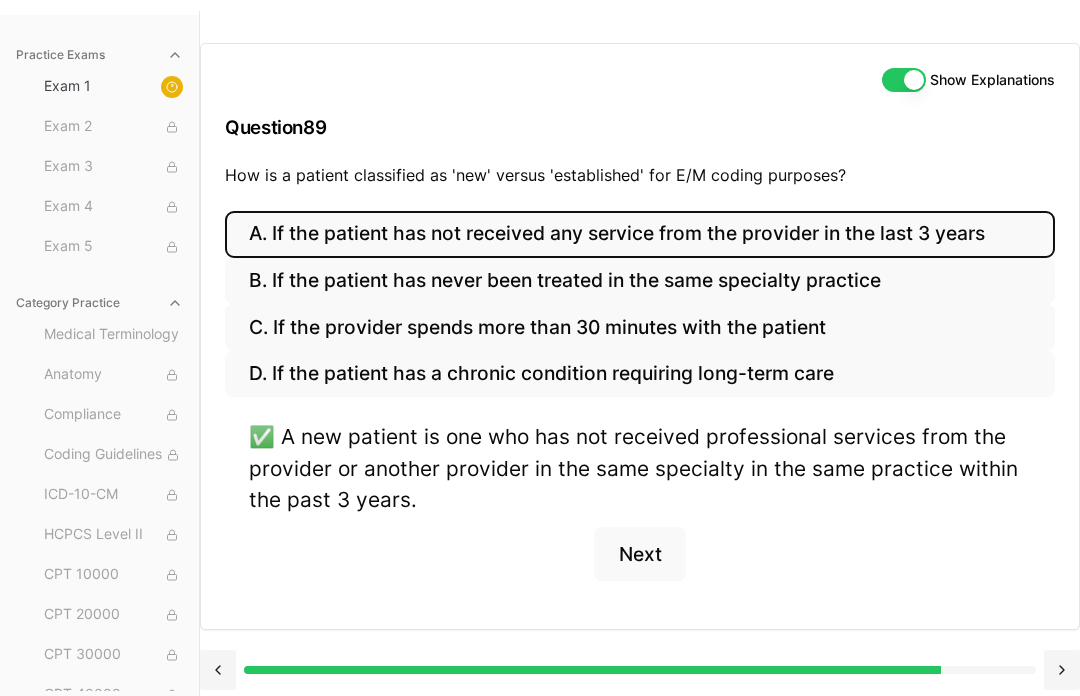 click on "Next" at bounding box center (639, 554) 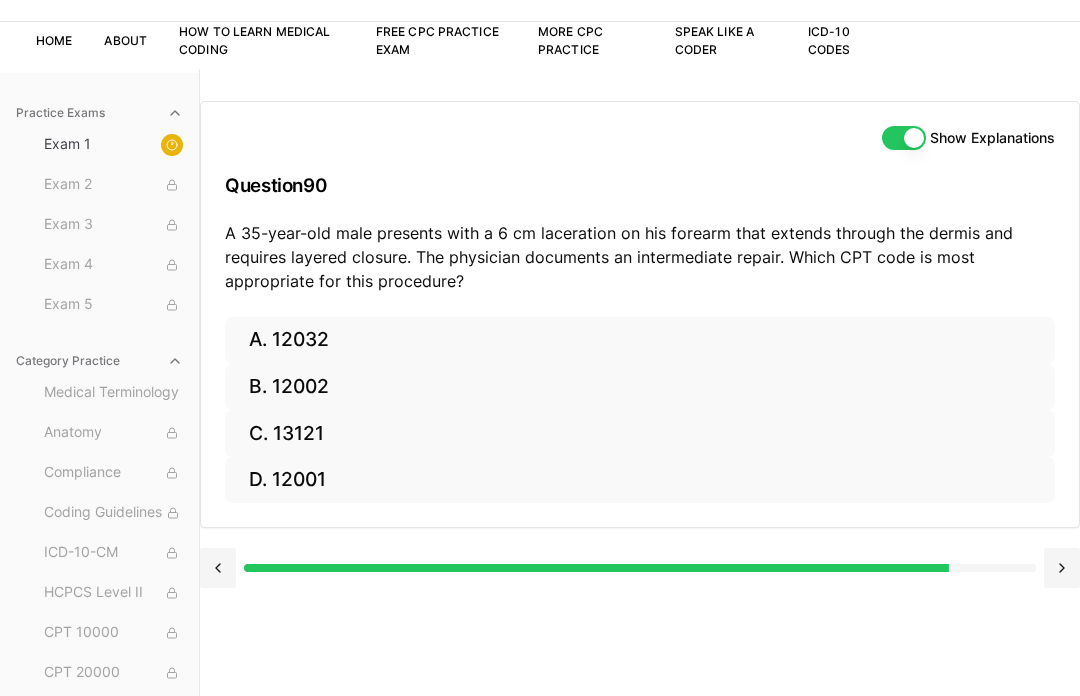 click on "A. 12032" at bounding box center [640, 340] 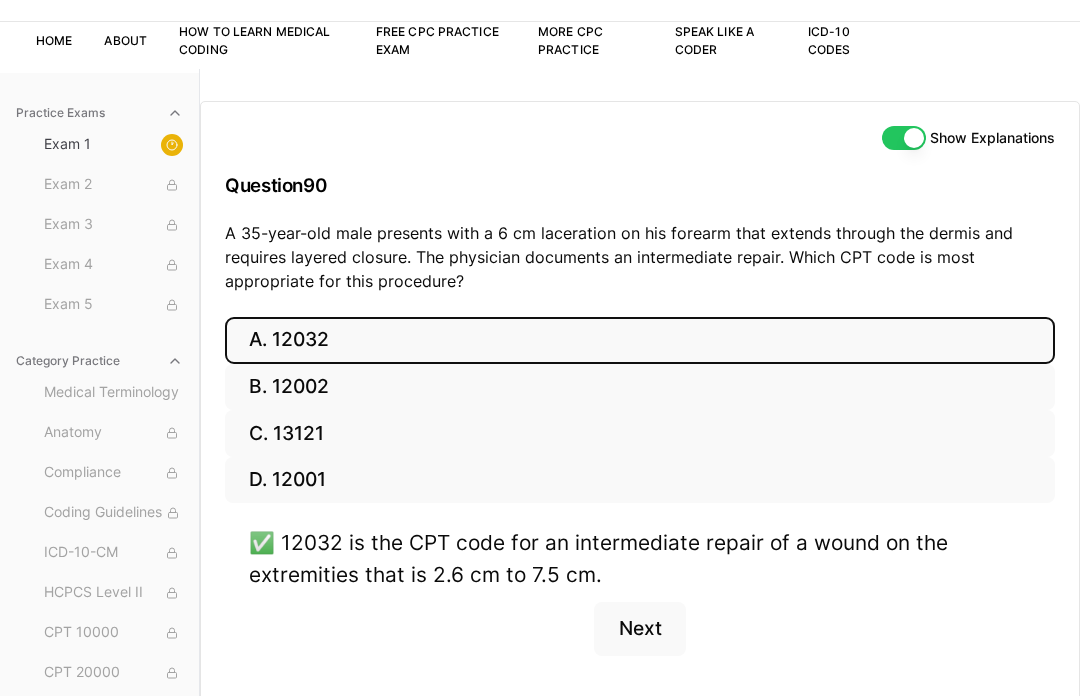 click on "Next" at bounding box center [639, 629] 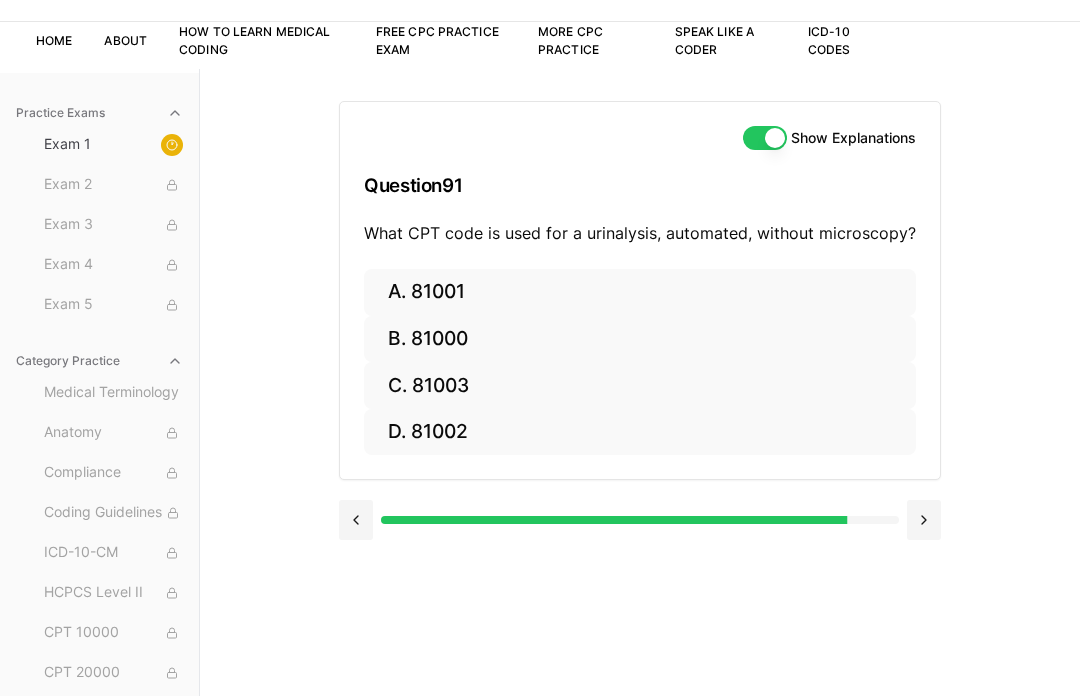 click at bounding box center [356, 520] 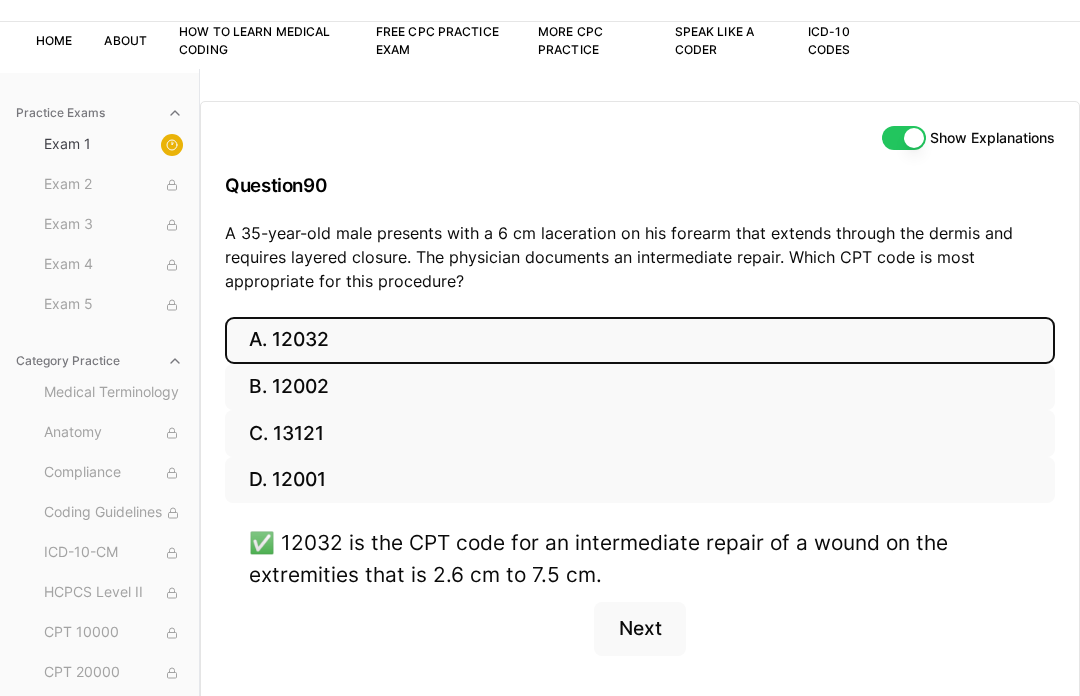 click on "B. 12002" at bounding box center [640, 387] 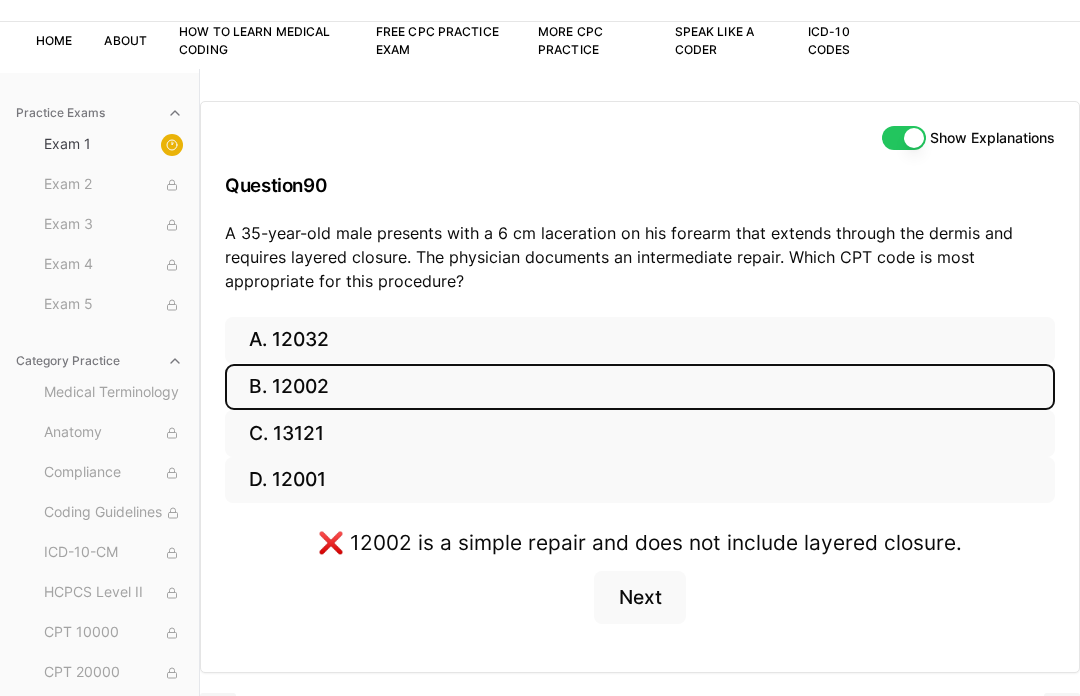 click on "C. 13121" at bounding box center (640, 433) 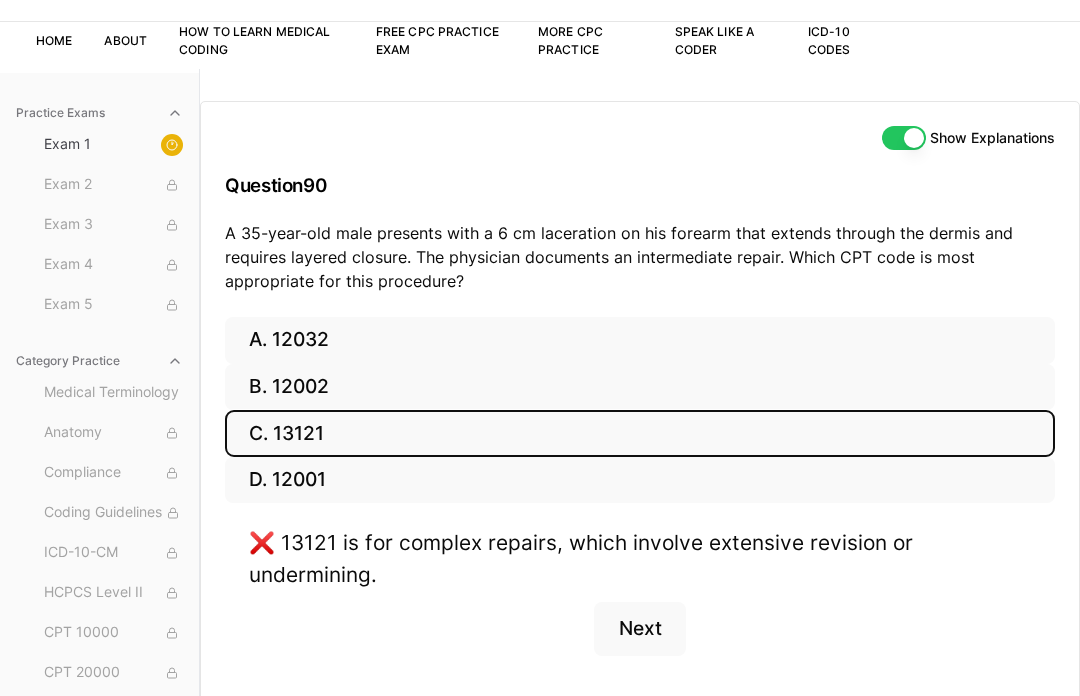click on "D. 12001" at bounding box center [640, 480] 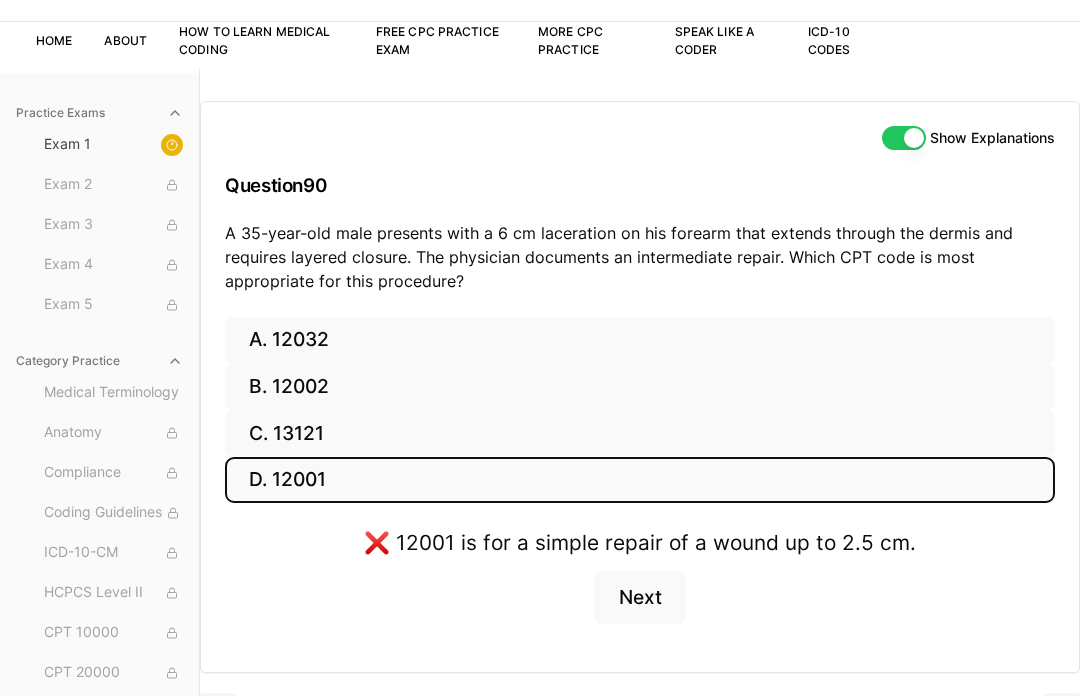 click on "Next" at bounding box center (639, 598) 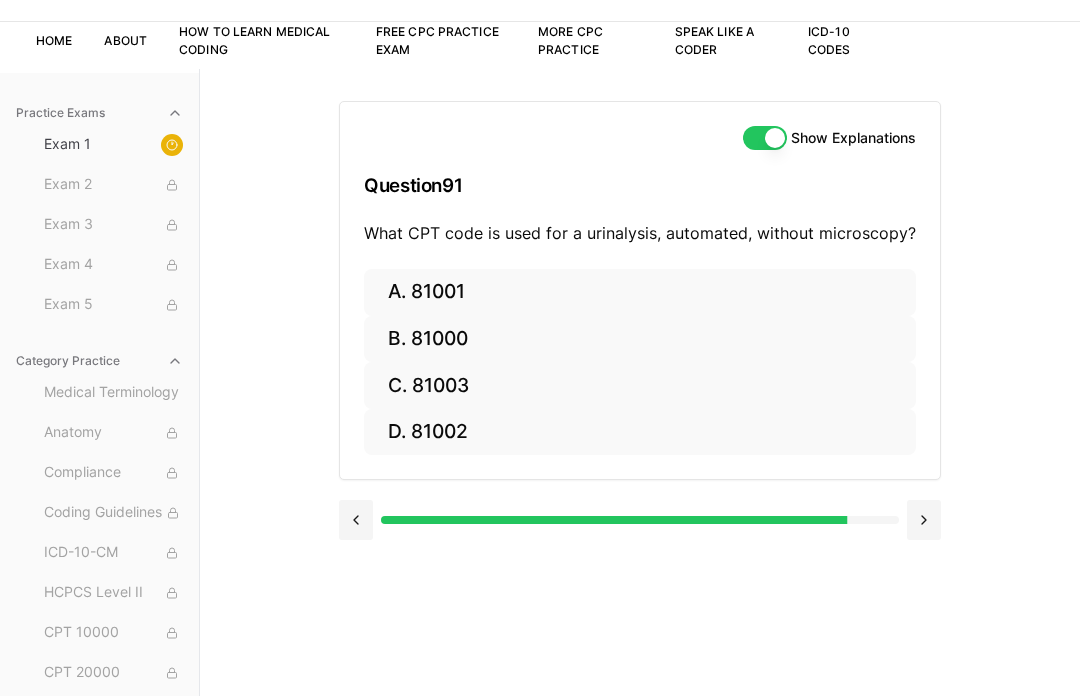 click on "B. 81000" at bounding box center [640, 339] 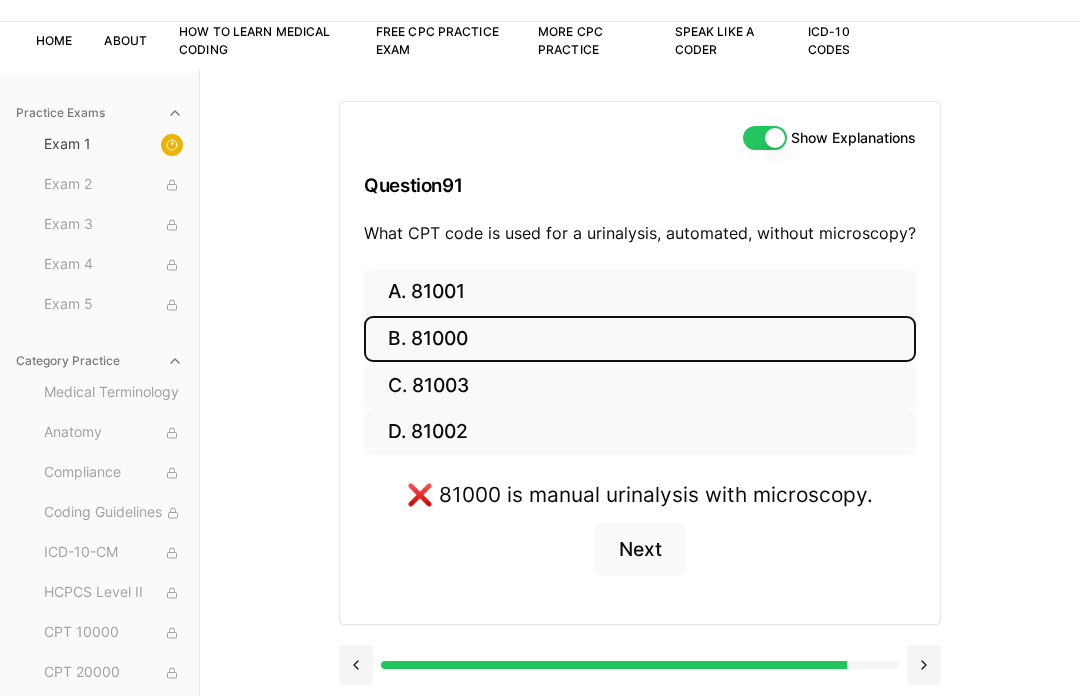 click on "A. 81001" at bounding box center (640, 292) 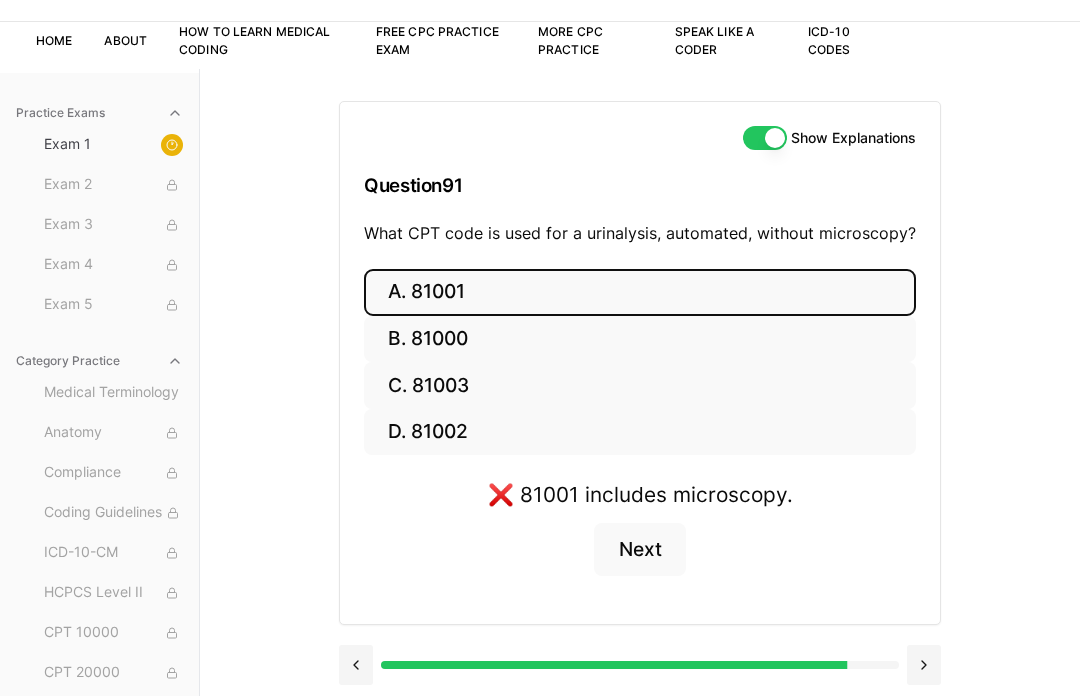 click on "C. 81003" at bounding box center [640, 385] 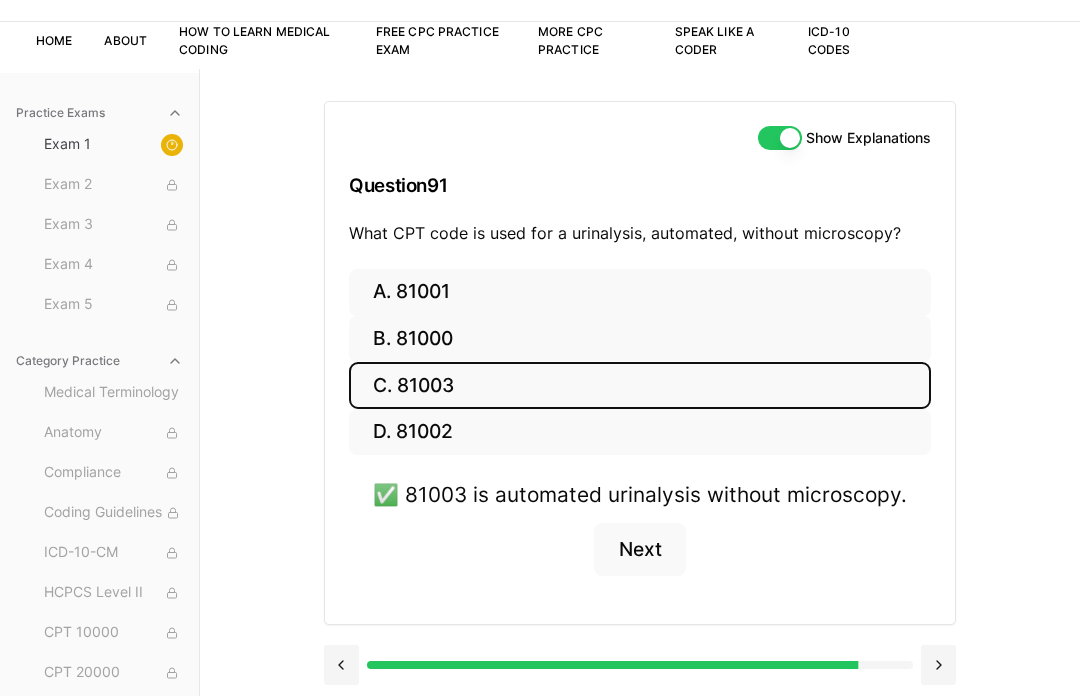 click on "Next" at bounding box center [639, 550] 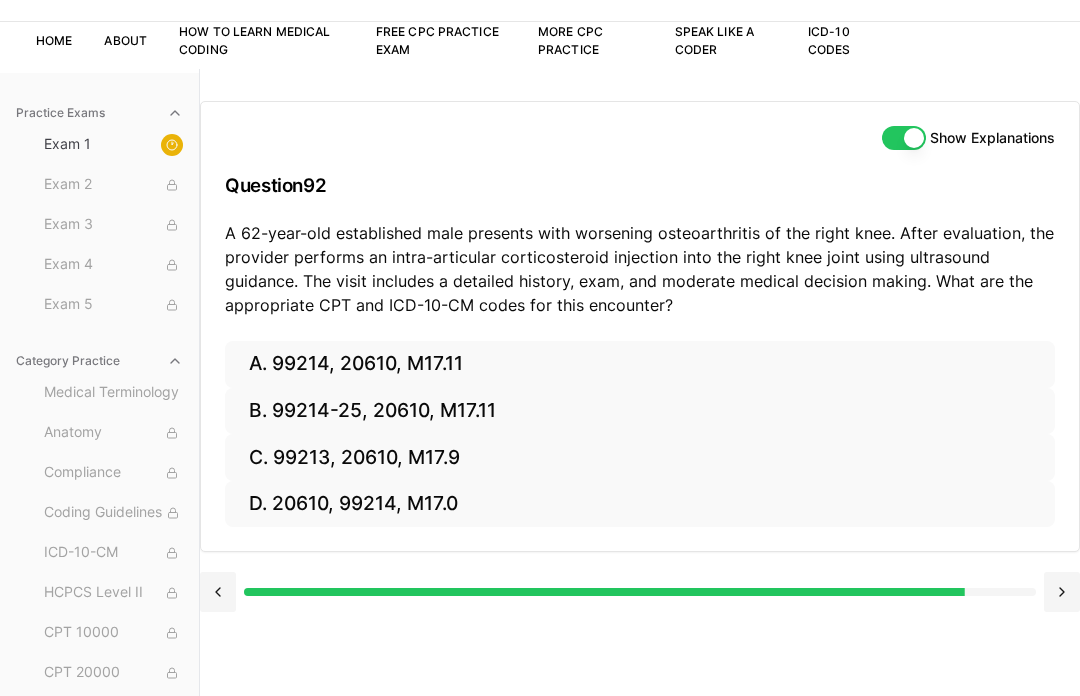 click on "B. 99214-25, 20610, M17.11" at bounding box center [640, 411] 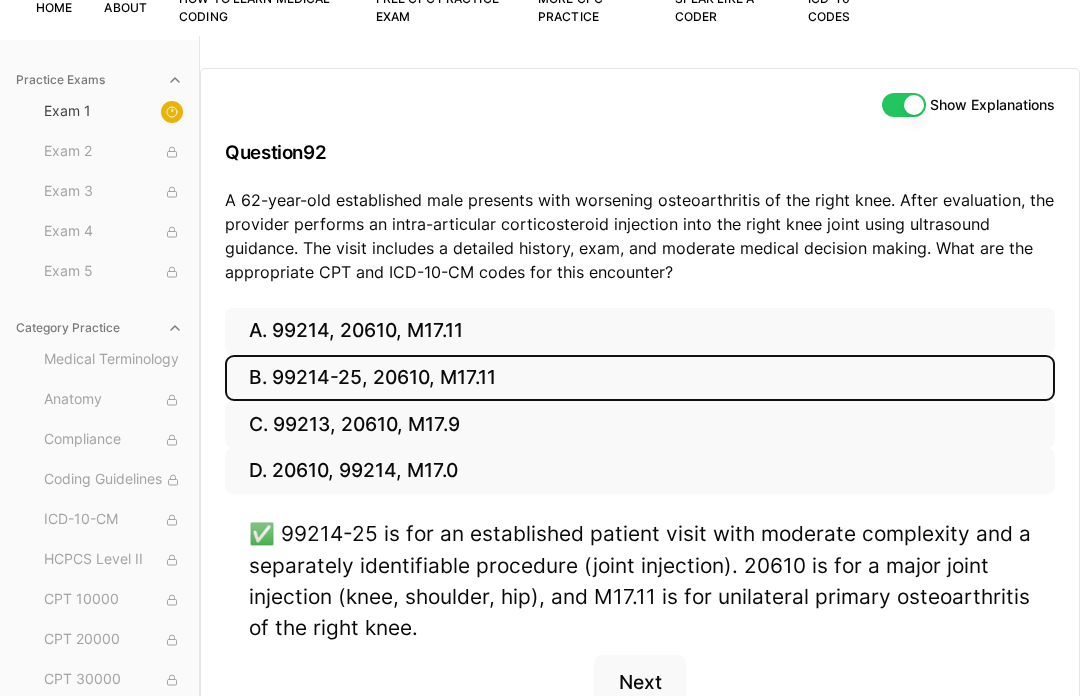 scroll, scrollTop: 268, scrollLeft: 0, axis: vertical 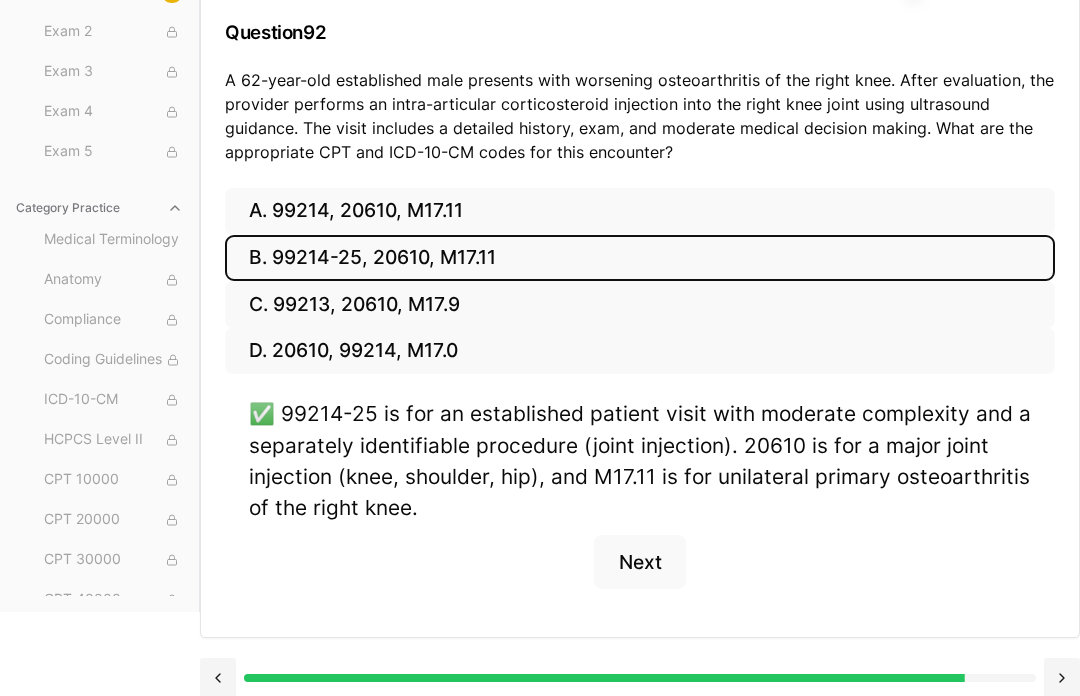 click on "Next" at bounding box center [639, 562] 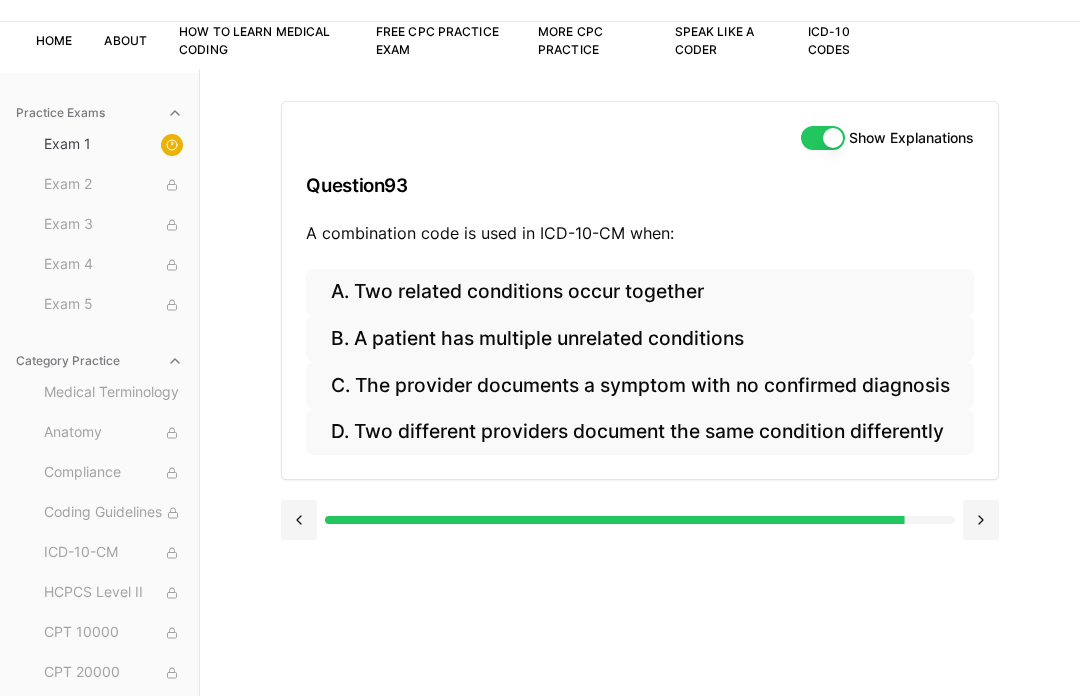 click on "A. Two related conditions occur together" at bounding box center [639, 292] 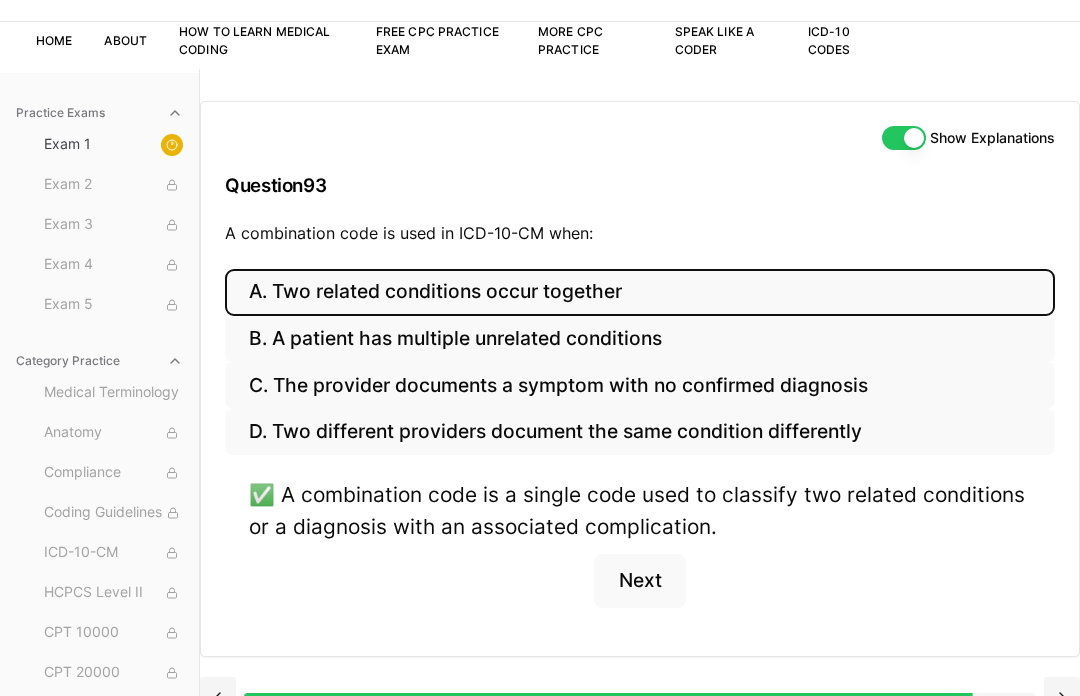 click on "Next" at bounding box center [639, 581] 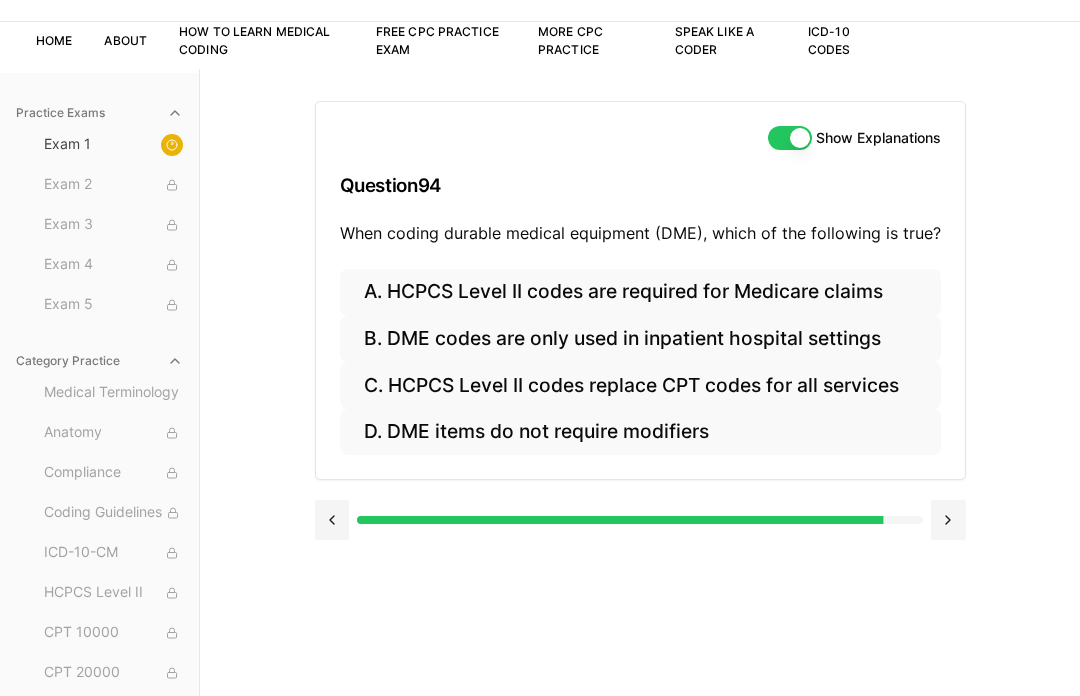 click on "A. HCPCS Level II codes are required for Medicare claims" at bounding box center [640, 292] 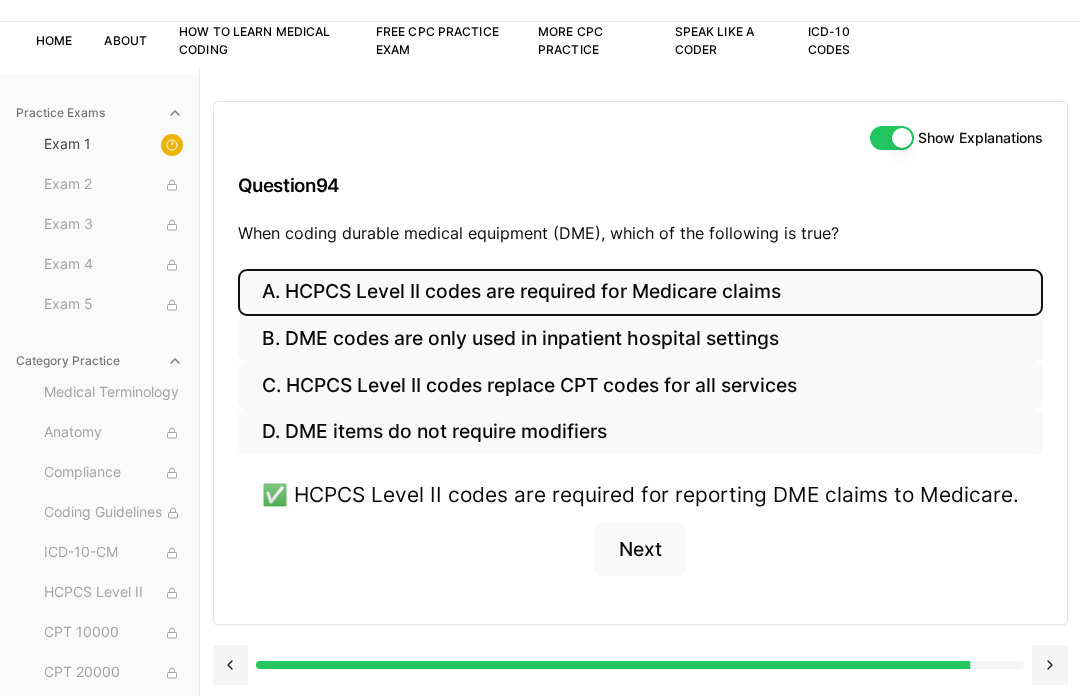 click on "Next" at bounding box center [639, 550] 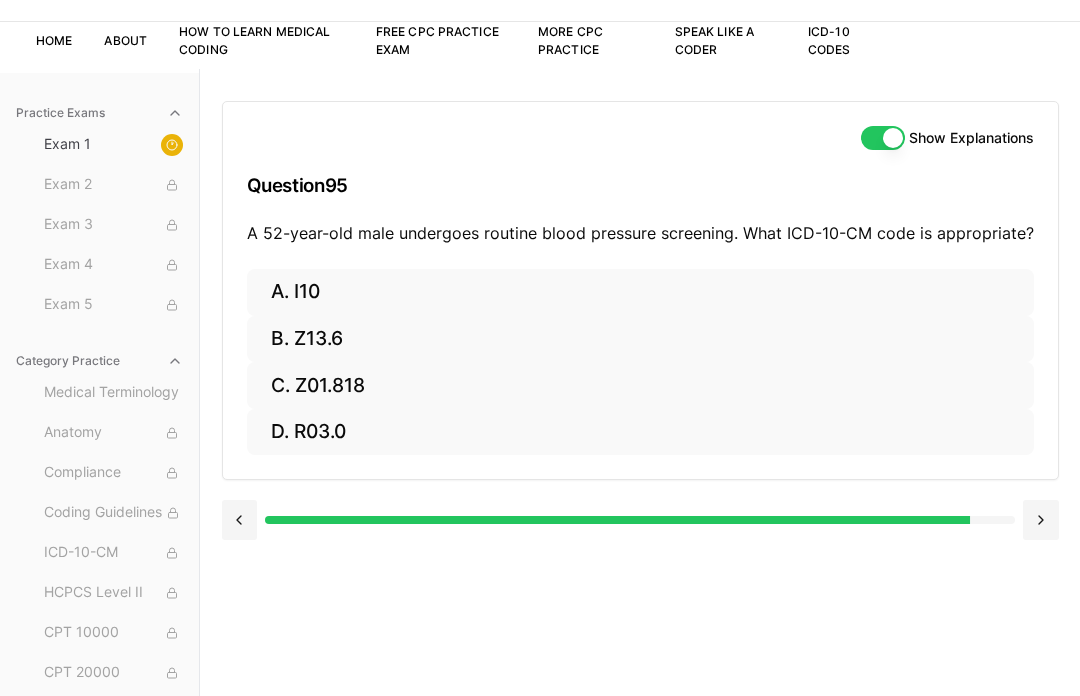 click on "B. Z13.6" at bounding box center [640, 339] 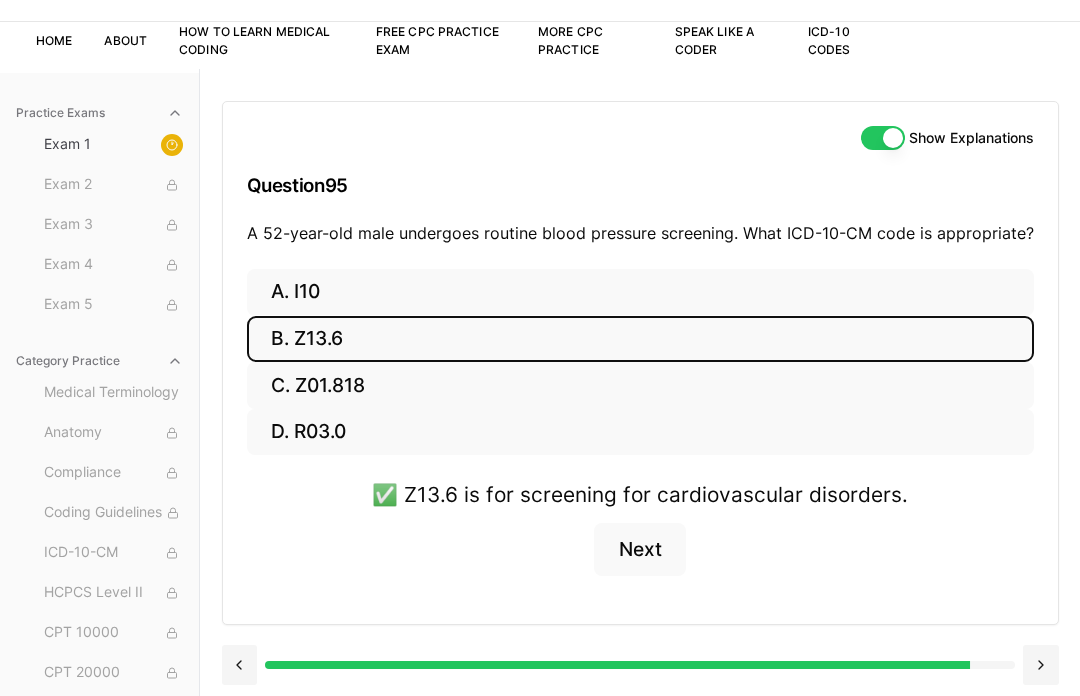 click on "Next" at bounding box center [639, 550] 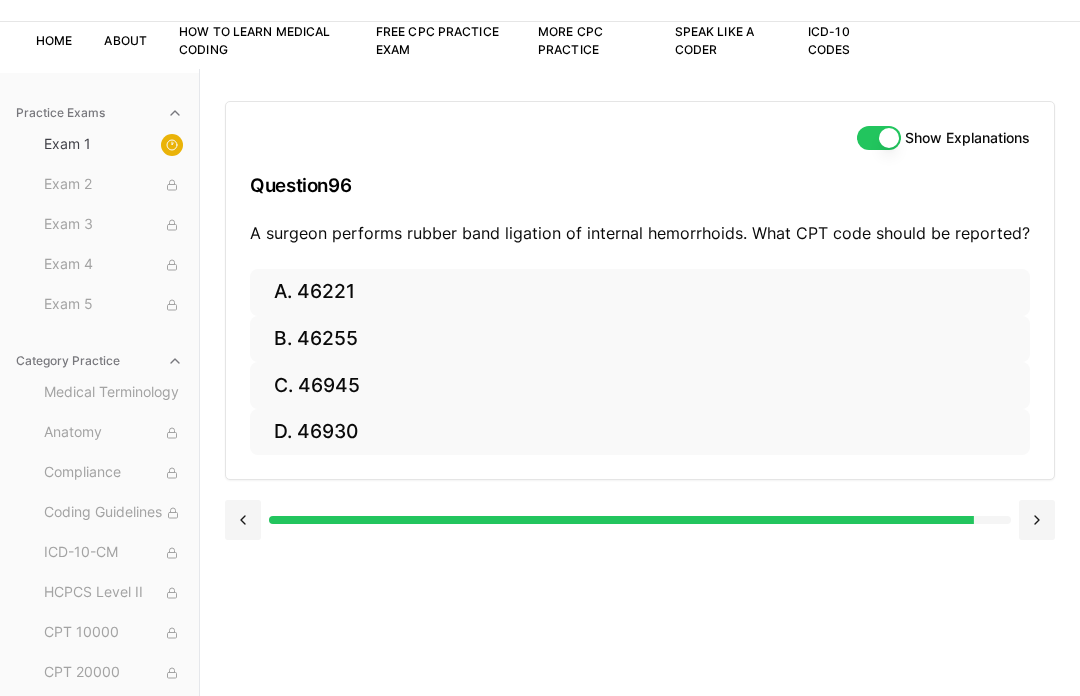 click on "B. 46255" at bounding box center (640, 339) 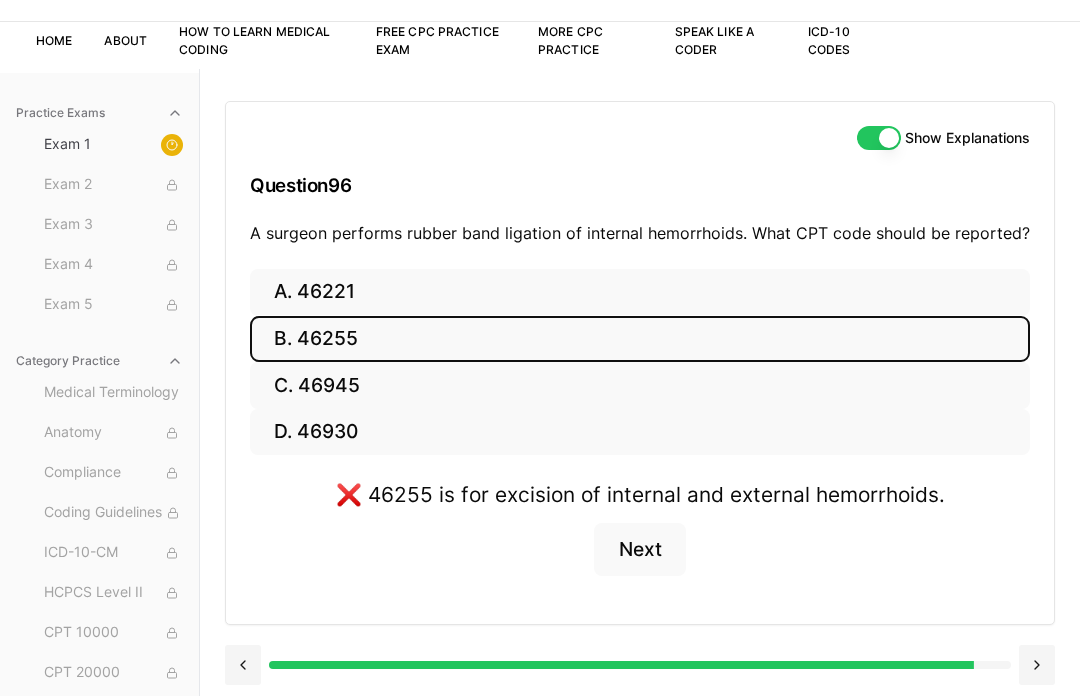 click on "C. 46945" at bounding box center [640, 385] 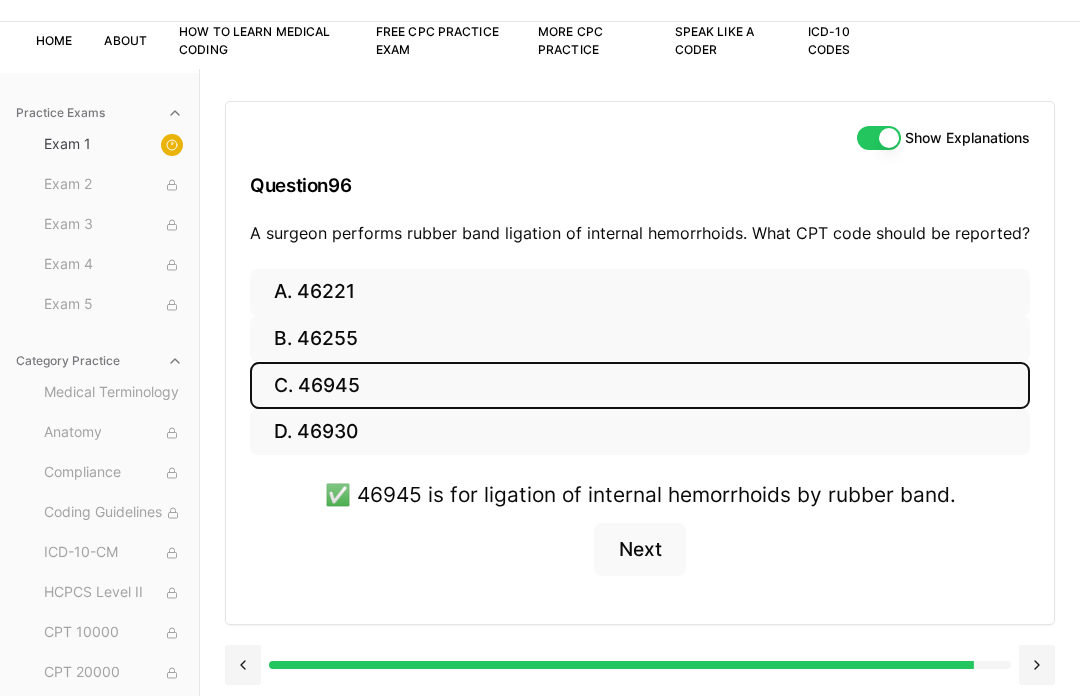click on "Next" at bounding box center (639, 550) 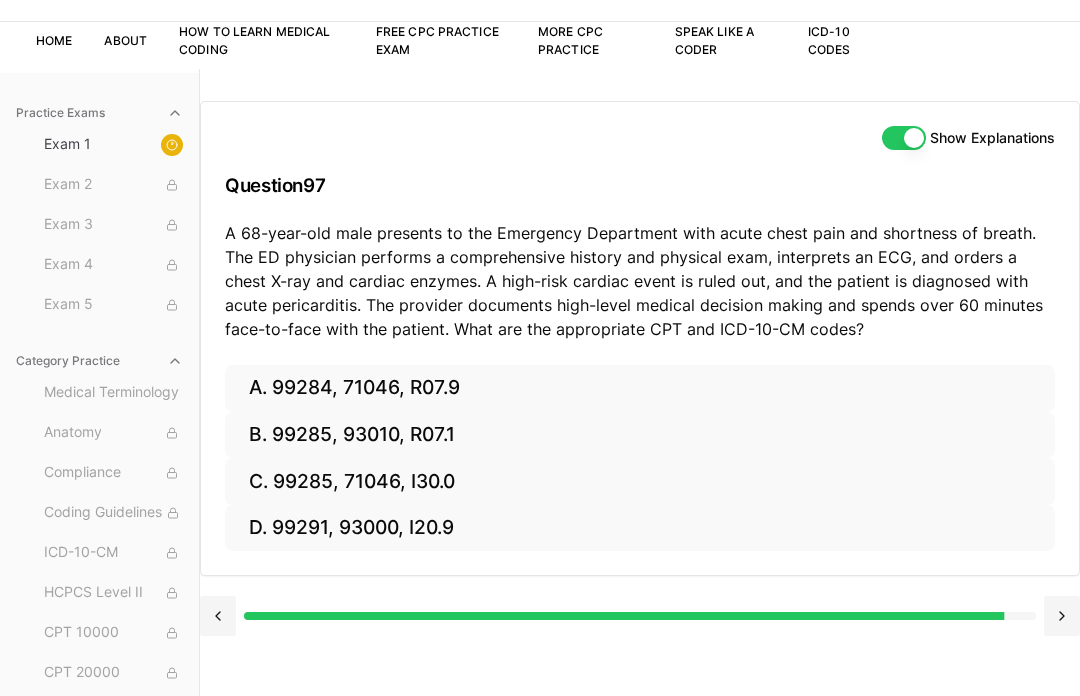 click on "C. 99285, 71046, I30.0" at bounding box center [640, 481] 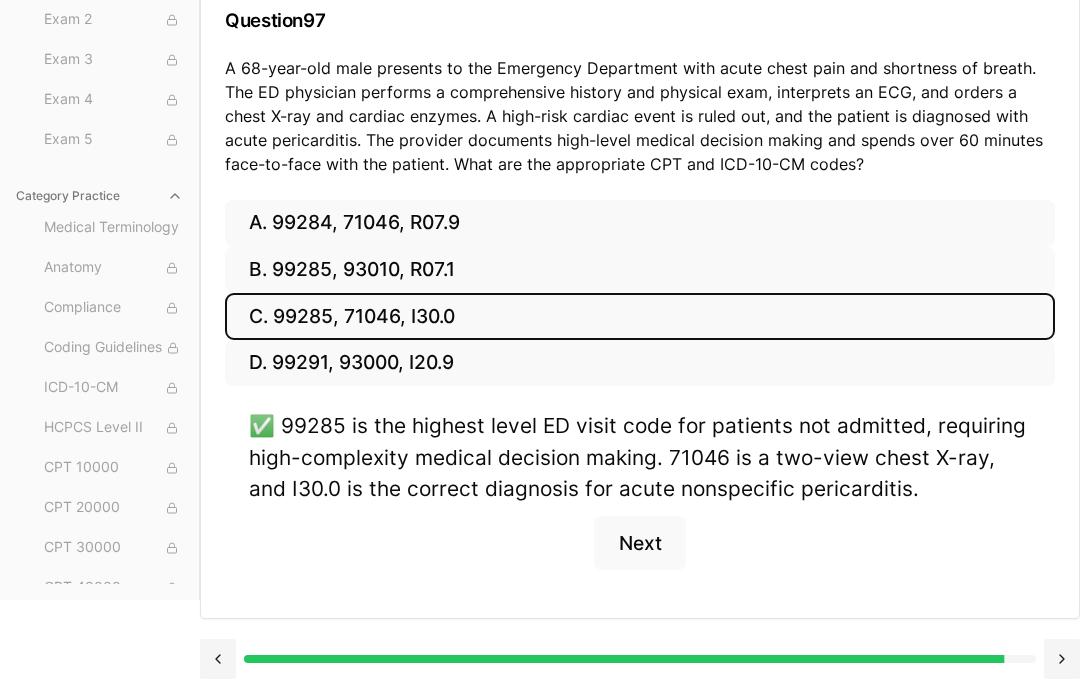 scroll, scrollTop: 285, scrollLeft: 0, axis: vertical 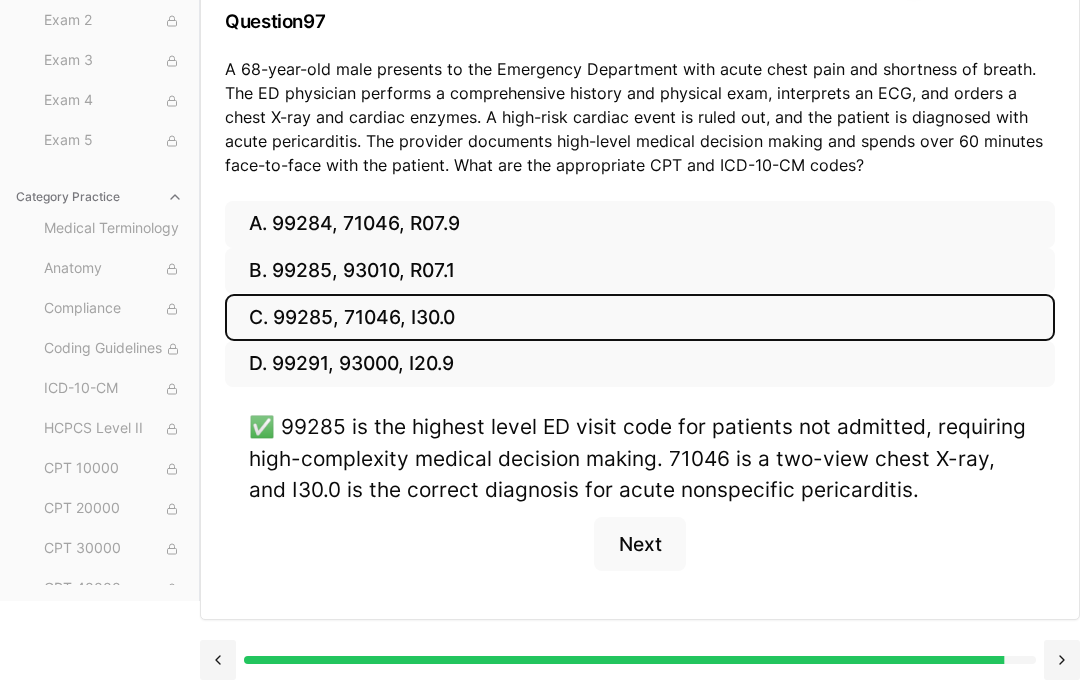 click on "Next" at bounding box center [639, 544] 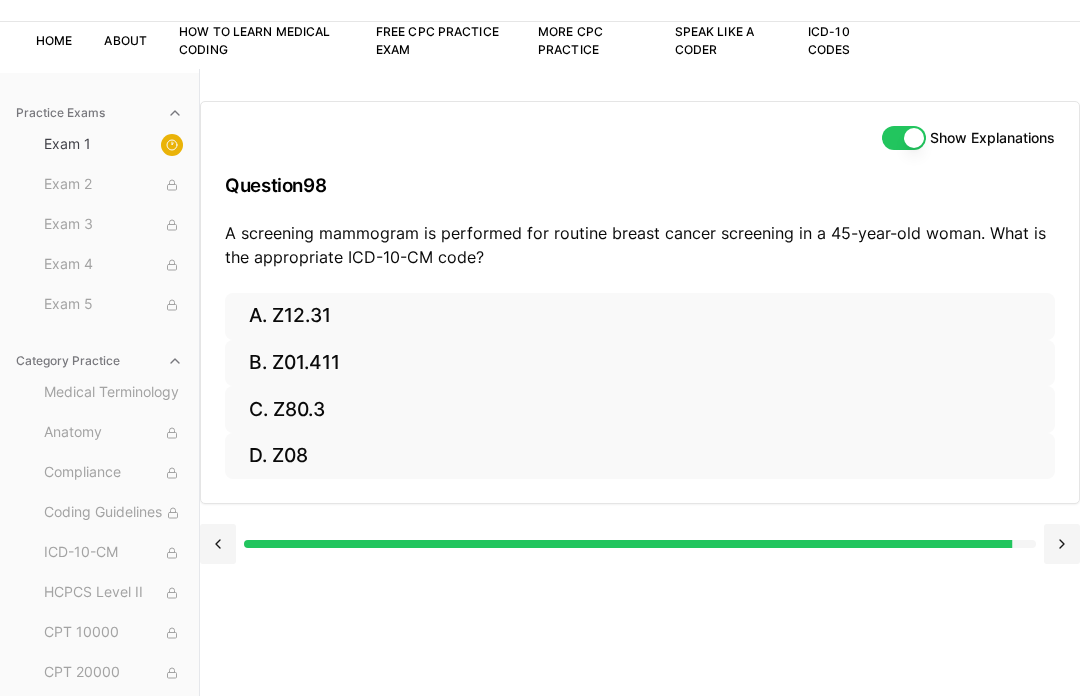 click on "B. Z01.411" at bounding box center [640, 363] 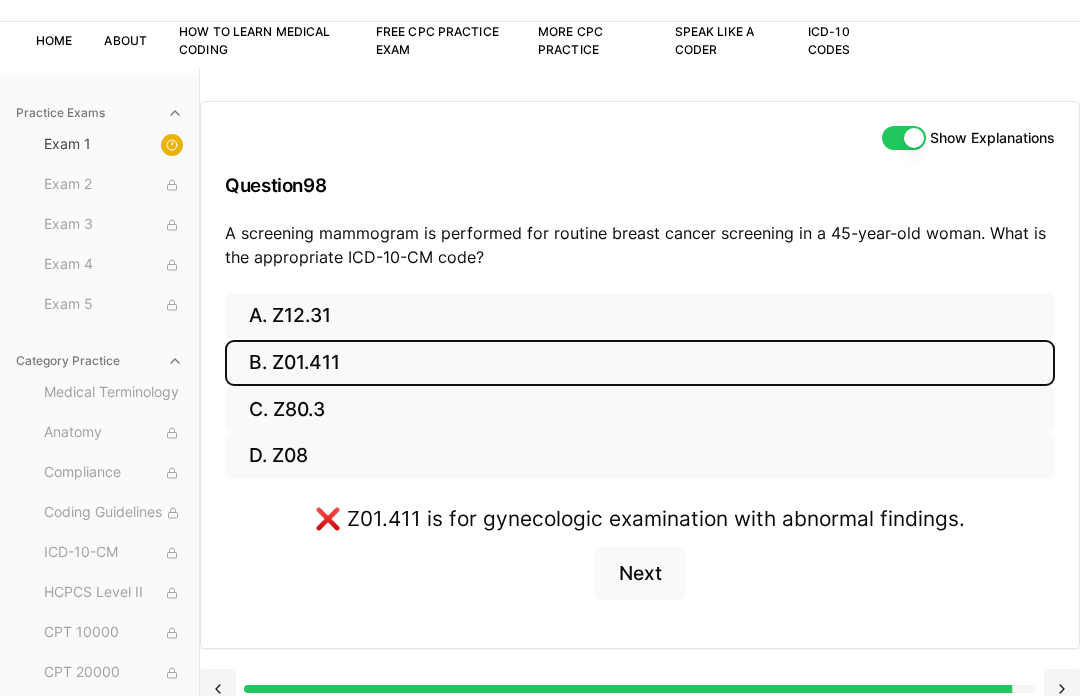 click on "A. Z12.31" at bounding box center (640, 316) 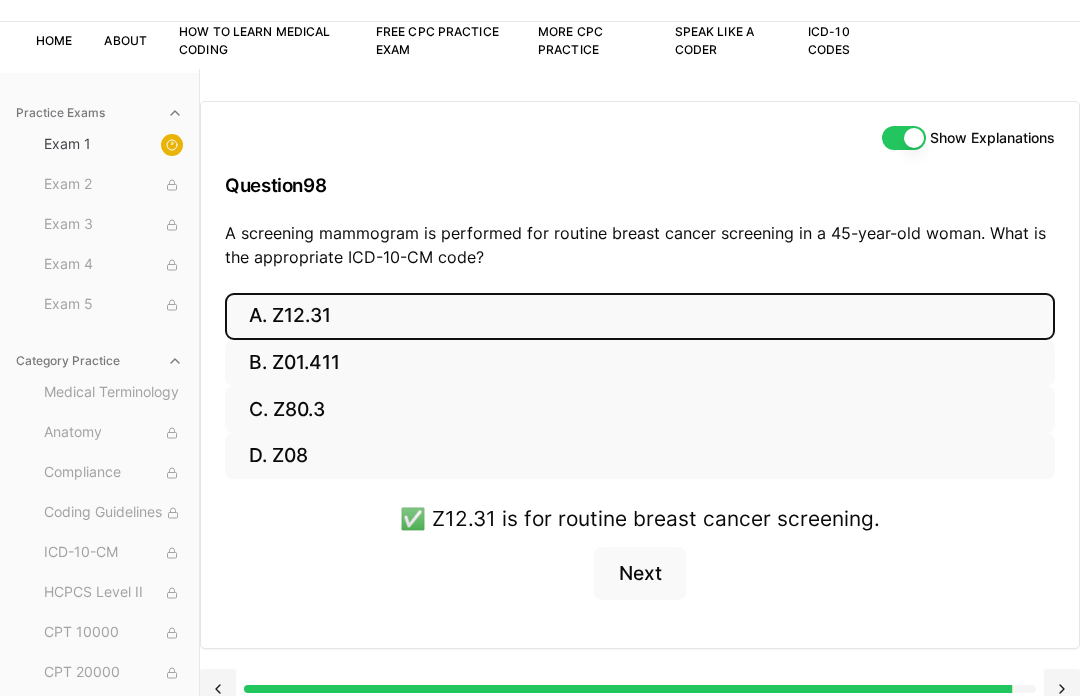 click on "Next" at bounding box center [639, 574] 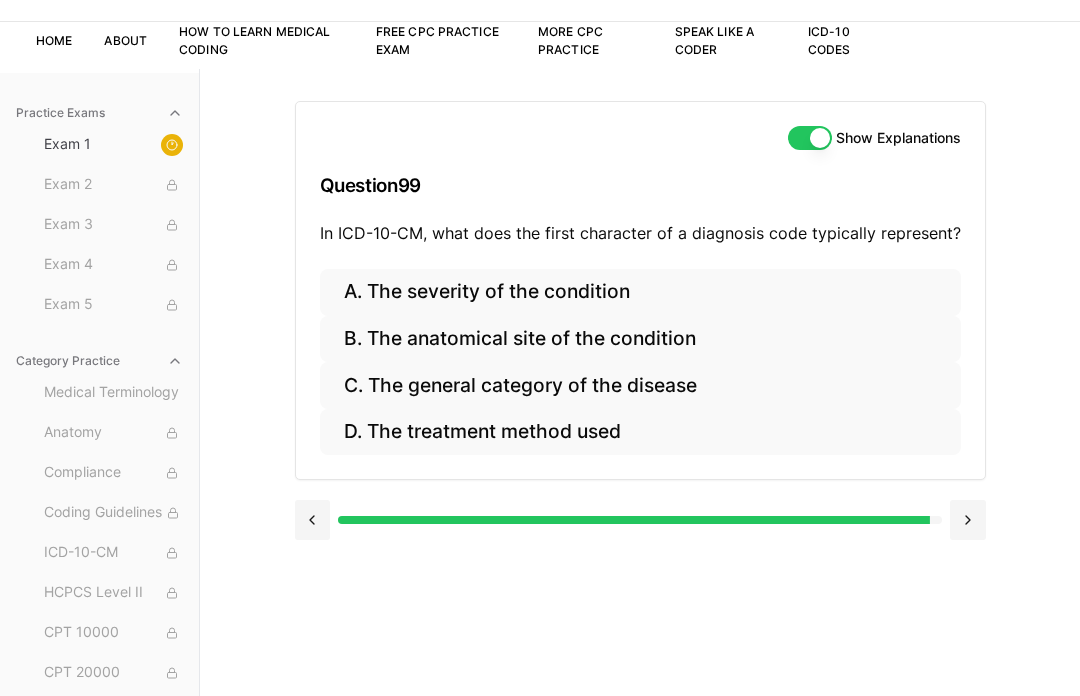 click on "C. The general category of the disease" at bounding box center (640, 385) 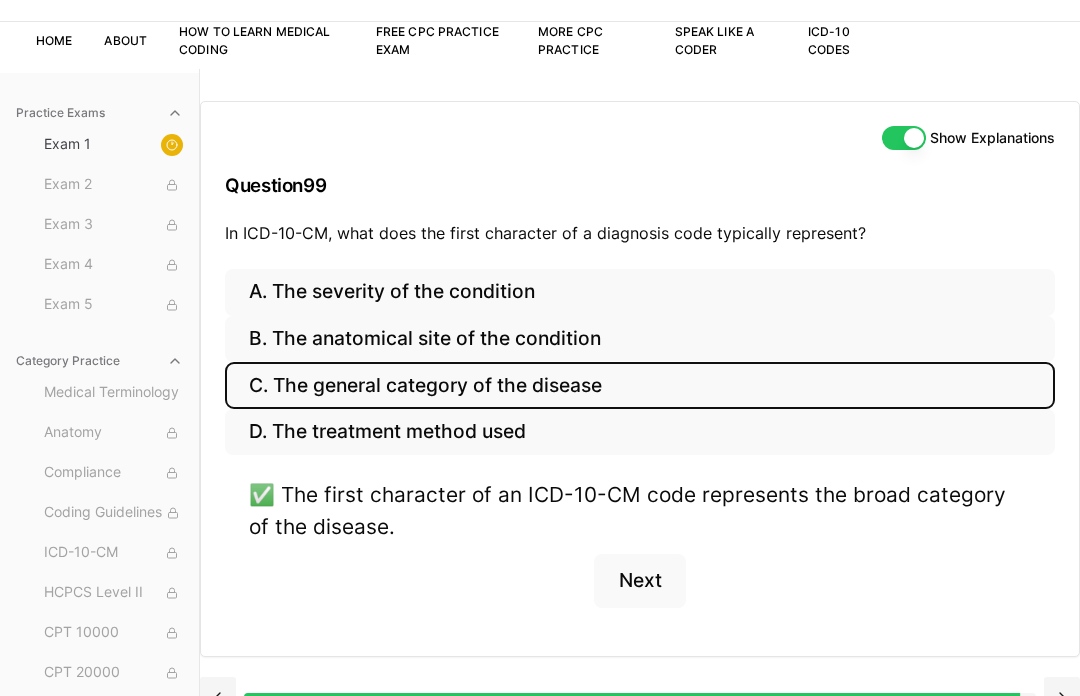 click on "Next" at bounding box center [639, 581] 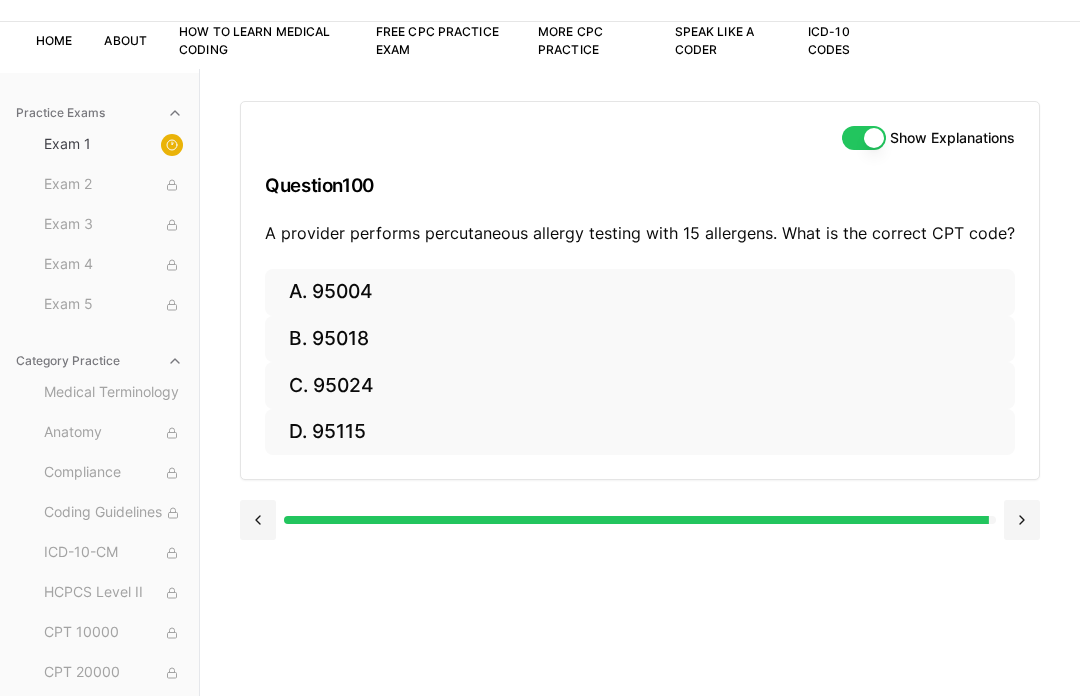 click on "A. 95004" at bounding box center [640, 292] 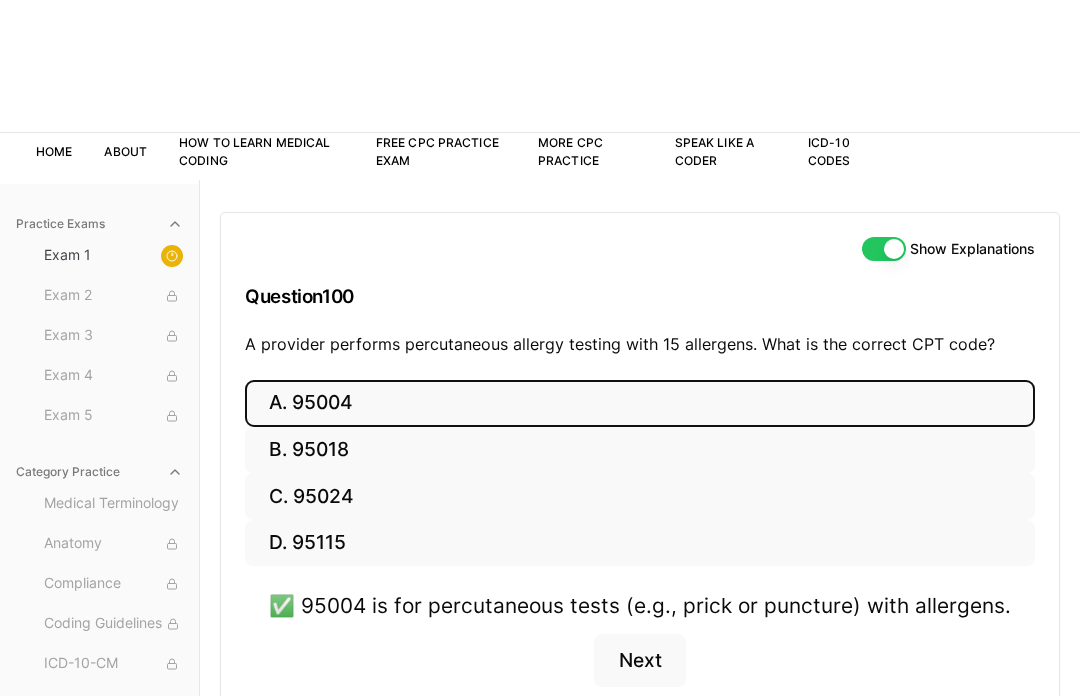 scroll, scrollTop: 0, scrollLeft: 0, axis: both 